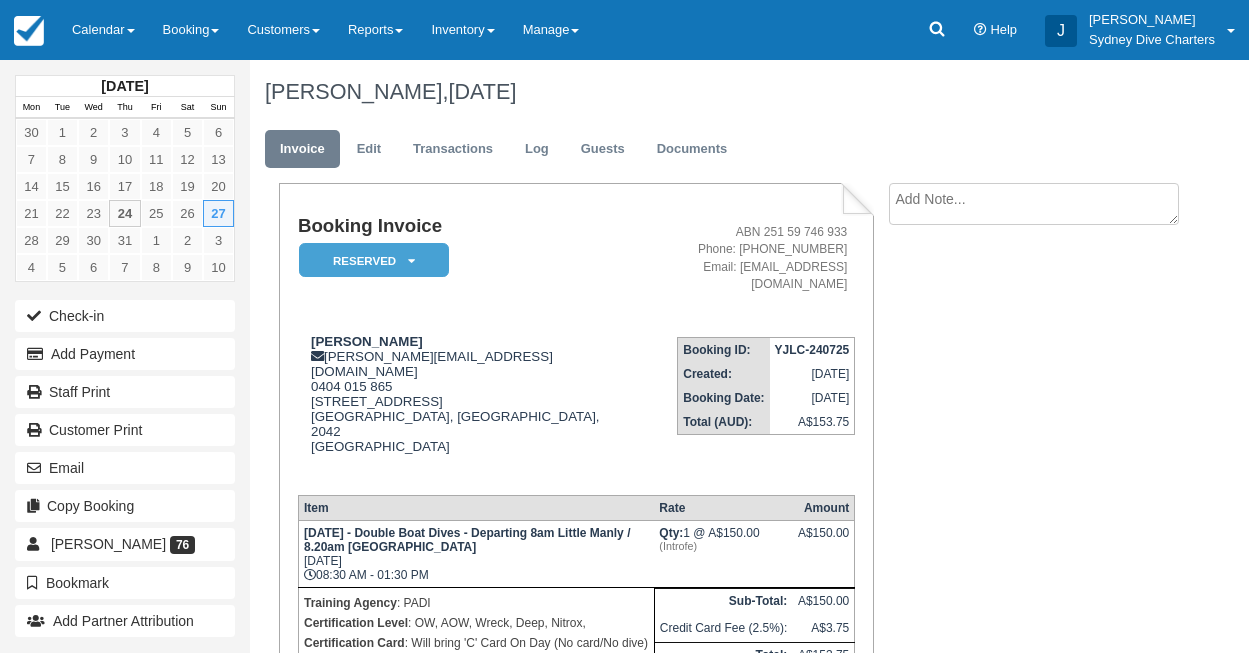 scroll, scrollTop: 0, scrollLeft: 0, axis: both 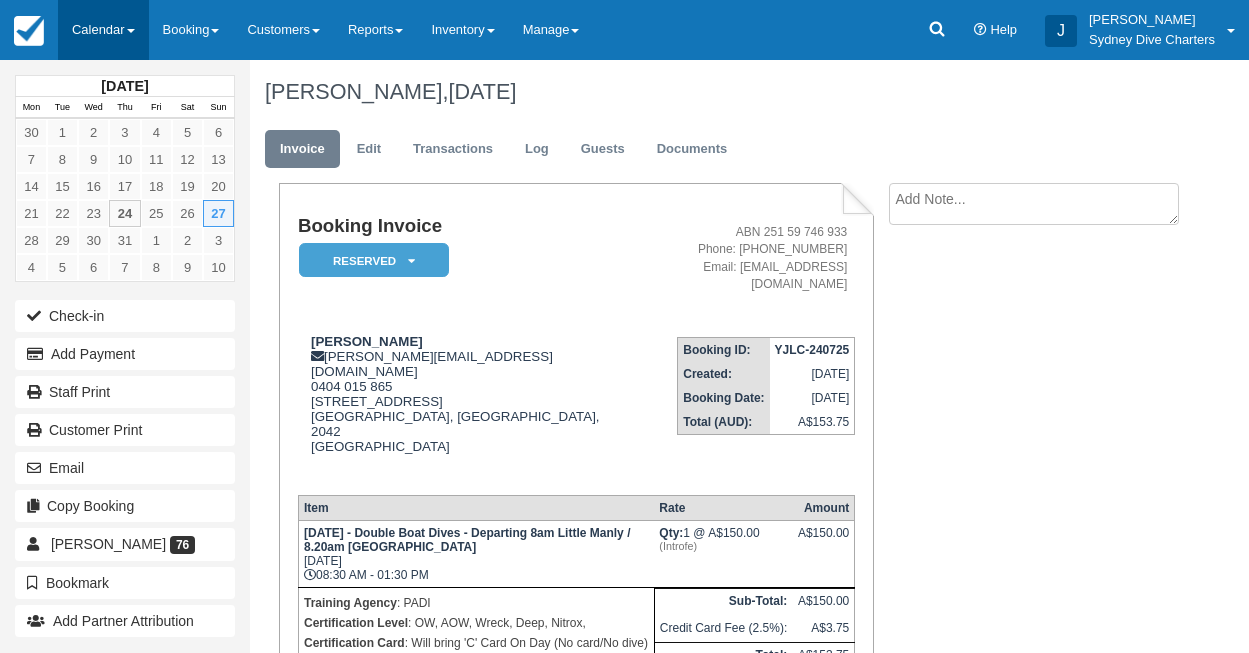click on "Calendar" at bounding box center [103, 30] 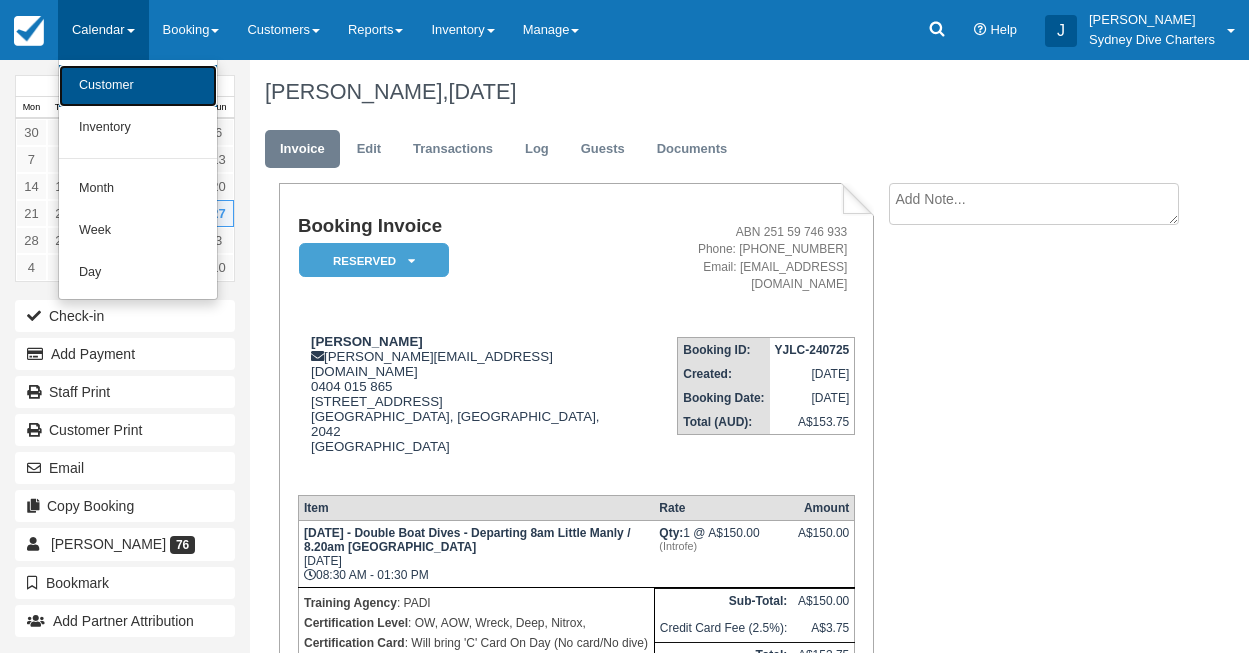 click on "Customer" at bounding box center [138, 86] 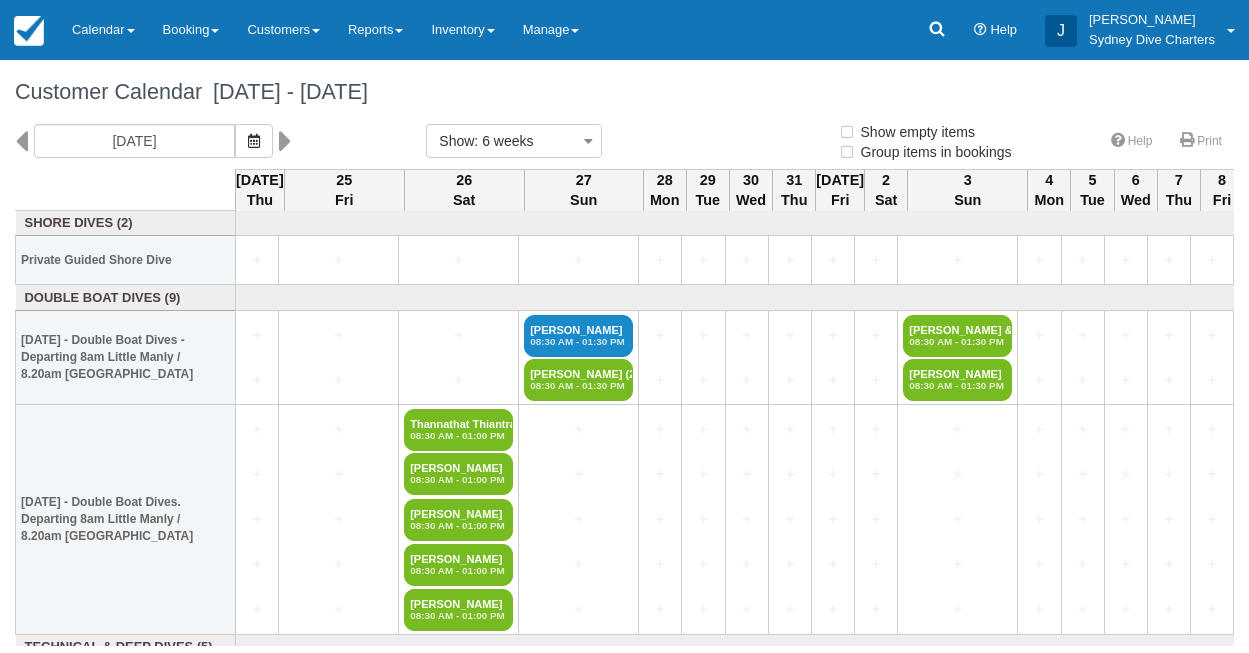 select 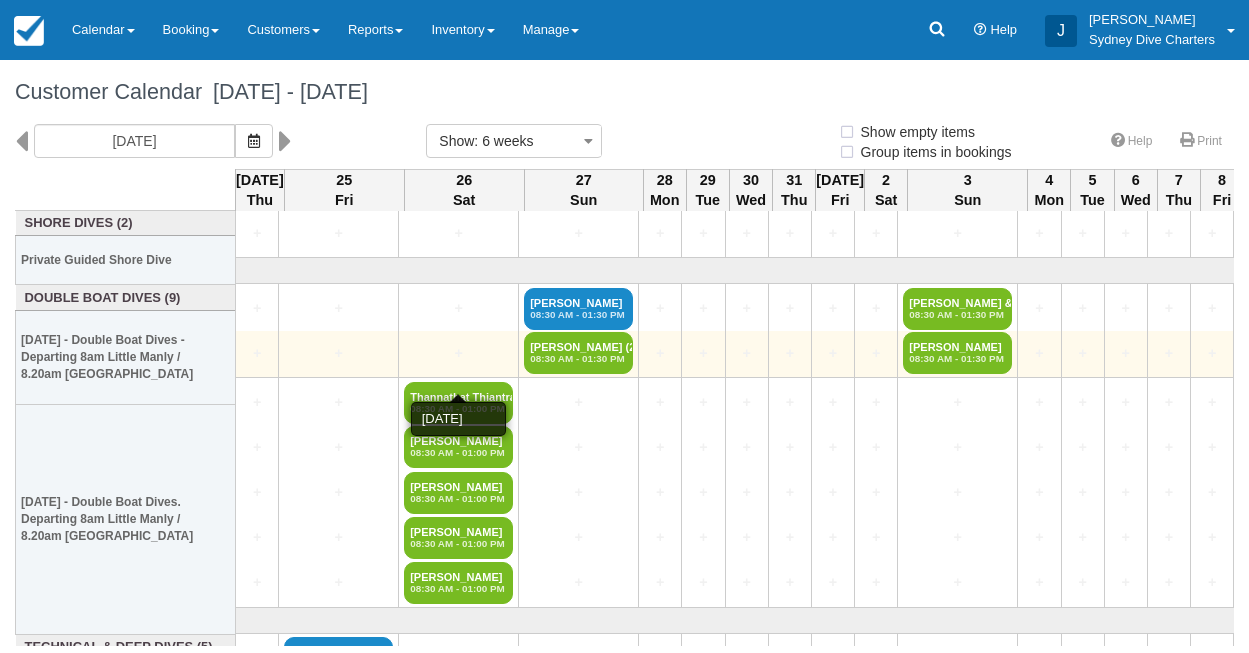 select 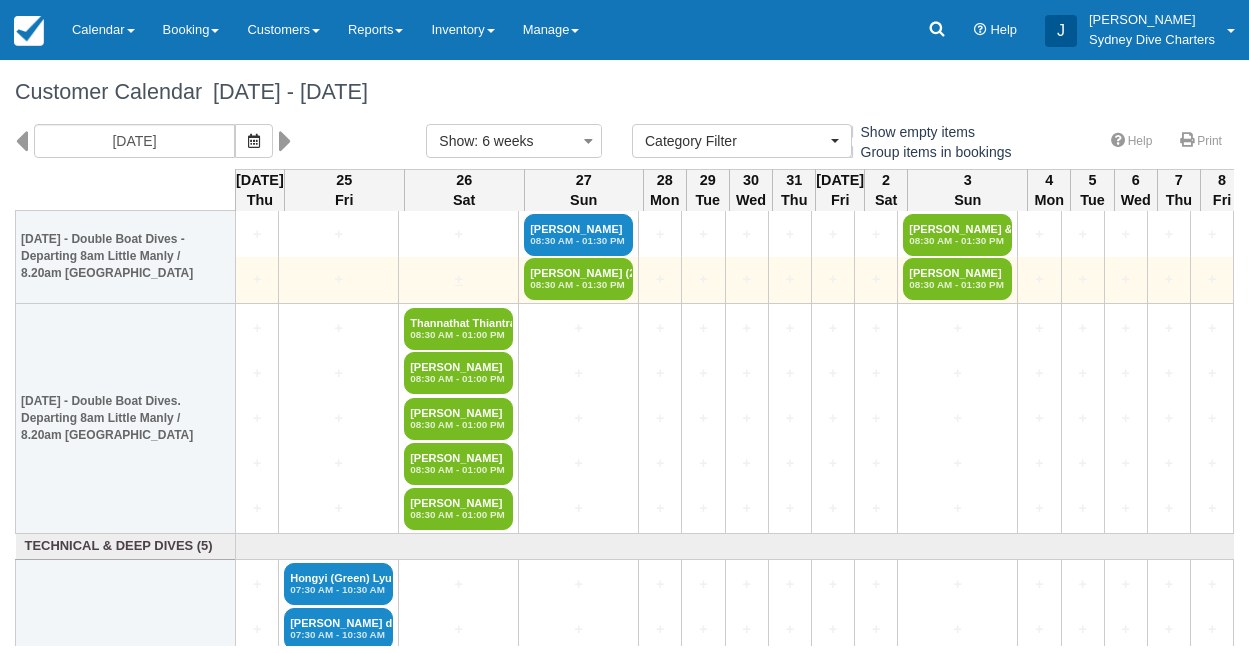 scroll, scrollTop: 103, scrollLeft: 0, axis: vertical 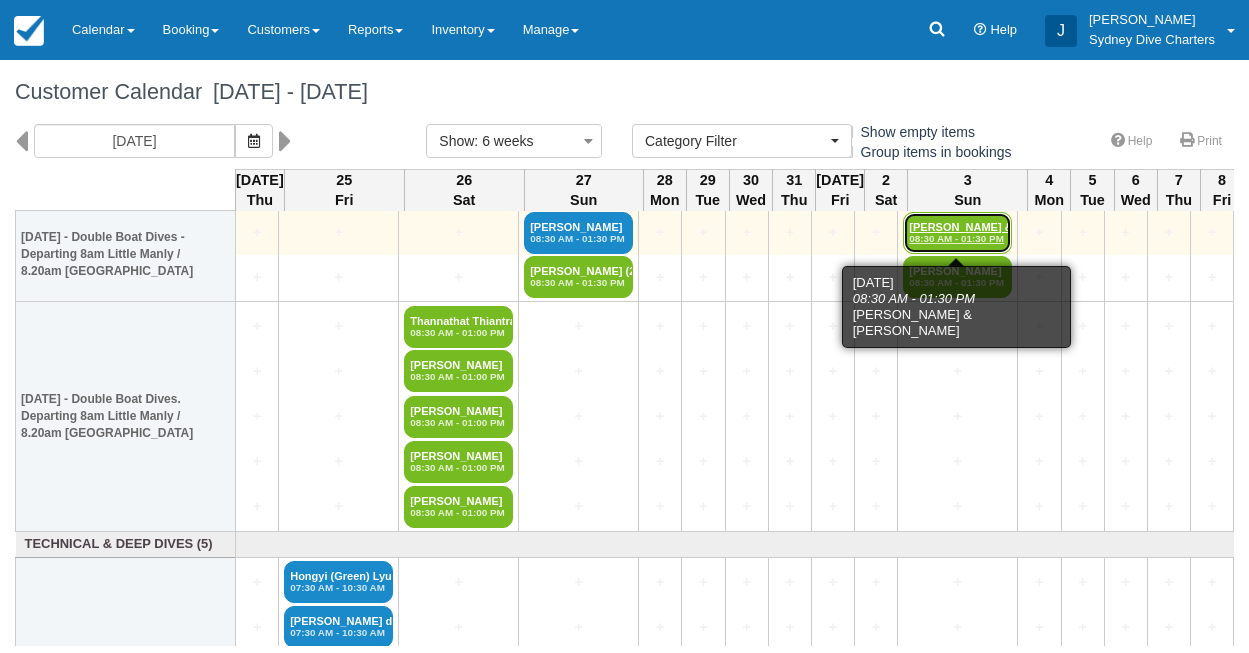 click on "Sébastien Beau & (2)  08:30 AM - 01:30 PM" at bounding box center (957, 233) 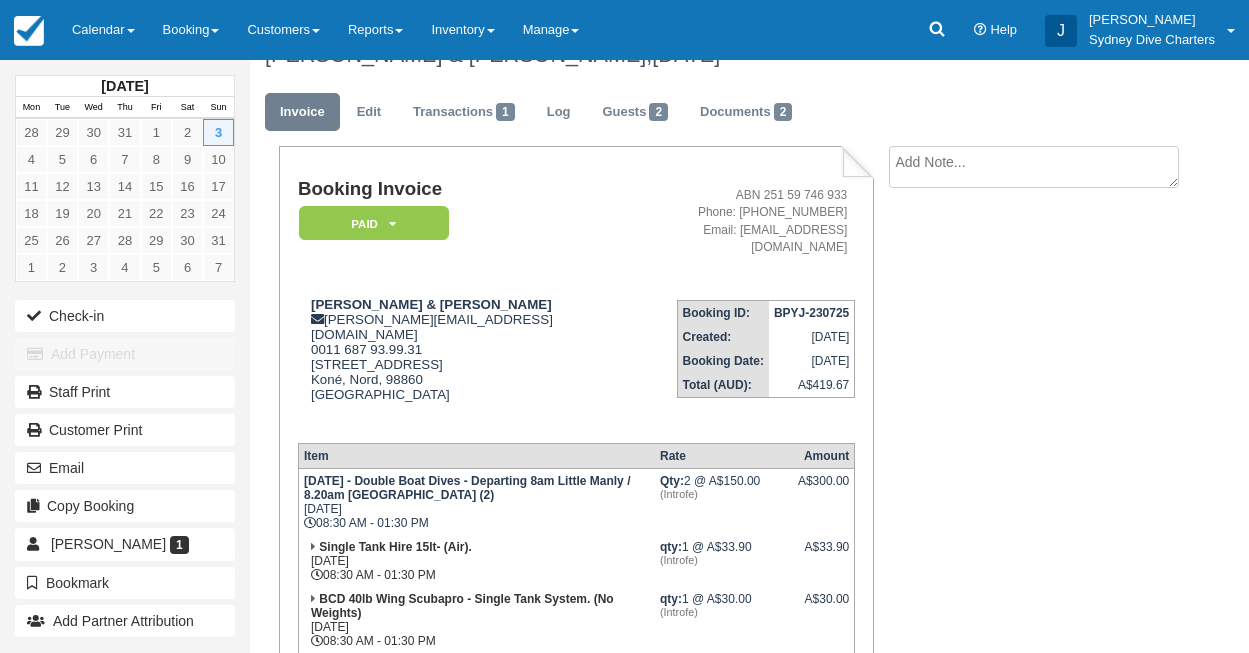scroll, scrollTop: 0, scrollLeft: 0, axis: both 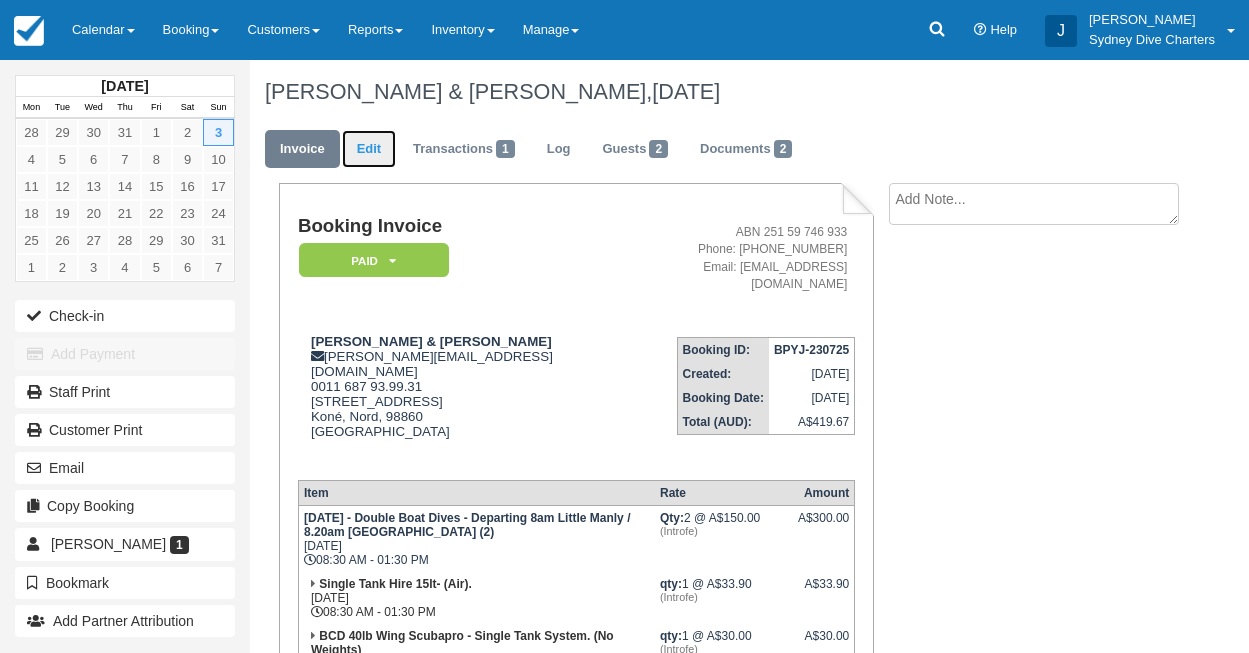 click on "Edit" at bounding box center [369, 149] 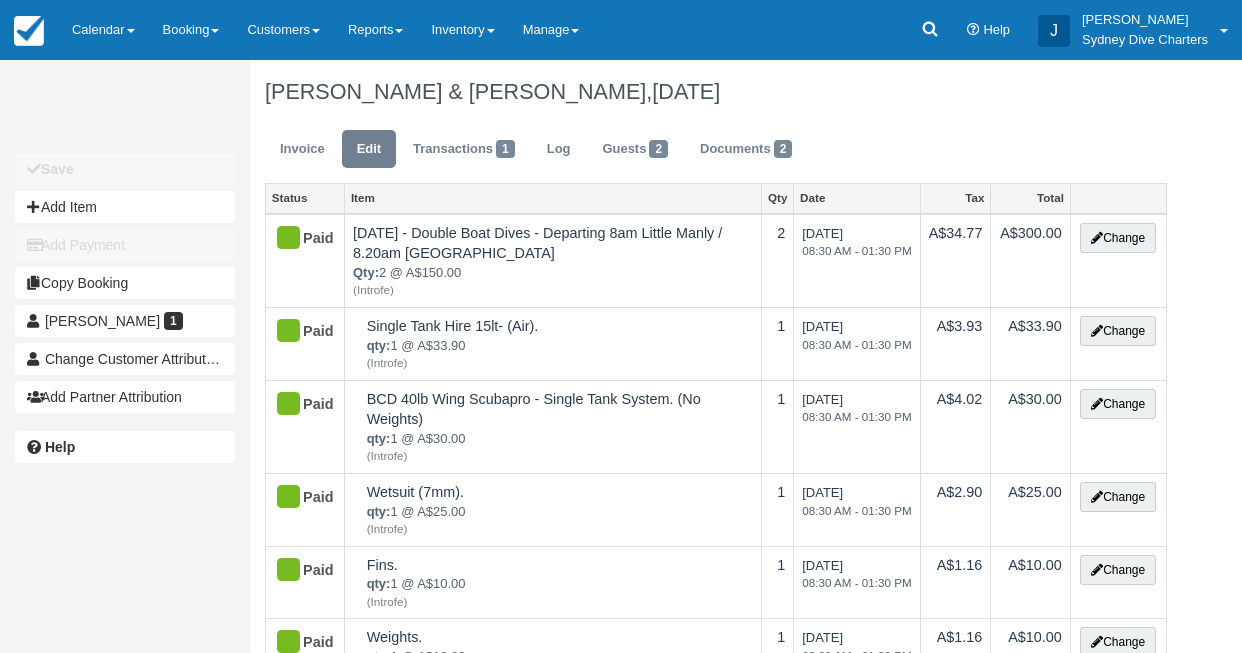 select on "Tropical" 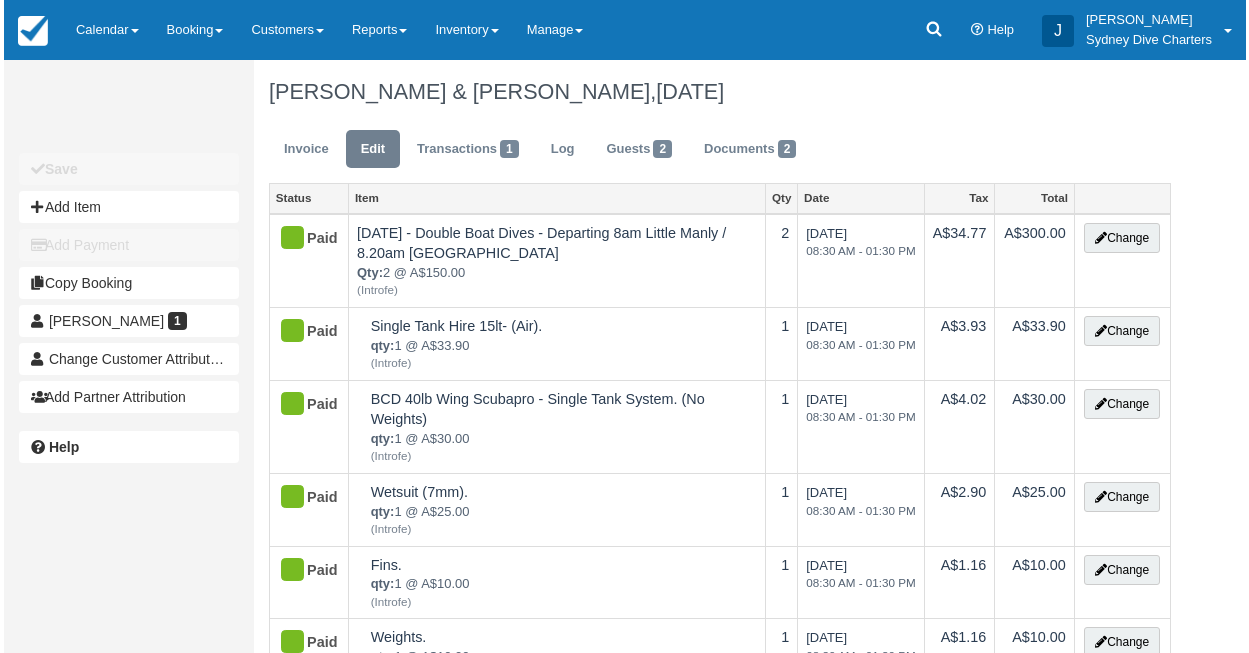 scroll, scrollTop: 0, scrollLeft: 0, axis: both 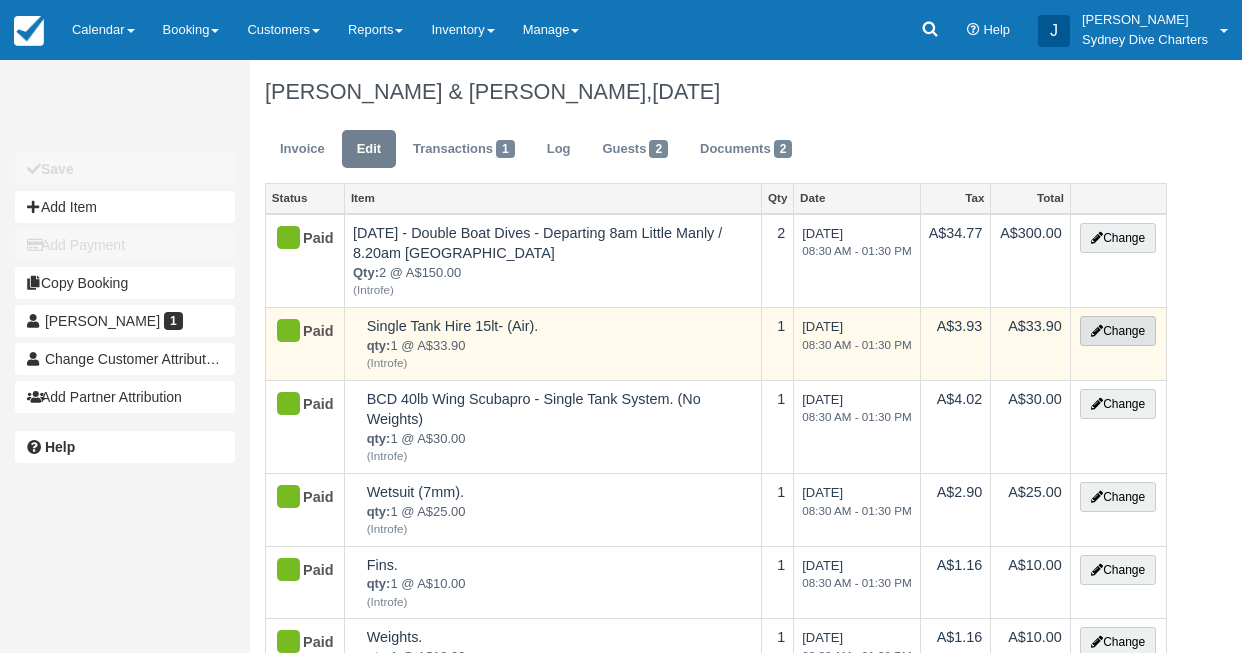 click on "Change" at bounding box center (1118, 331) 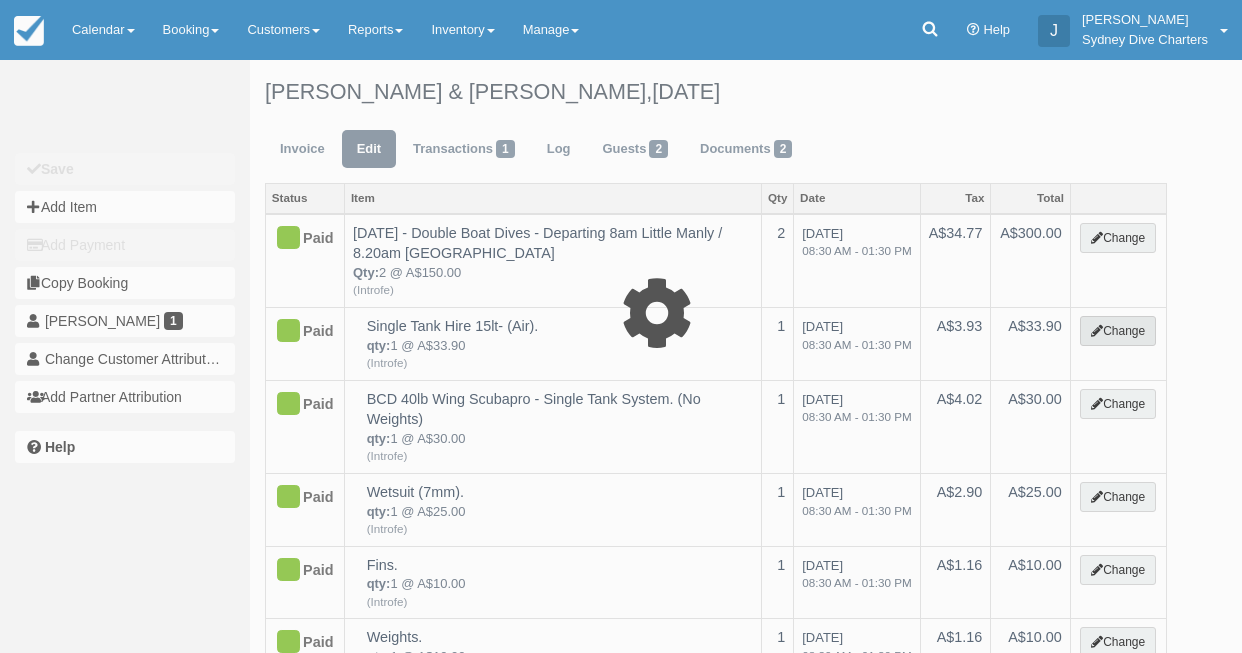 select on "12" 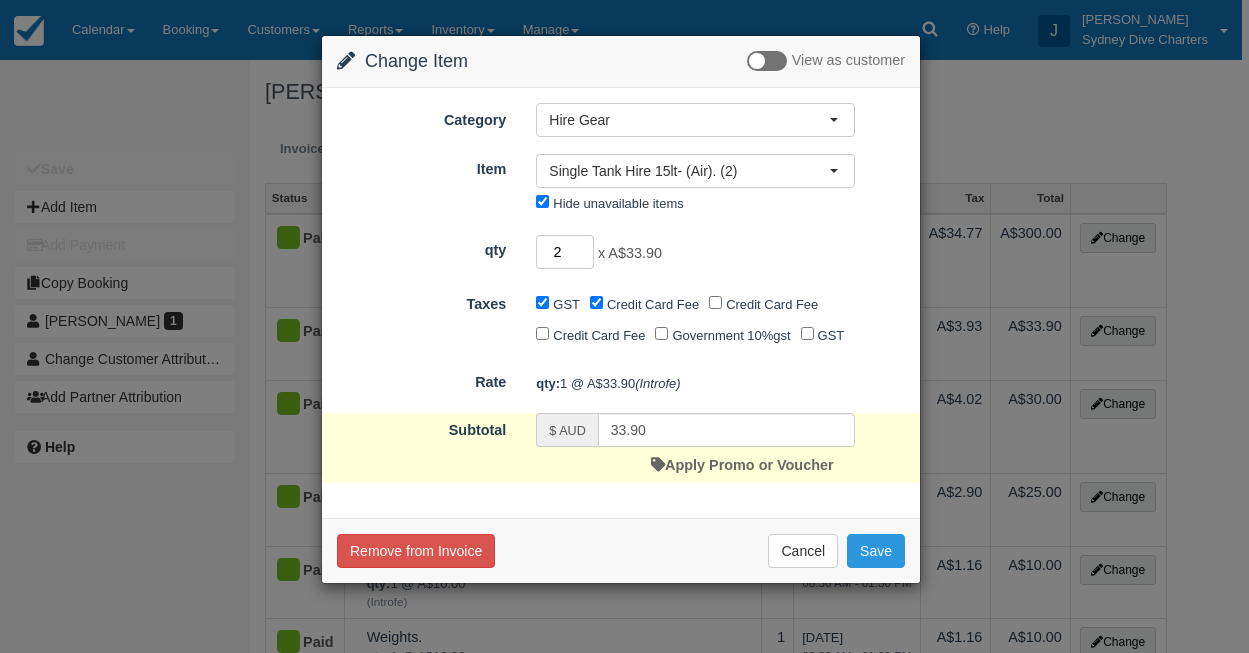type on "2" 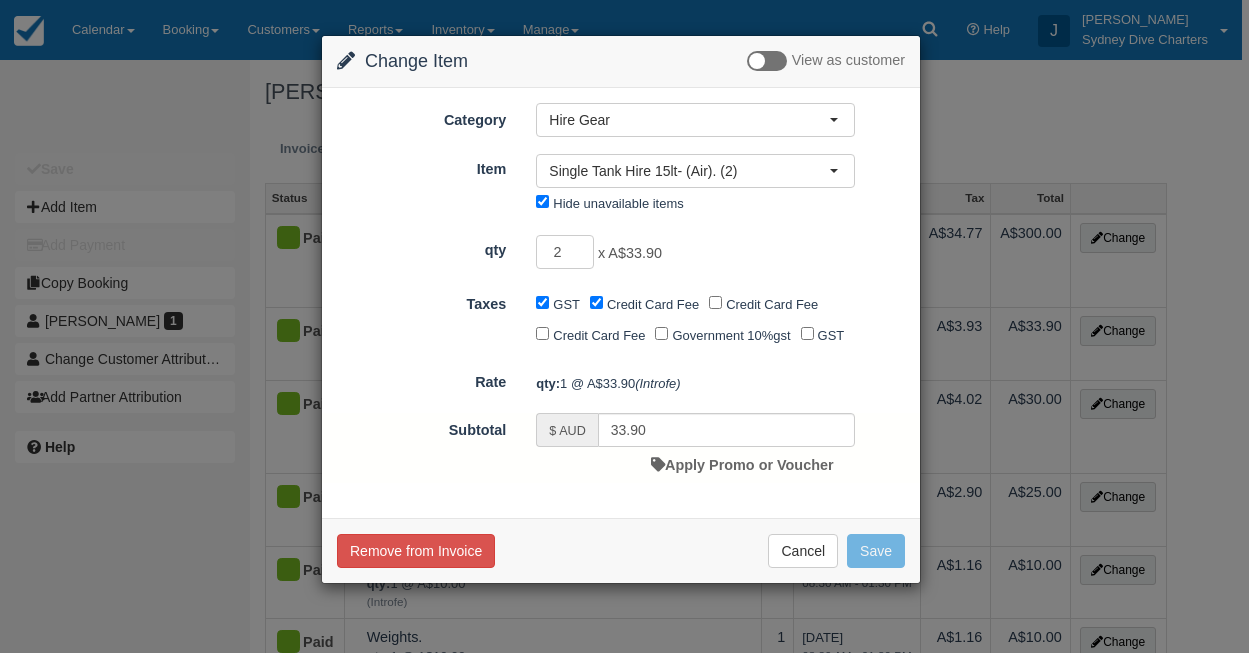 type on "67.80" 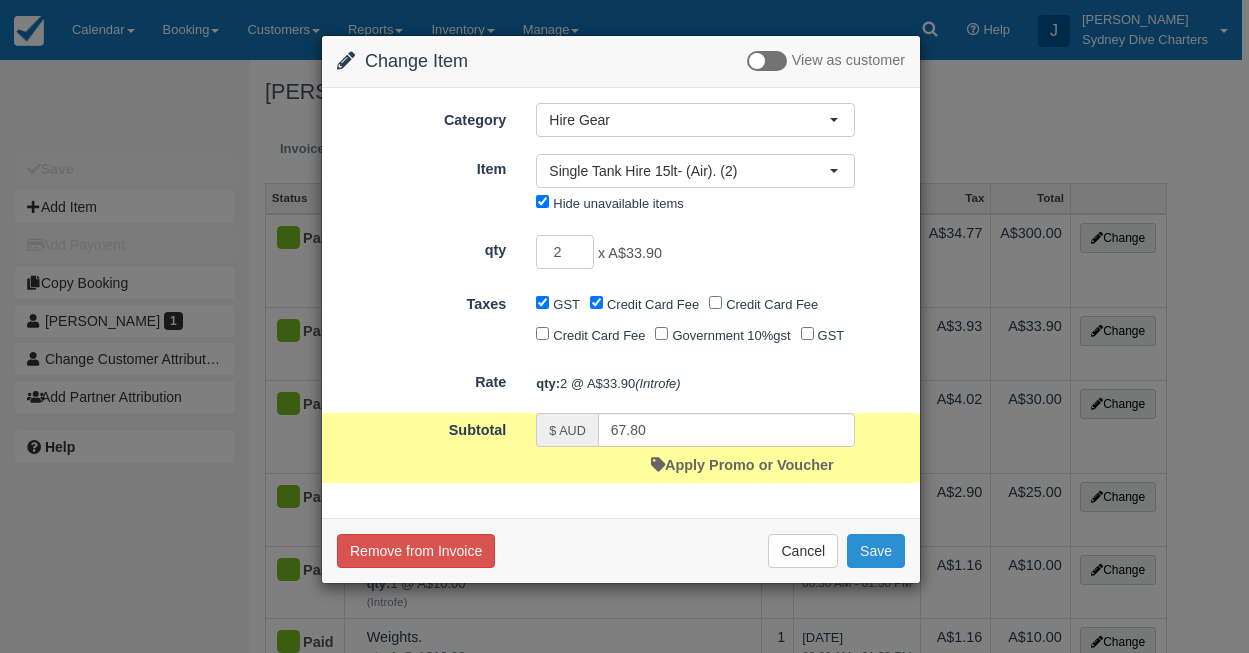 click on "Save" at bounding box center (876, 551) 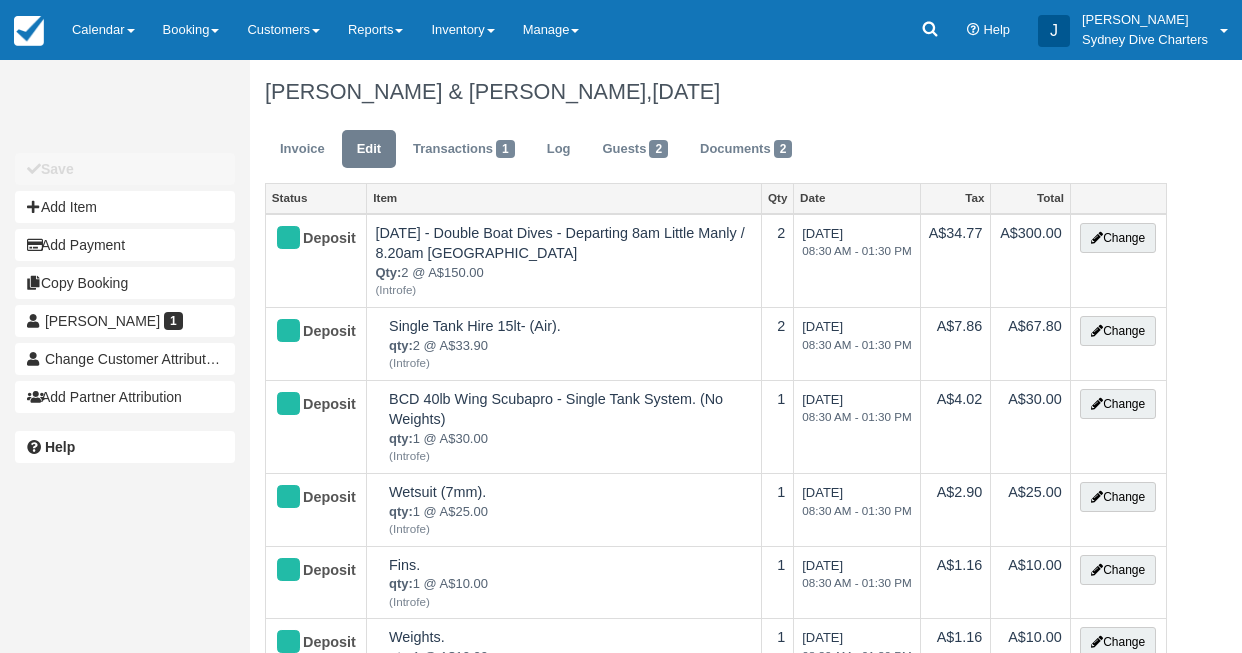 select on "Tropical" 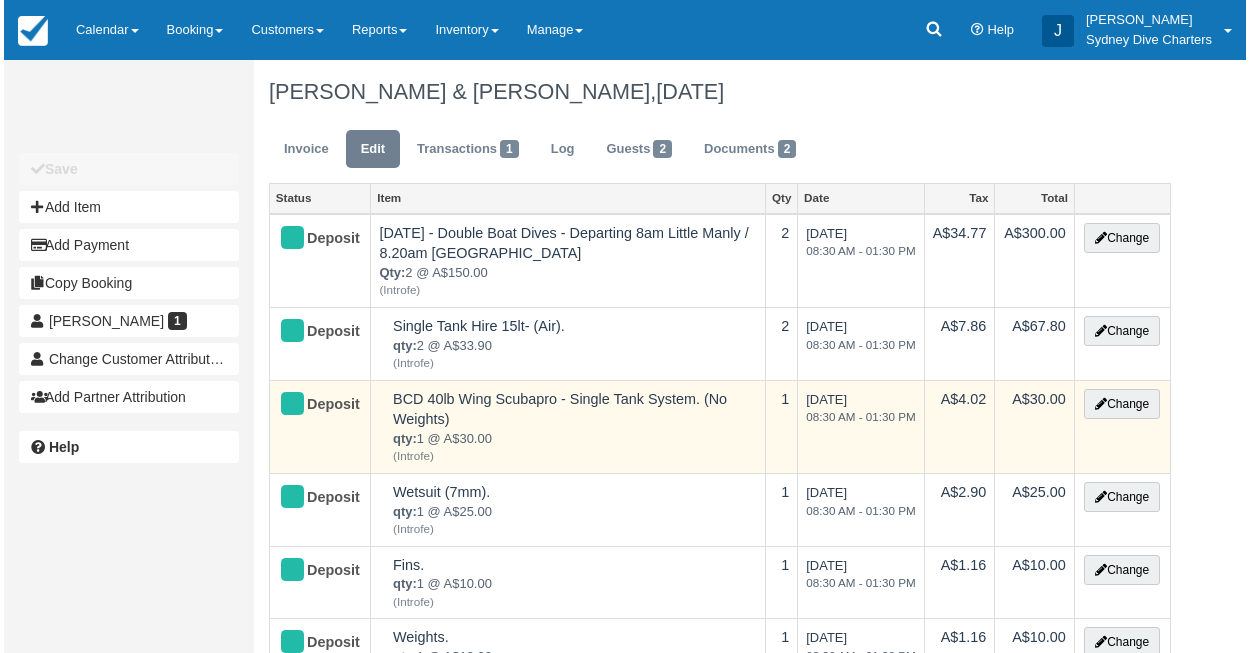 scroll, scrollTop: 0, scrollLeft: 0, axis: both 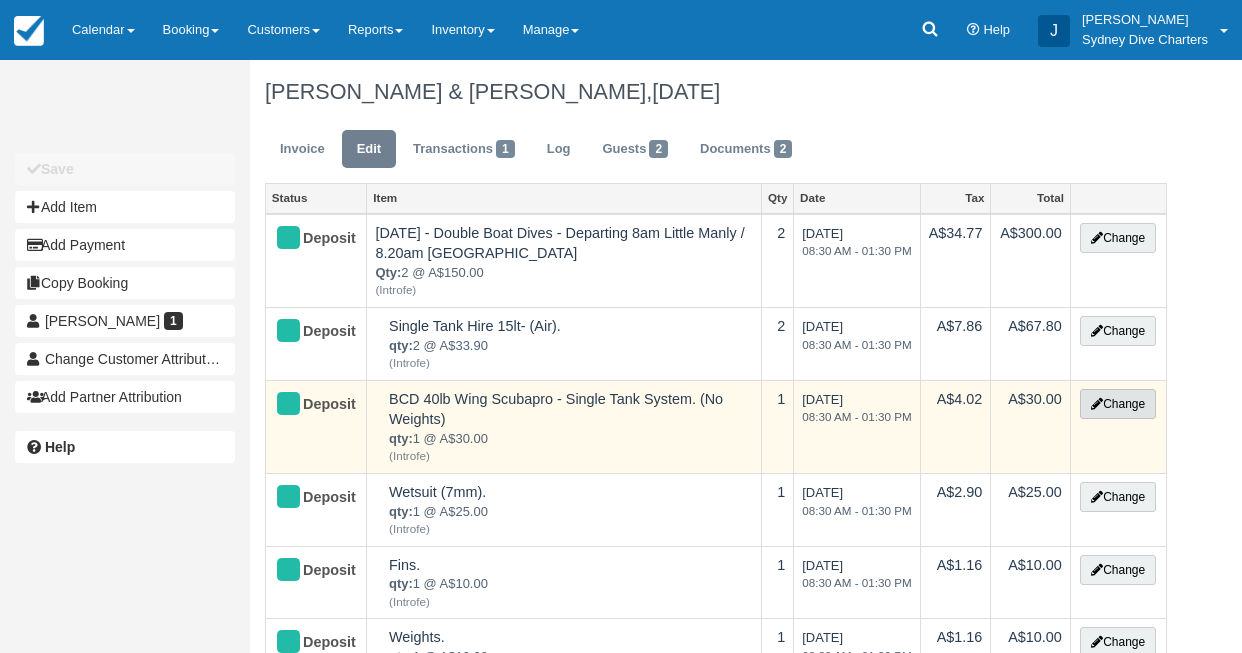 click on "Change" at bounding box center (1118, 404) 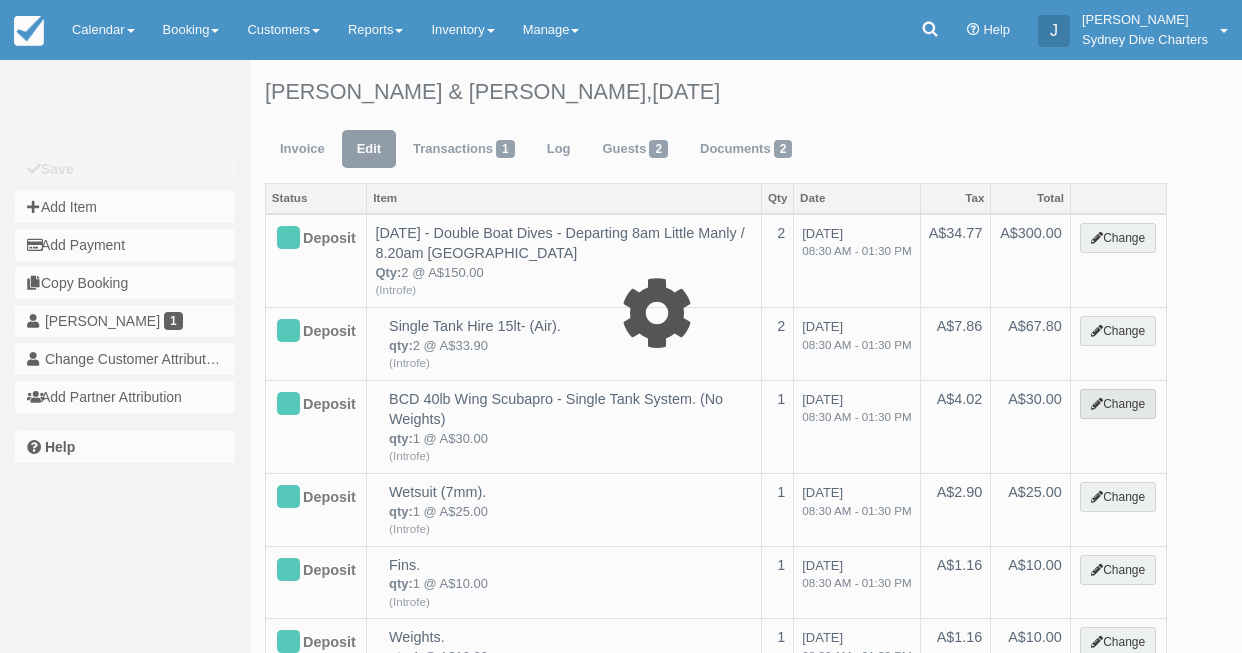 select on "12" 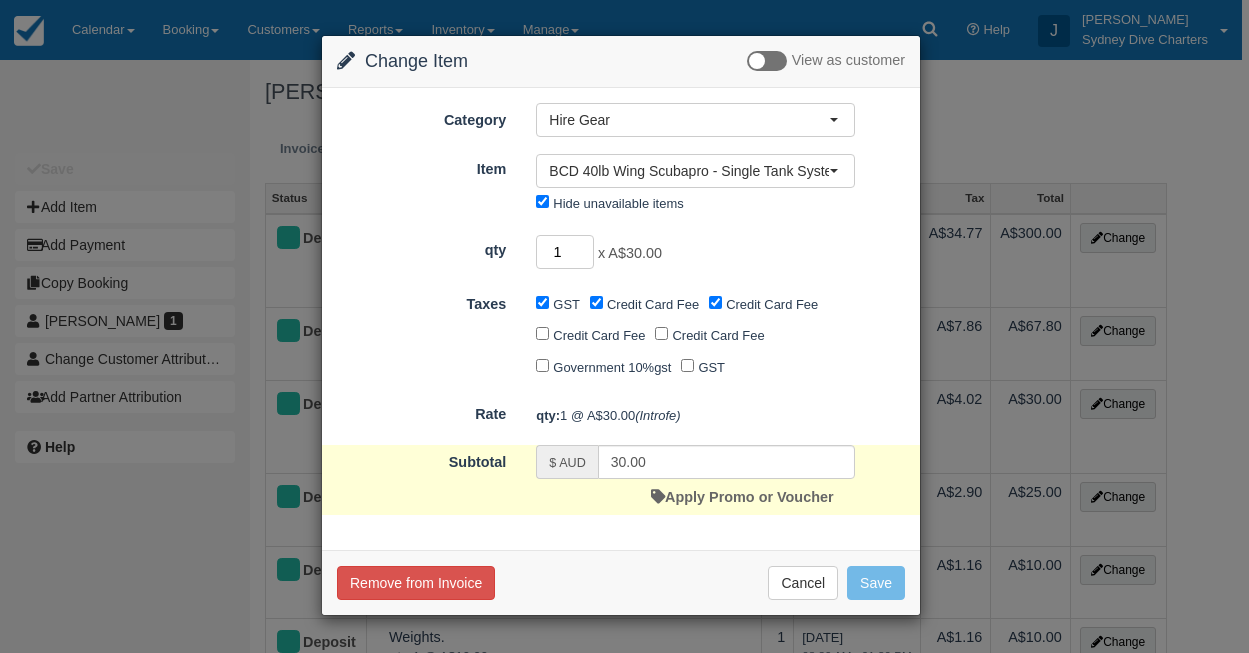 click on "1" at bounding box center (565, 252) 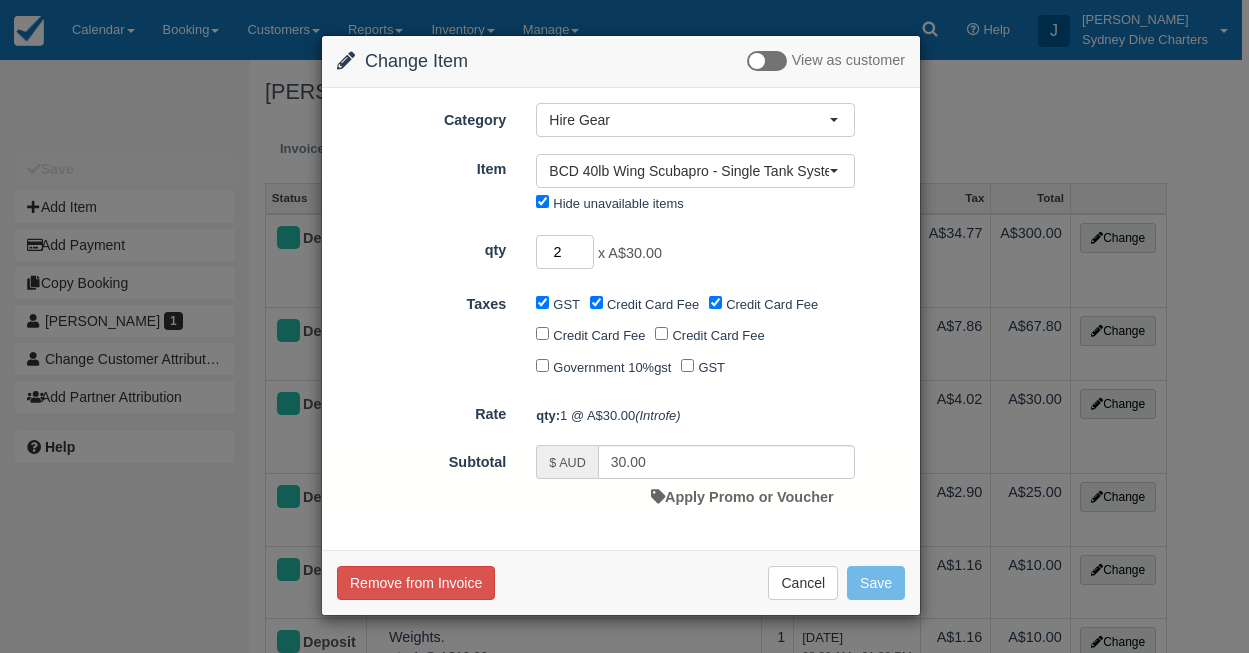 type on "2" 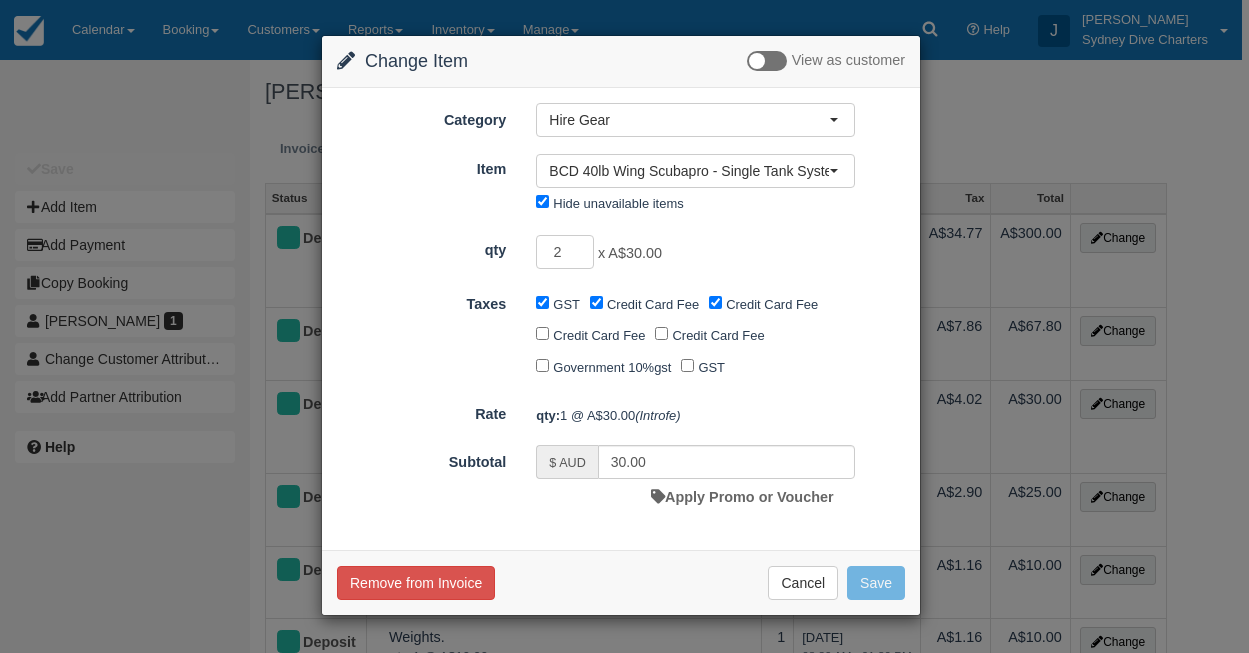 type on "60.00" 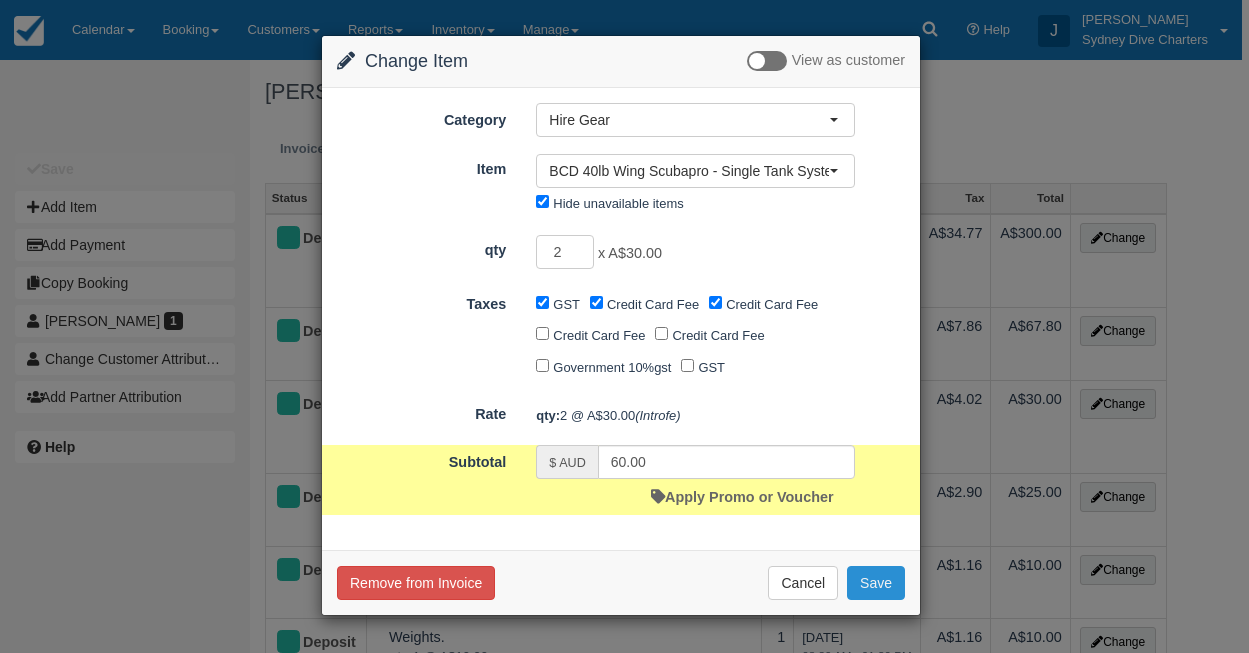 click on "Save" at bounding box center [876, 583] 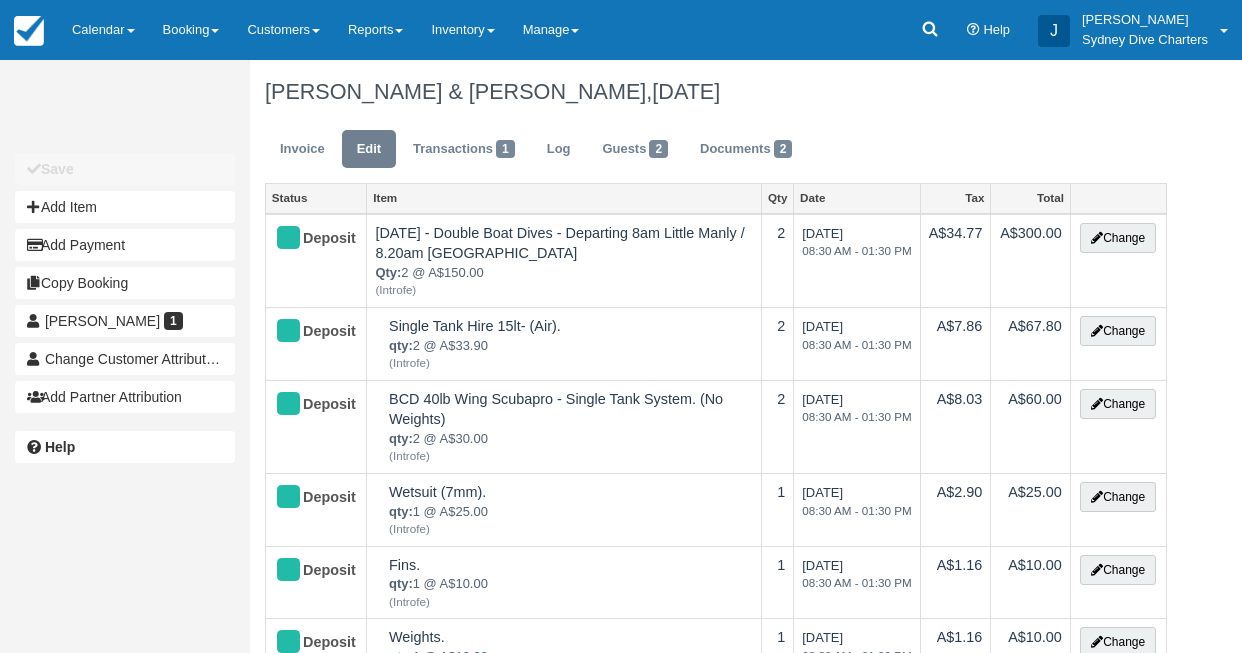 select on "Tropical" 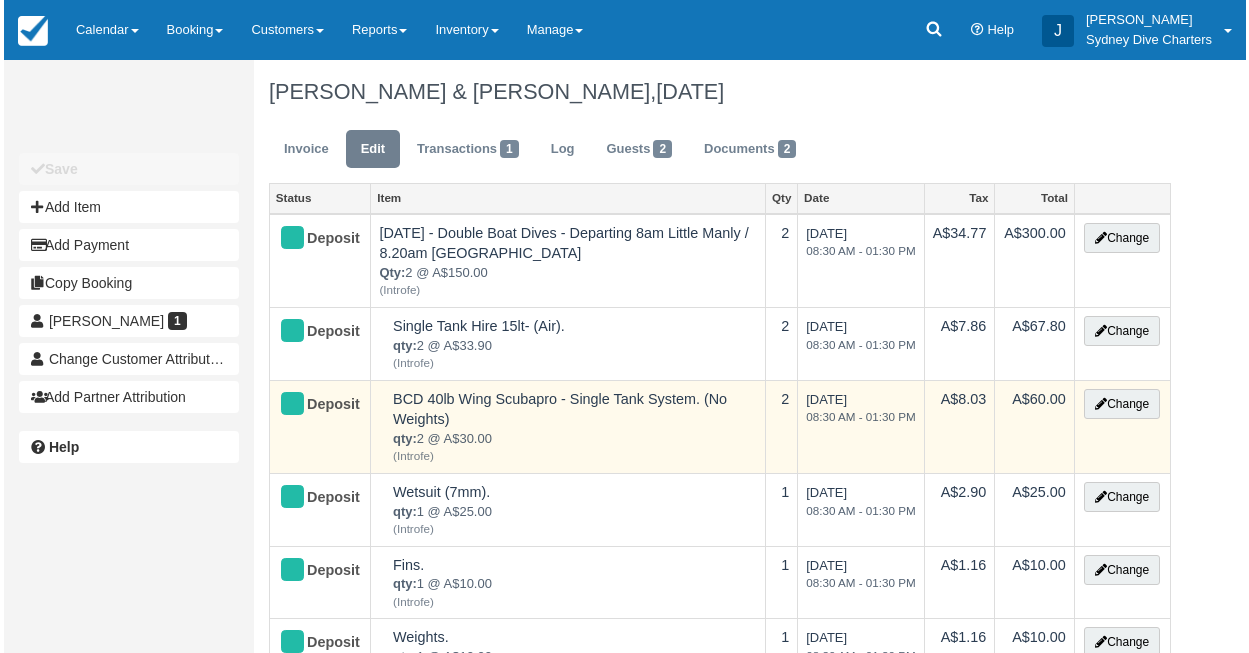 scroll, scrollTop: 0, scrollLeft: 0, axis: both 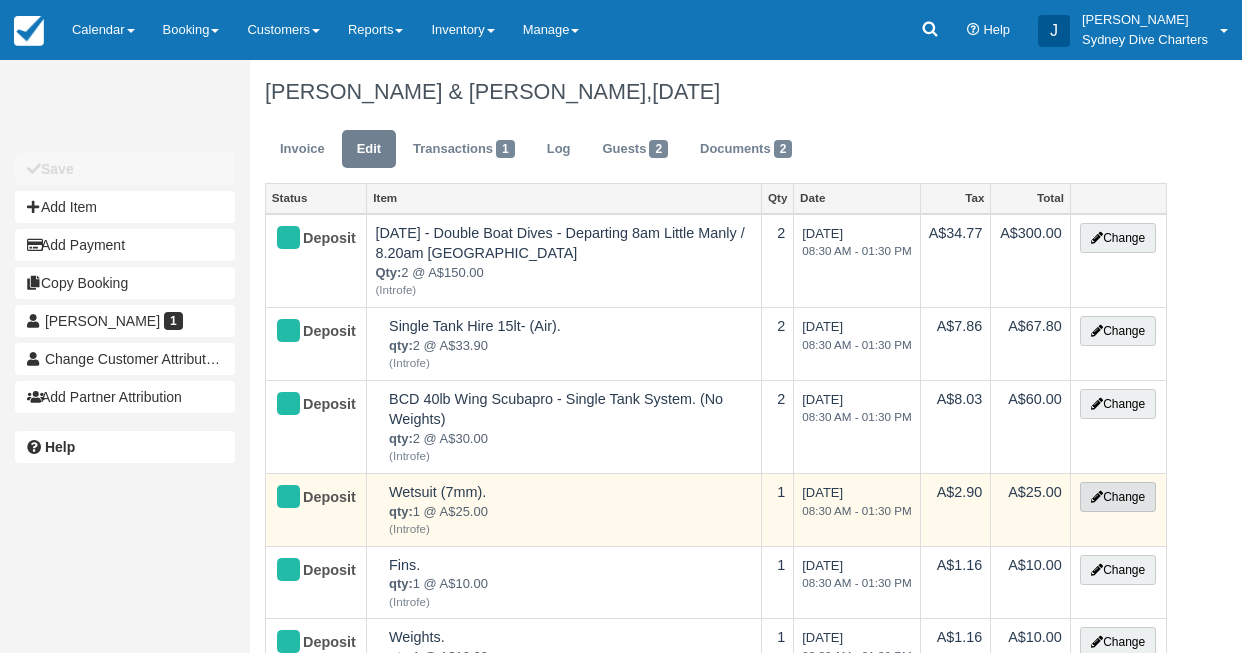 click on "Change" at bounding box center [1118, 497] 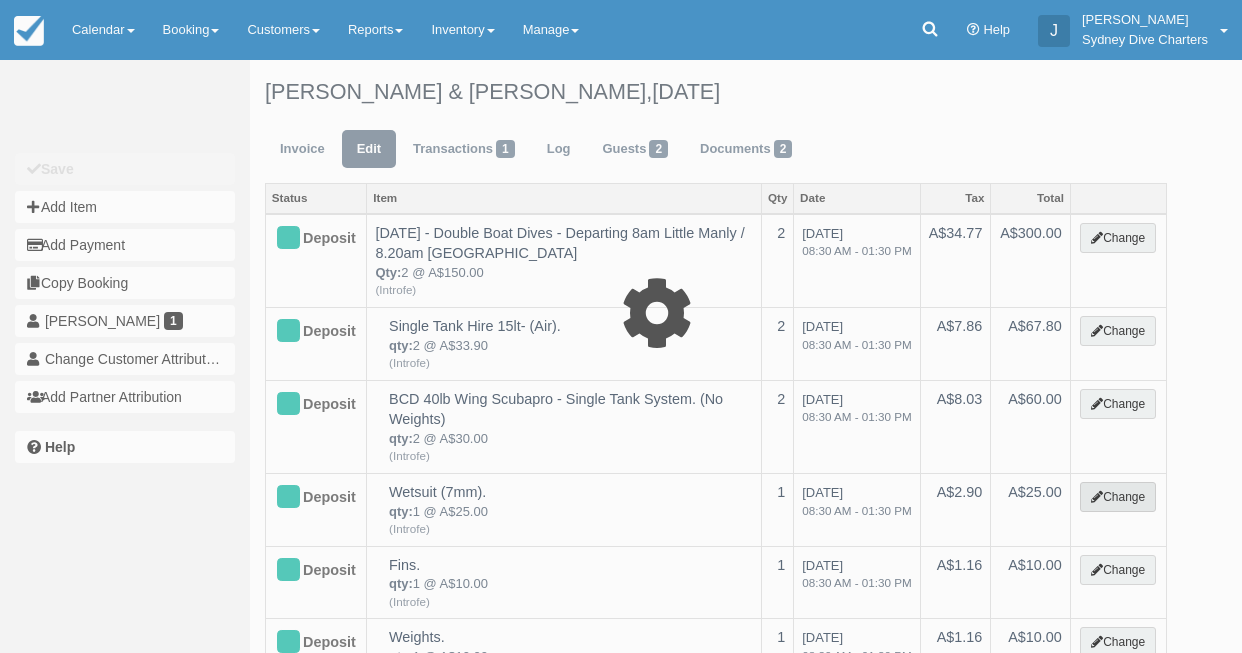select on "12" 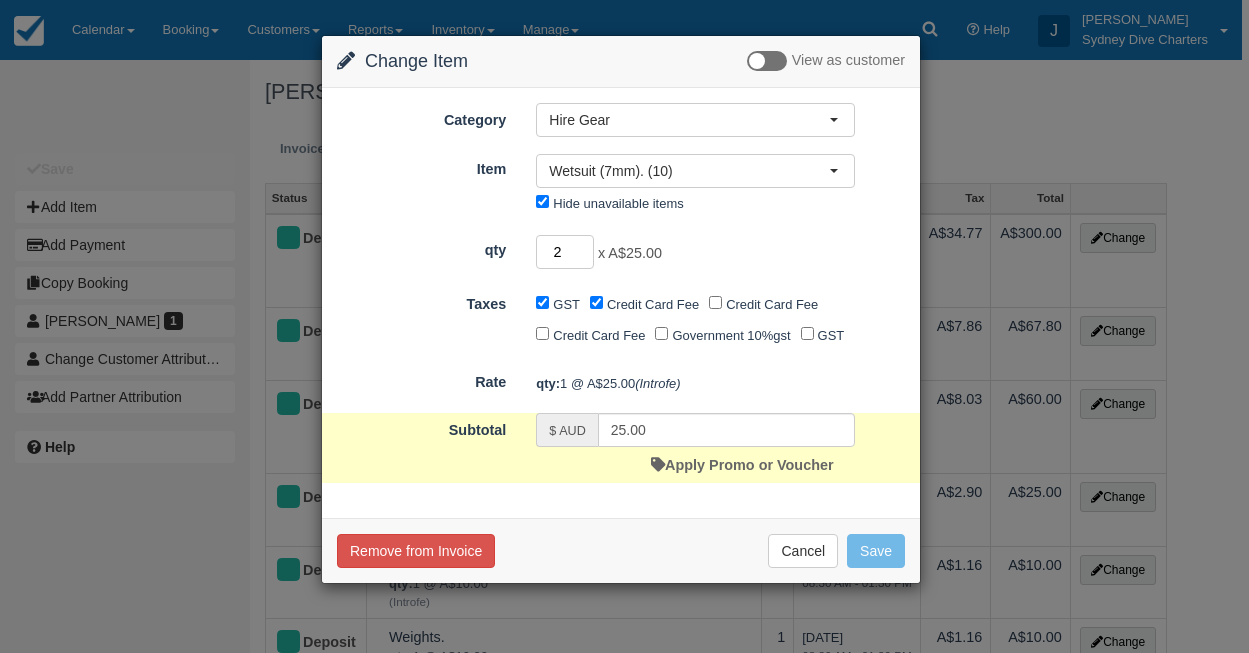 type on "2" 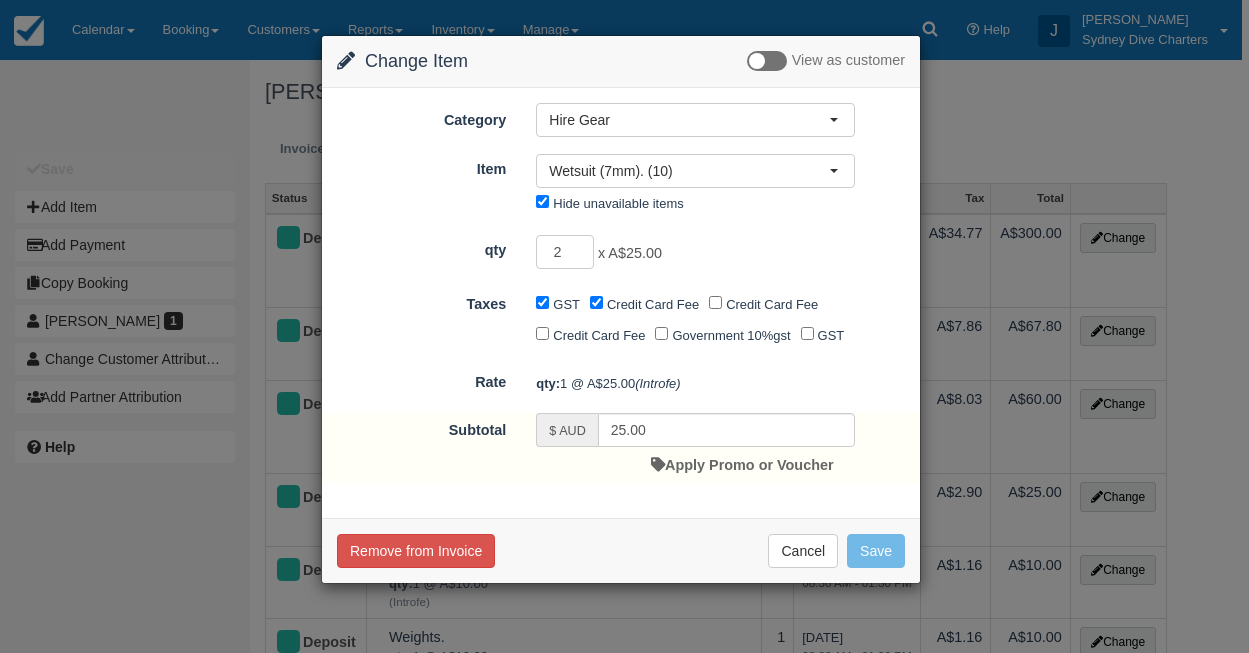 type on "50.00" 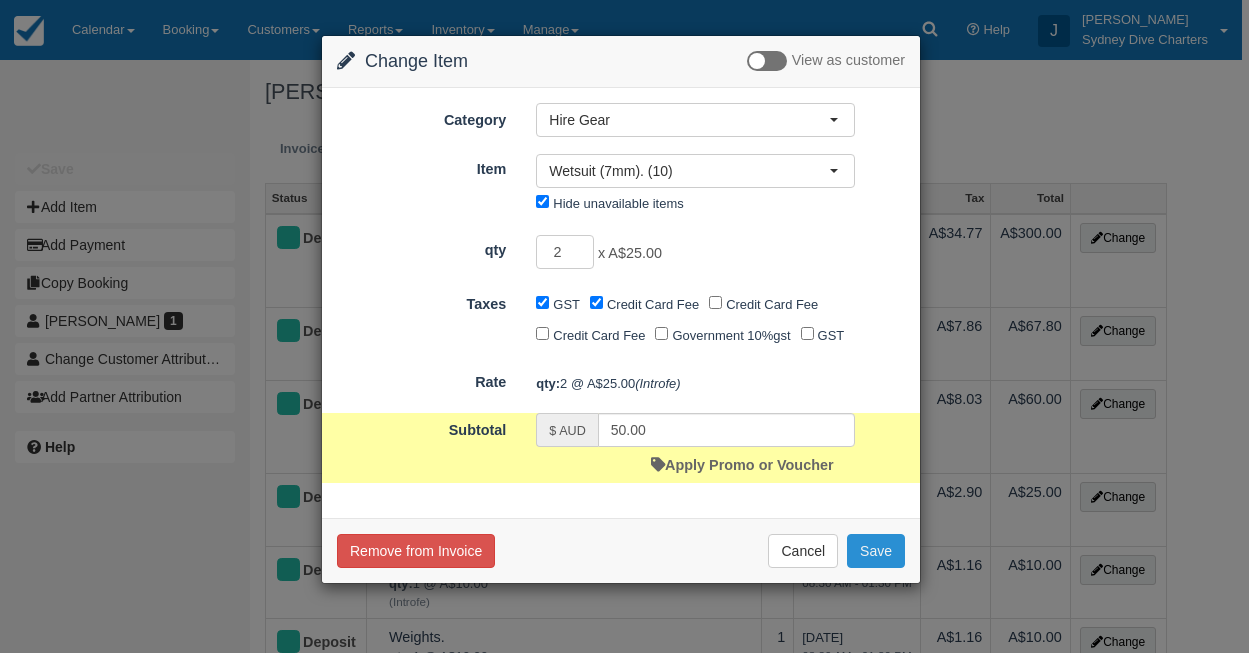 click on "Save" at bounding box center [876, 551] 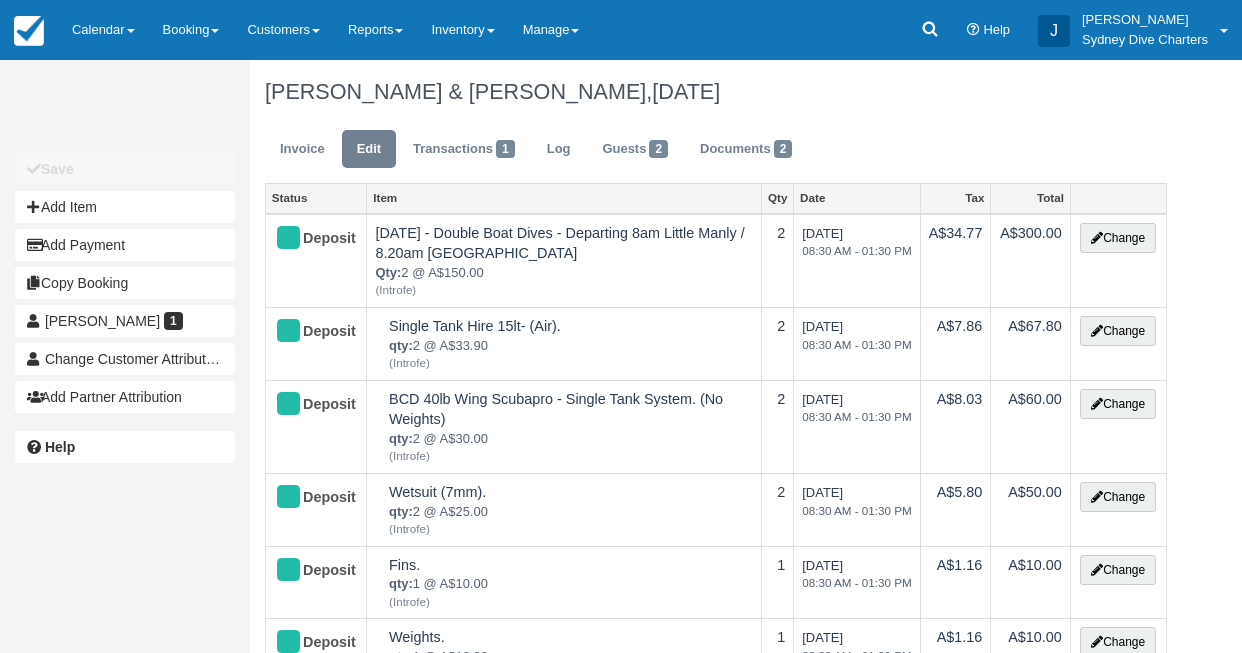 select on "Tropical" 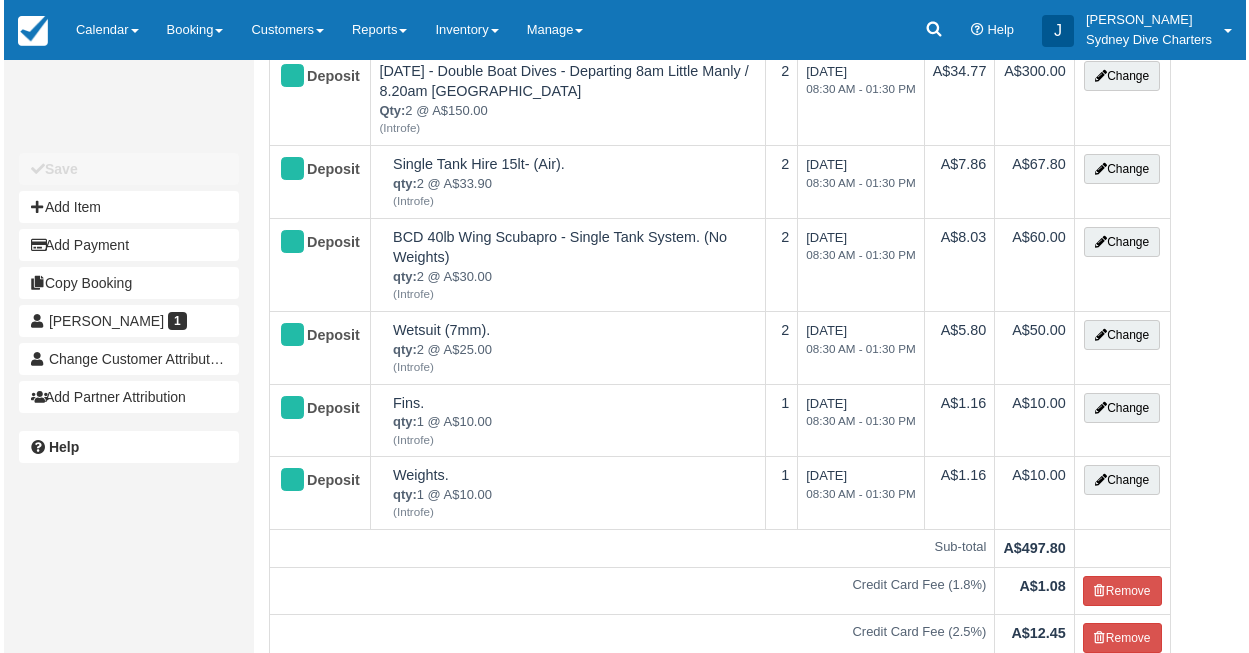 scroll, scrollTop: 167, scrollLeft: 0, axis: vertical 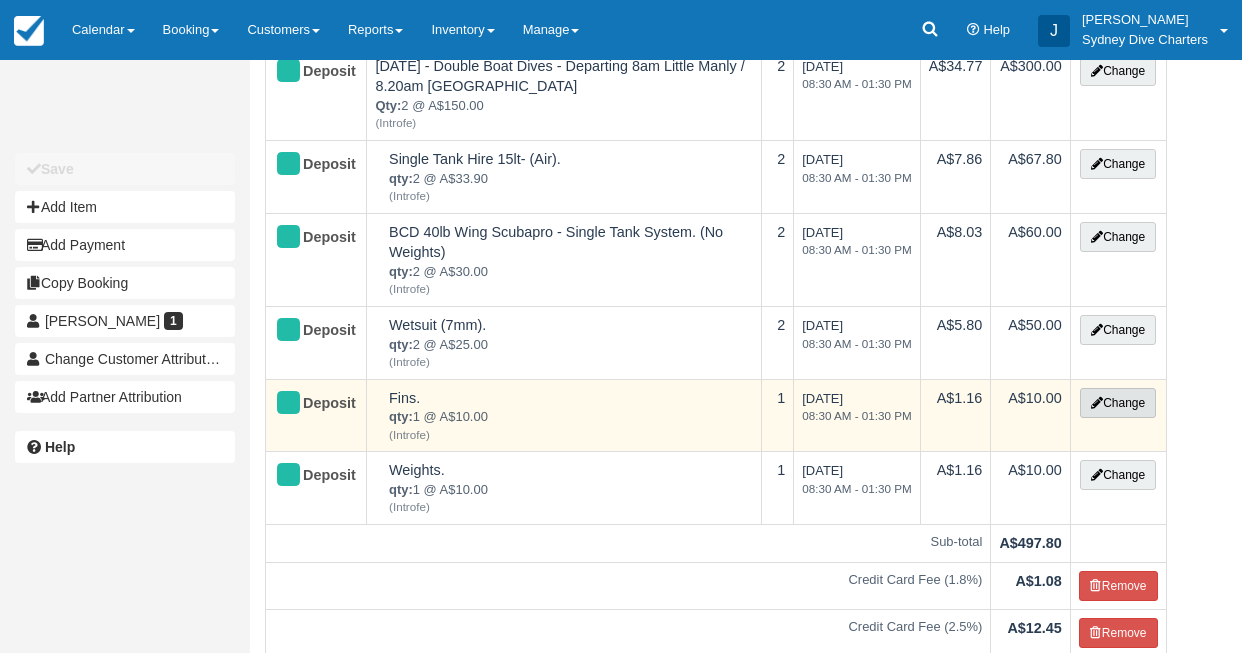 click on "Change" at bounding box center [1118, 403] 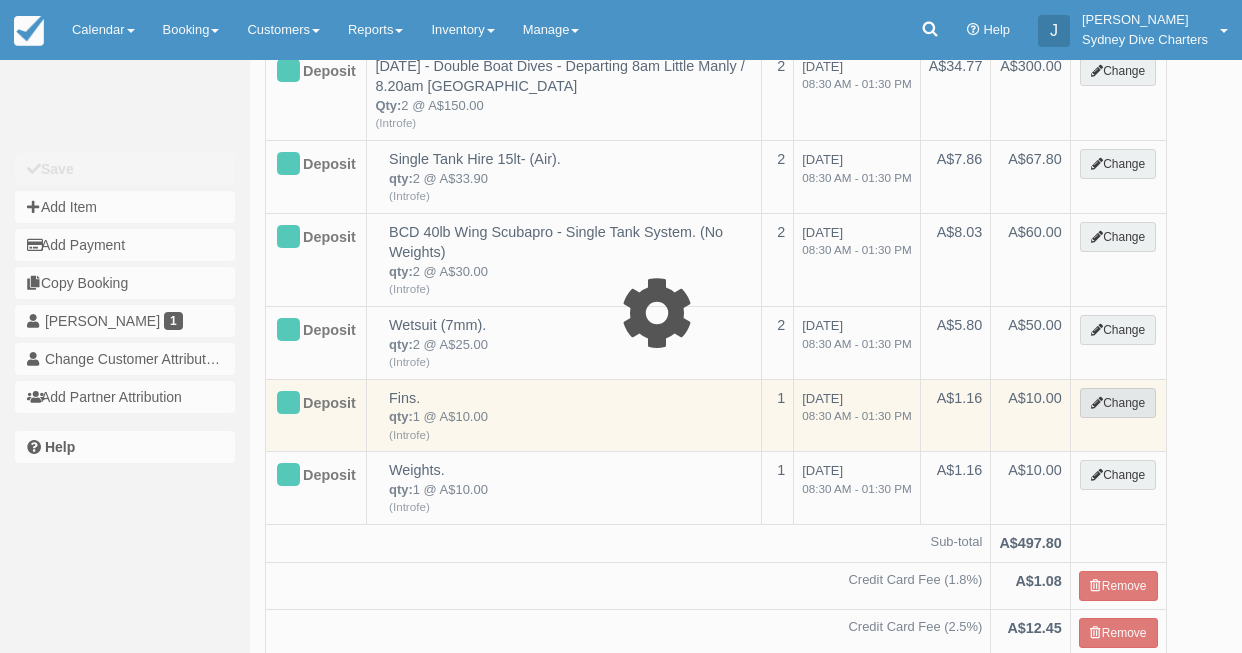 select on "12" 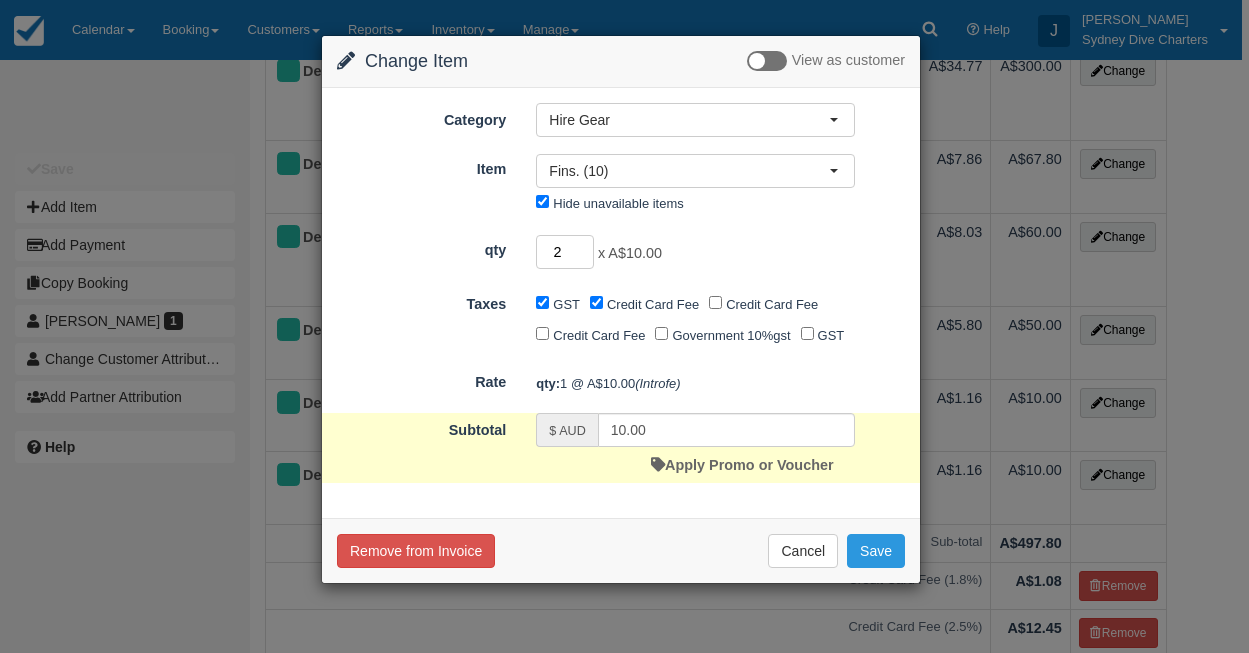 type on "2" 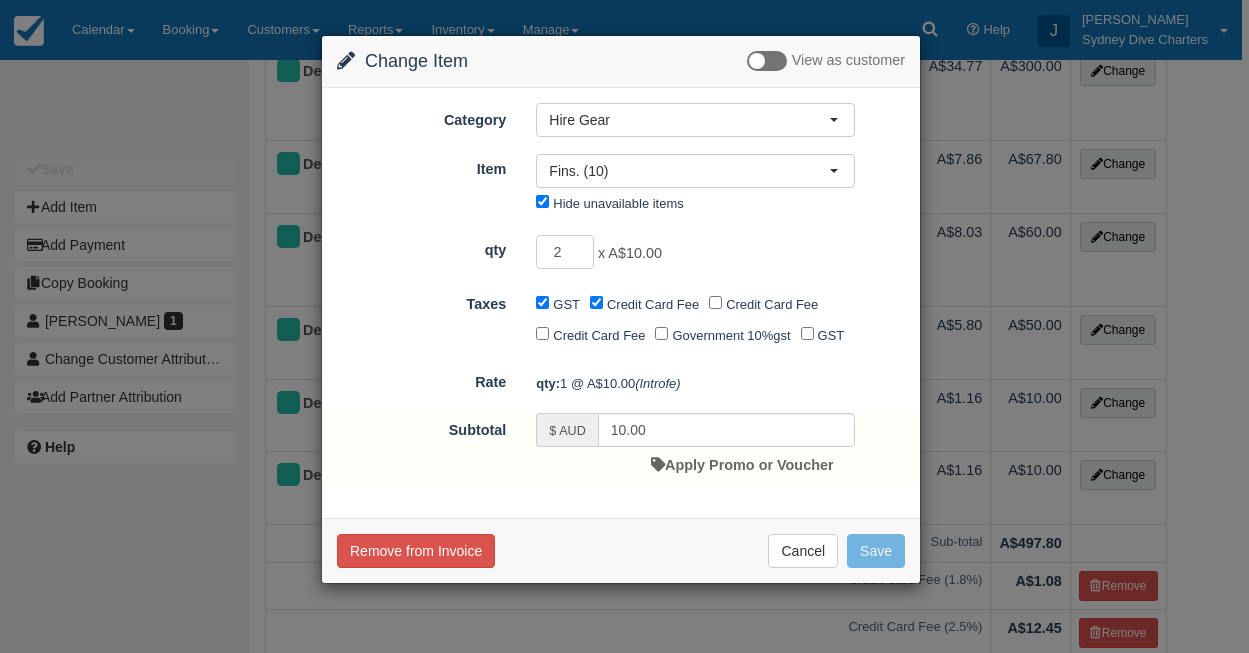 type on "20.00" 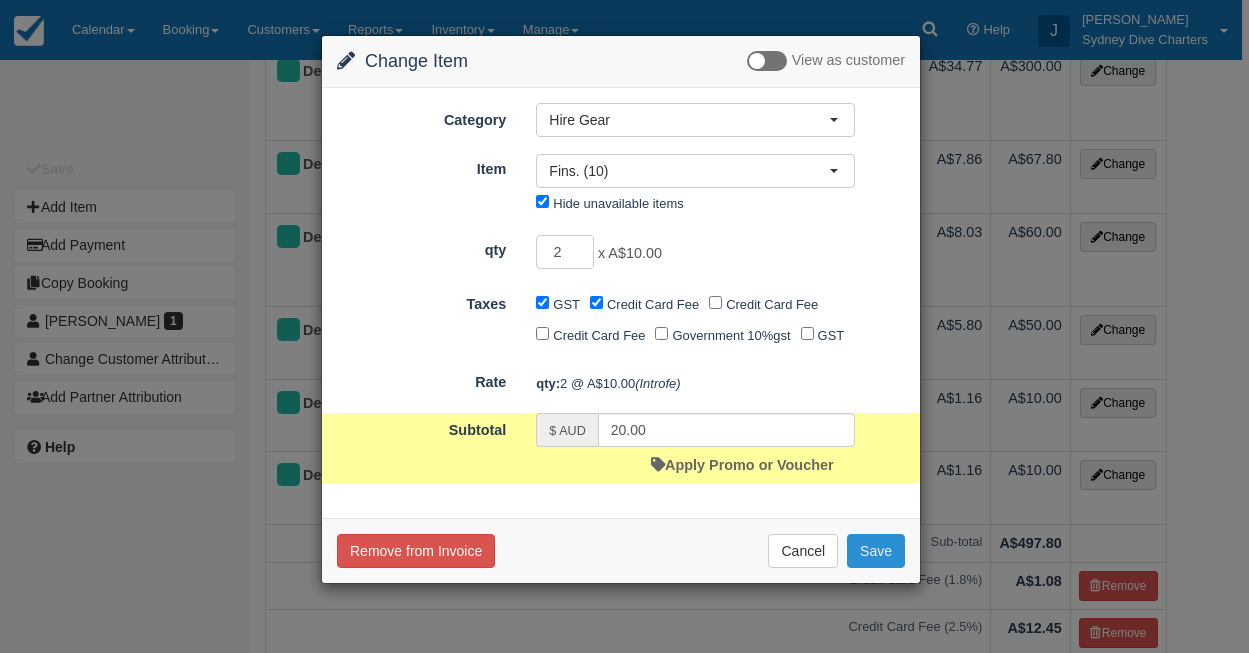 click on "Save" at bounding box center [876, 551] 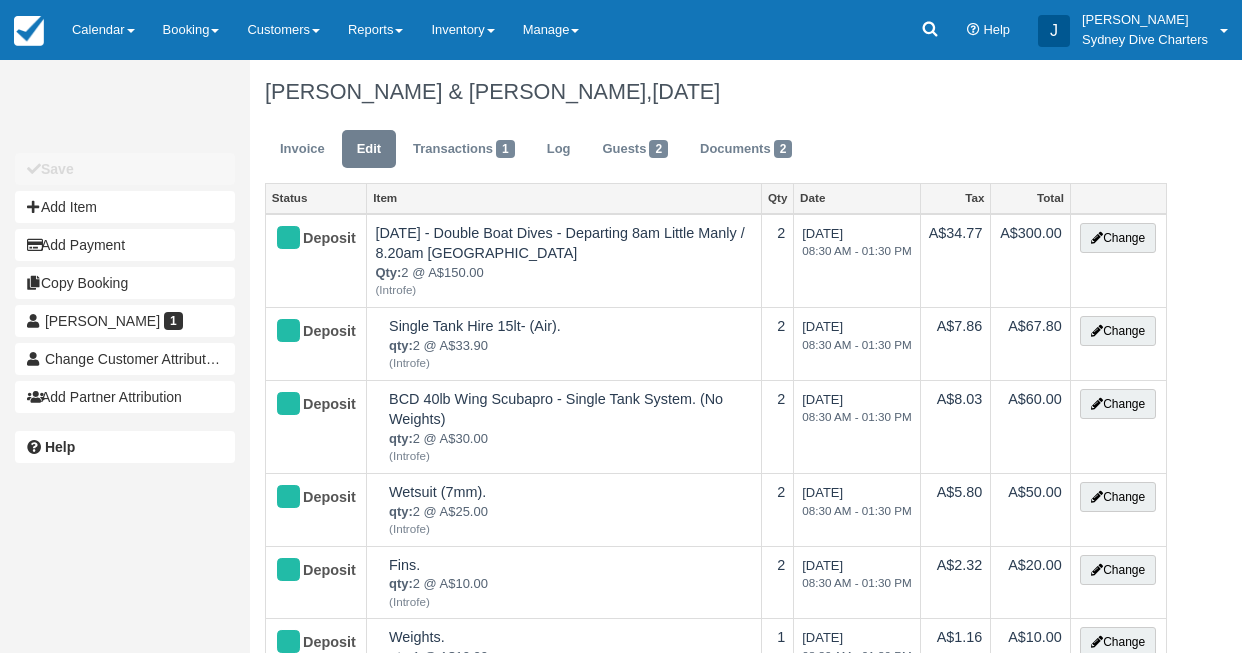 select on "Tropical" 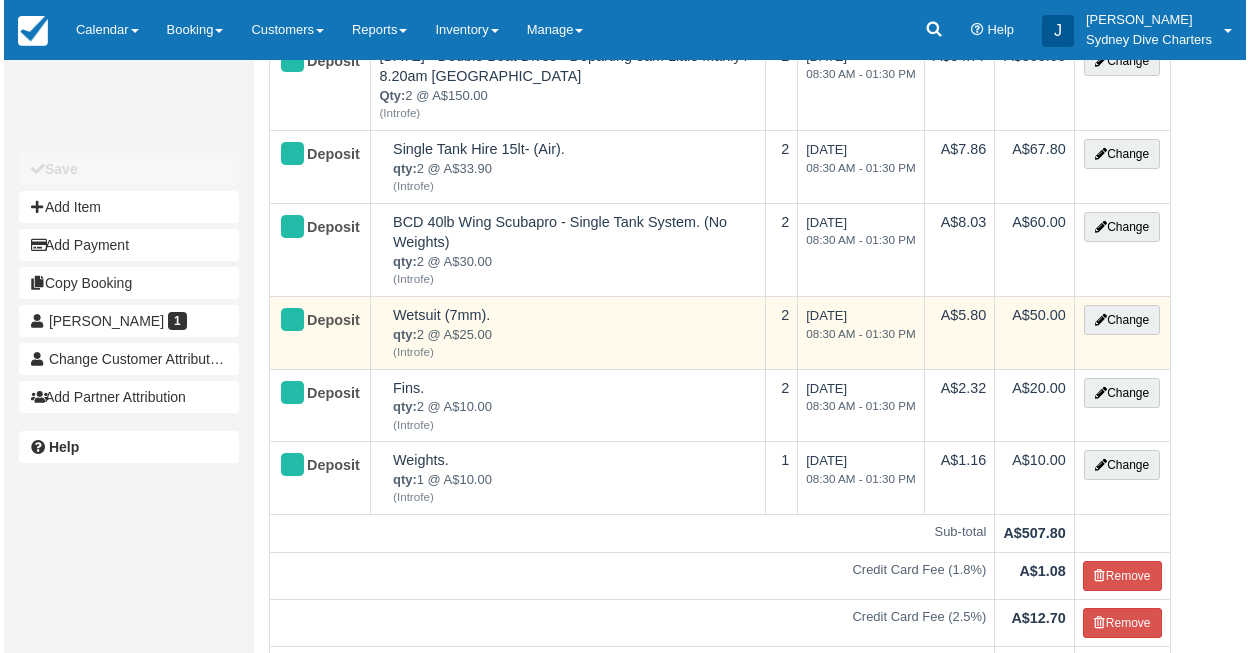 scroll, scrollTop: 185, scrollLeft: 0, axis: vertical 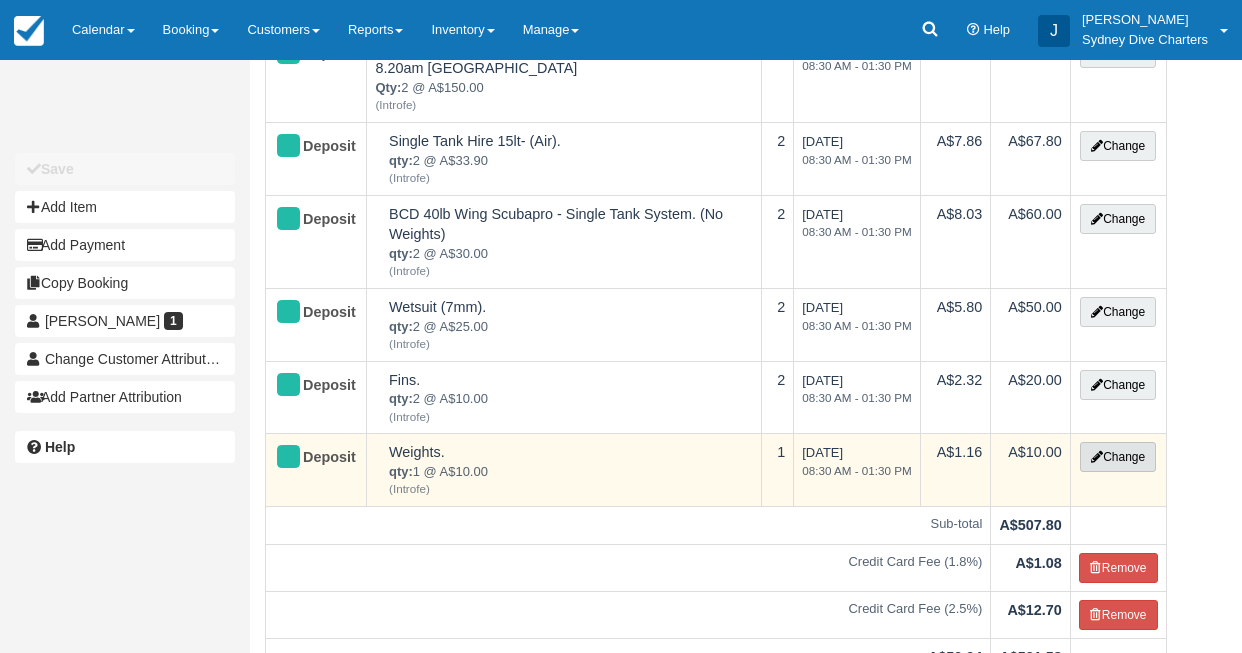 click on "Change" at bounding box center [1118, 457] 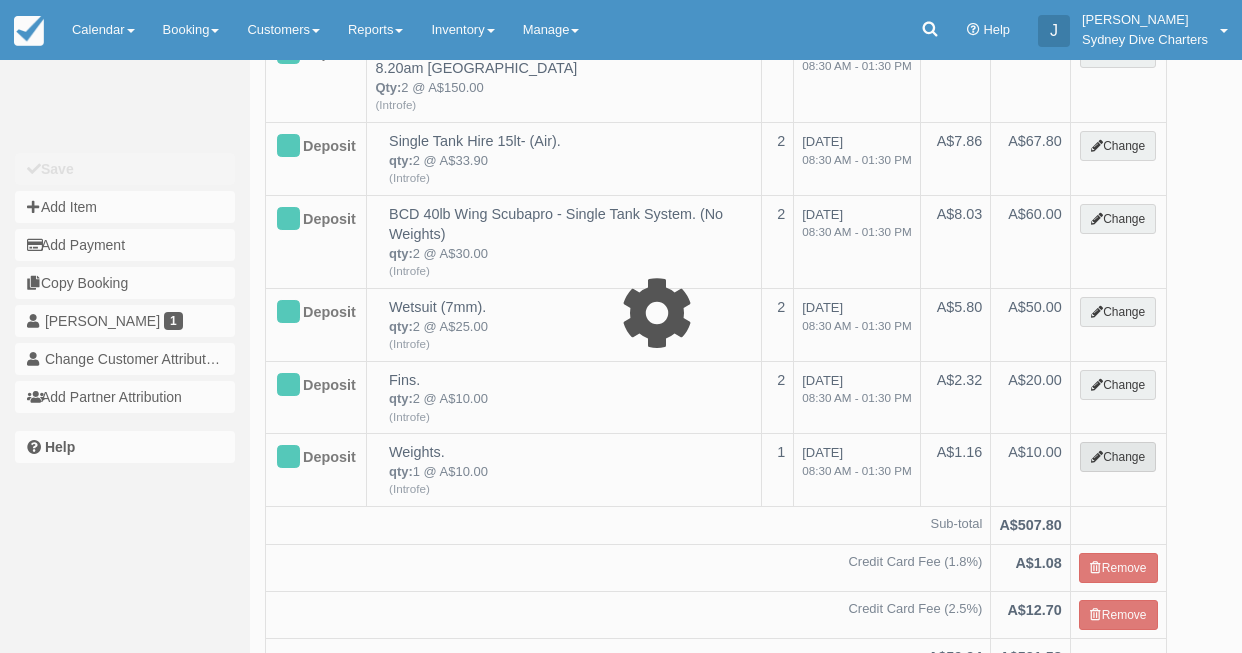 select on "12" 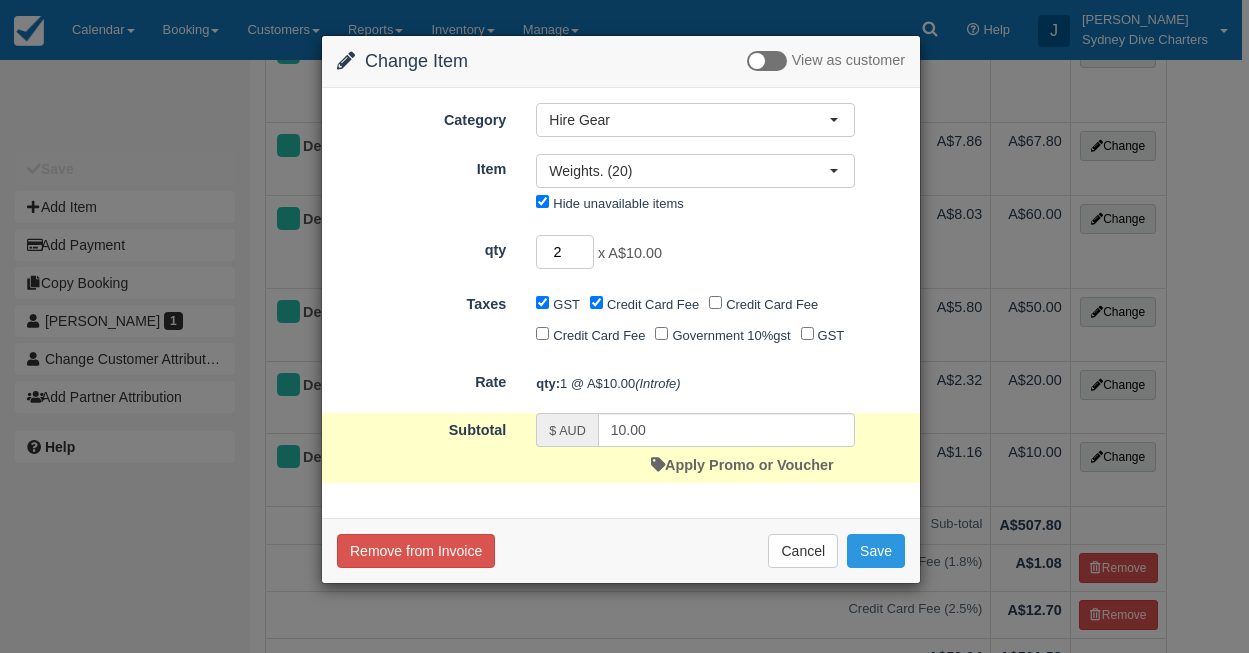 type on "2" 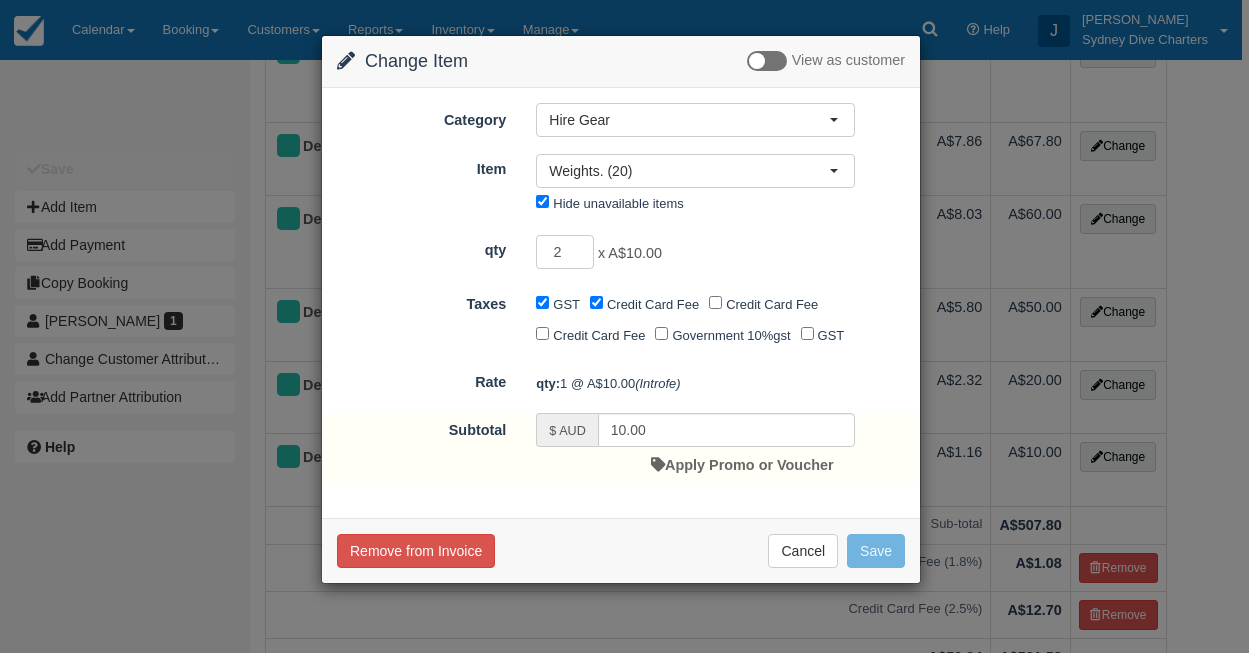 type on "20.00" 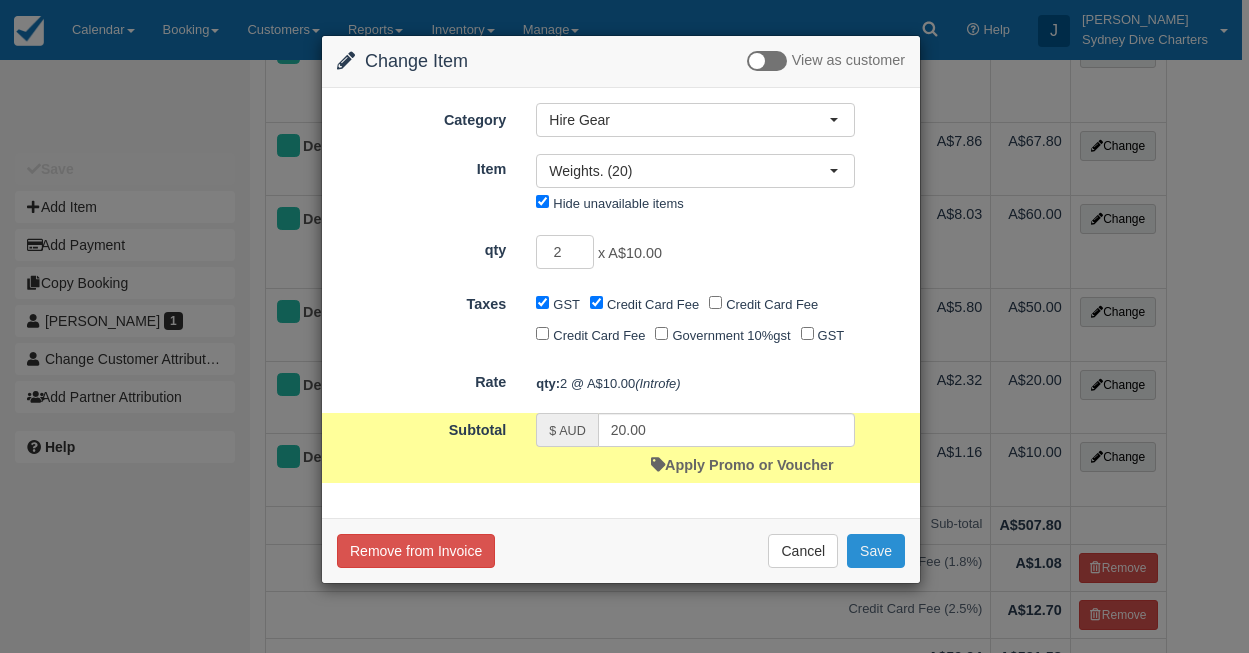 click on "Save" at bounding box center (876, 551) 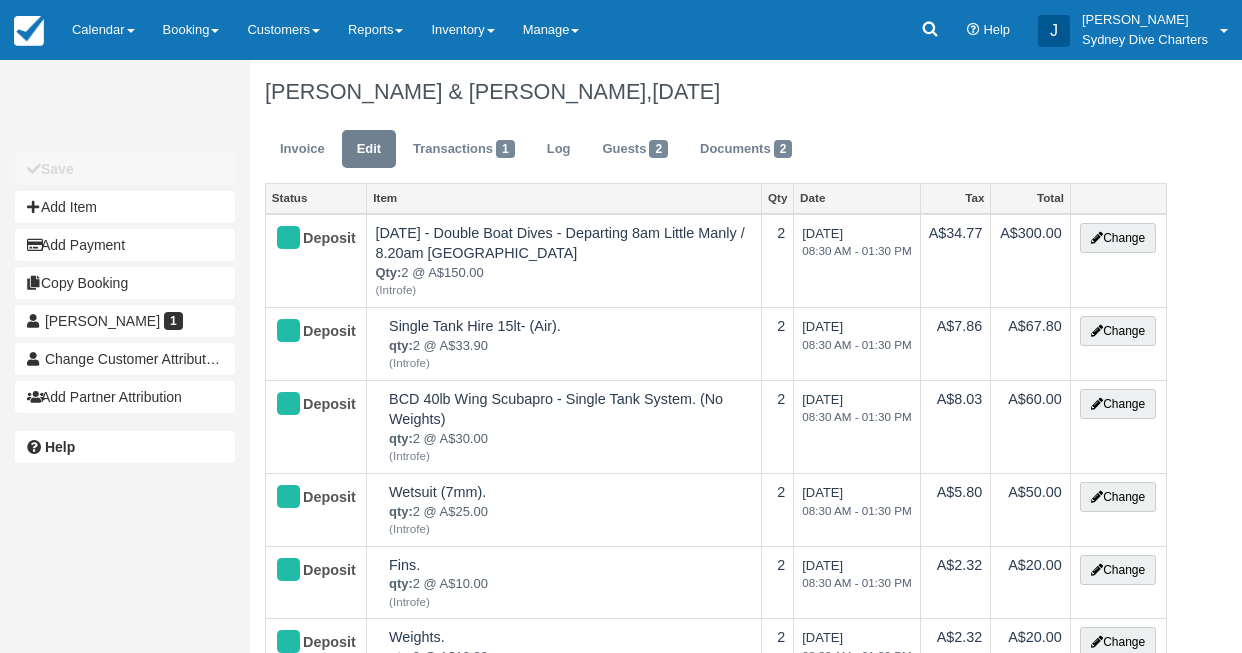 select on "Tropical" 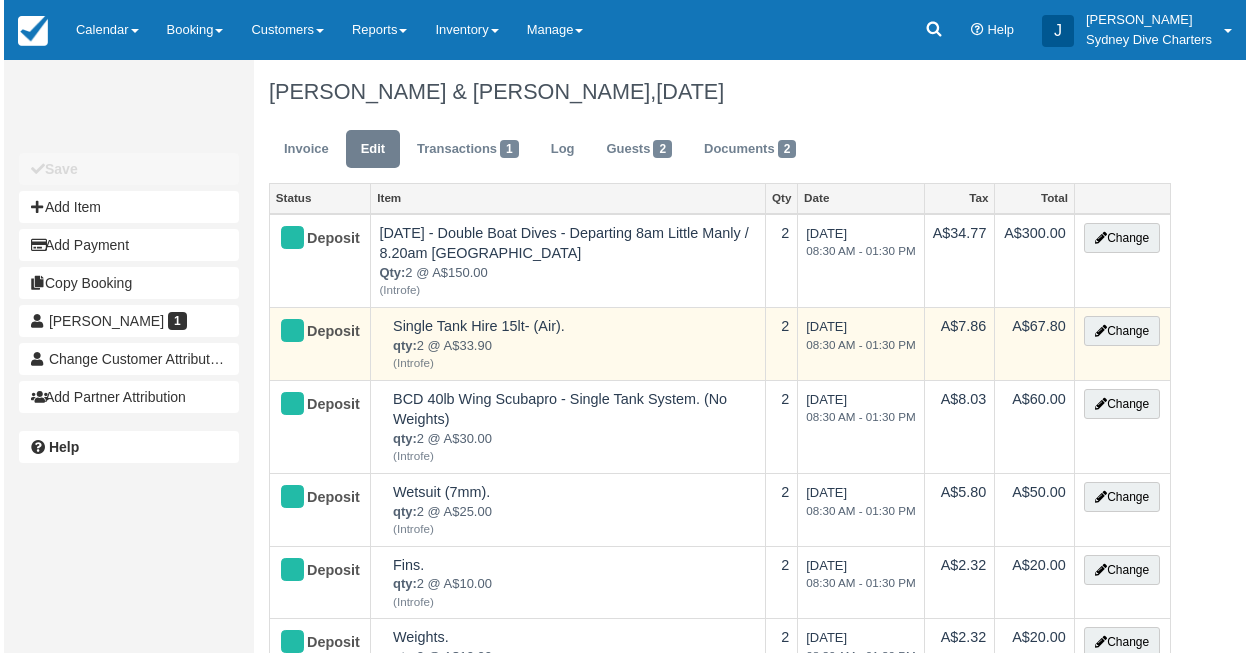 scroll, scrollTop: 0, scrollLeft: 0, axis: both 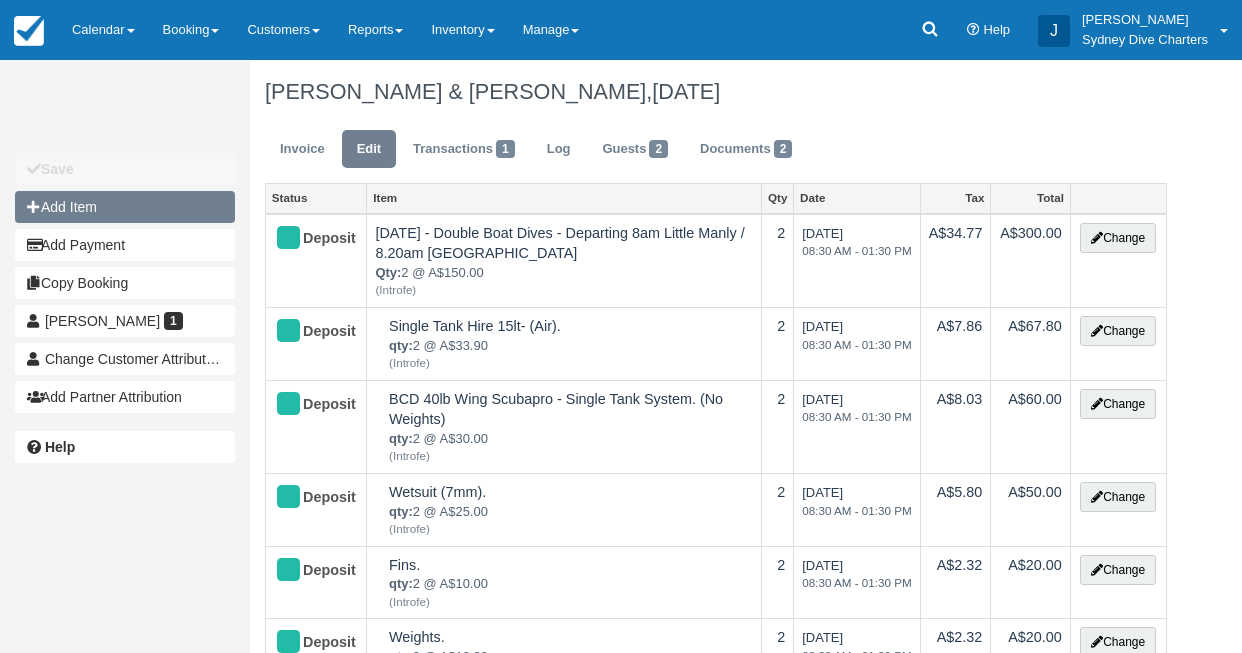 click on "Add Item" at bounding box center [125, 207] 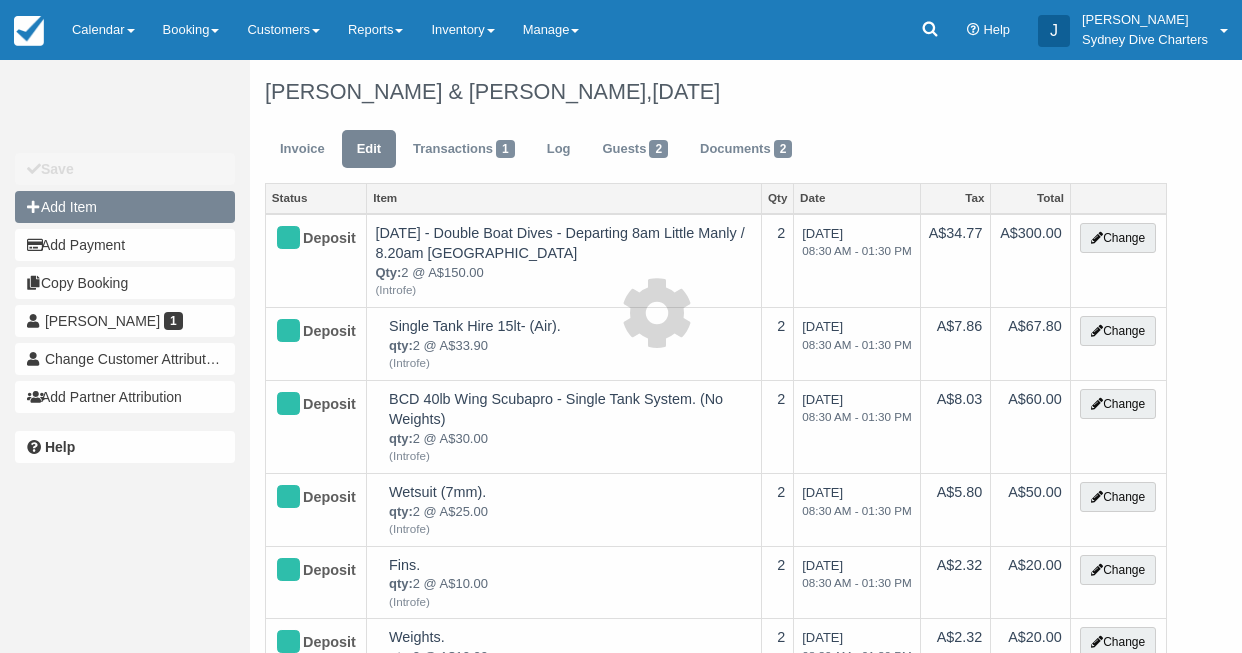 type on "0.00" 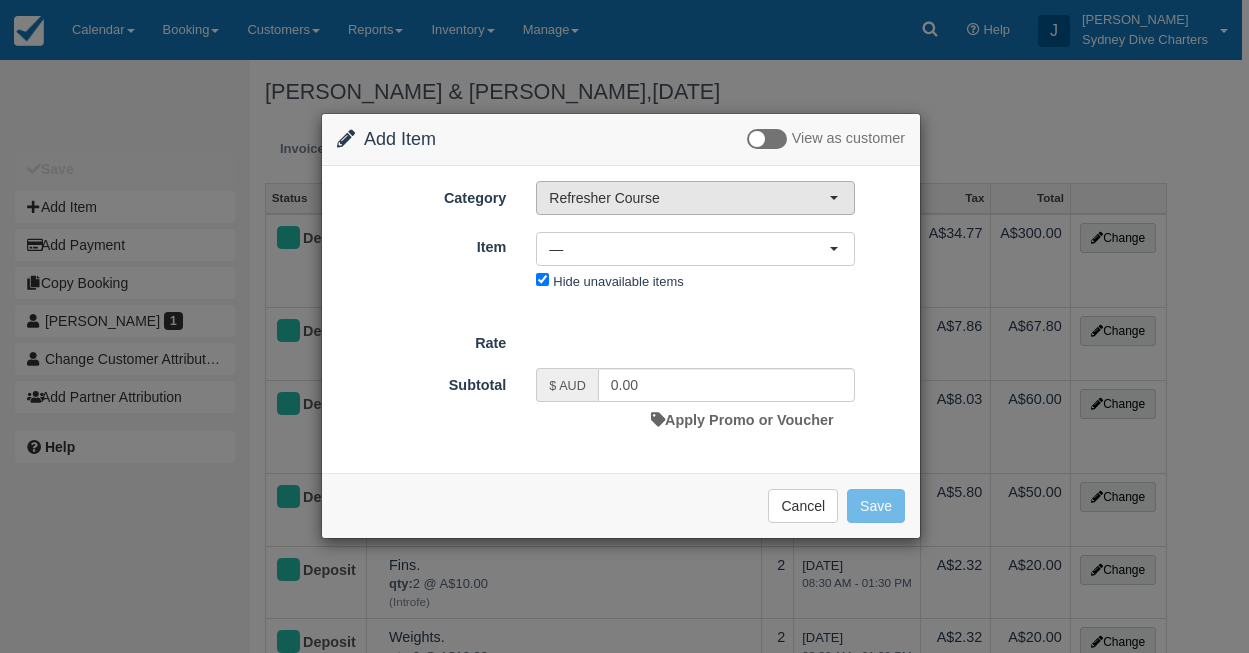 click on "Refresher Course" at bounding box center (695, 198) 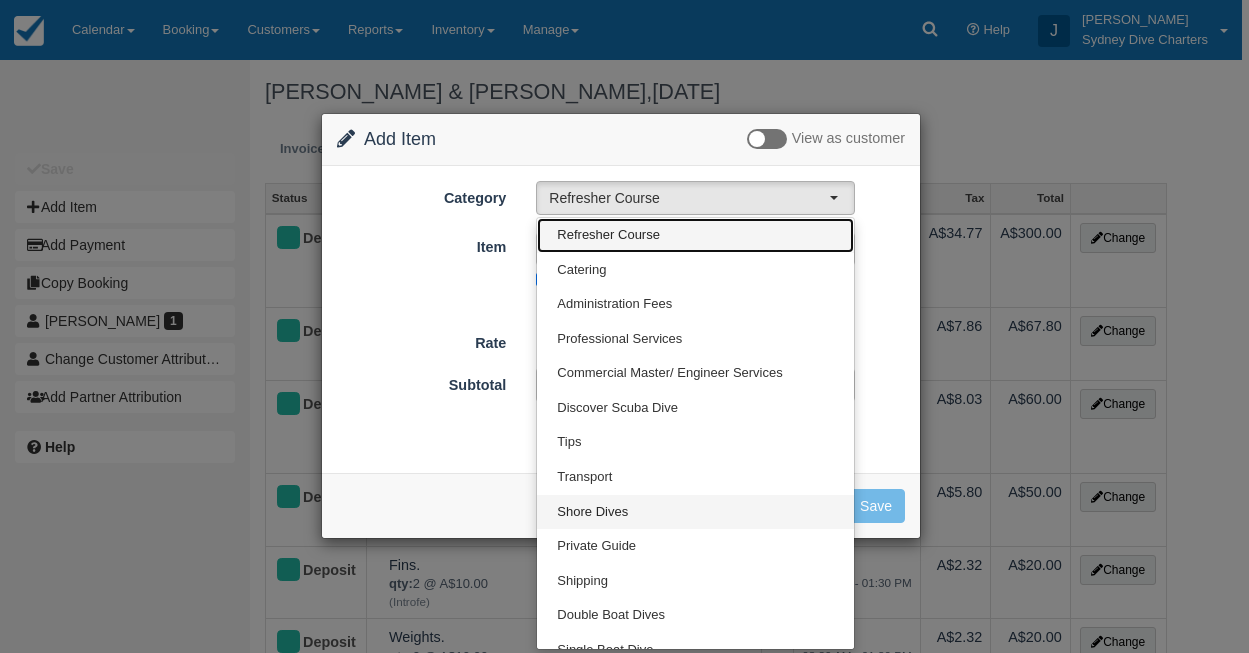 scroll, scrollTop: 710, scrollLeft: 0, axis: vertical 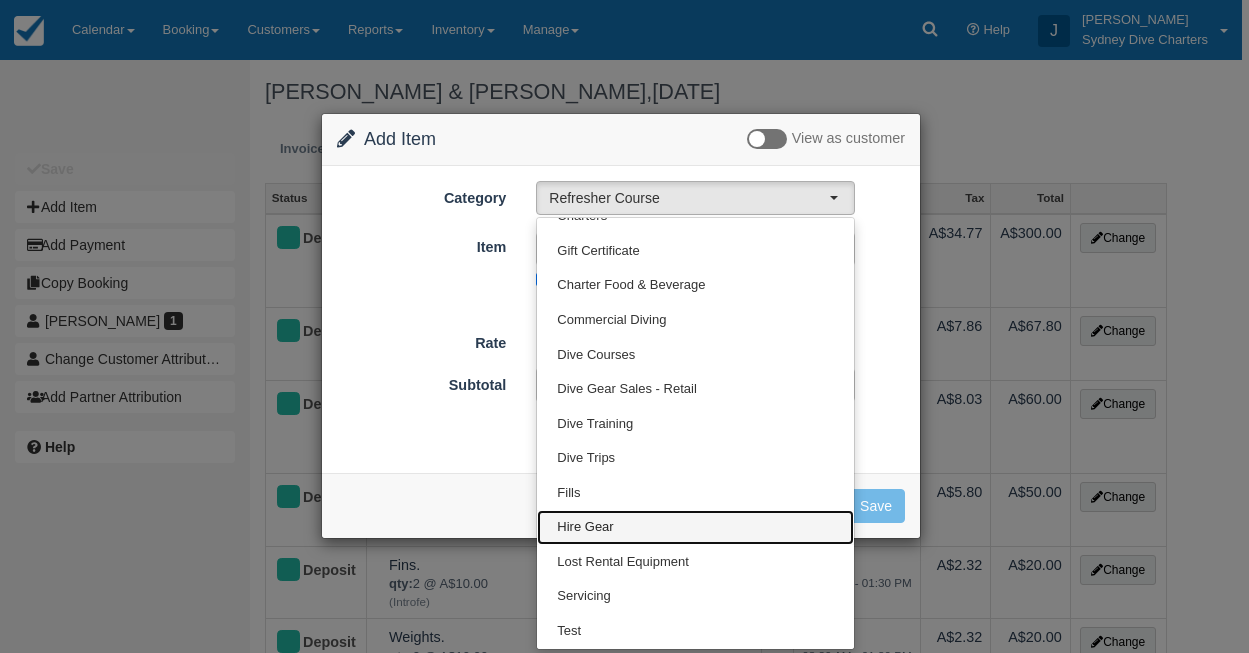 click on "Hire Gear" at bounding box center [695, 527] 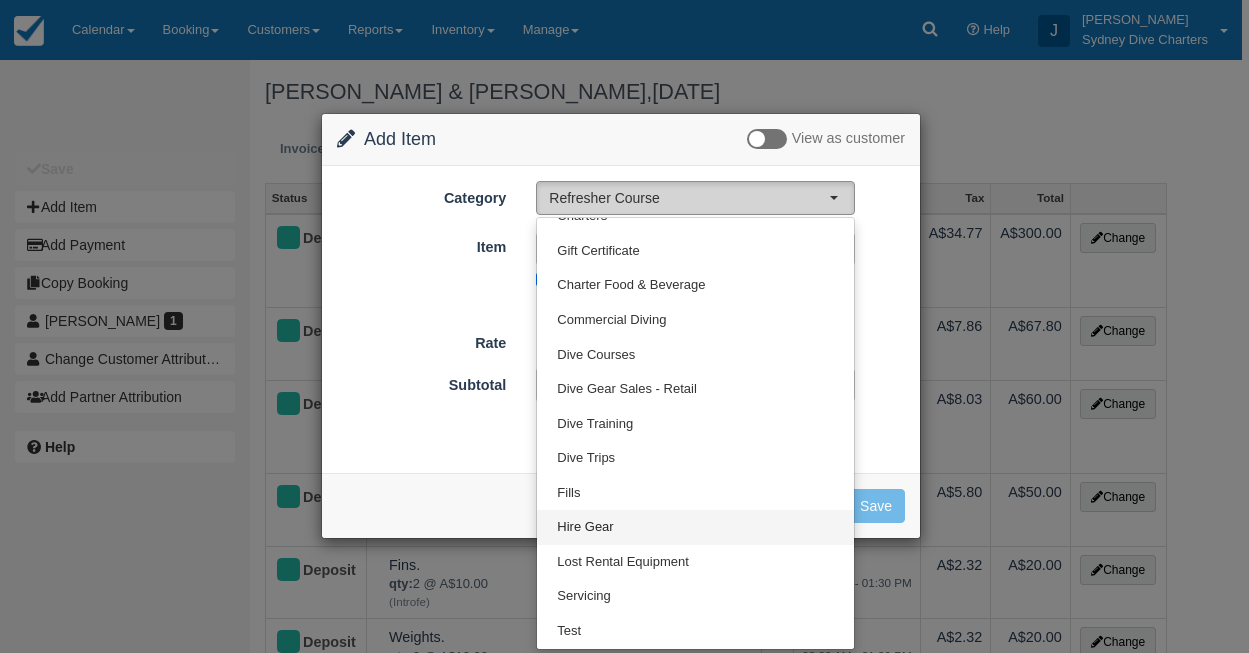 select on "12" 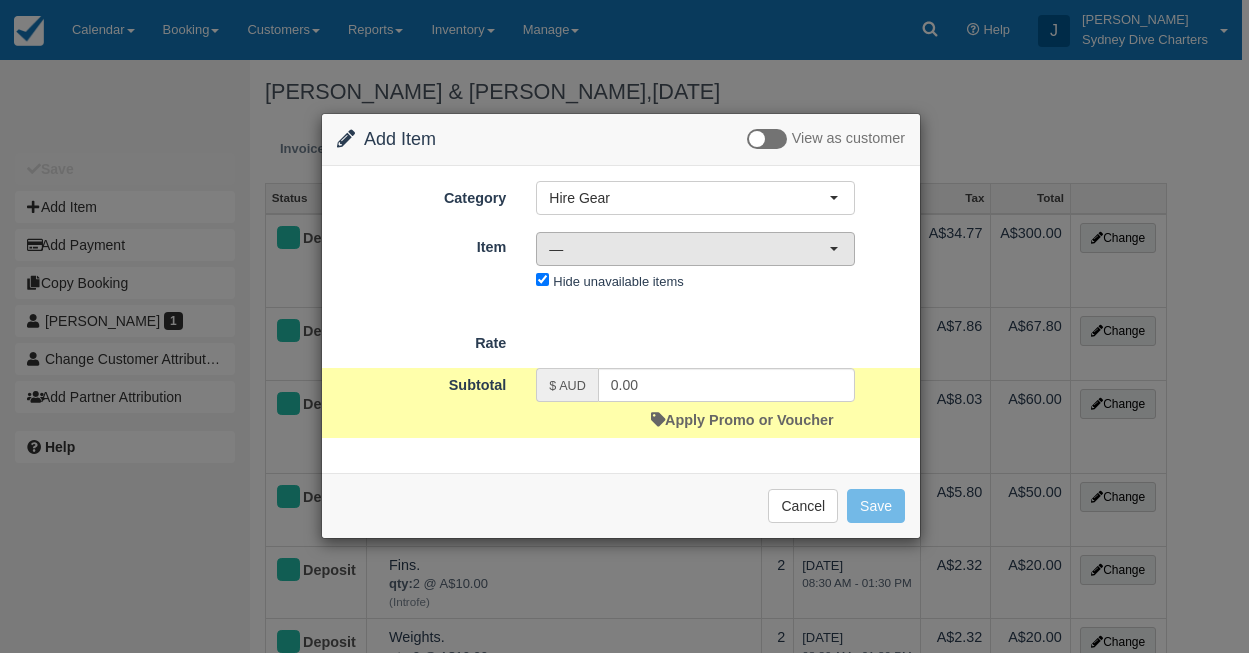 click on "—" at bounding box center (689, 249) 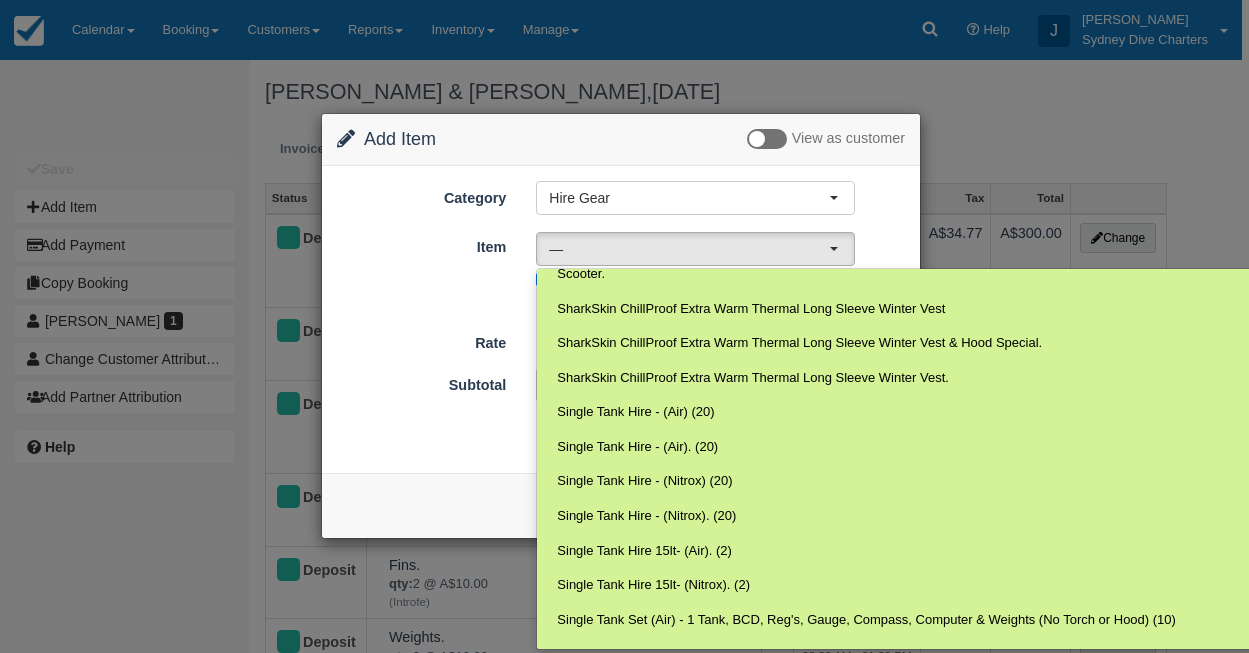 scroll, scrollTop: 1677, scrollLeft: 0, axis: vertical 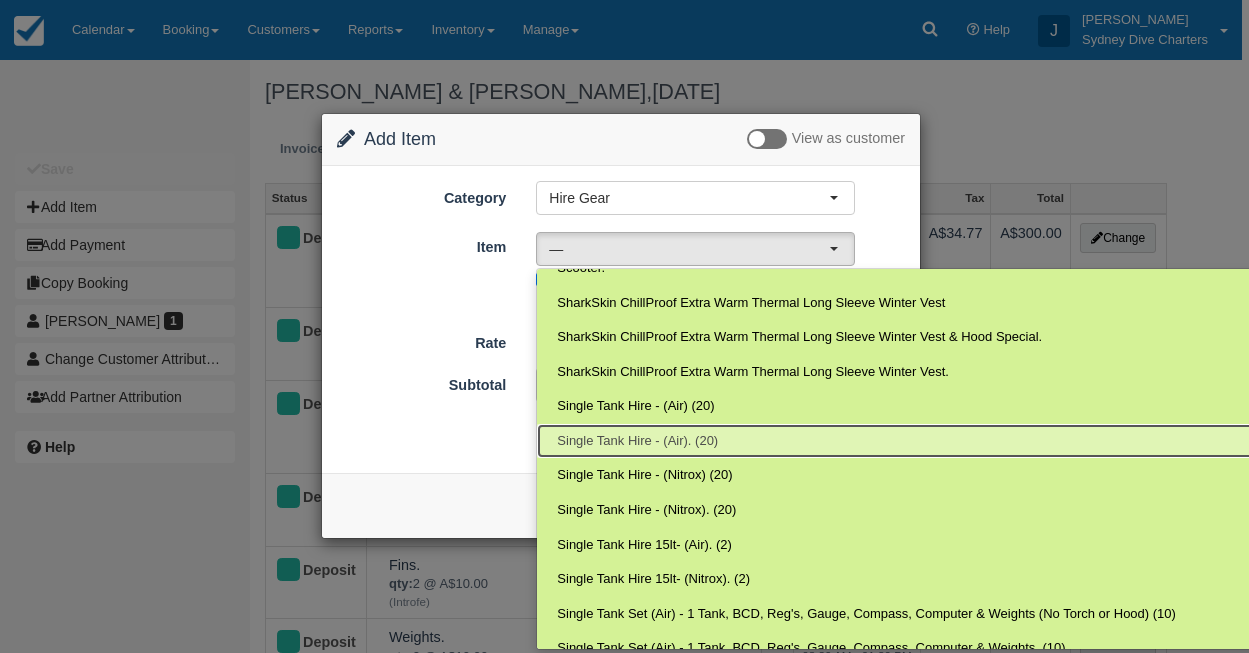 click on "Single Tank Hire - (Air). (20)" at bounding box center [637, 441] 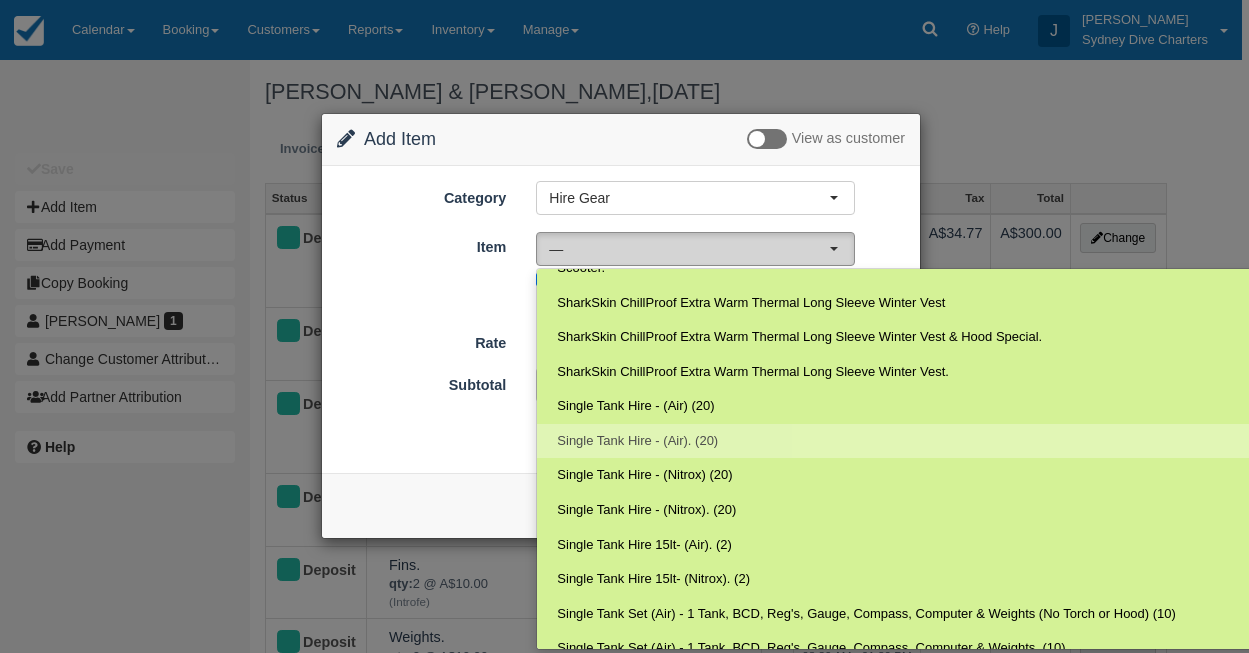 select on "65" 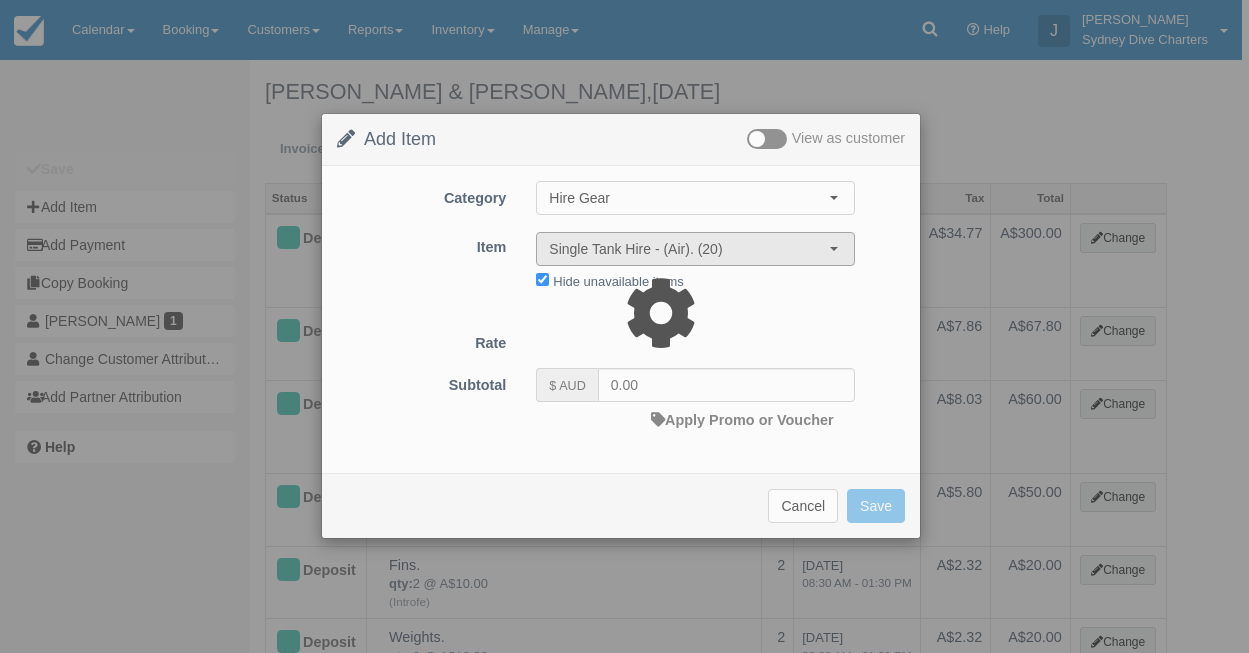 type on "28.99" 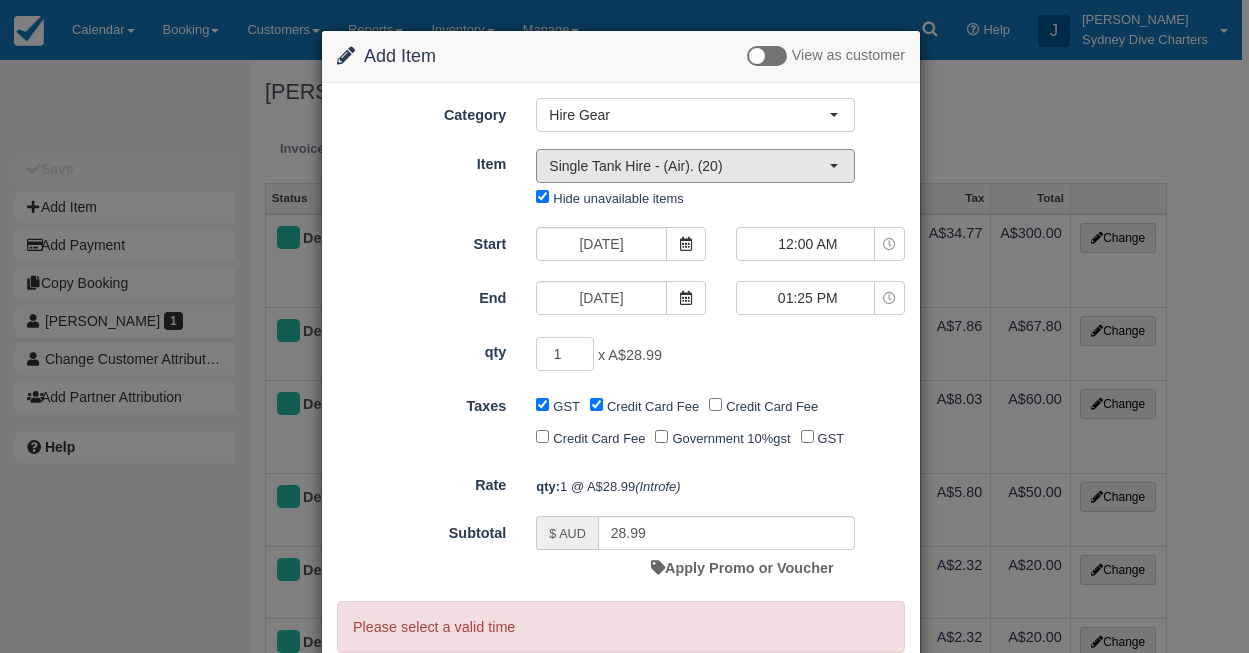 scroll, scrollTop: 165, scrollLeft: 0, axis: vertical 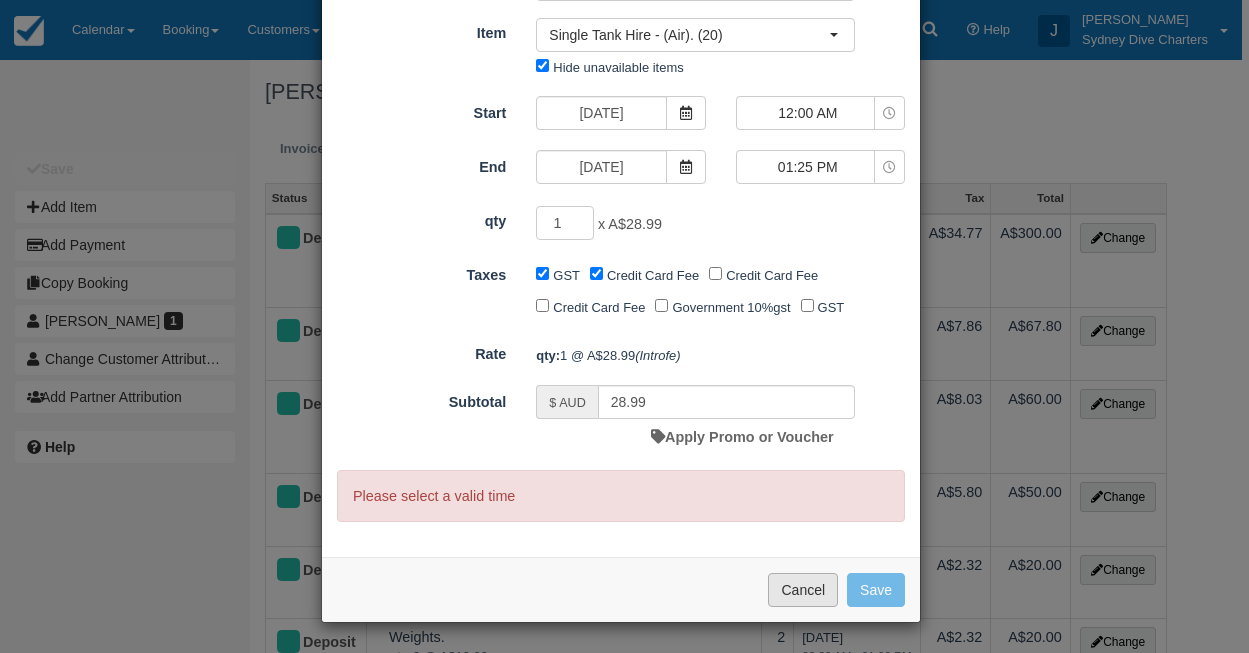 click on "Cancel" at bounding box center [803, 590] 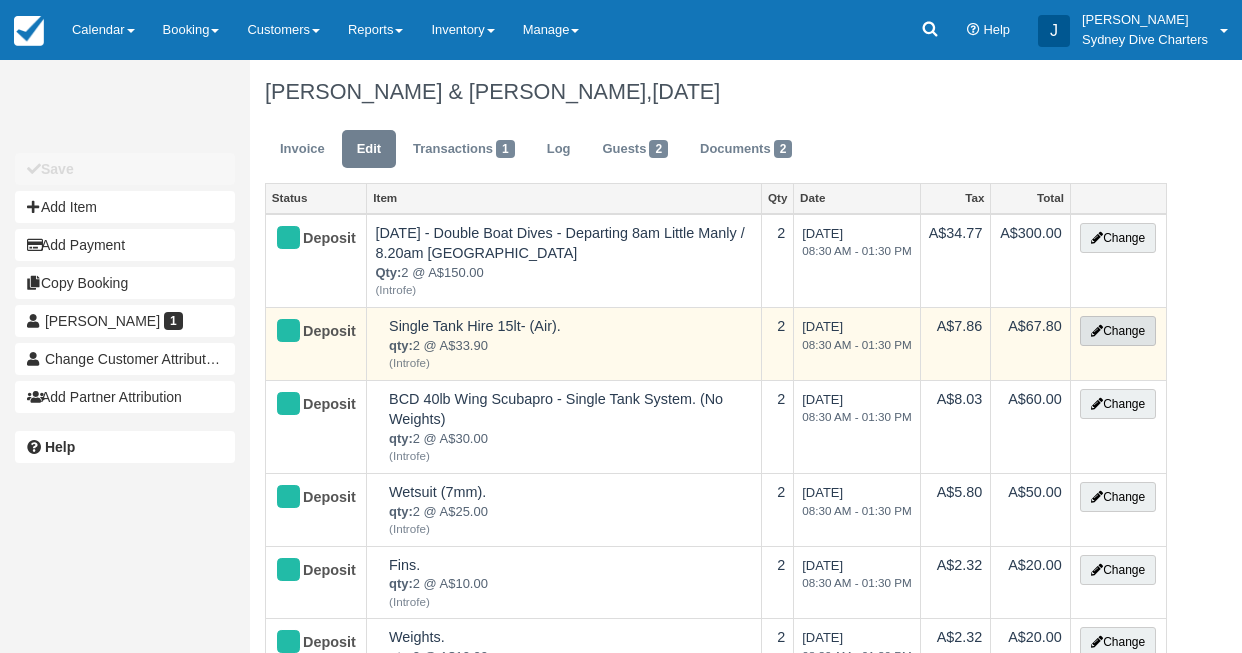 click on "Change" at bounding box center [1118, 331] 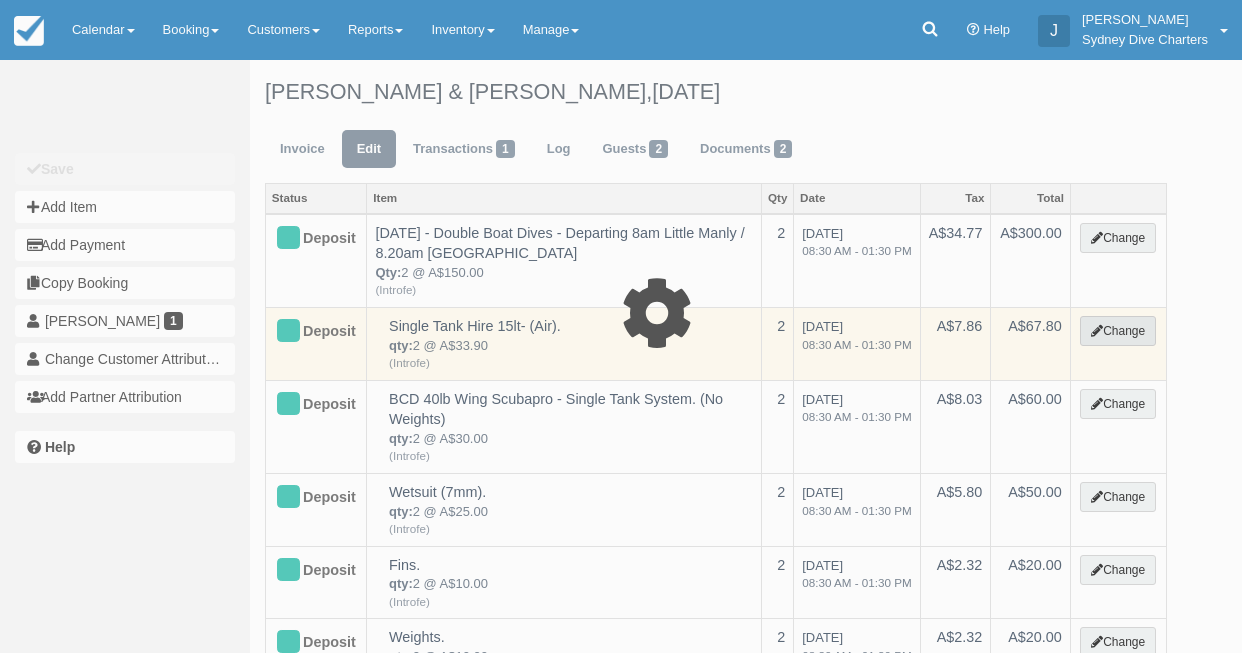 type on "67.80" 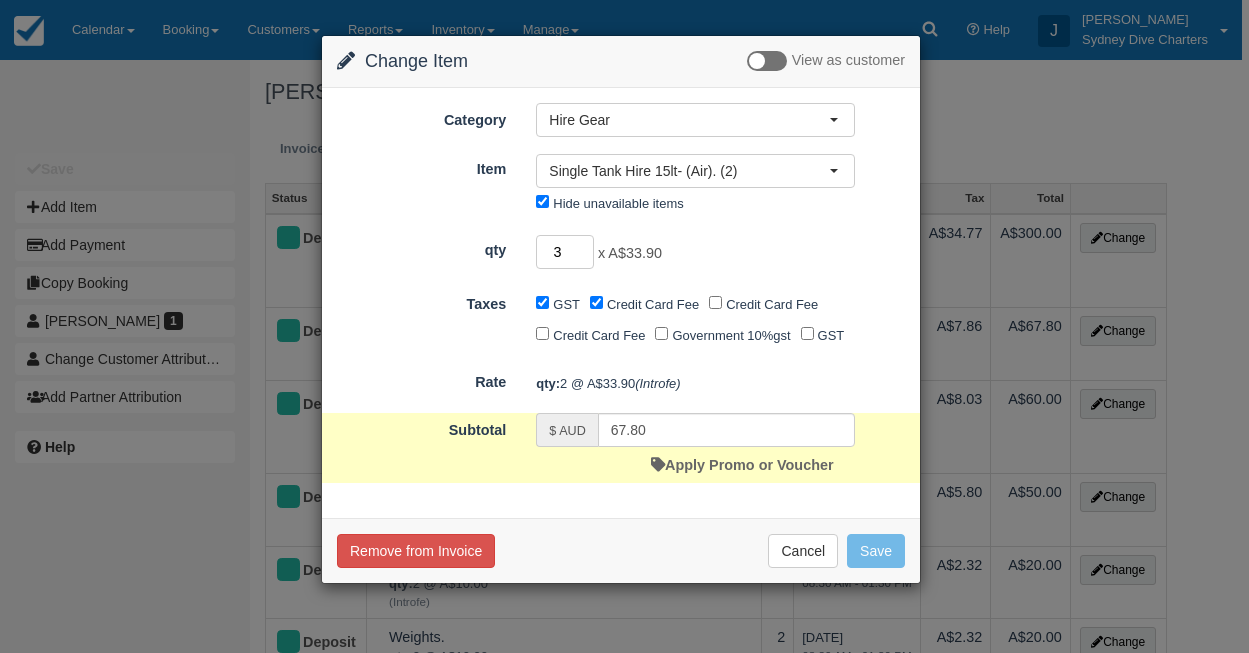 click on "3" at bounding box center (565, 252) 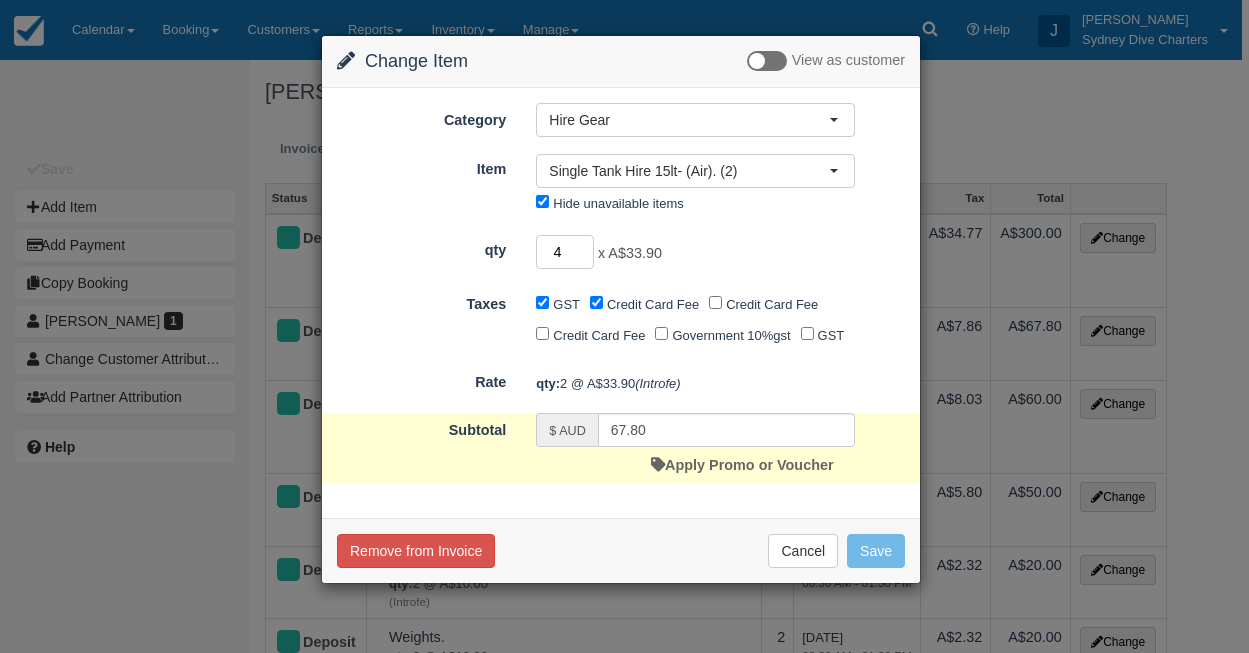 type on "4" 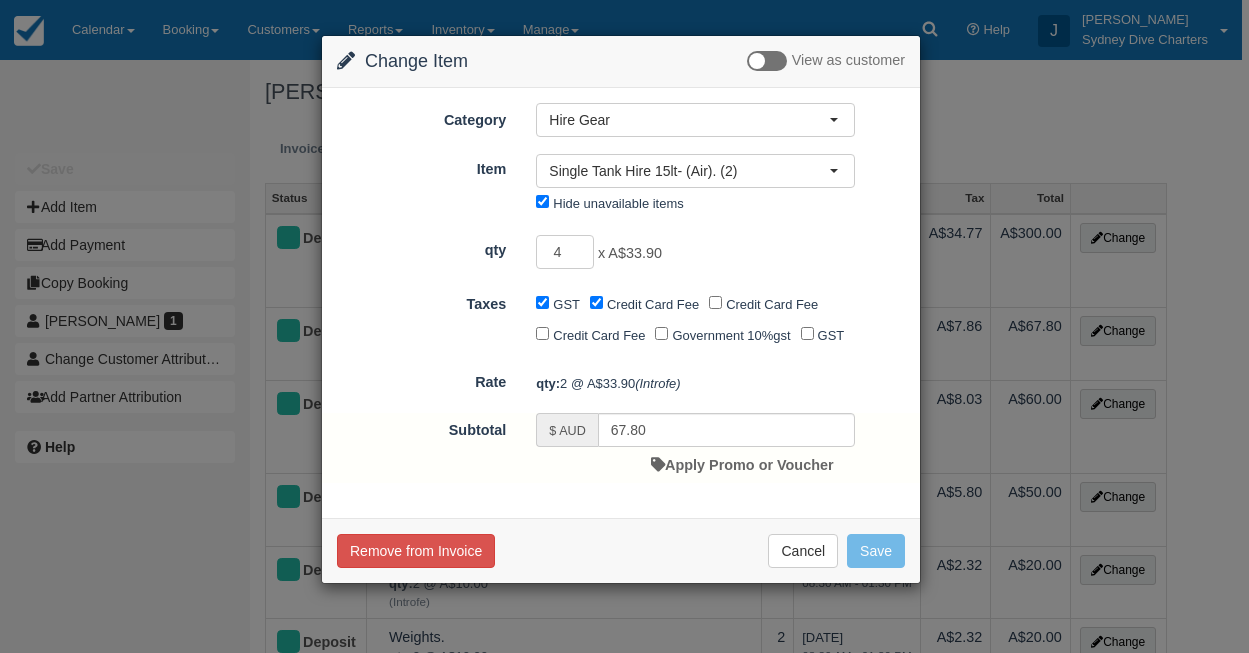 type on "135.60" 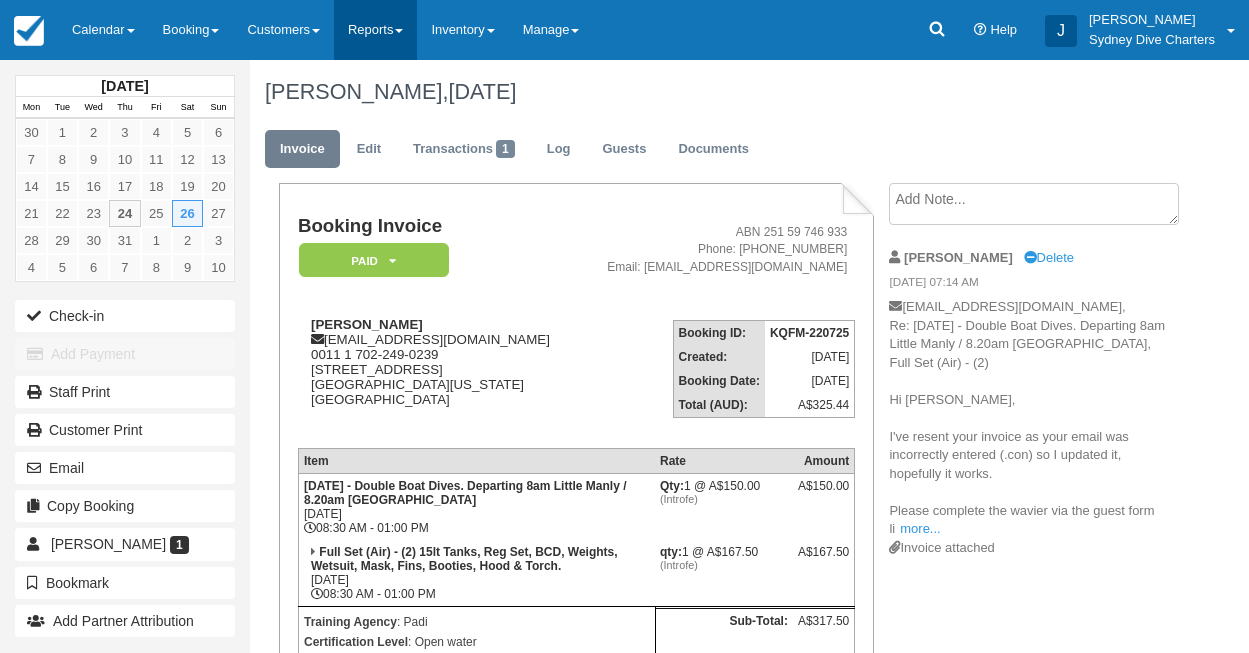 scroll, scrollTop: 0, scrollLeft: 0, axis: both 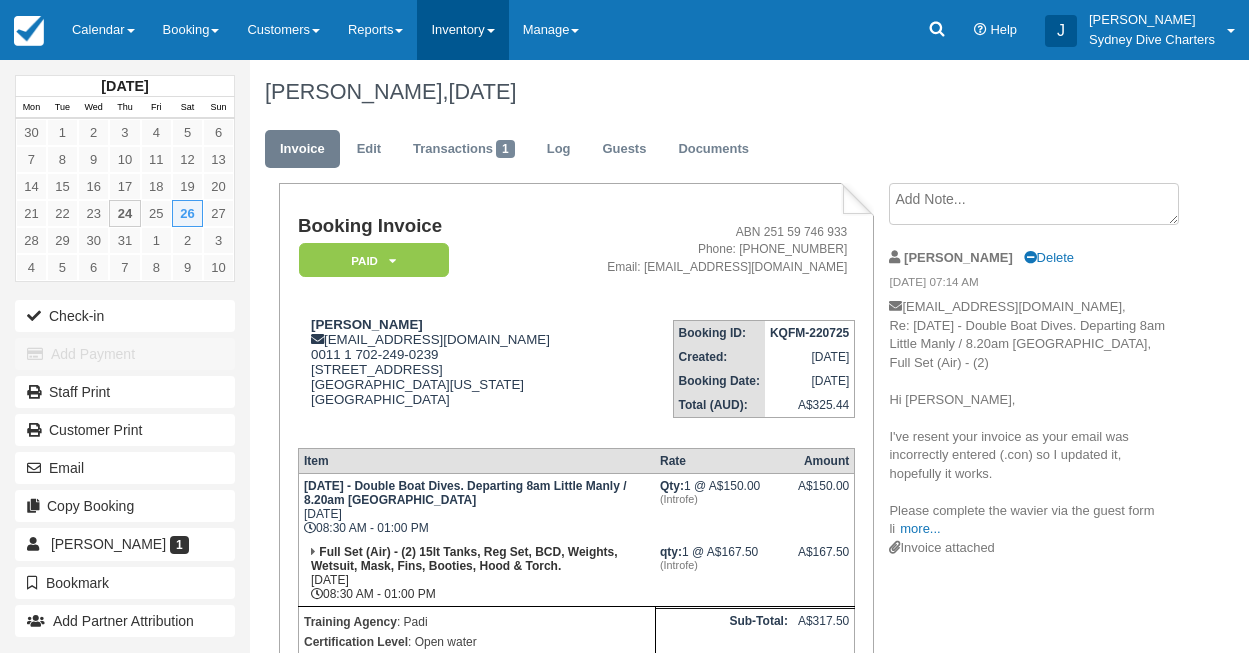 click on "Inventory" at bounding box center [462, 30] 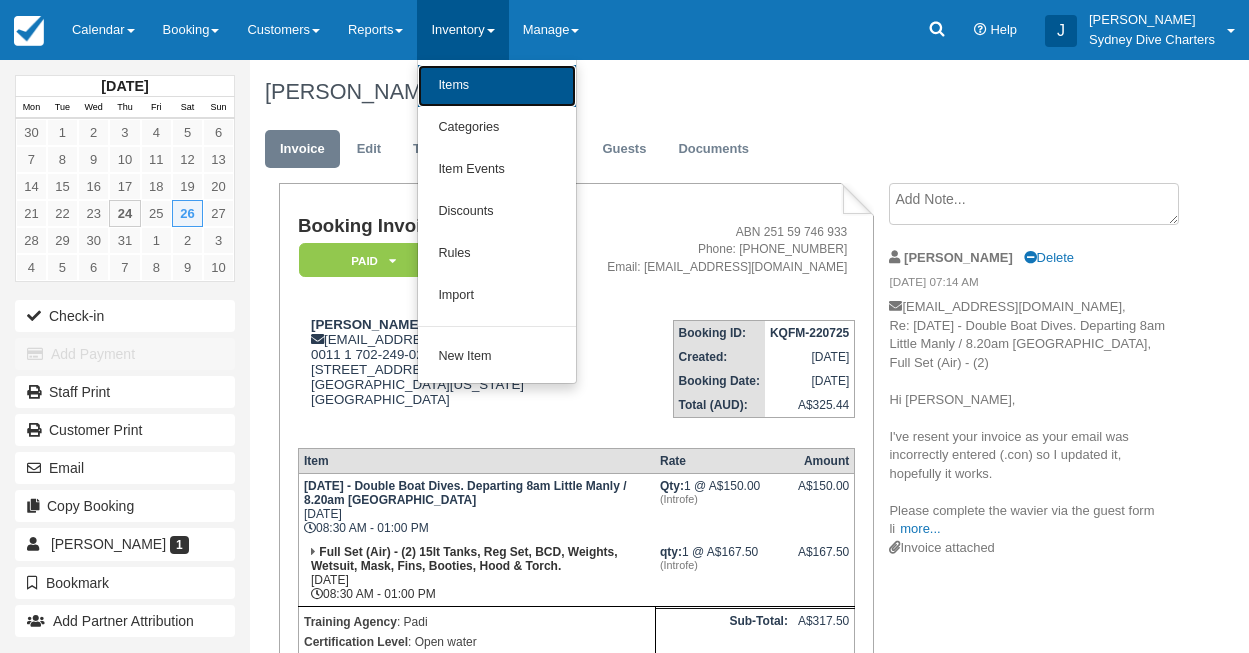 click on "Items" at bounding box center (497, 86) 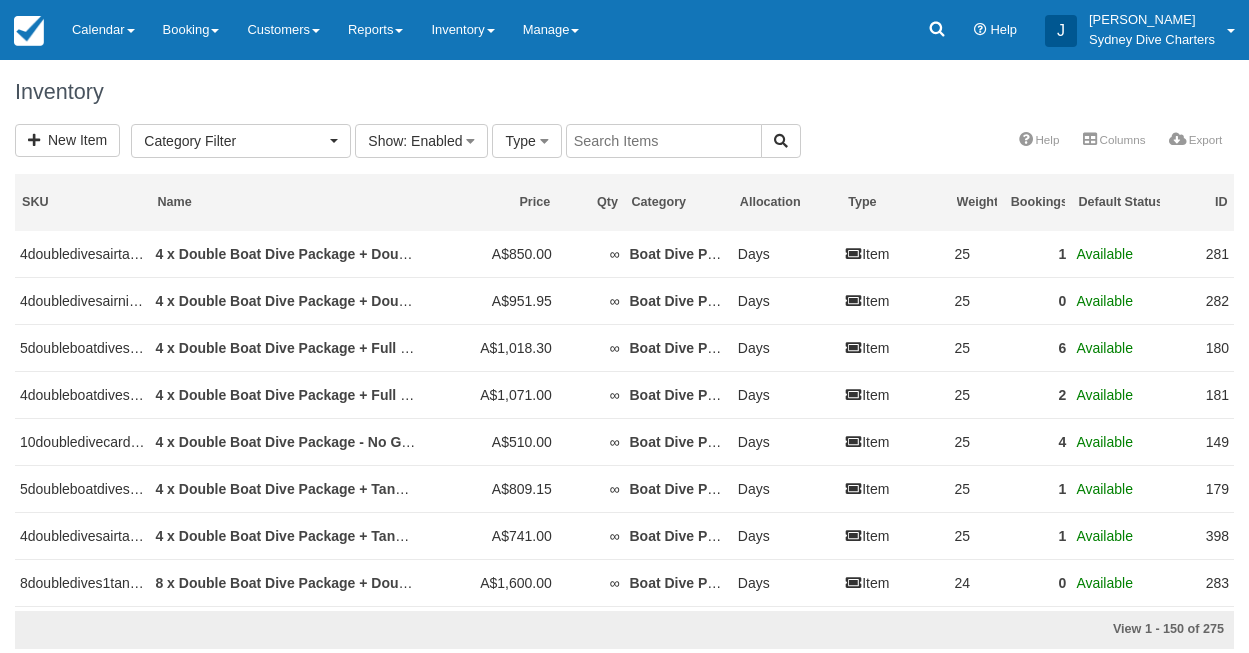 select 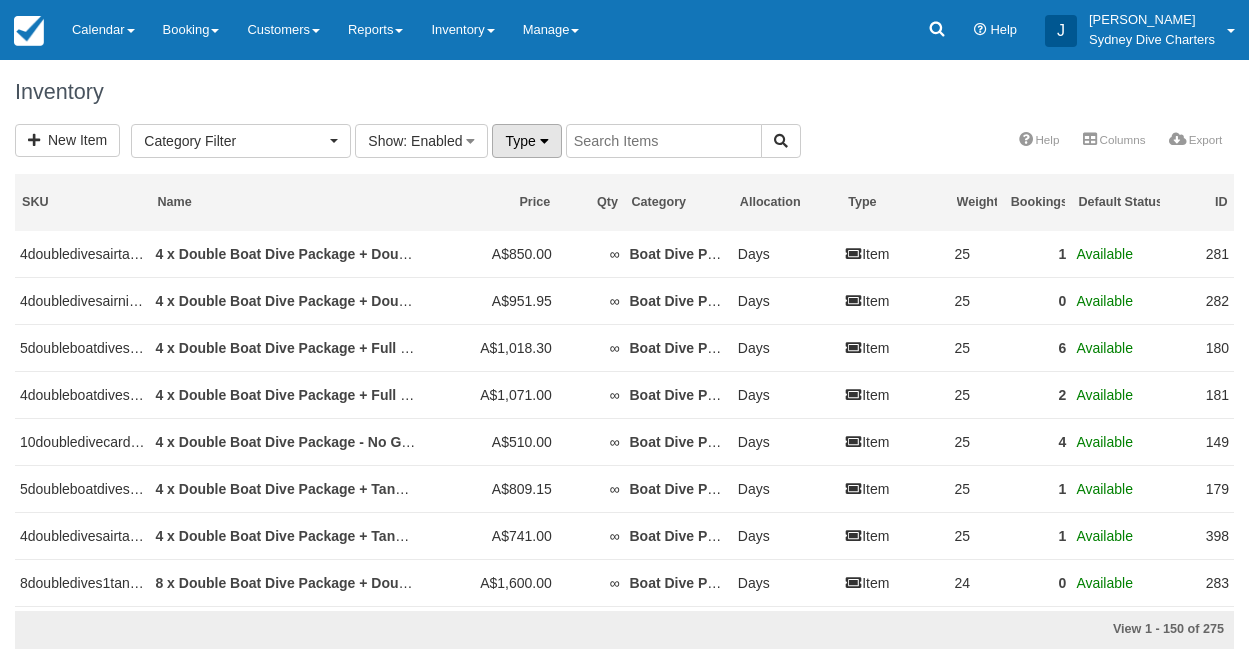 scroll, scrollTop: 0, scrollLeft: 0, axis: both 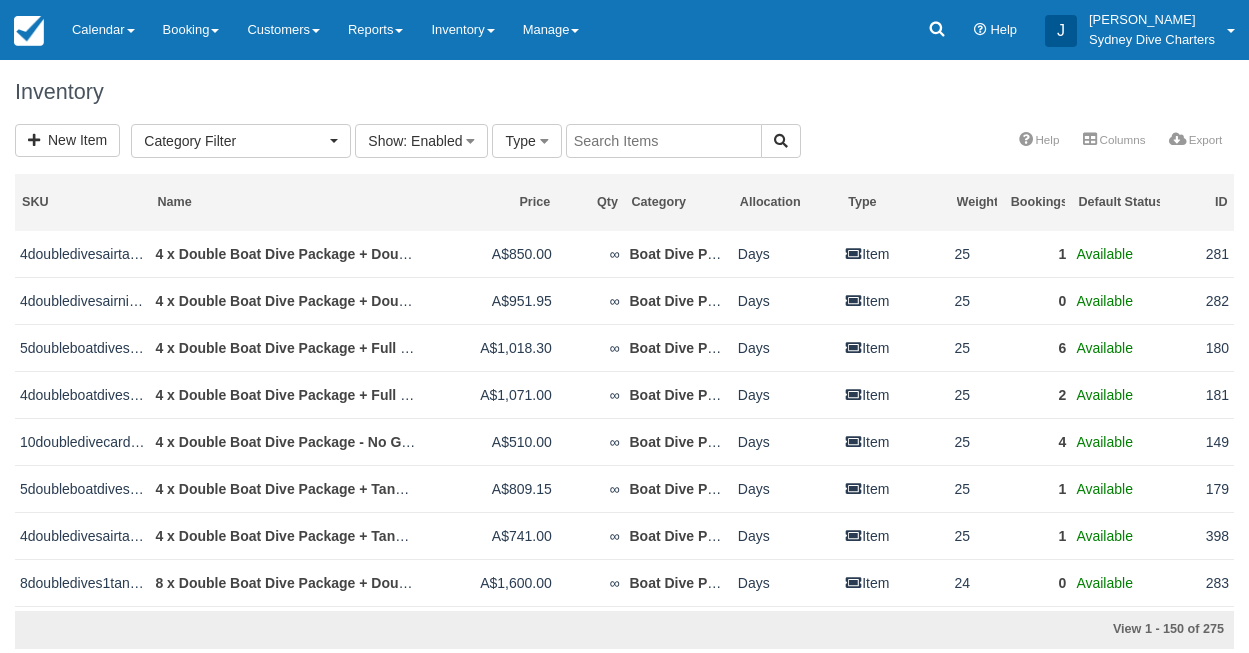 click at bounding box center [664, 141] 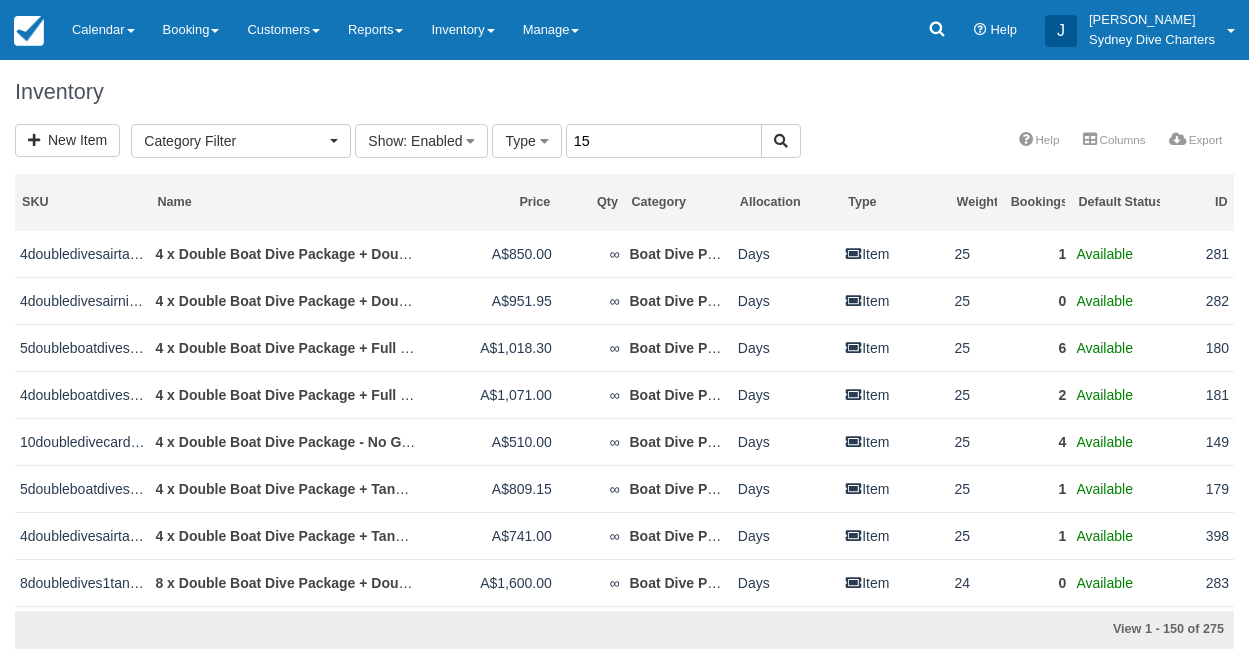 type on "15" 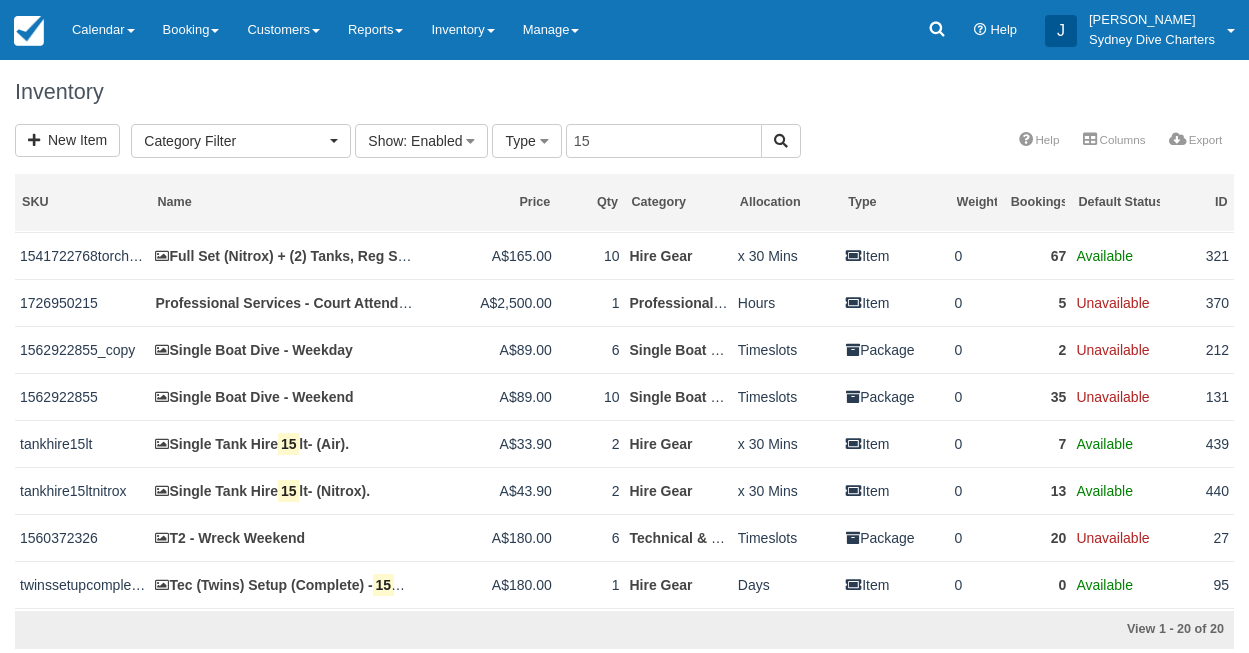 scroll, scrollTop: 450, scrollLeft: 0, axis: vertical 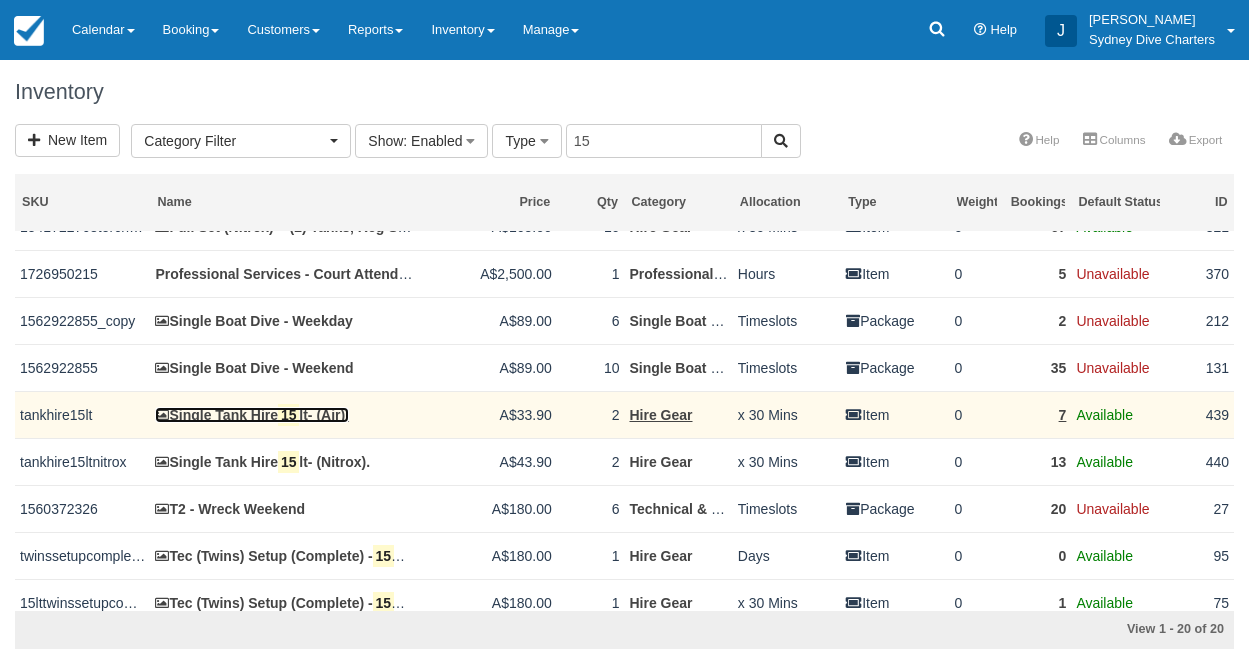 click on "Single Tank Hire  15 lt- (Air)." at bounding box center (252, 415) 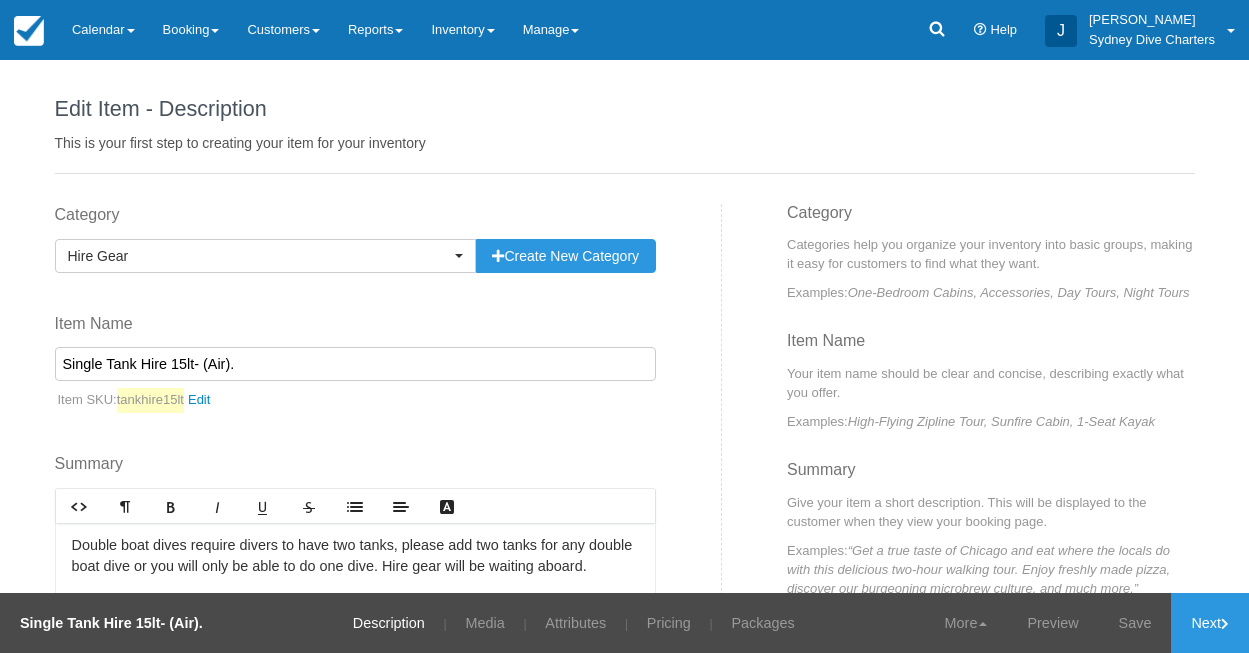 scroll, scrollTop: 0, scrollLeft: 0, axis: both 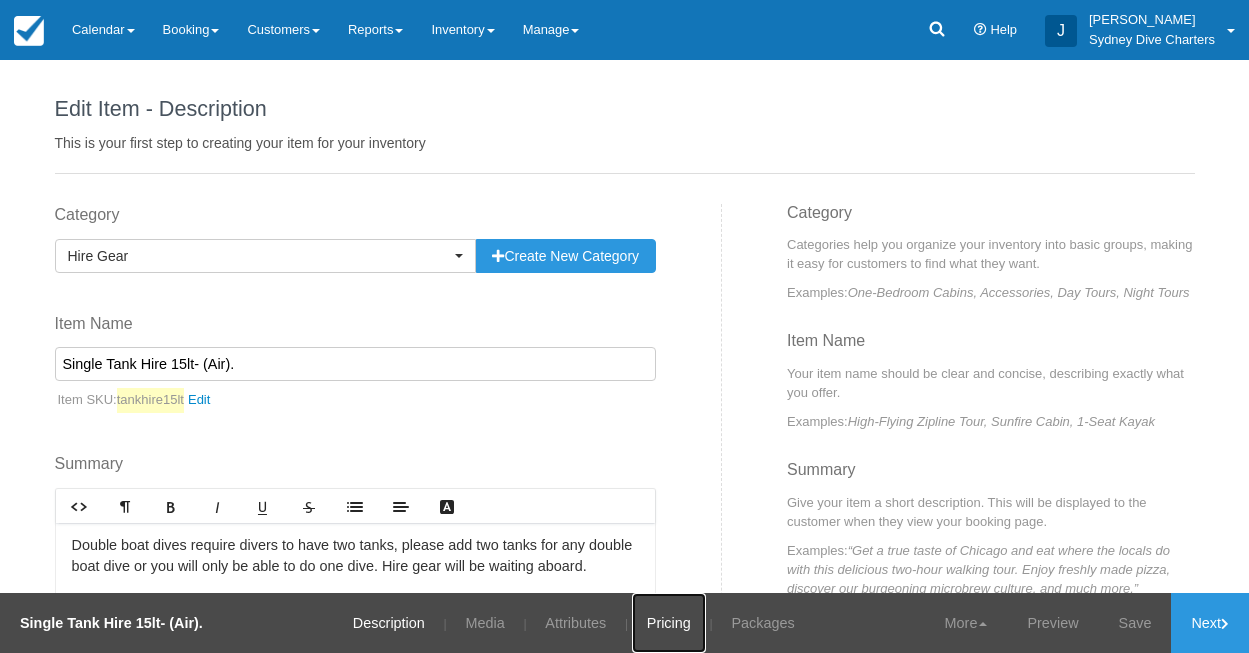 click on "Pricing" at bounding box center [669, 623] 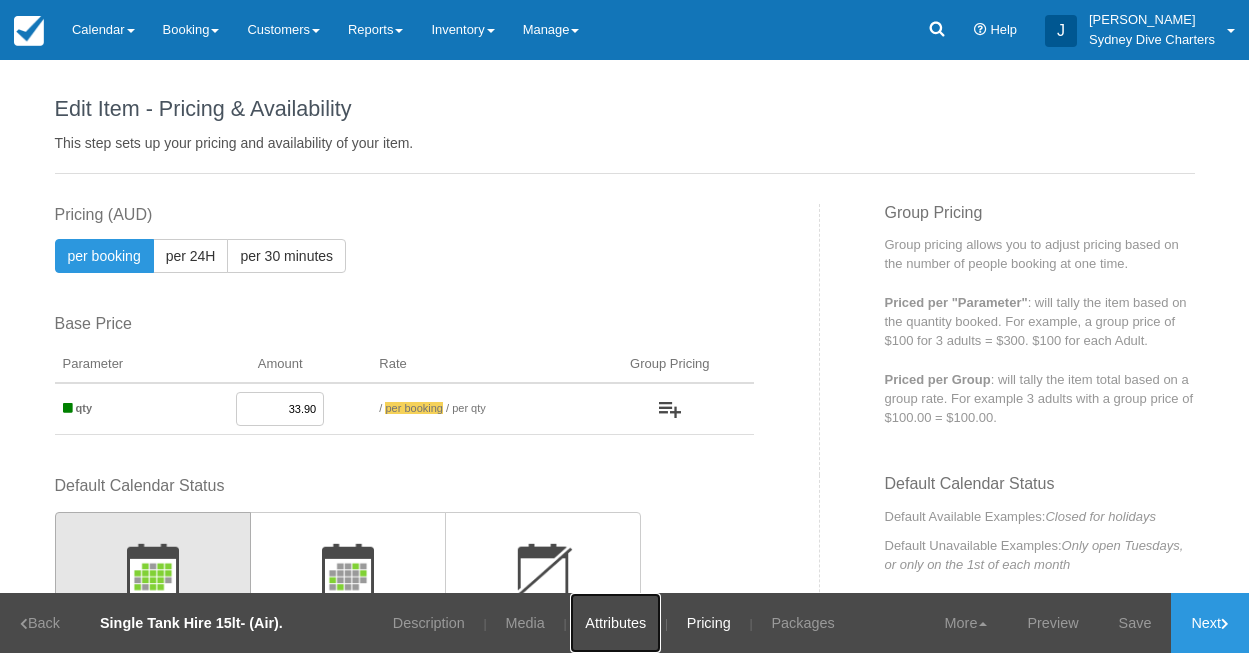 click on "Attributes" at bounding box center [615, 623] 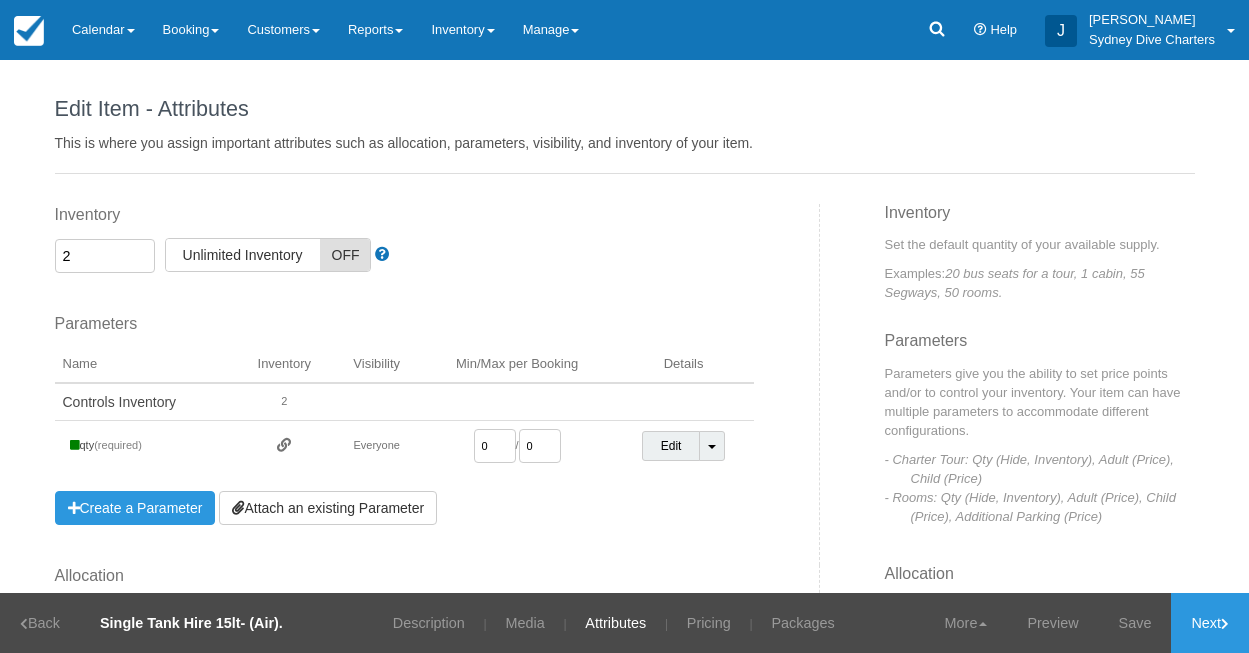 click on "2" at bounding box center [105, 256] 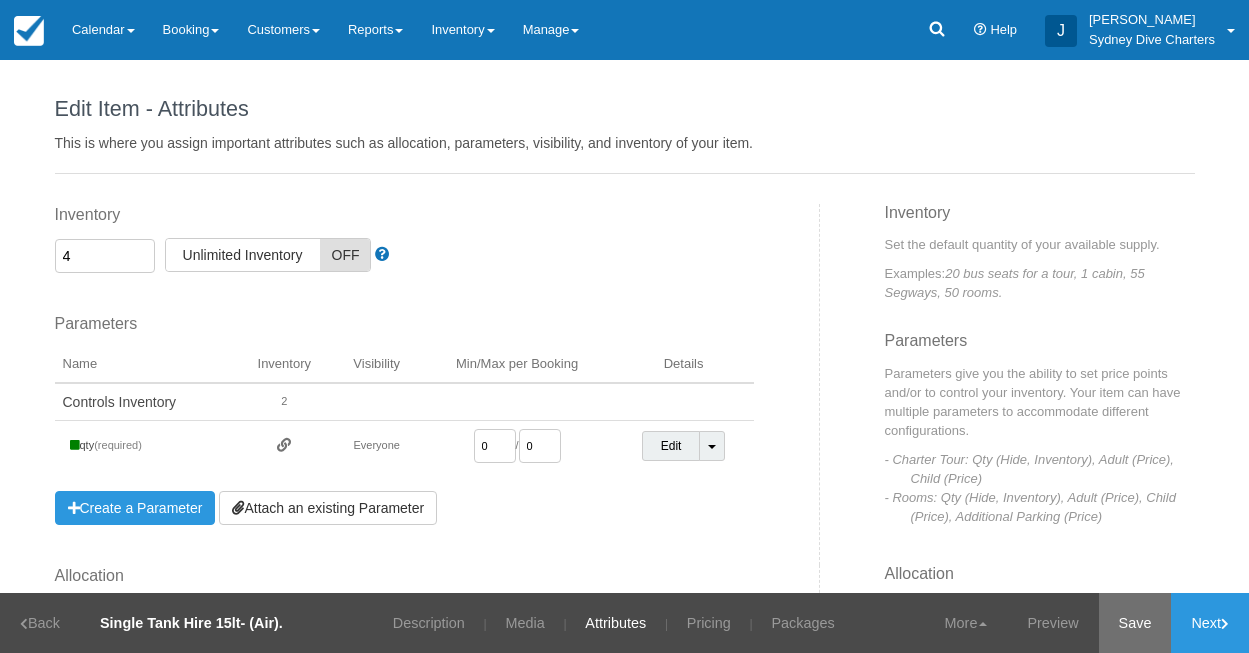 type on "4" 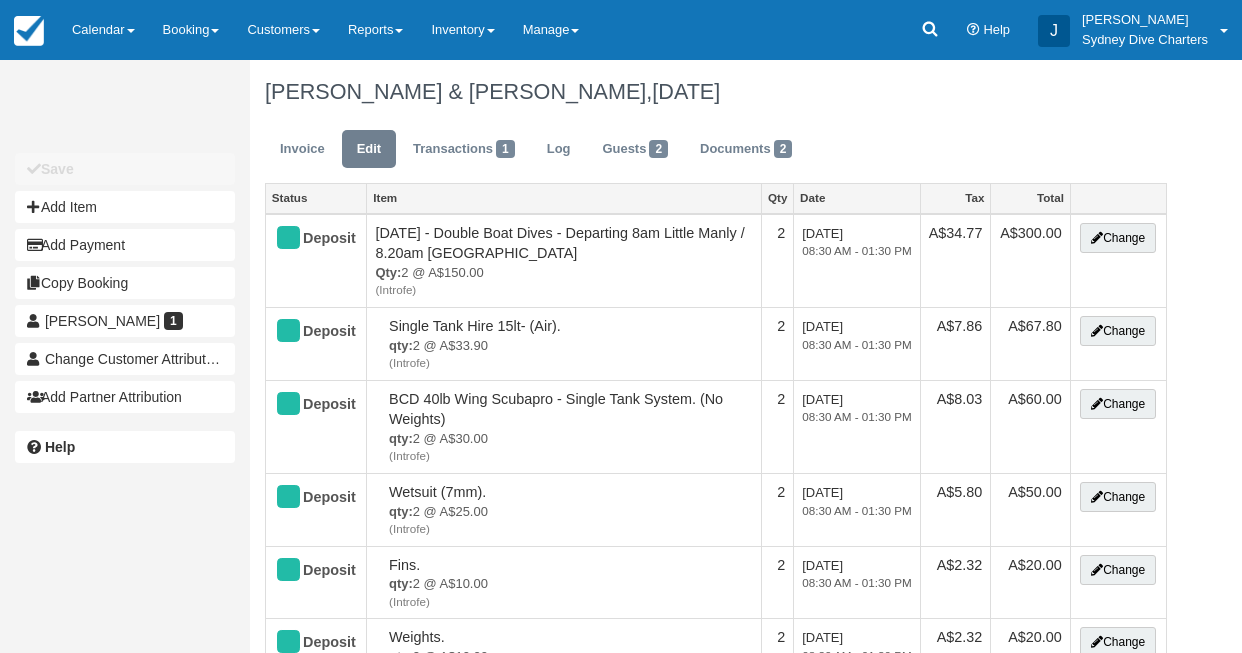 select on "Tropical" 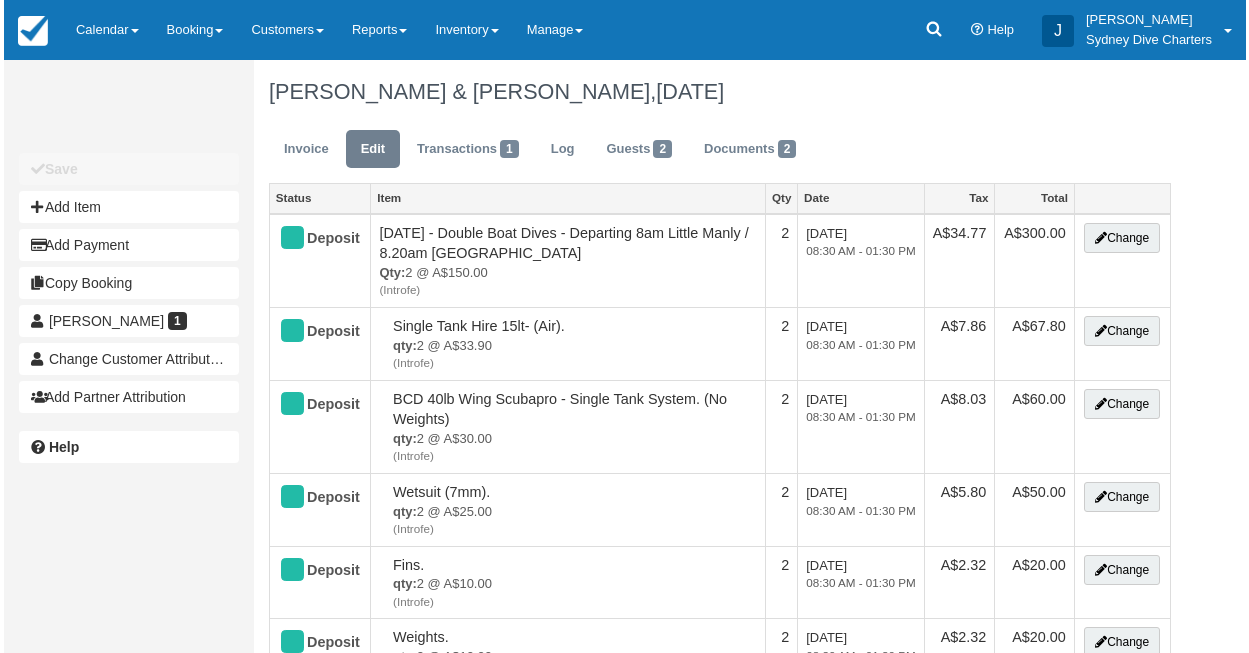 scroll, scrollTop: 0, scrollLeft: 0, axis: both 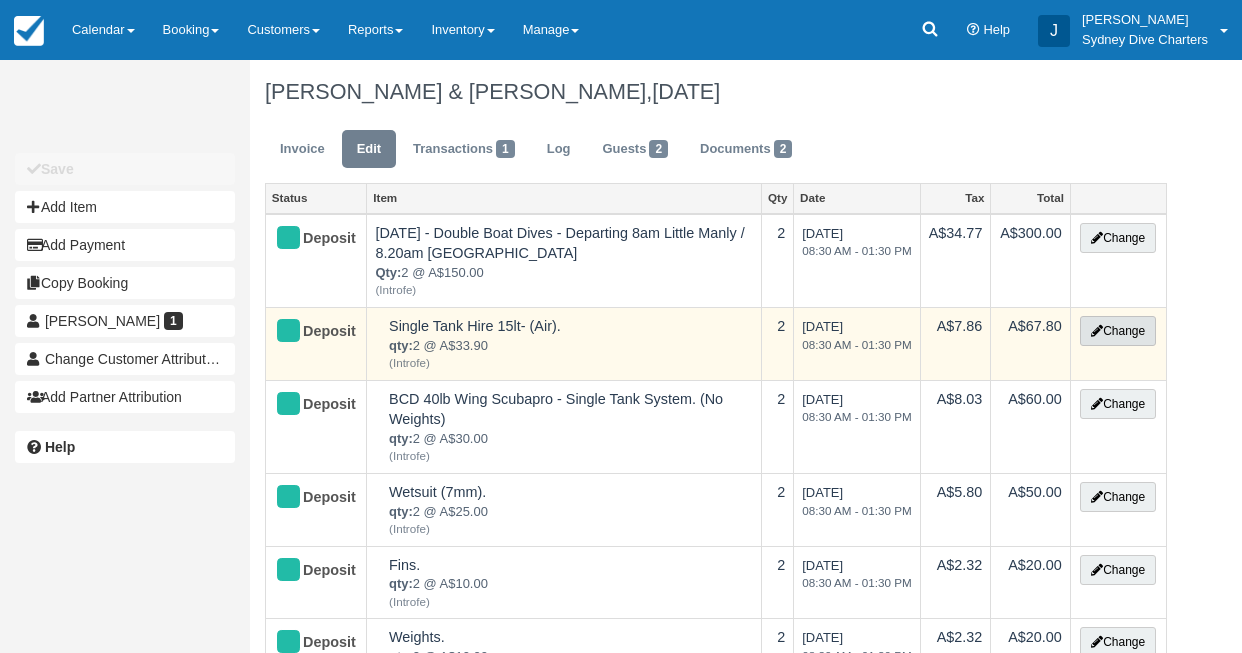 click on "Change" at bounding box center [1118, 331] 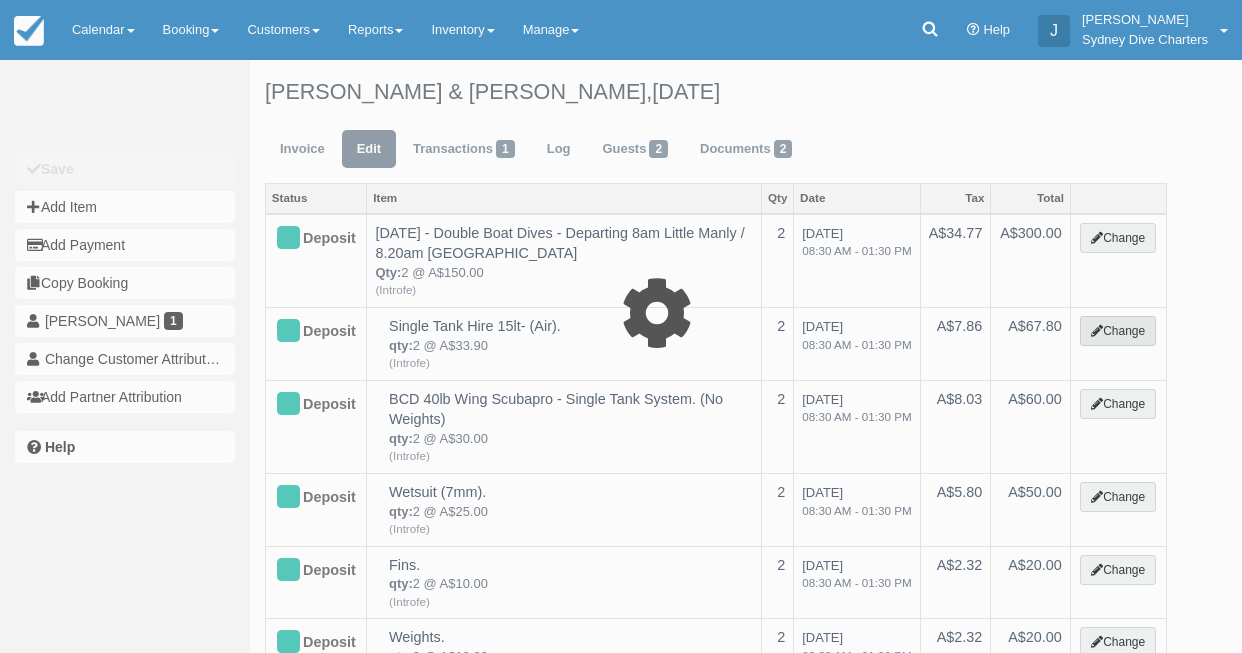 select on "12" 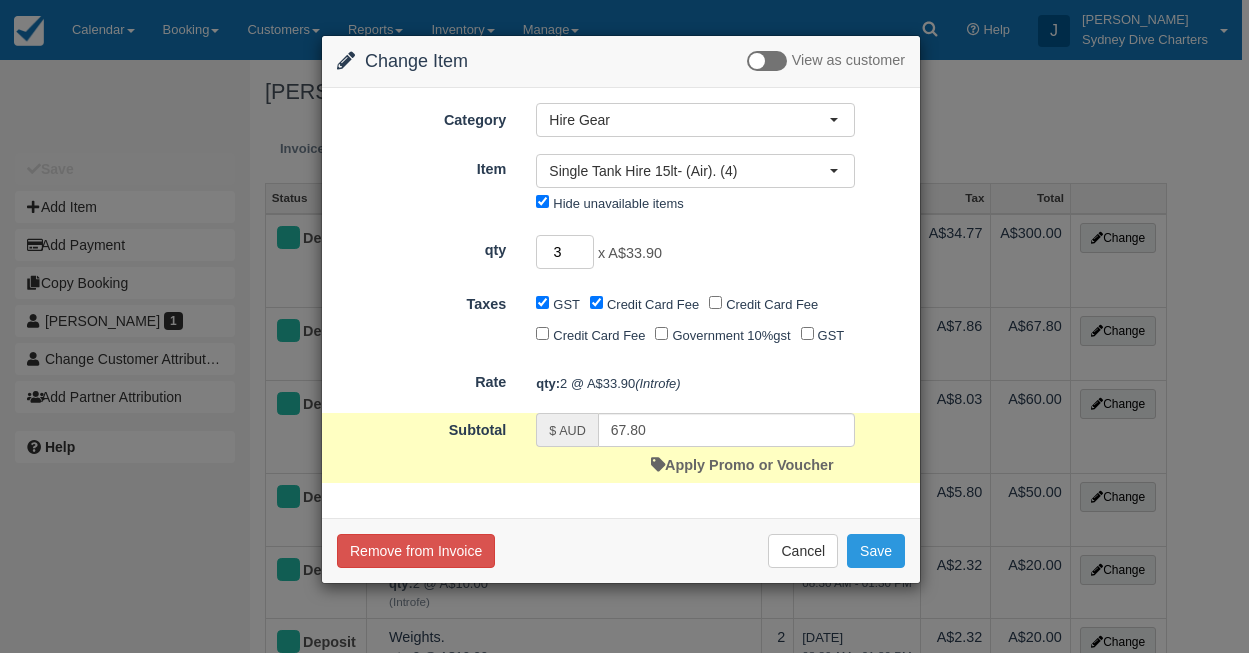 click on "3" at bounding box center [565, 252] 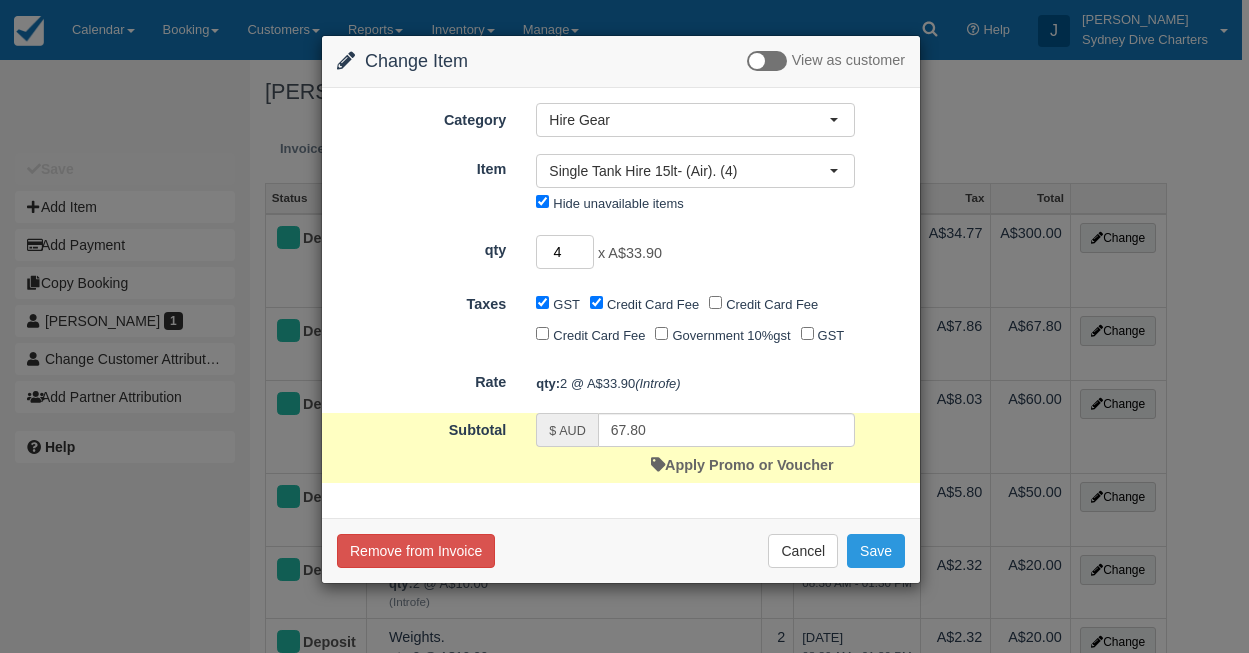 type on "4" 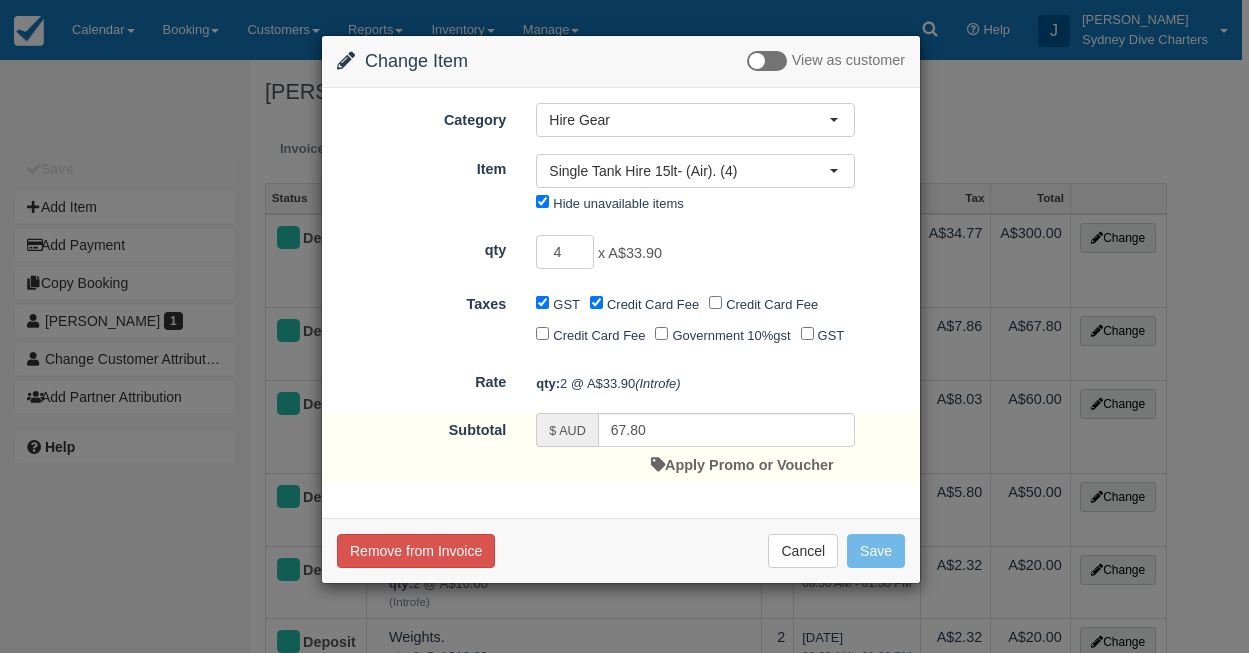 type on "135.60" 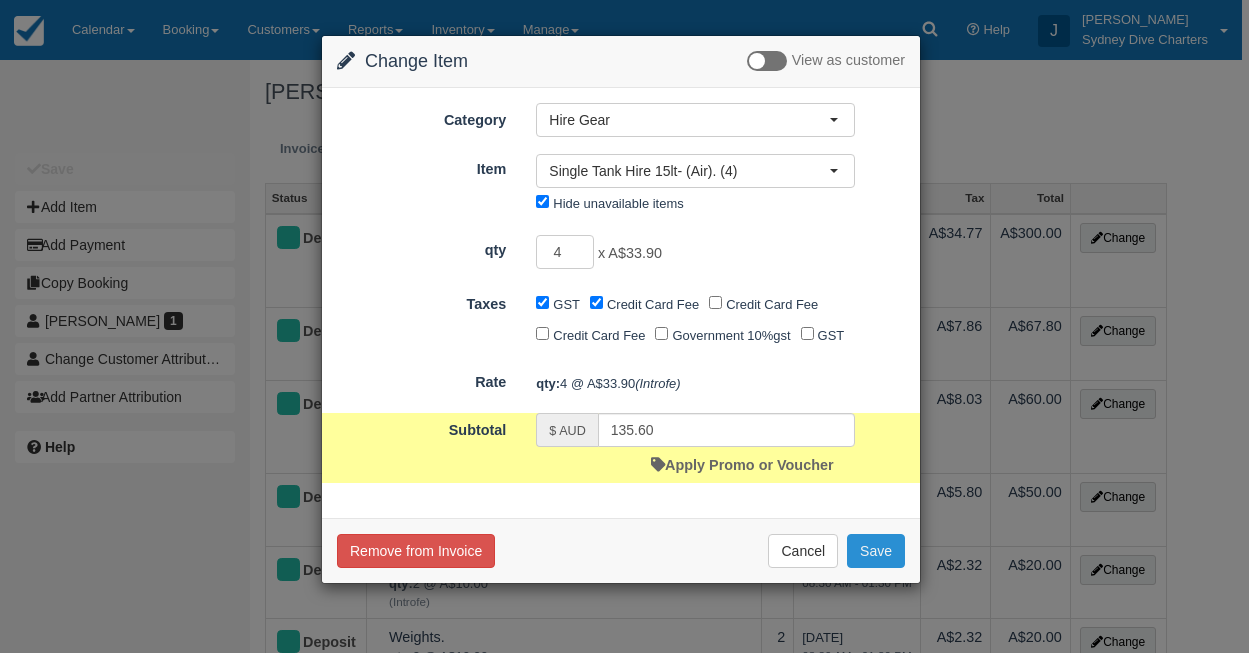 click on "Save" at bounding box center [876, 551] 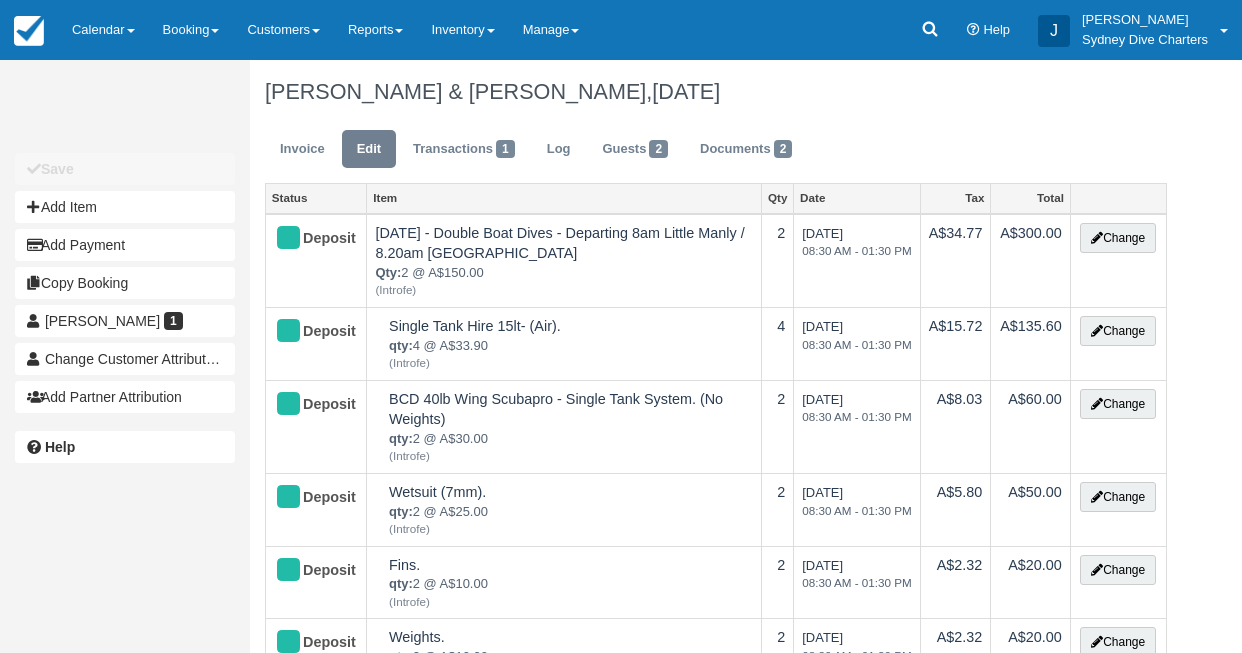 select on "Tropical" 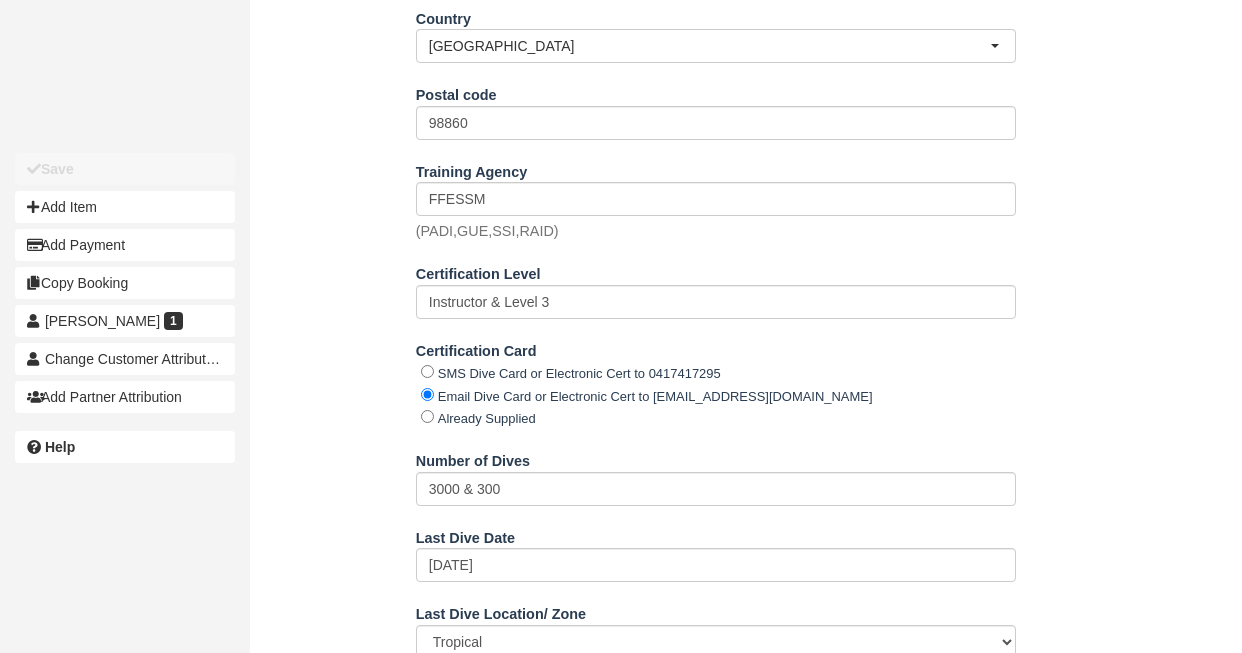 scroll, scrollTop: 1341, scrollLeft: 0, axis: vertical 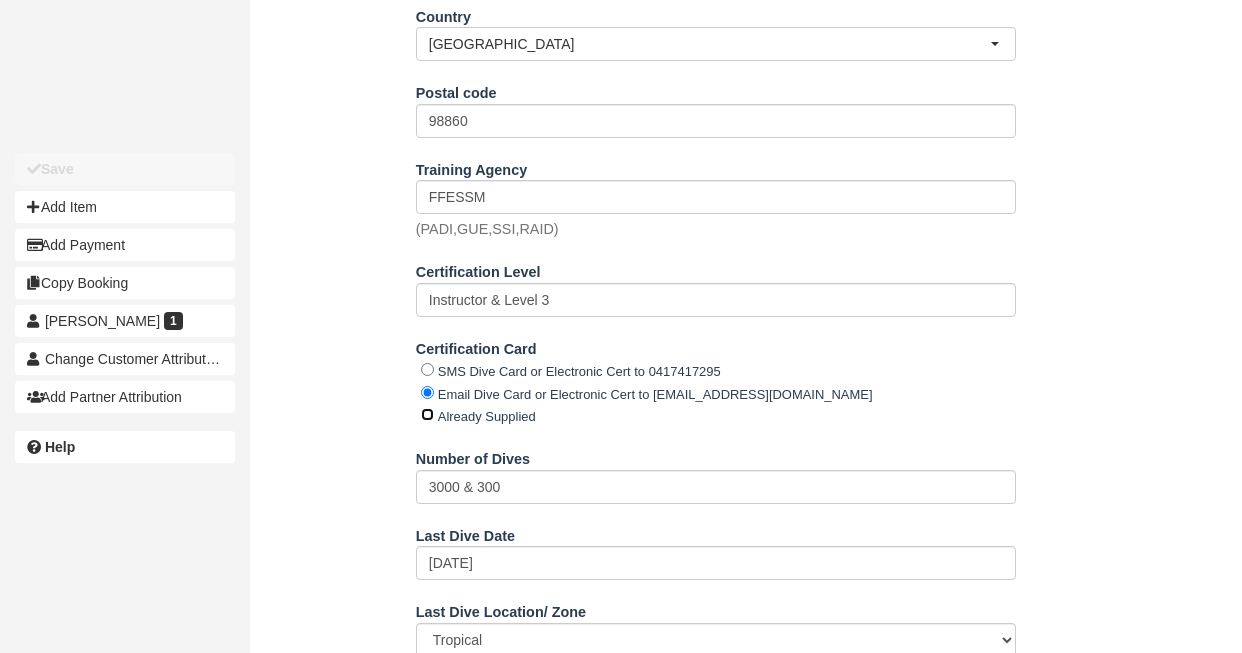 click on "Already Supplied" at bounding box center [427, 414] 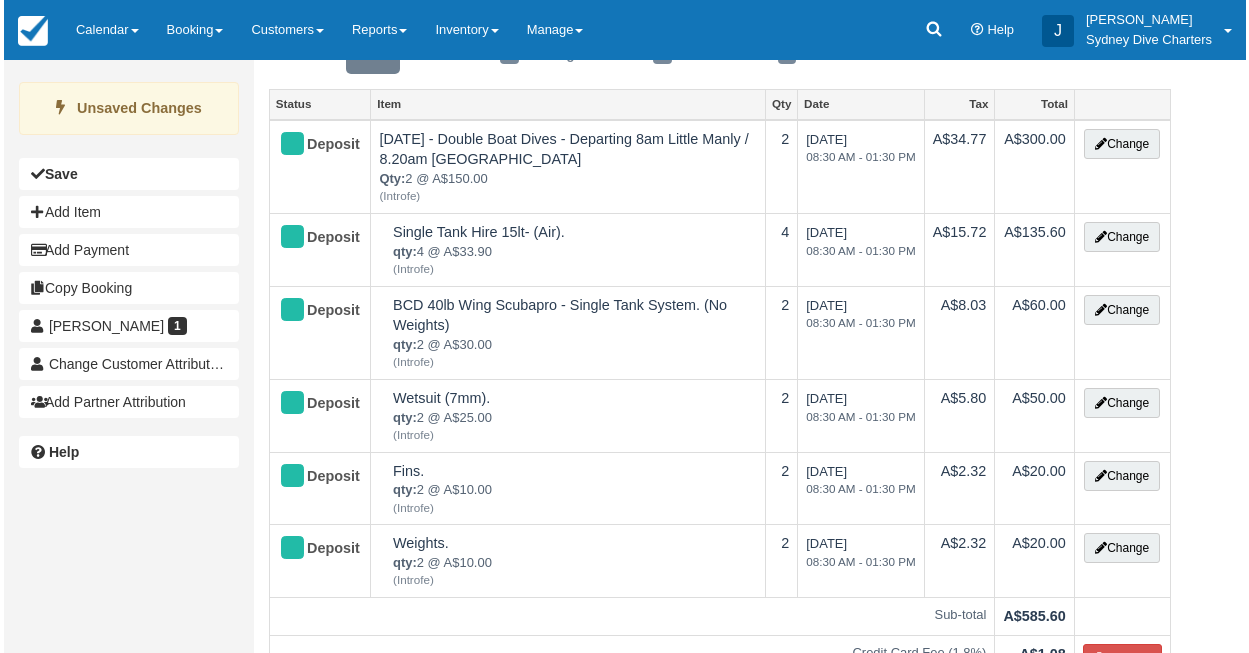 scroll, scrollTop: 0, scrollLeft: 0, axis: both 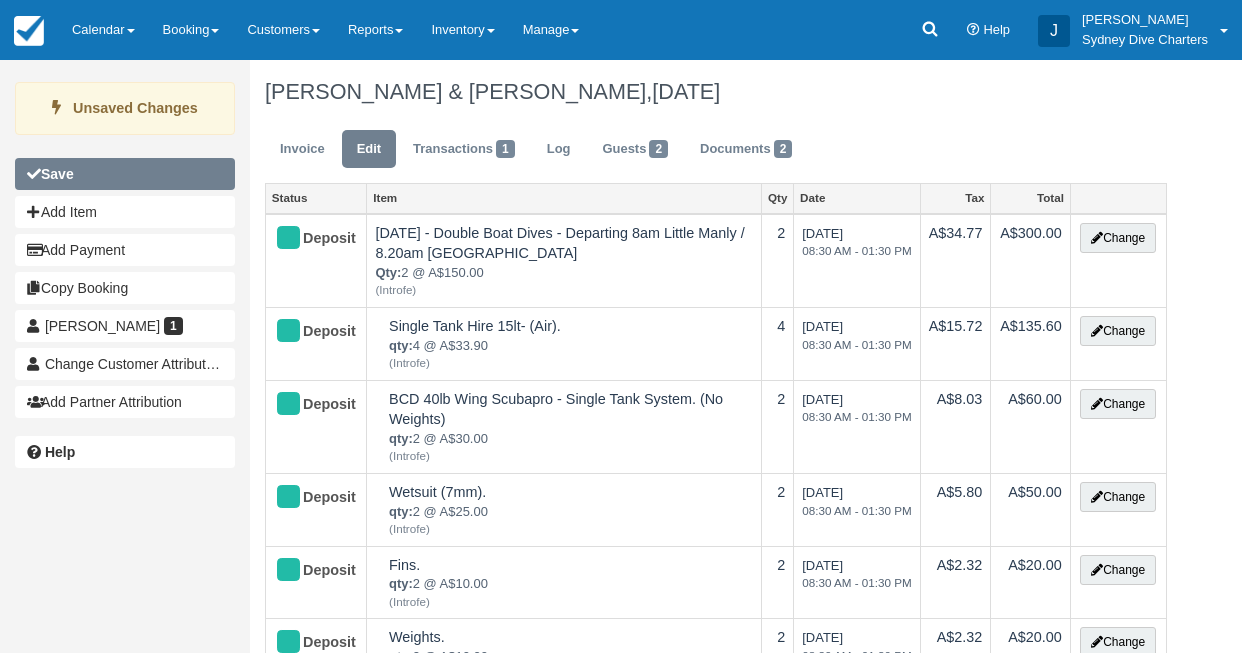 click on "Save" at bounding box center [125, 174] 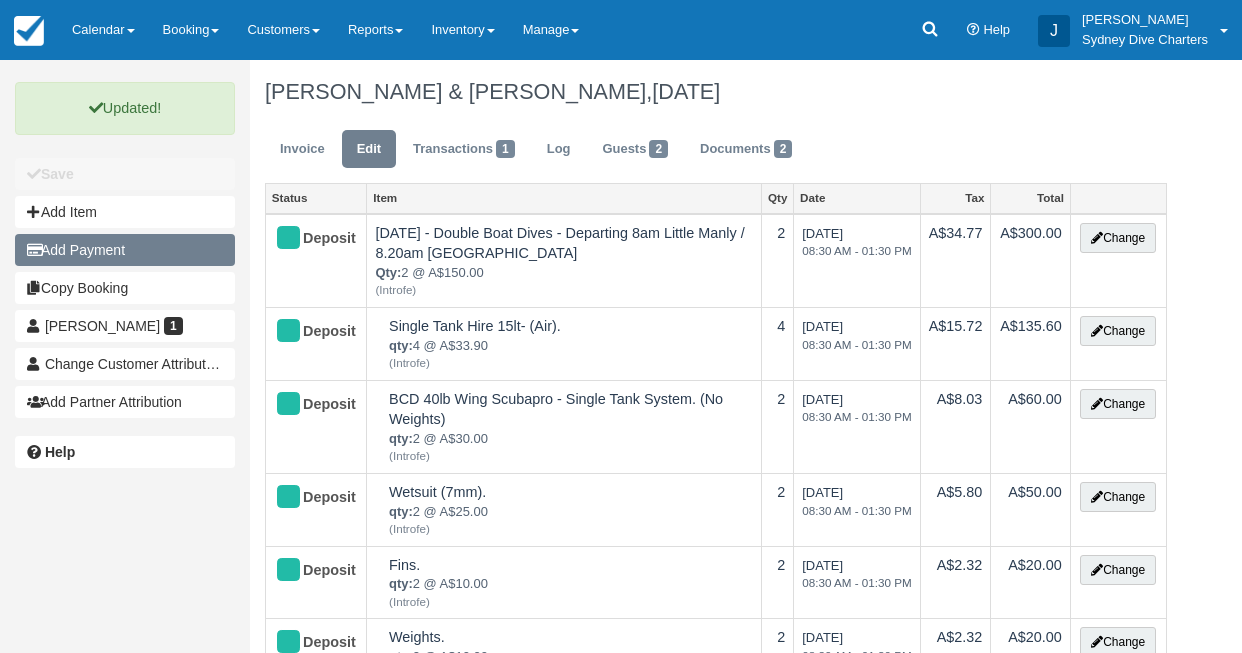 click on "Add Payment" at bounding box center (125, 250) 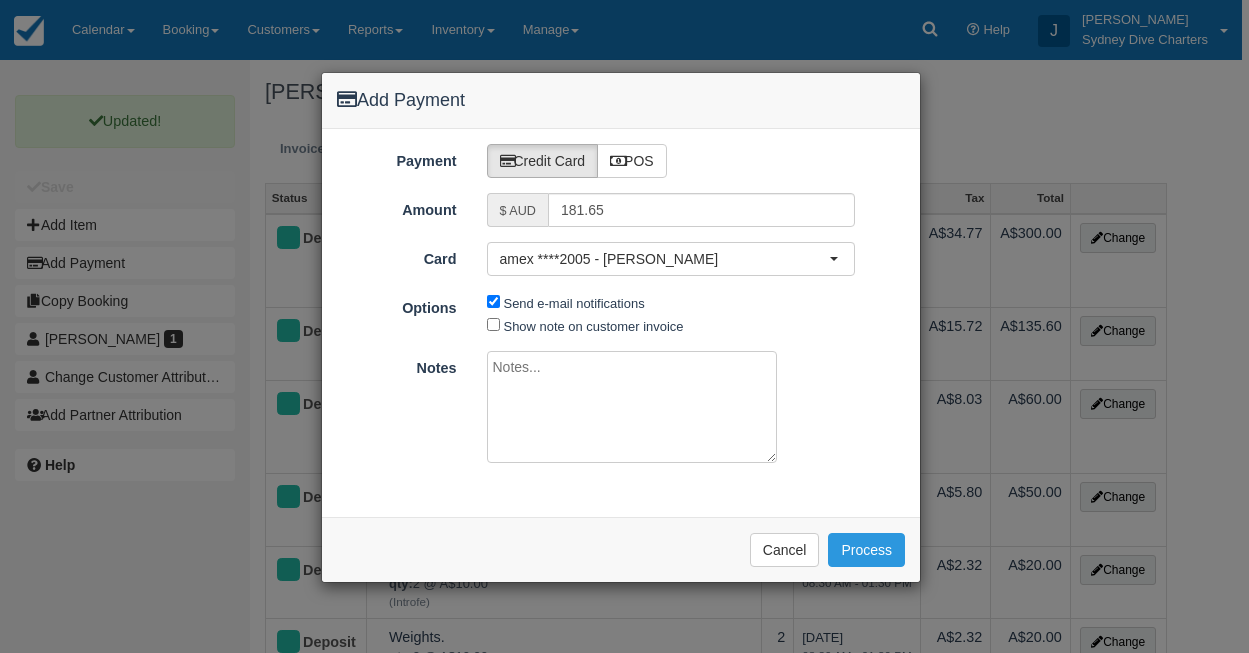 click at bounding box center [632, 407] 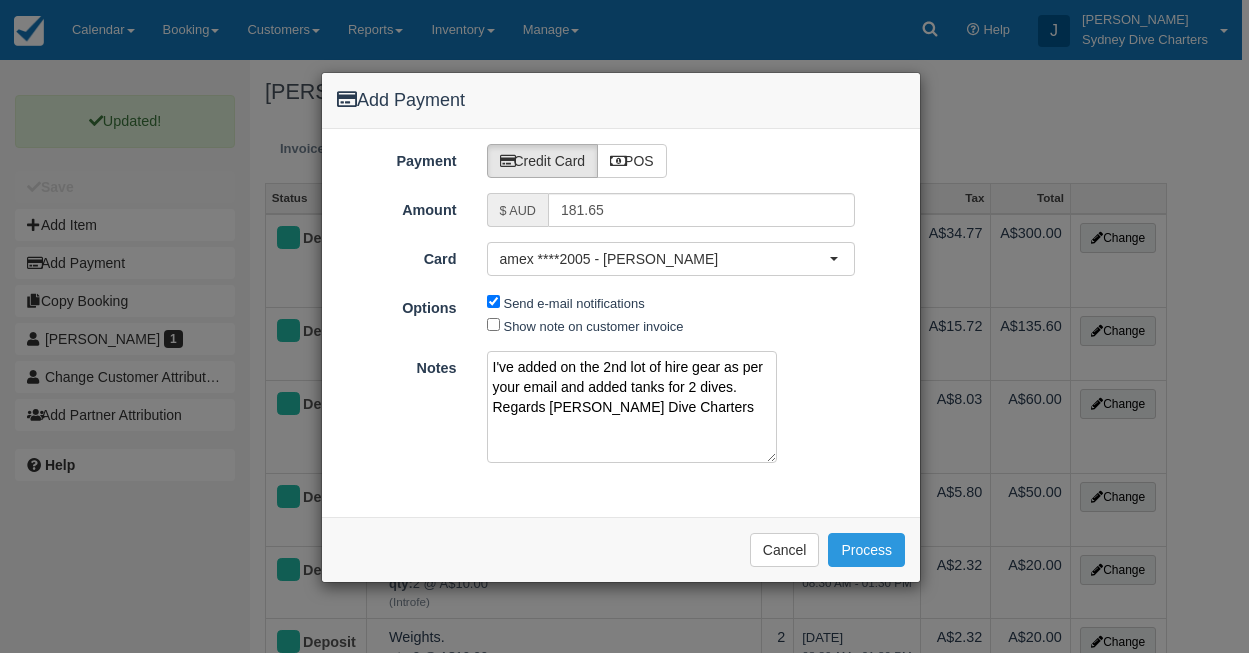 click on "I've added on the 2nd lot of hire gear as per your email and added tanks for 2 dives. Regards Jason Sydney Dive Charters" at bounding box center [632, 407] 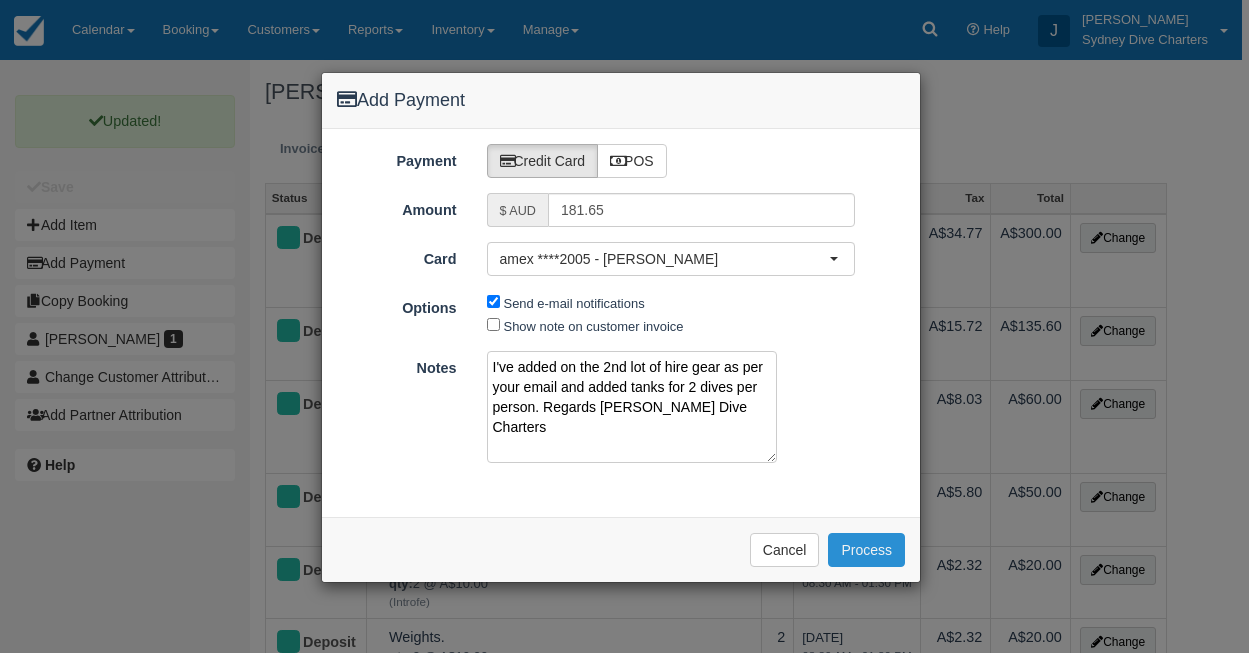 type on "I've added on the 2nd lot of hire gear as per your email and added tanks for 2 dives per person. Regards Jason Sydney Dive Charters" 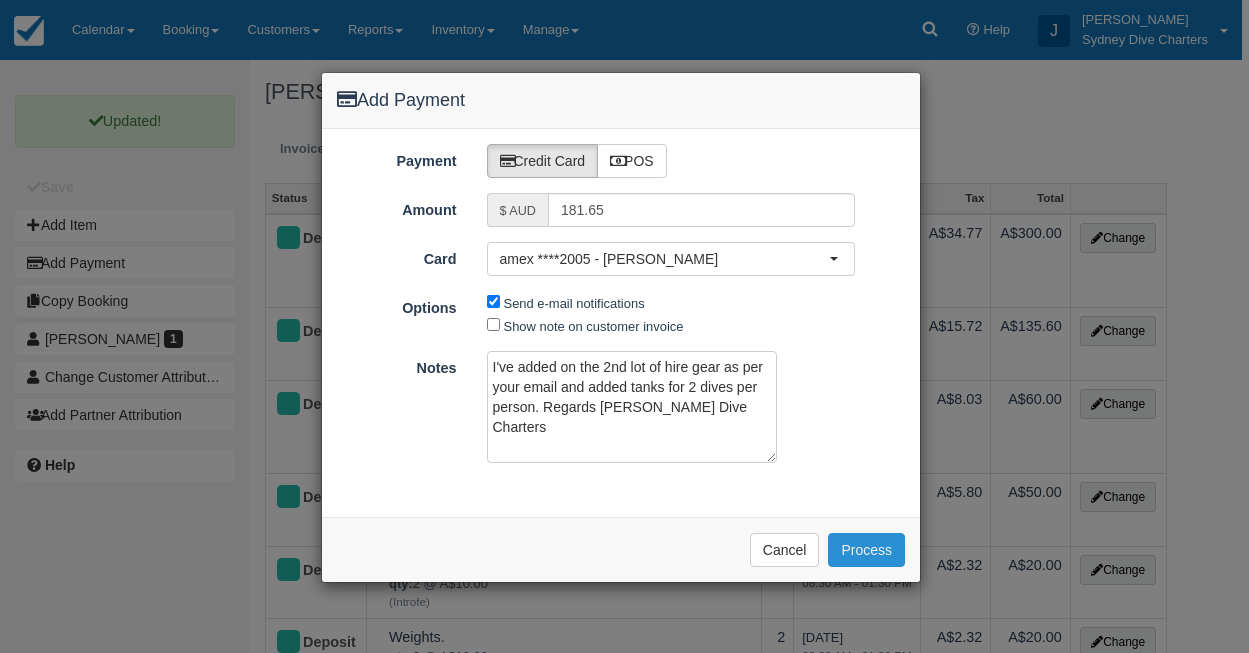 click on "Process" at bounding box center [866, 550] 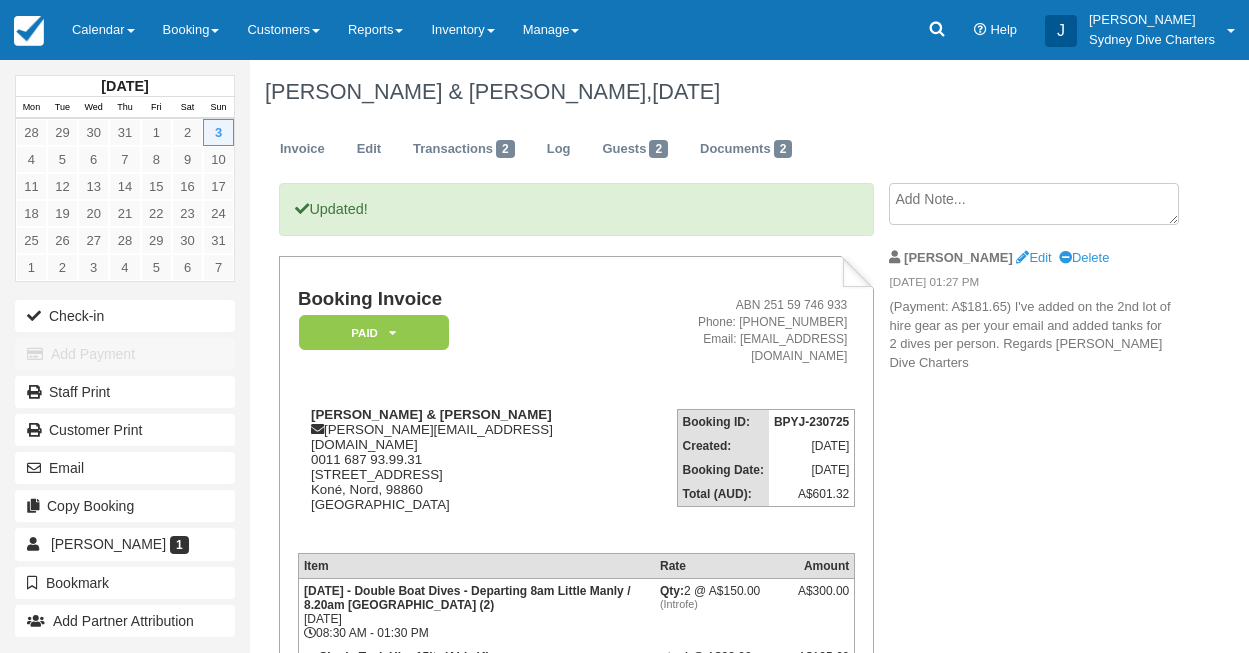 scroll, scrollTop: 0, scrollLeft: 0, axis: both 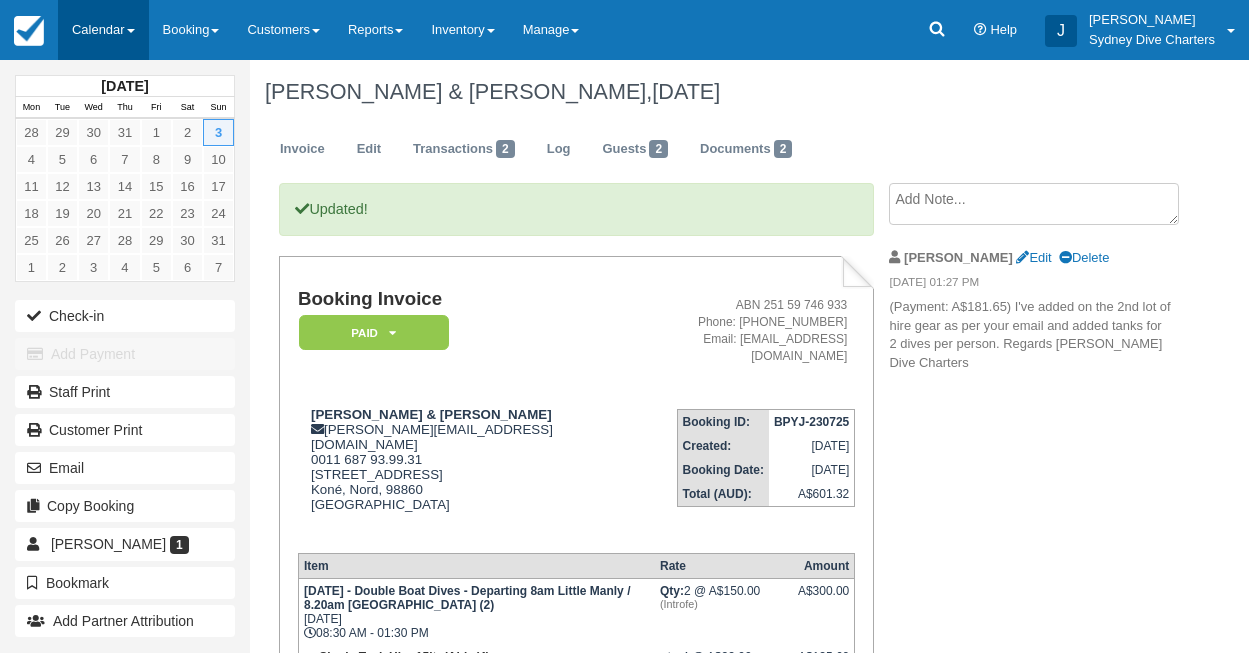 click on "Calendar" at bounding box center (103, 30) 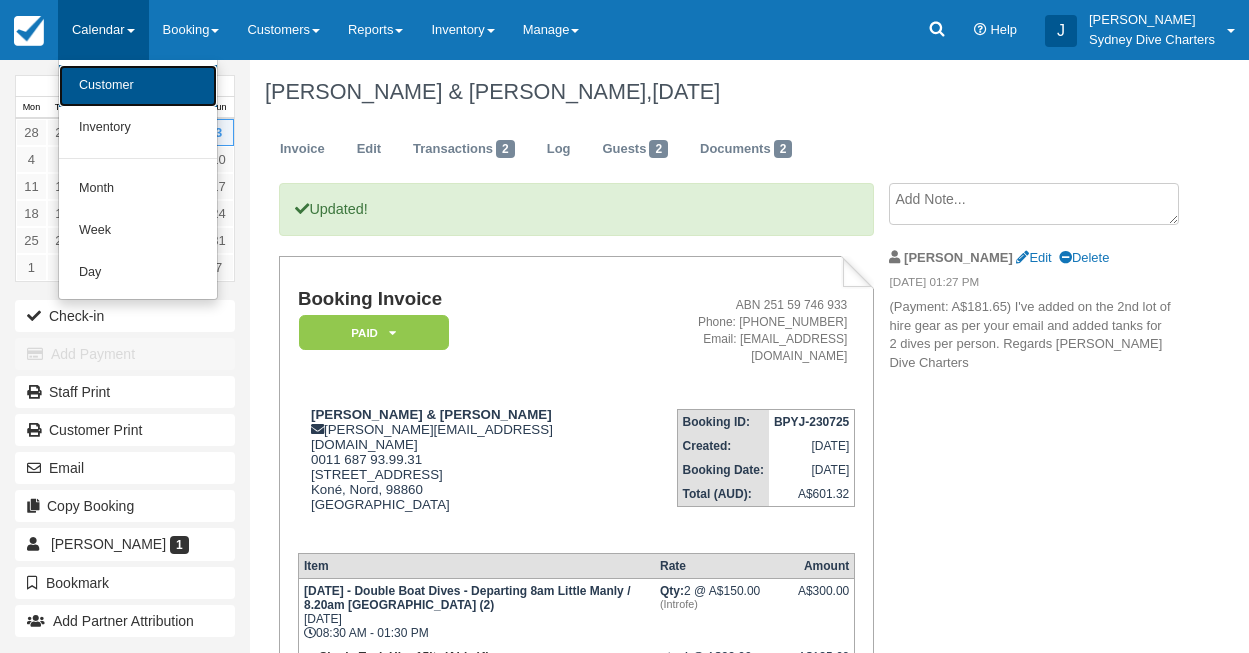 click on "Customer" at bounding box center [138, 86] 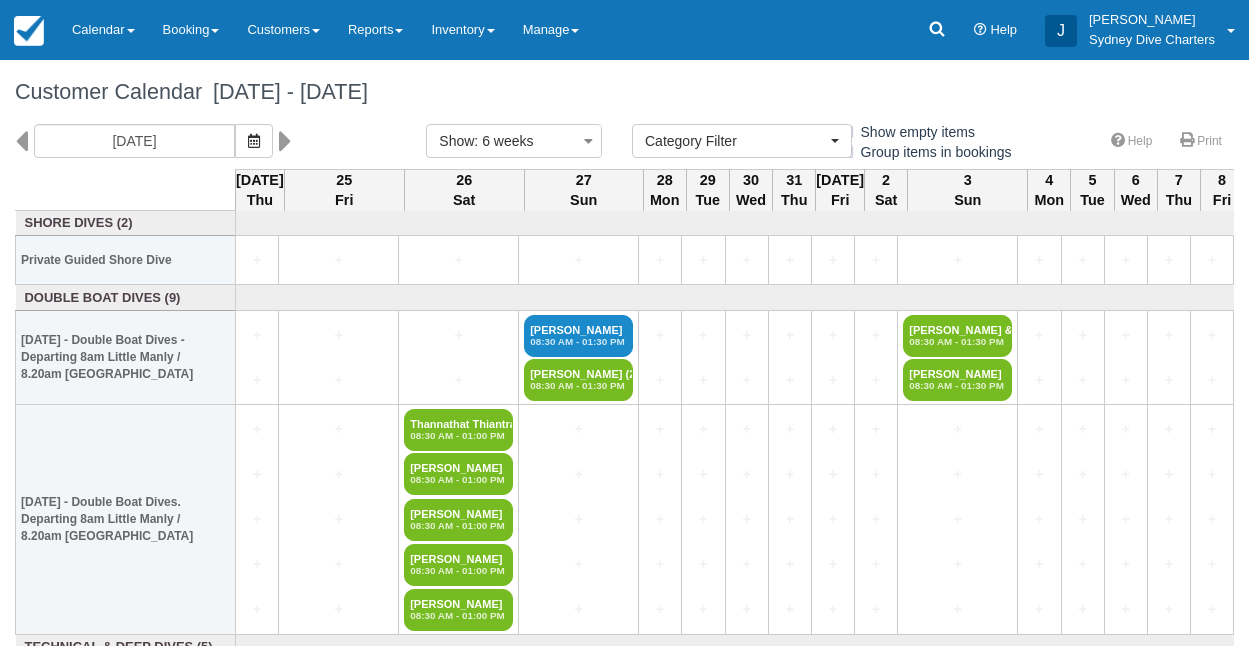 select 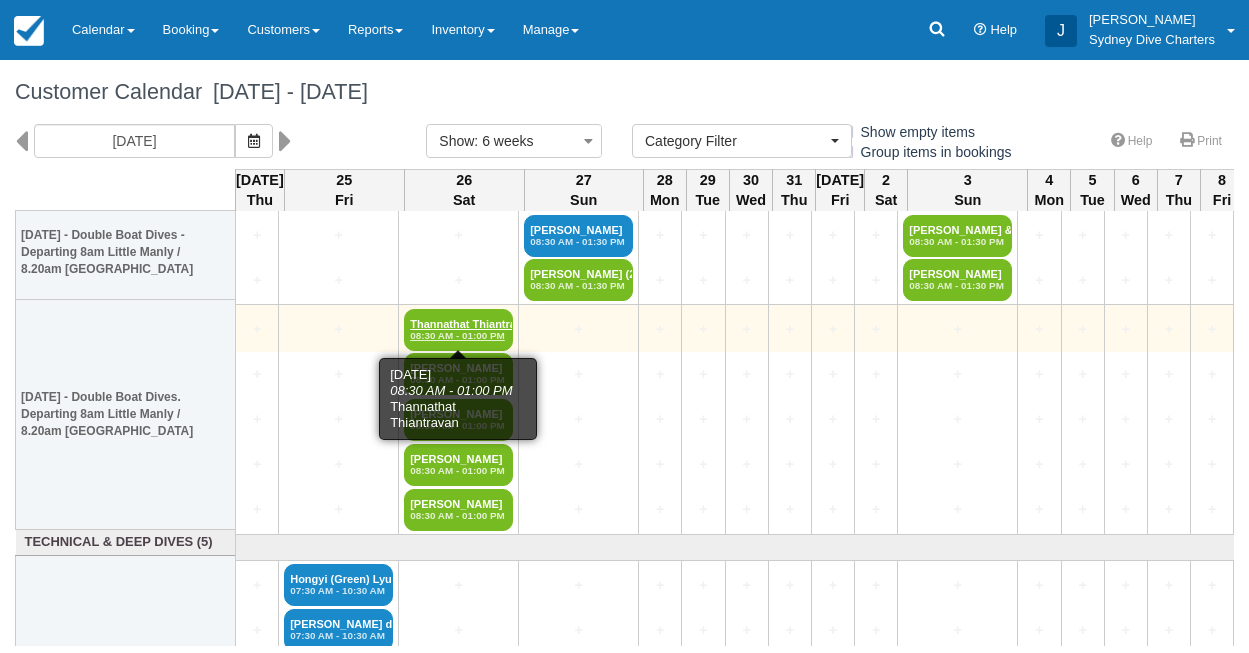 scroll, scrollTop: 106, scrollLeft: 0, axis: vertical 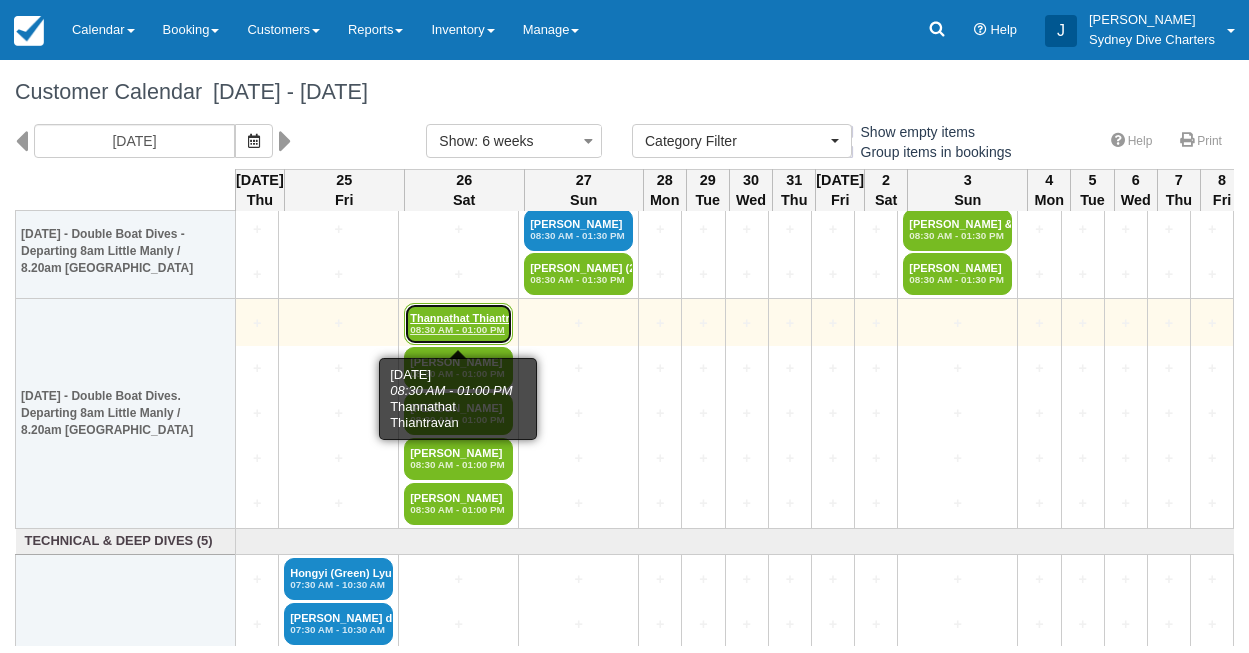 click on "Thannathat Thiantrav (3)  08:30 AM - 01:00 PM" at bounding box center [458, 324] 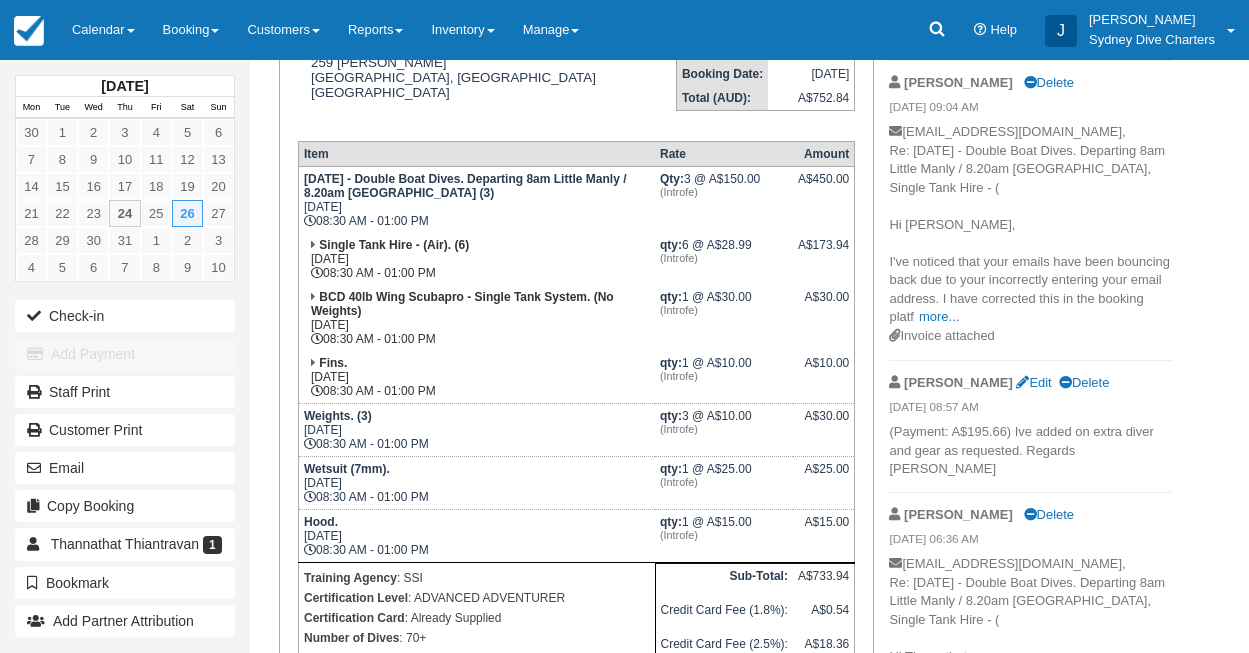 scroll, scrollTop: 0, scrollLeft: 0, axis: both 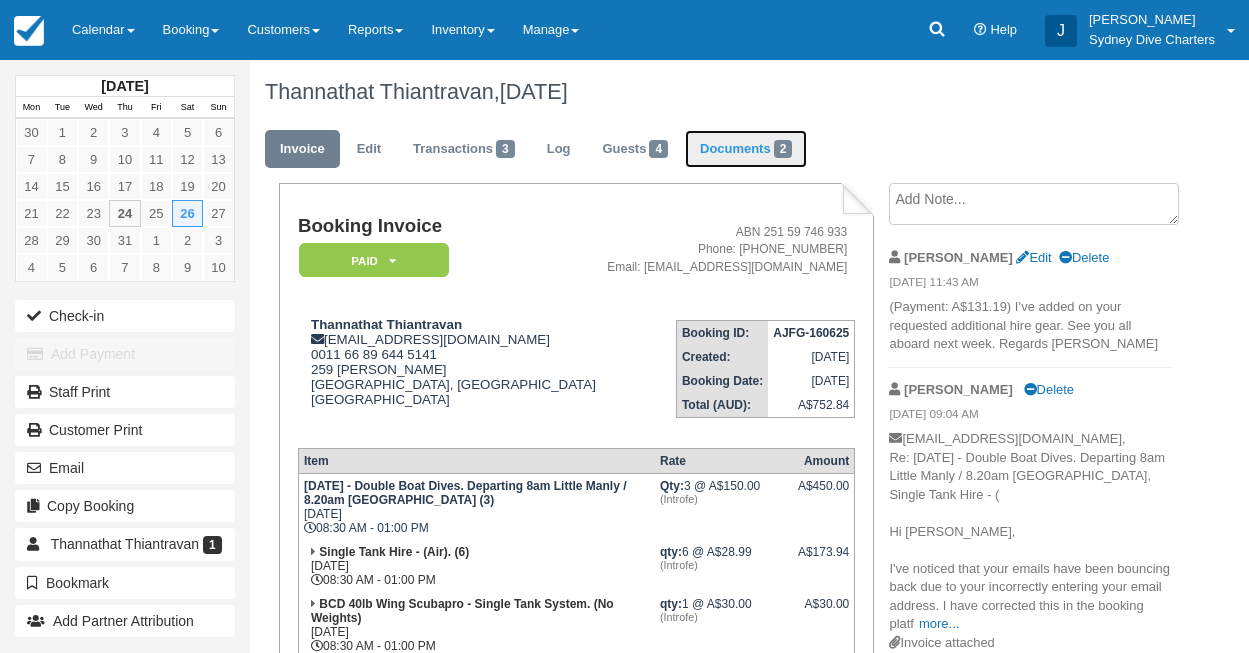 click on "Documents  2" at bounding box center (746, 149) 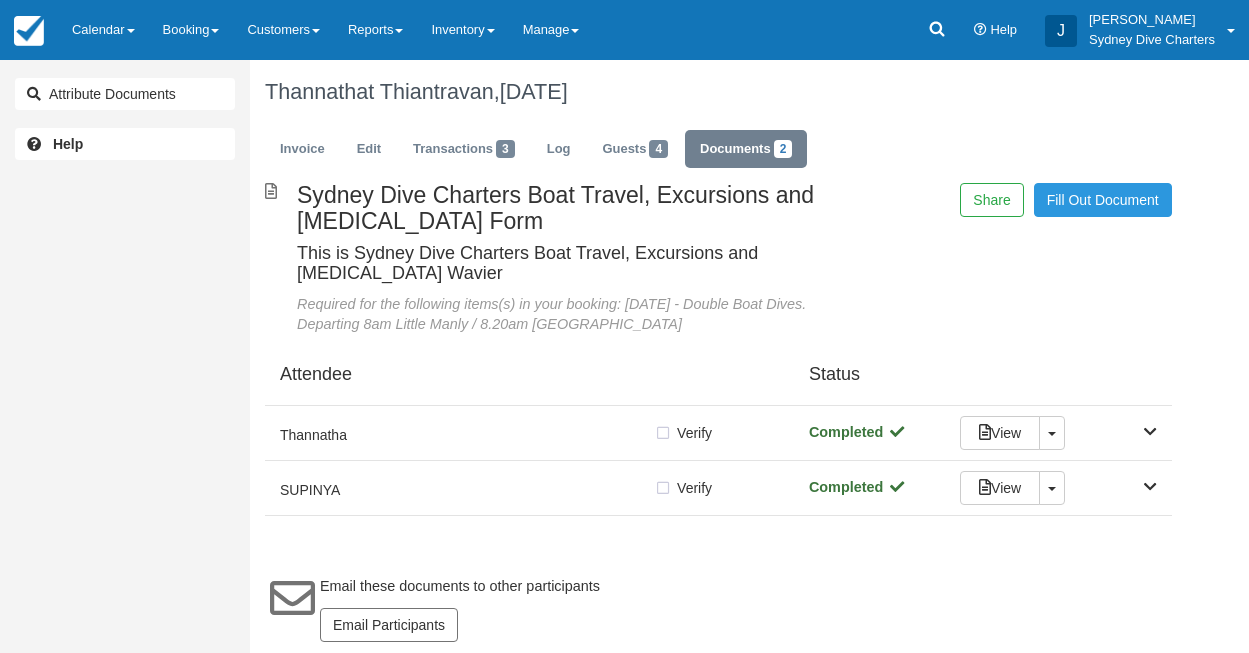 scroll, scrollTop: 0, scrollLeft: 0, axis: both 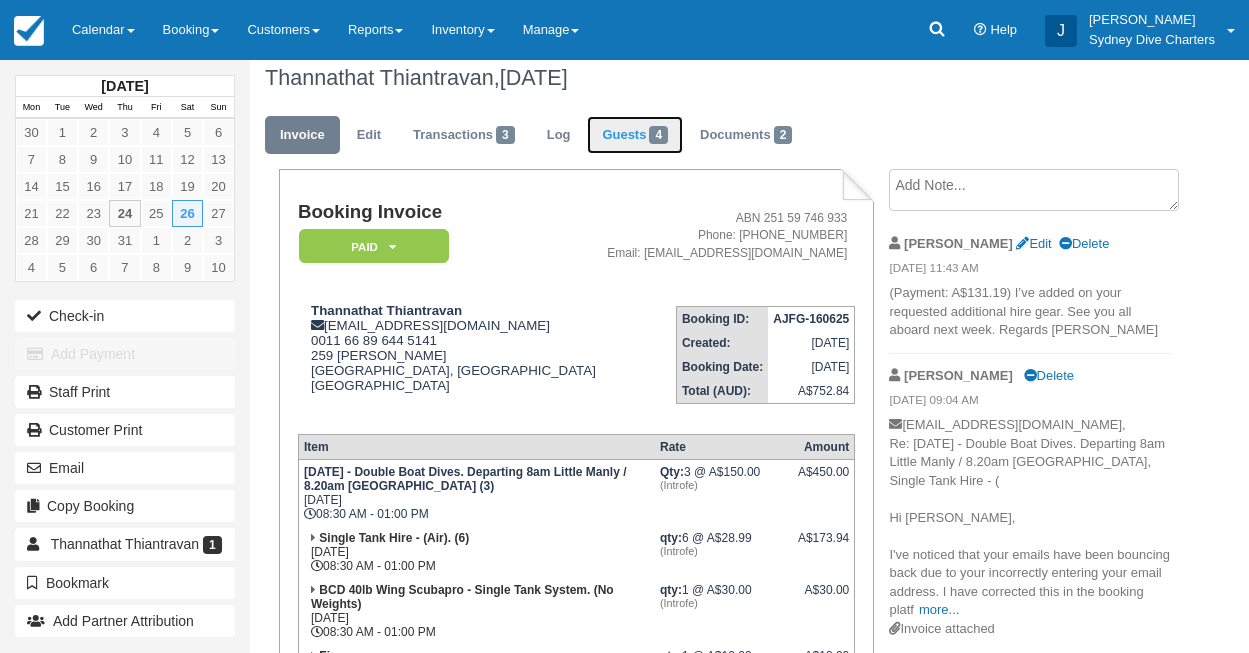 click on "Guests  4" at bounding box center [635, 135] 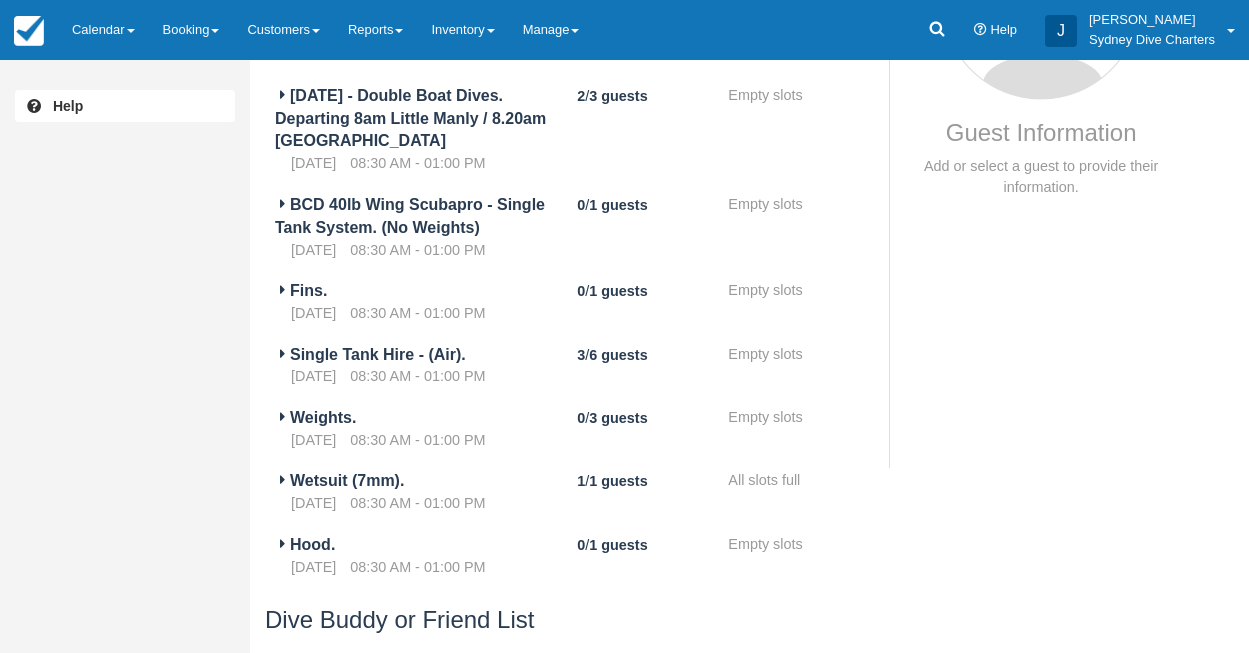 scroll, scrollTop: 439, scrollLeft: 0, axis: vertical 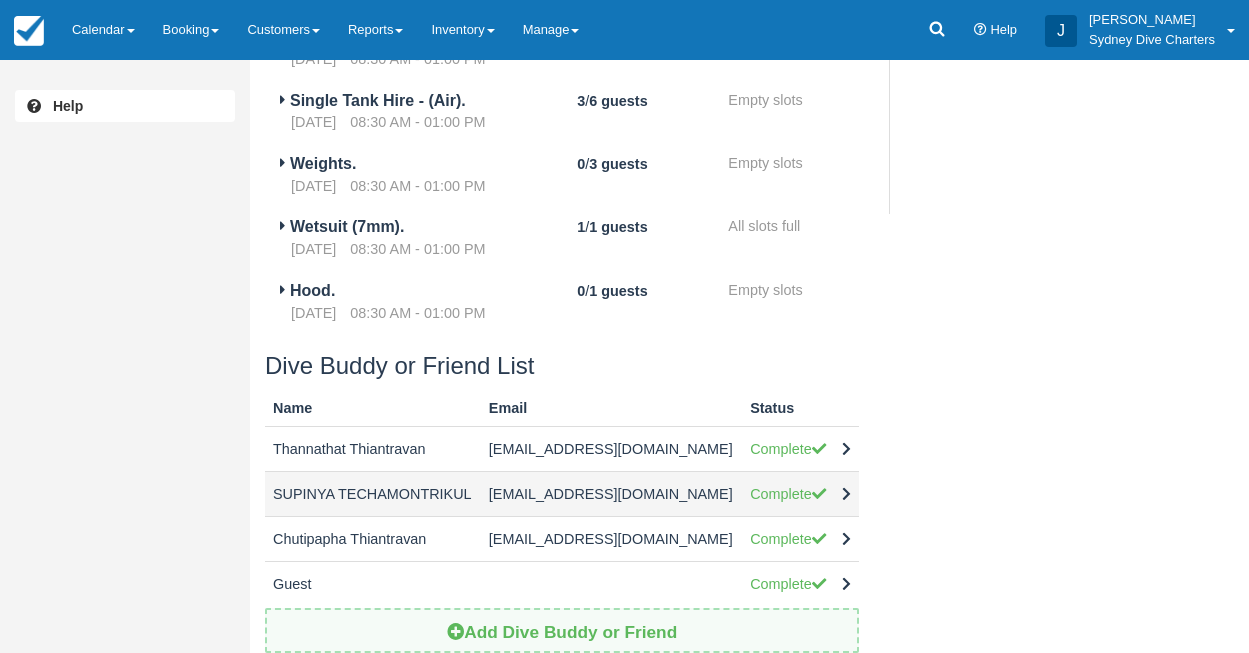 click on "SUPINYA TECHAMONTRIKUL" at bounding box center (373, 494) 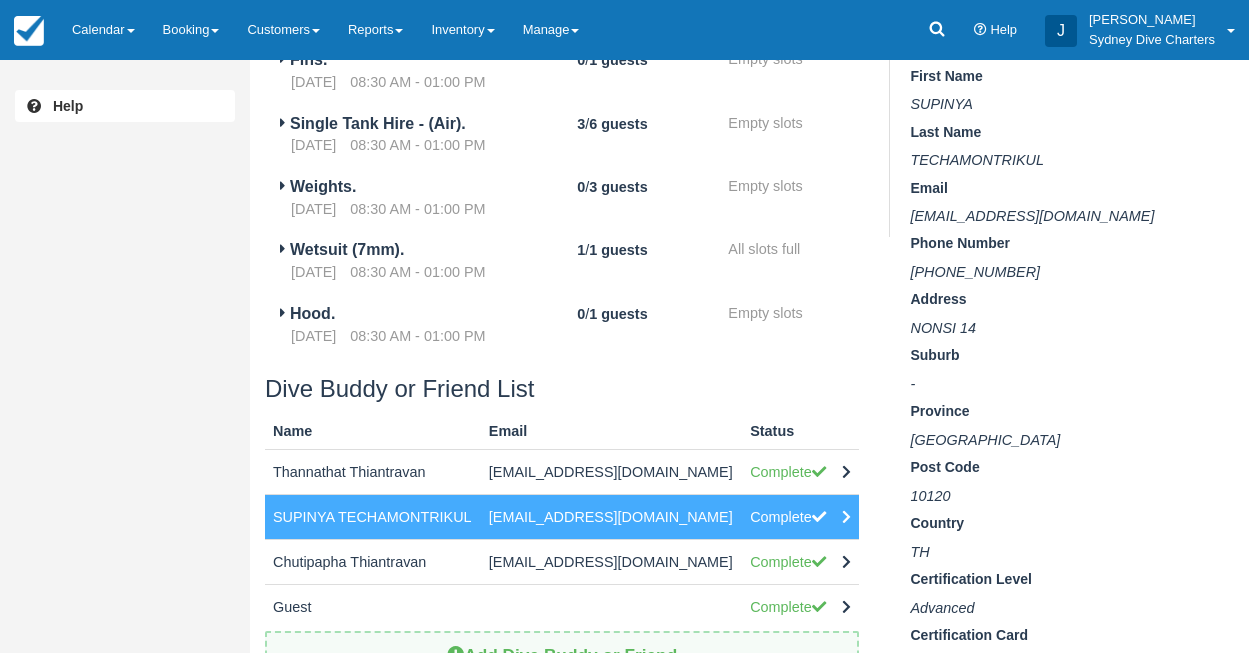 scroll, scrollTop: 418, scrollLeft: 0, axis: vertical 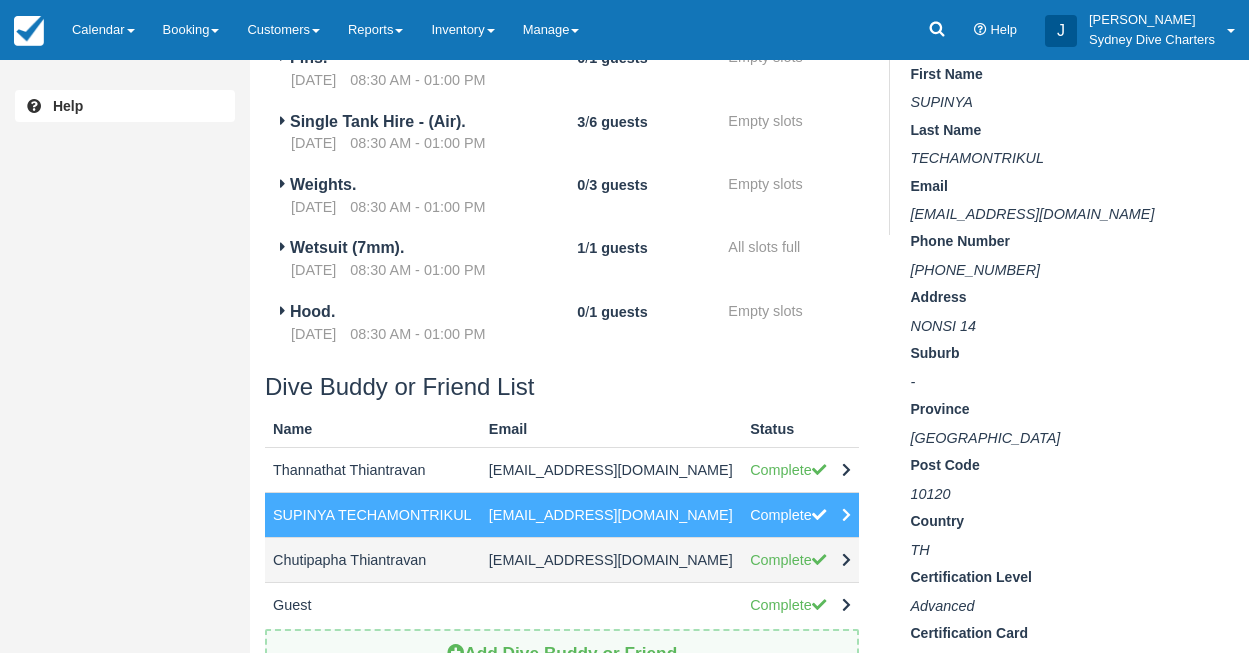 click on "Chutipapha Thiantravan" at bounding box center [373, 560] 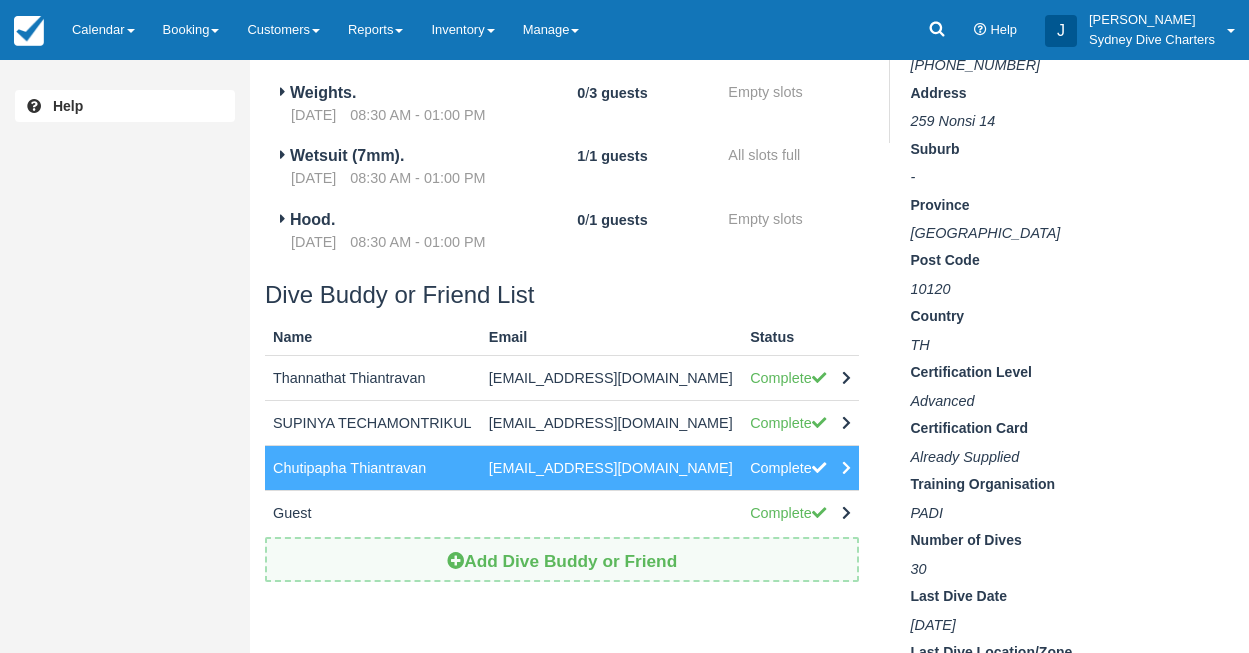 scroll, scrollTop: 515, scrollLeft: 0, axis: vertical 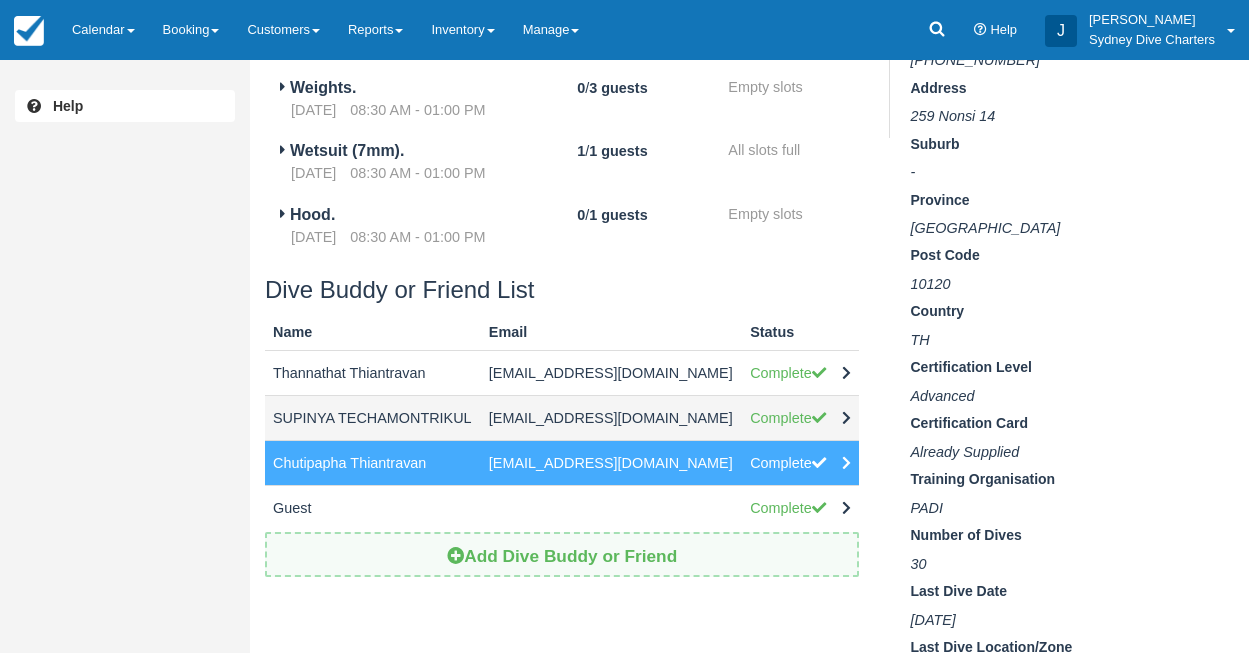 click on "supinya.te@gmail.com" at bounding box center (611, 418) 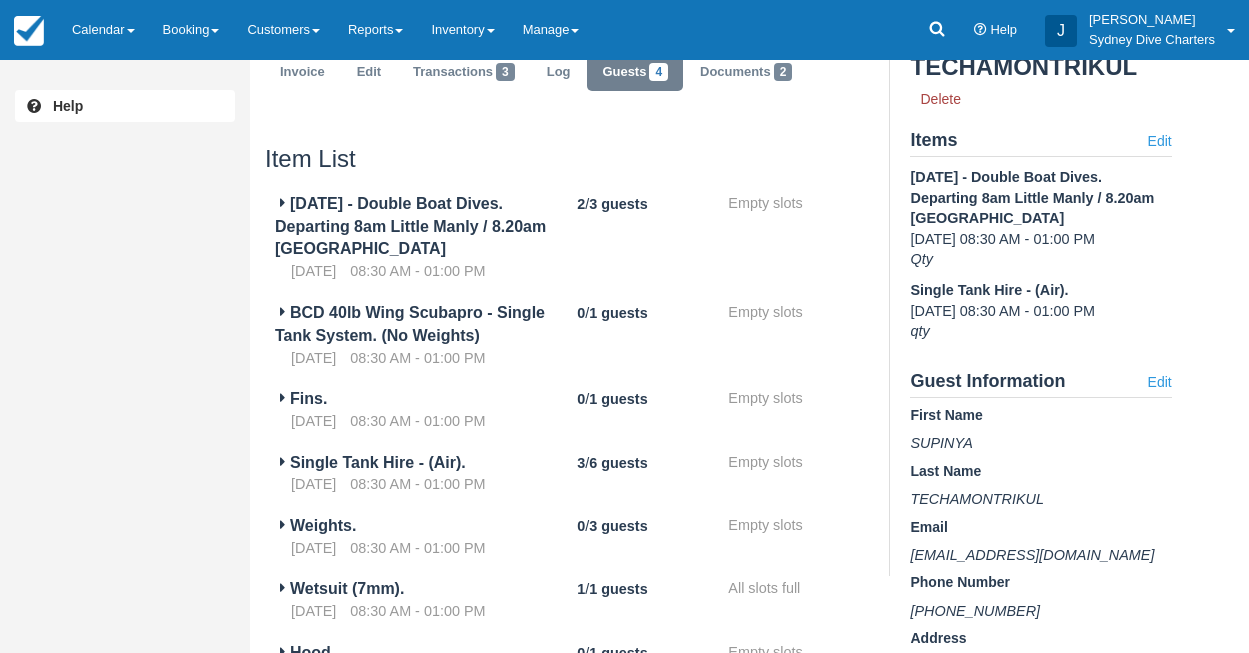 scroll, scrollTop: 0, scrollLeft: 0, axis: both 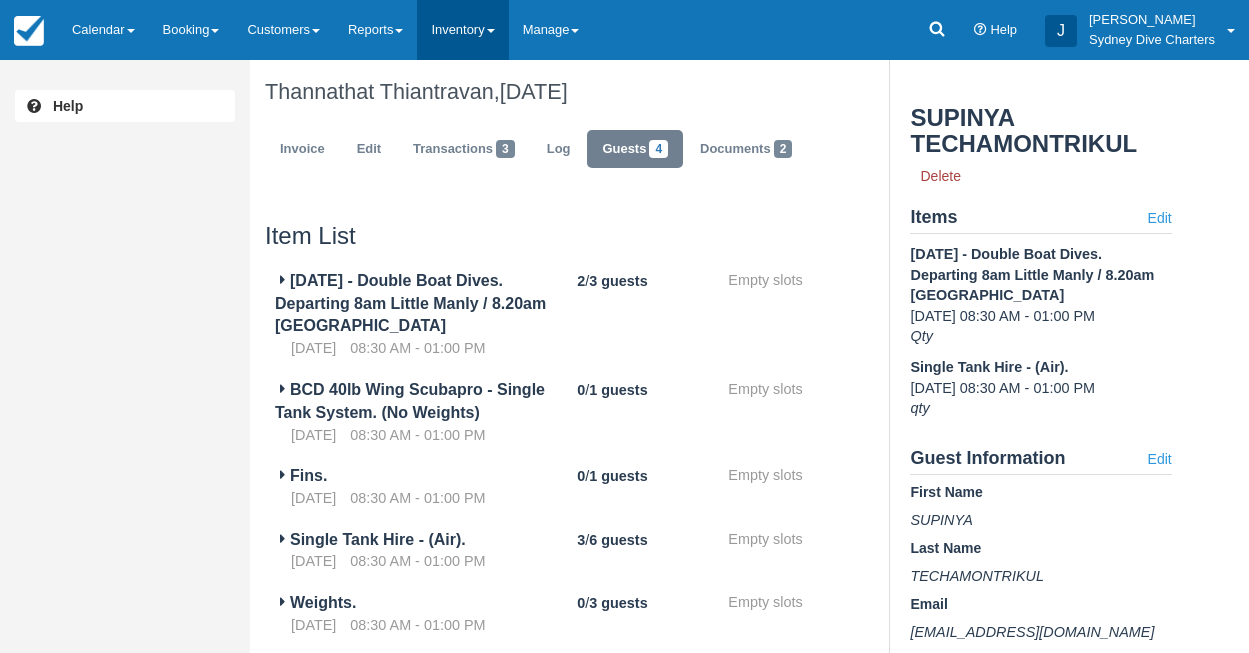 click on "Inventory" at bounding box center [462, 30] 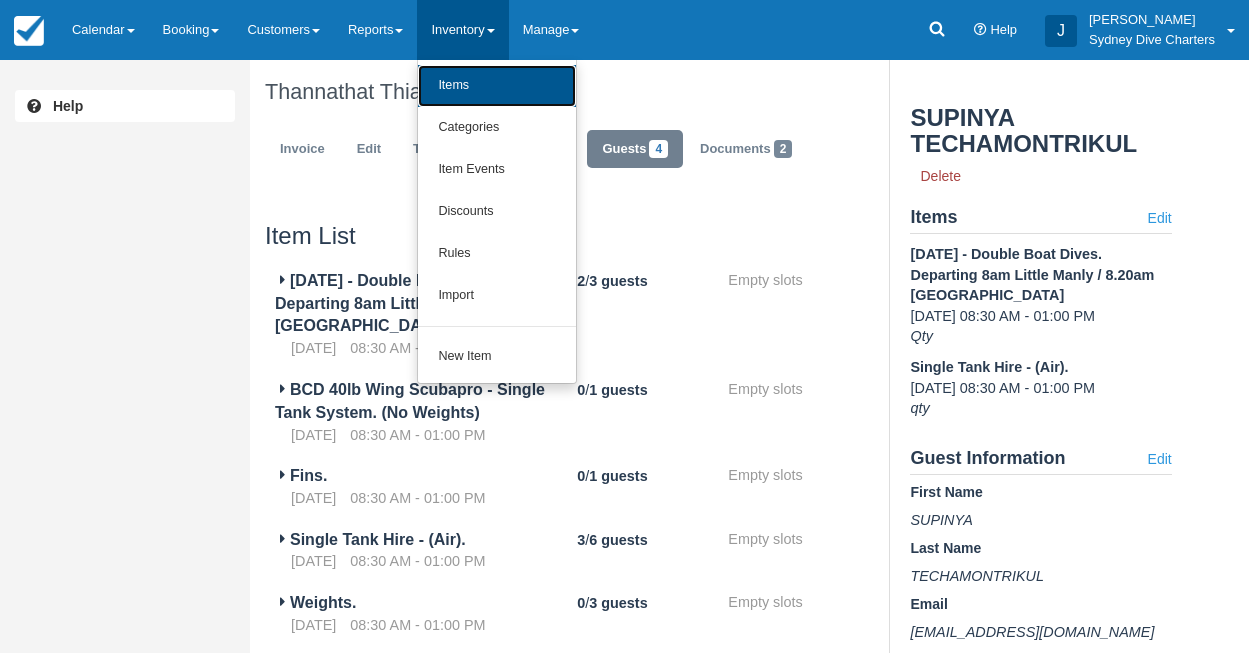 click on "Items" at bounding box center (497, 86) 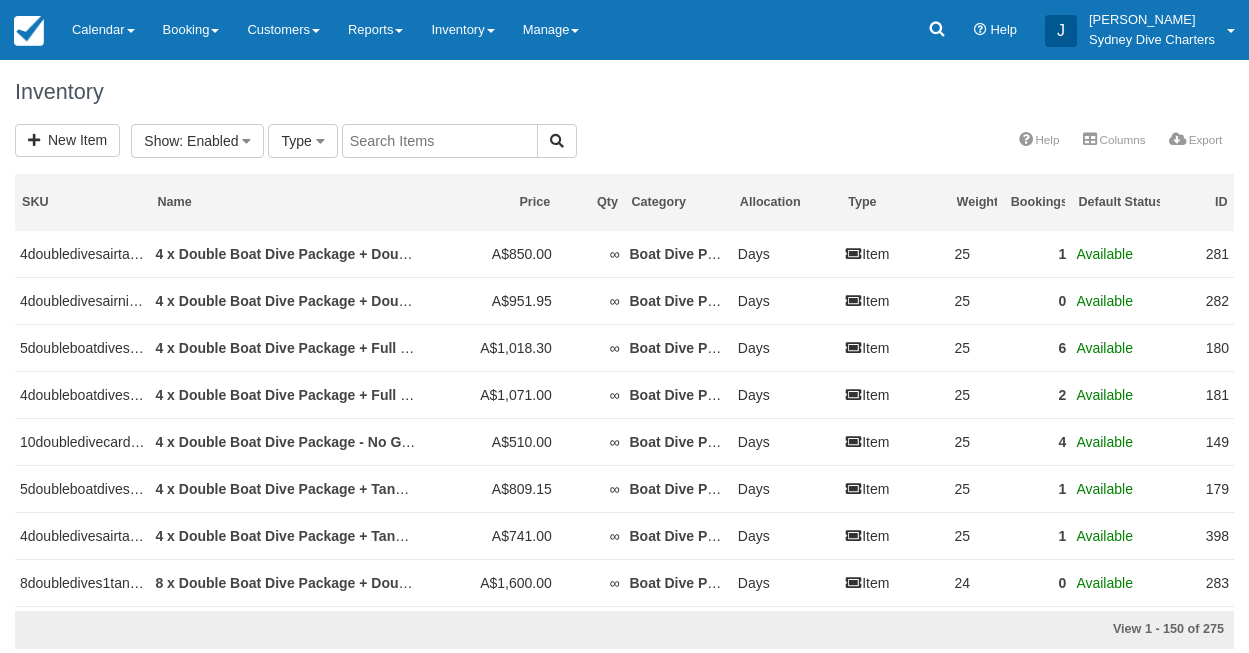 select 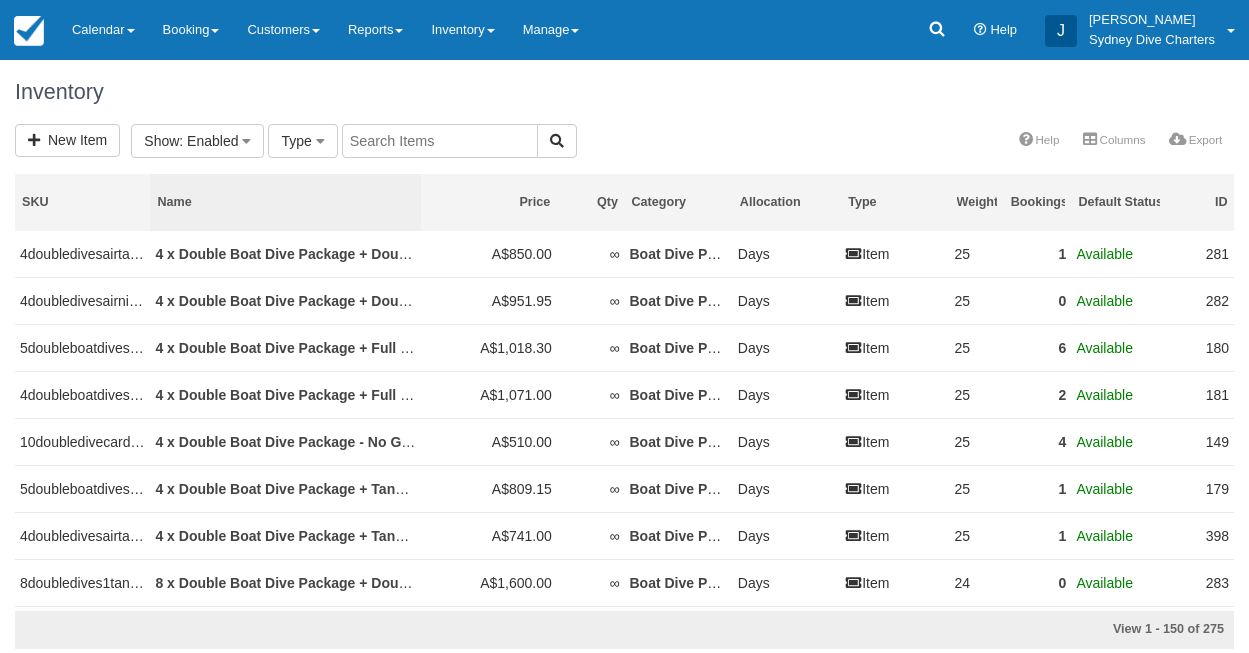 scroll, scrollTop: 0, scrollLeft: 0, axis: both 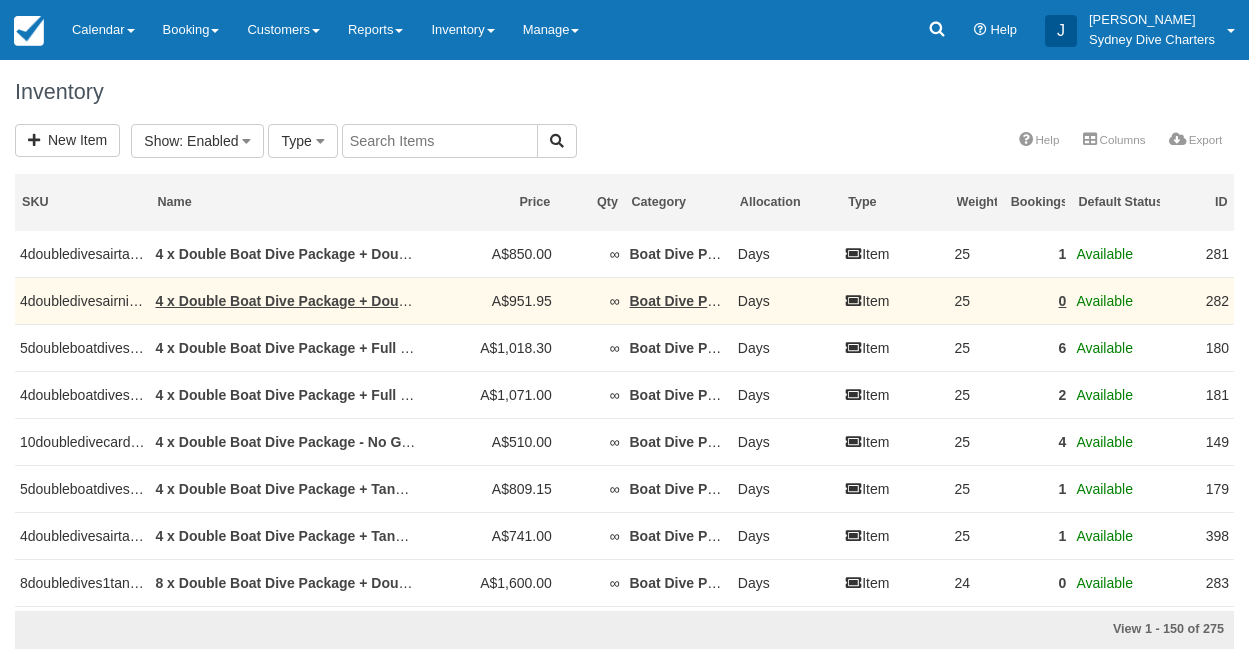 select 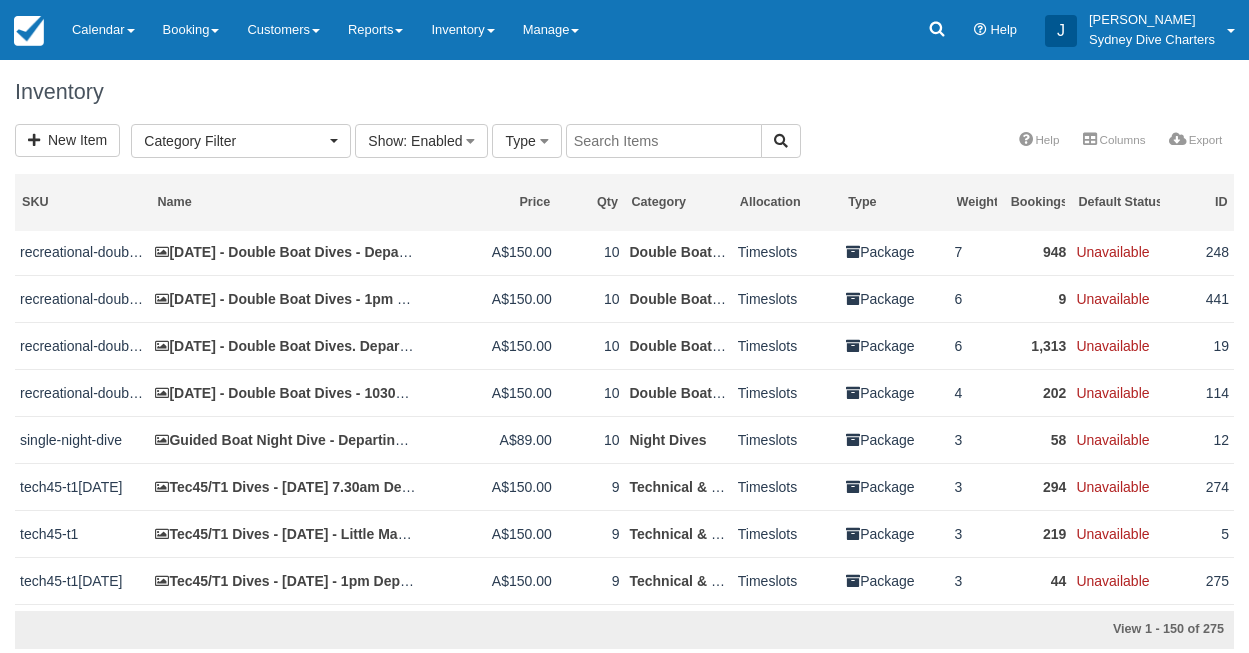 scroll, scrollTop: 1191, scrollLeft: 0, axis: vertical 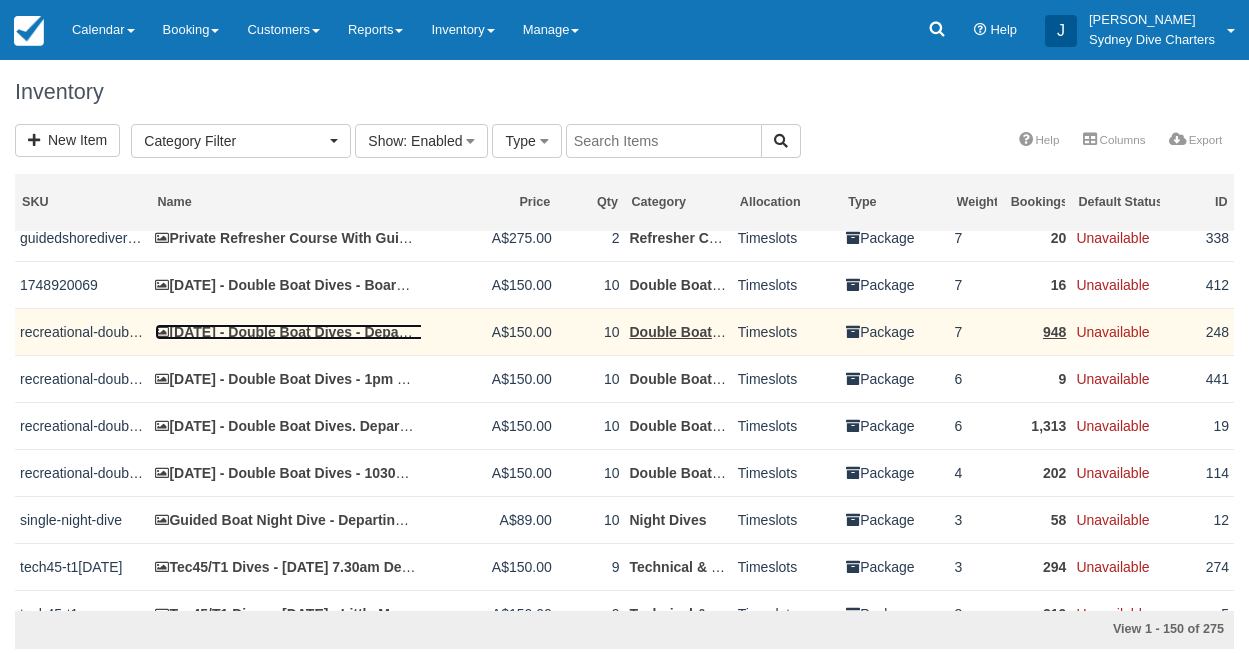 click on "Sunday - Double Boat Dives - Departing 8am Little Manly / 8.20am Rose Bay" at bounding box center (455, 332) 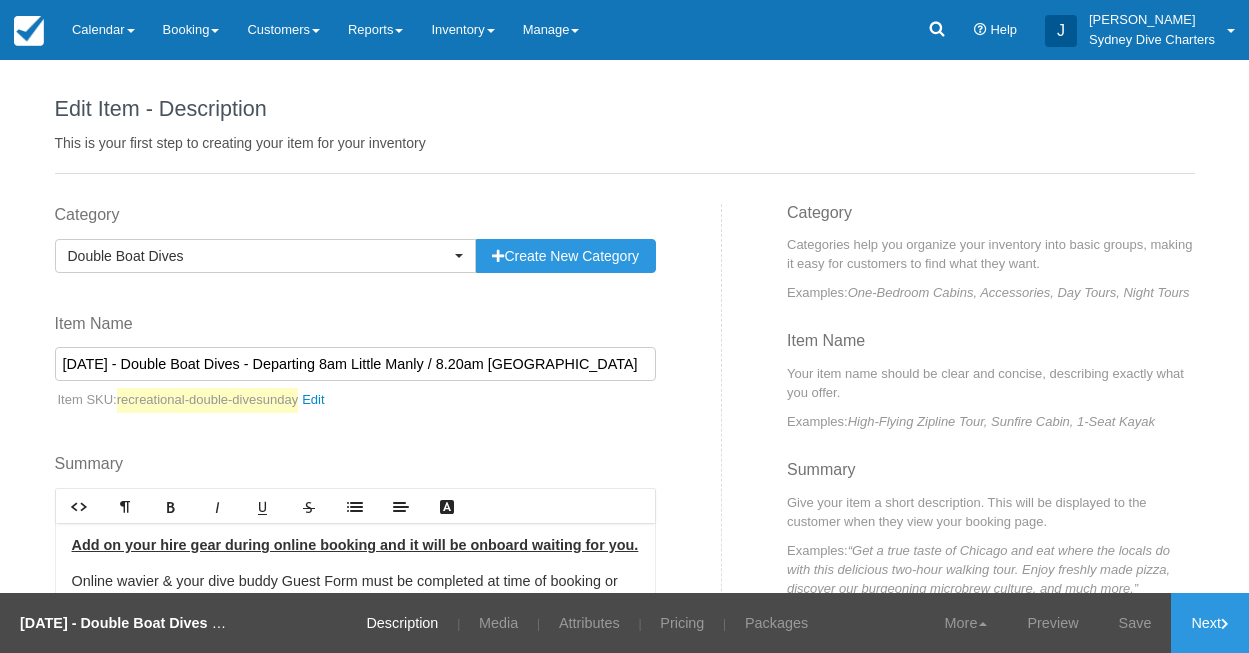 scroll, scrollTop: 0, scrollLeft: 0, axis: both 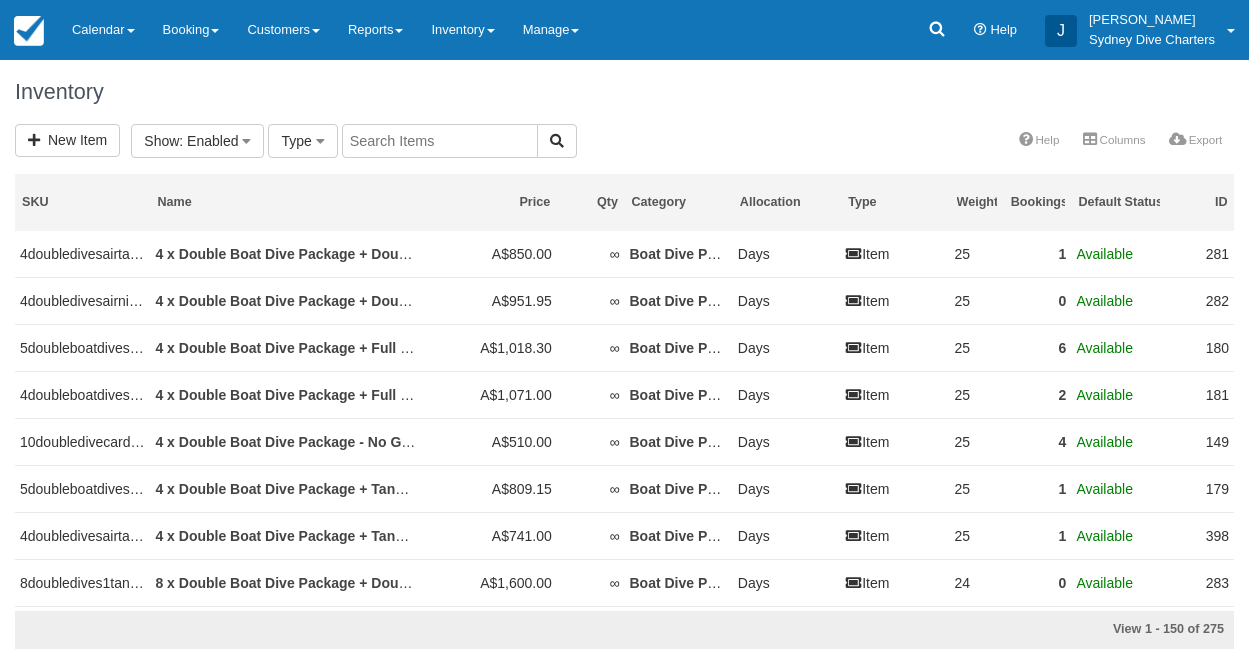 select 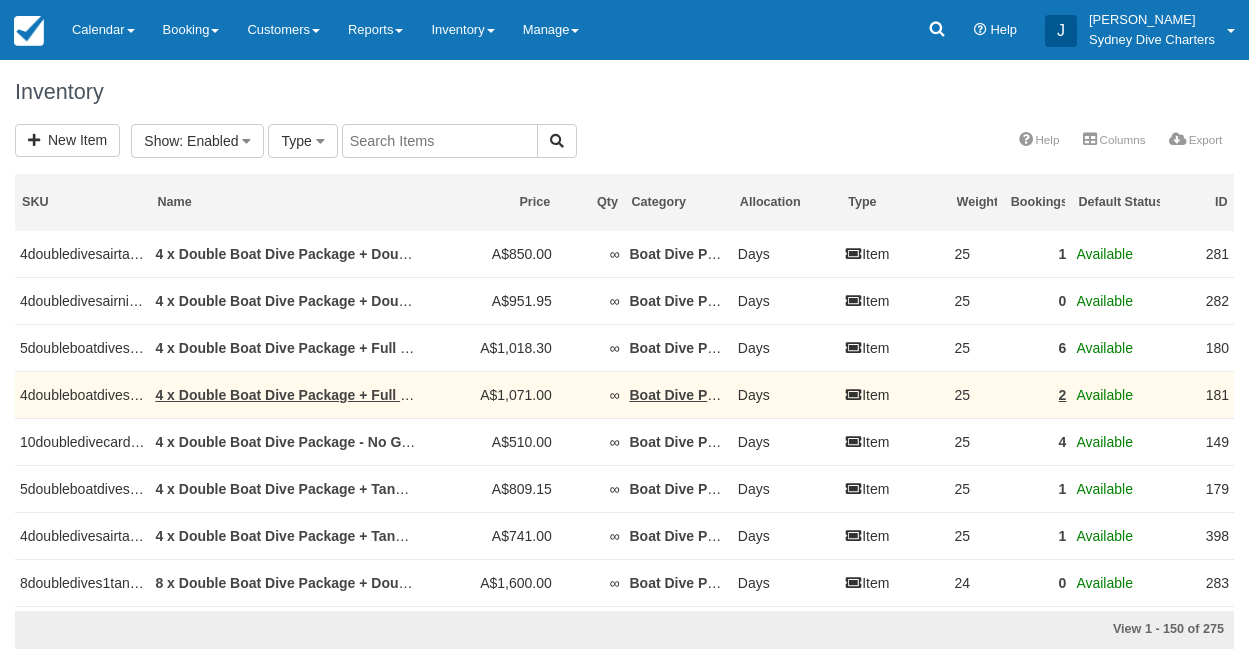 scroll, scrollTop: 0, scrollLeft: 0, axis: both 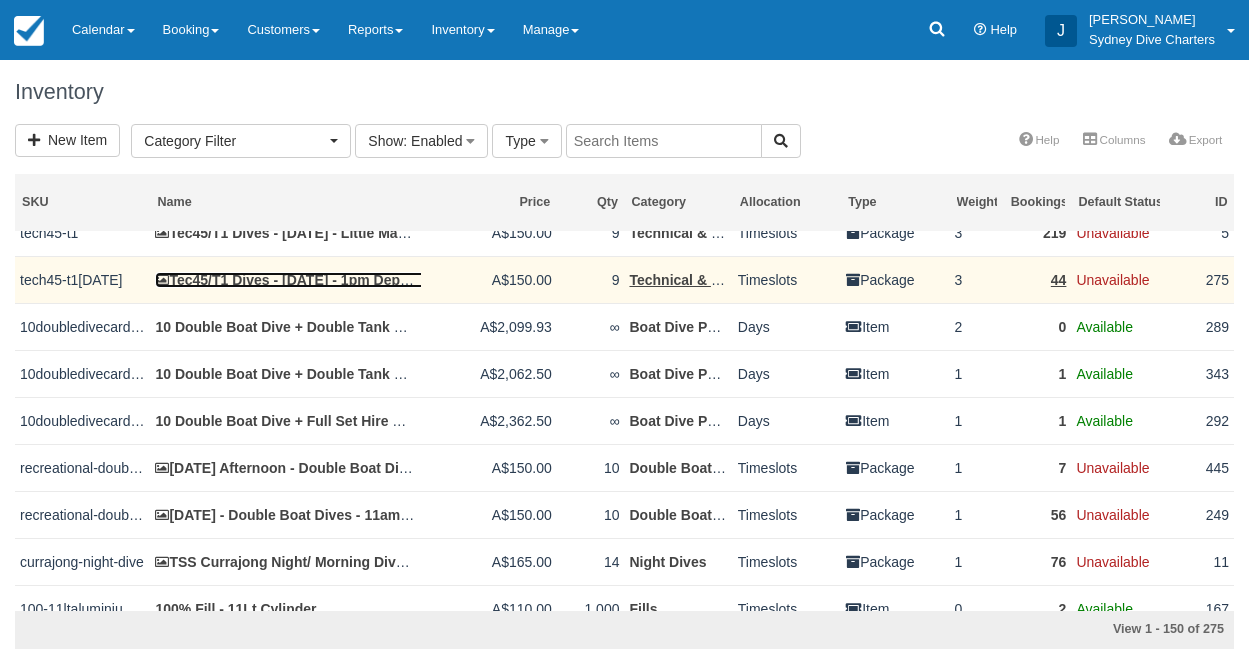 click on "Tec45/T1 Dives - [DATE] - 1pm Departure [GEOGRAPHIC_DATA]" at bounding box center [374, 280] 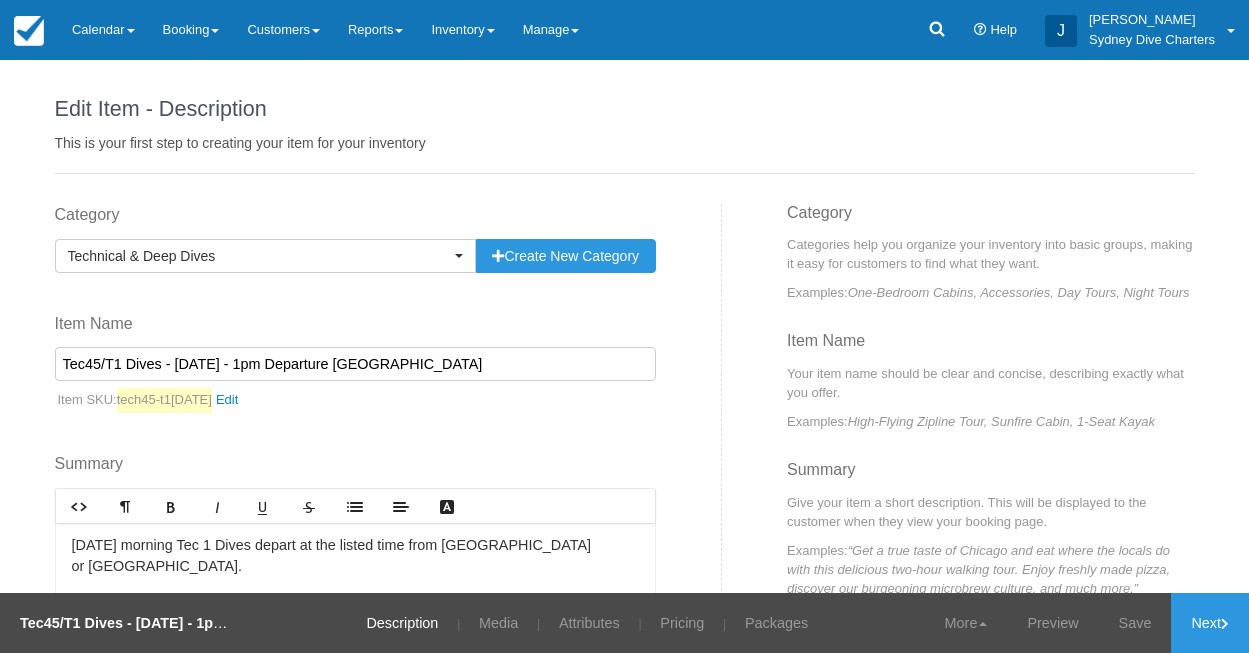 scroll, scrollTop: 0, scrollLeft: 0, axis: both 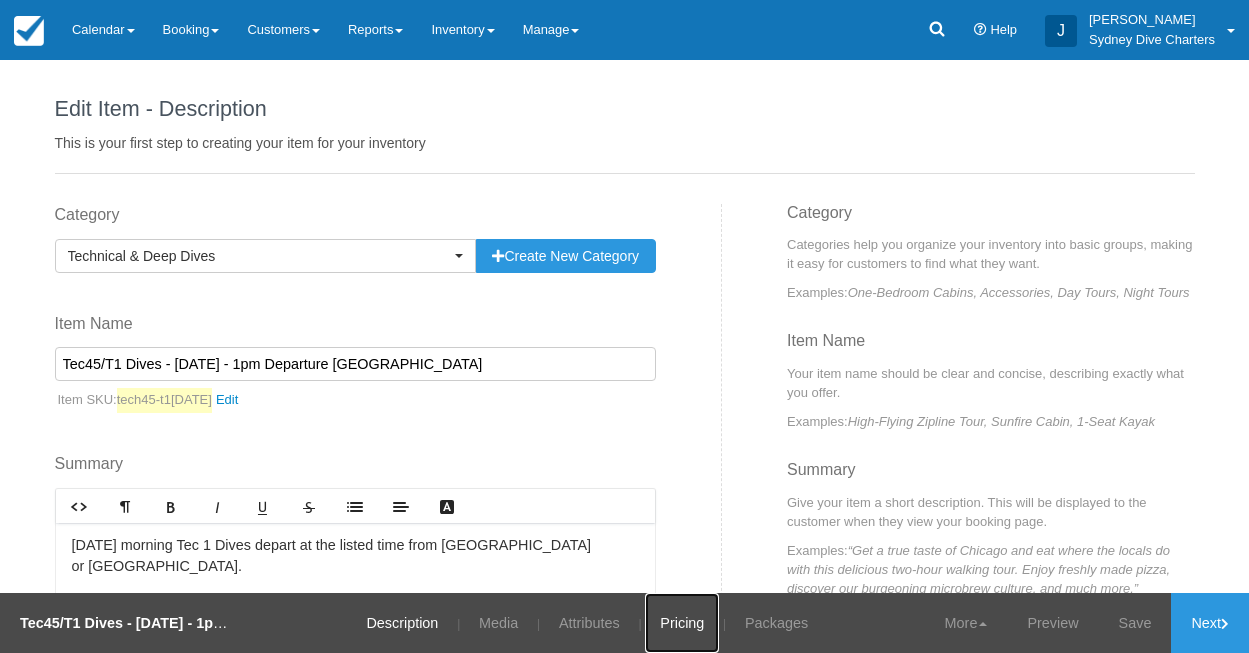 click on "Pricing" at bounding box center [682, 623] 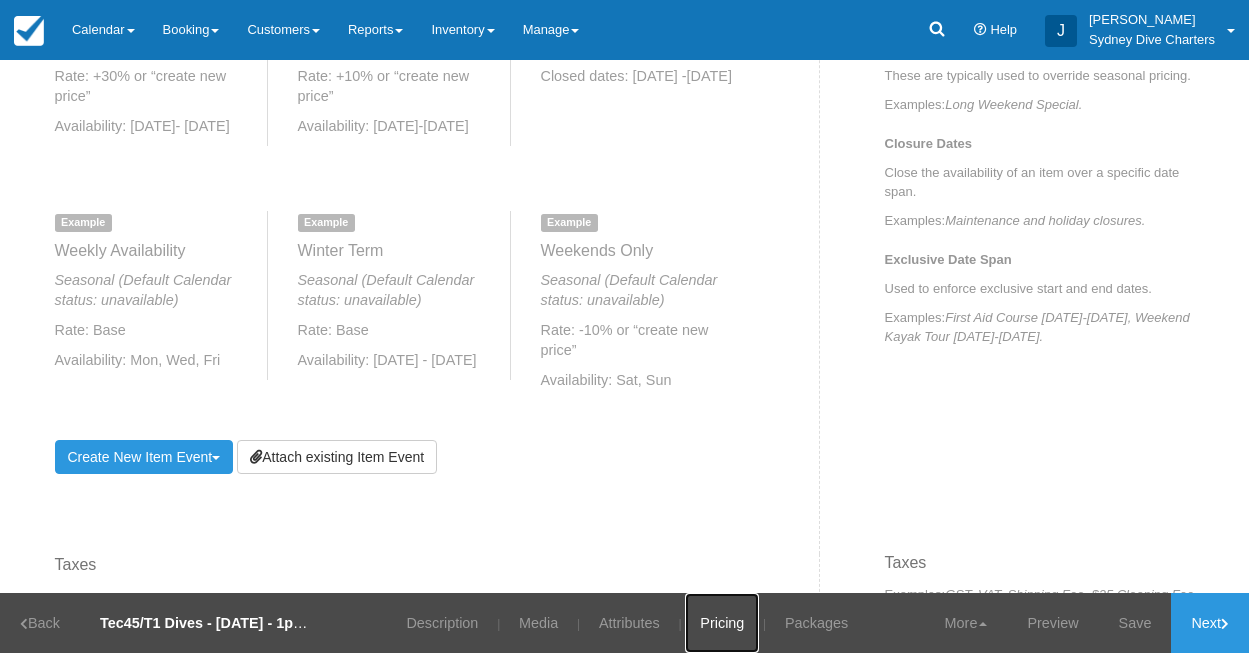 scroll, scrollTop: 907, scrollLeft: 0, axis: vertical 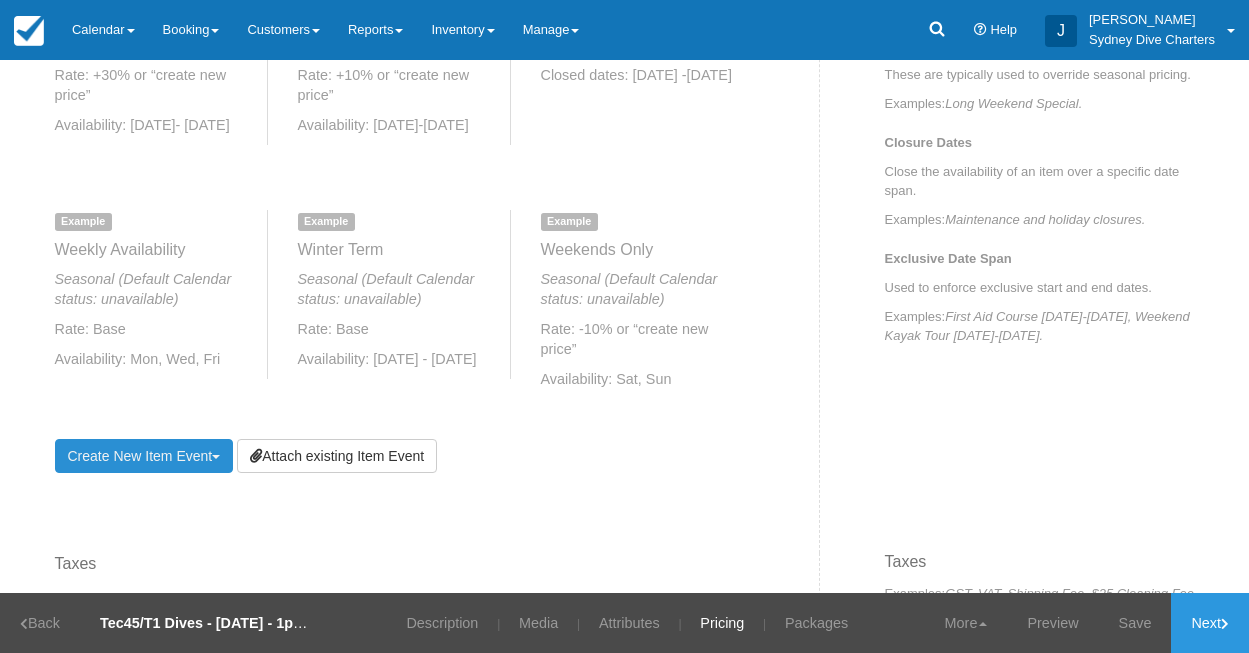 click on "Create New Item Event
Toggle Dropdown" at bounding box center (144, 456) 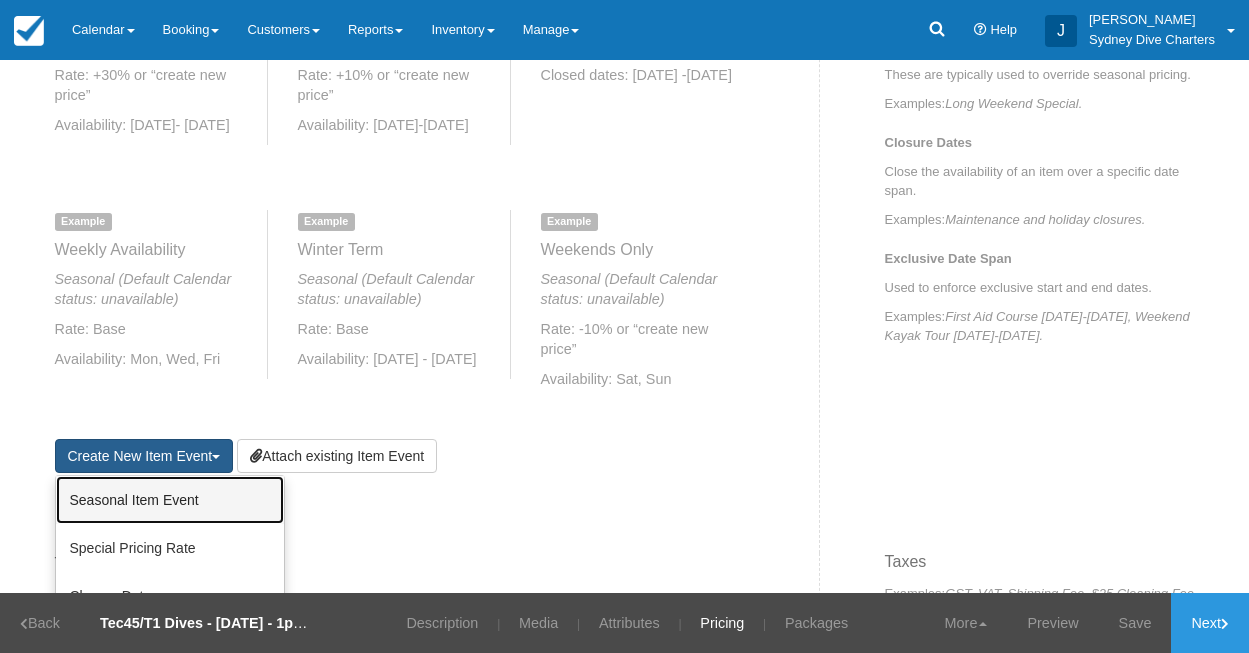 click on "Seasonal Item Event" at bounding box center [170, 500] 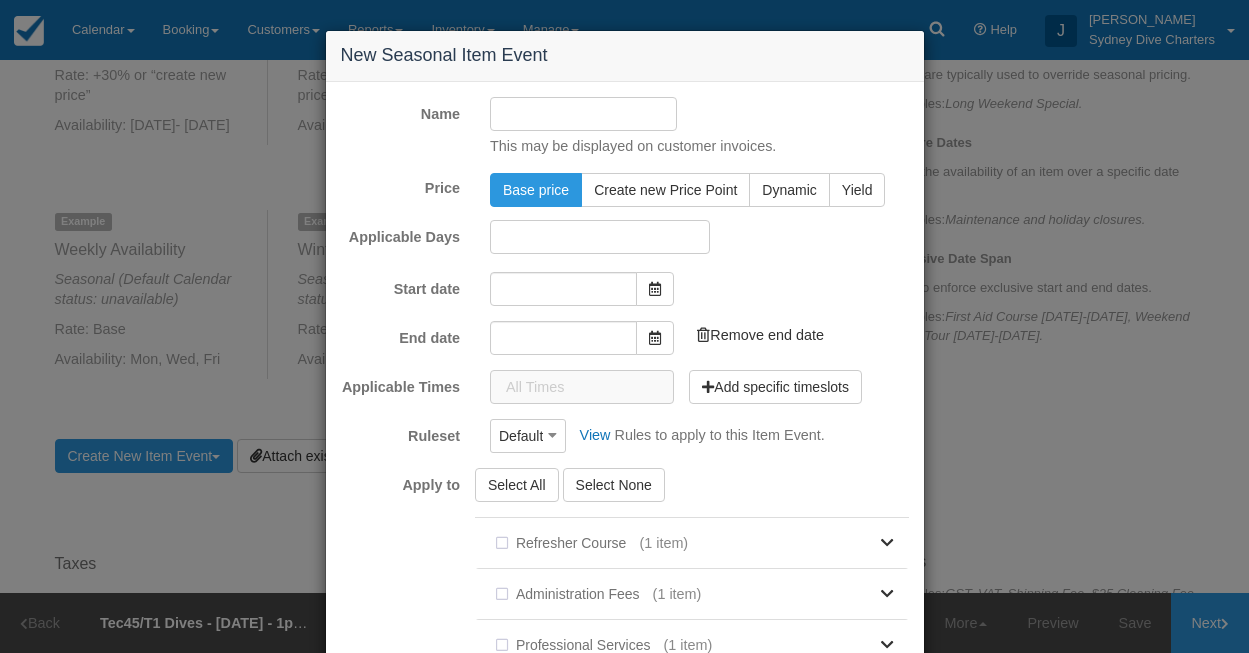 type on "24/07/2025" 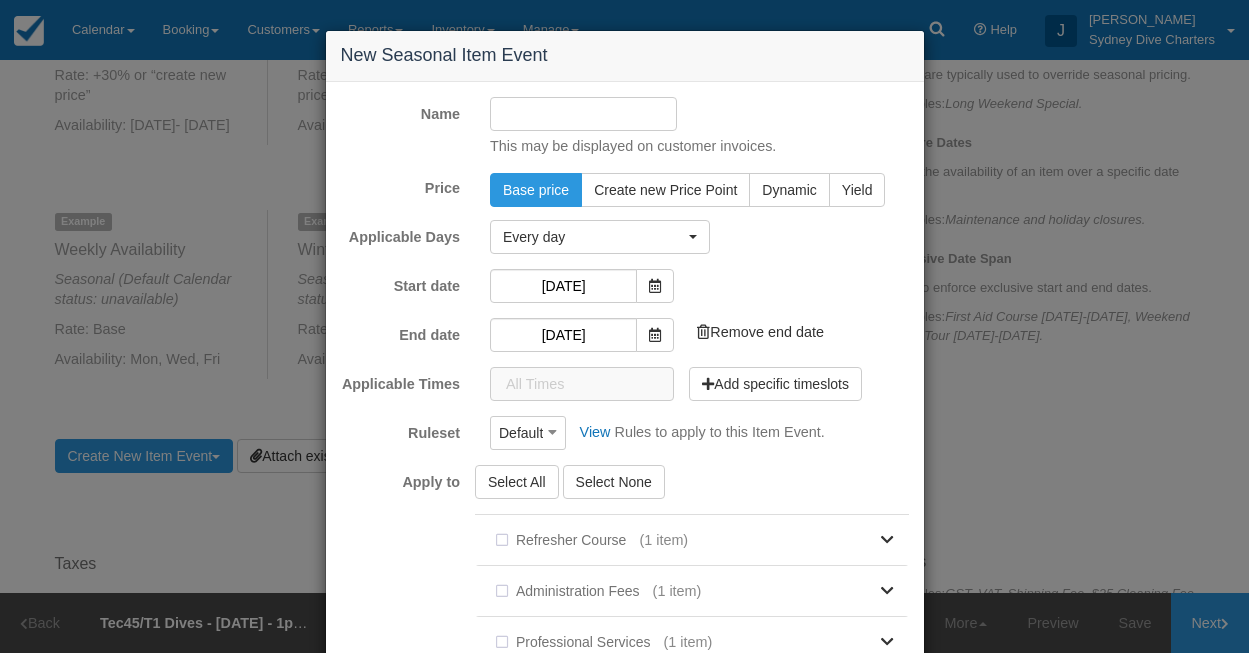click on "This may be displayed on customer invoices." at bounding box center (699, 127) 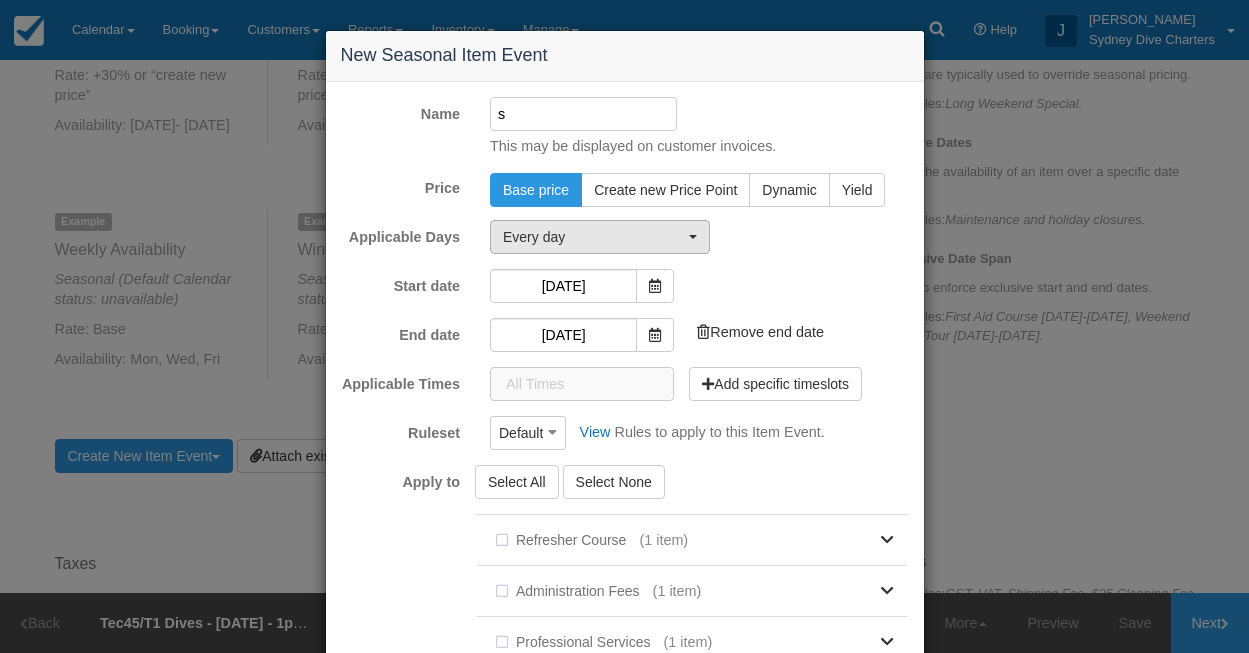 type on "s" 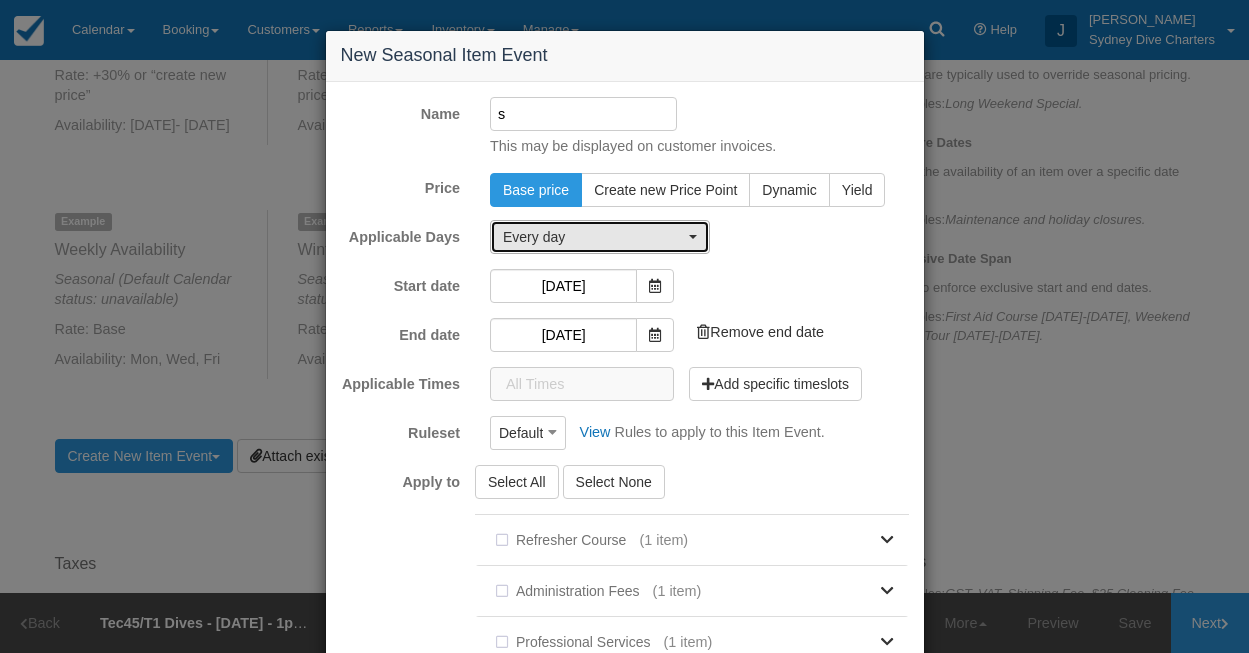 click on "Every day" at bounding box center (593, 237) 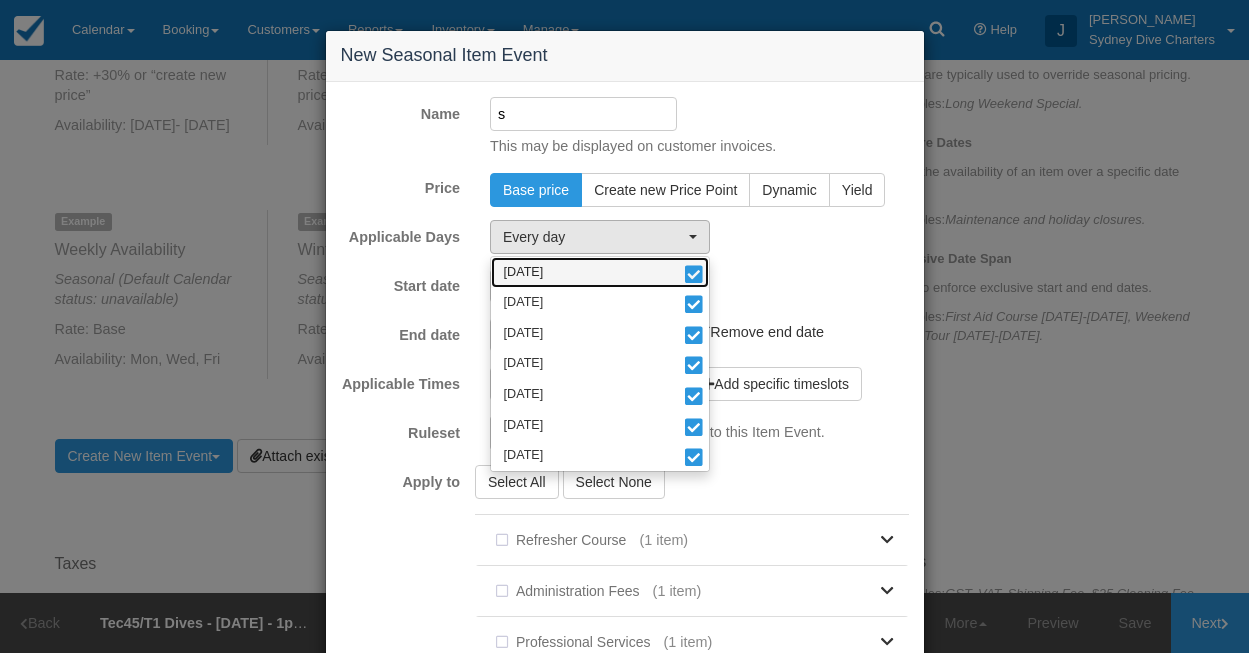 click on "Monday" at bounding box center [600, 272] 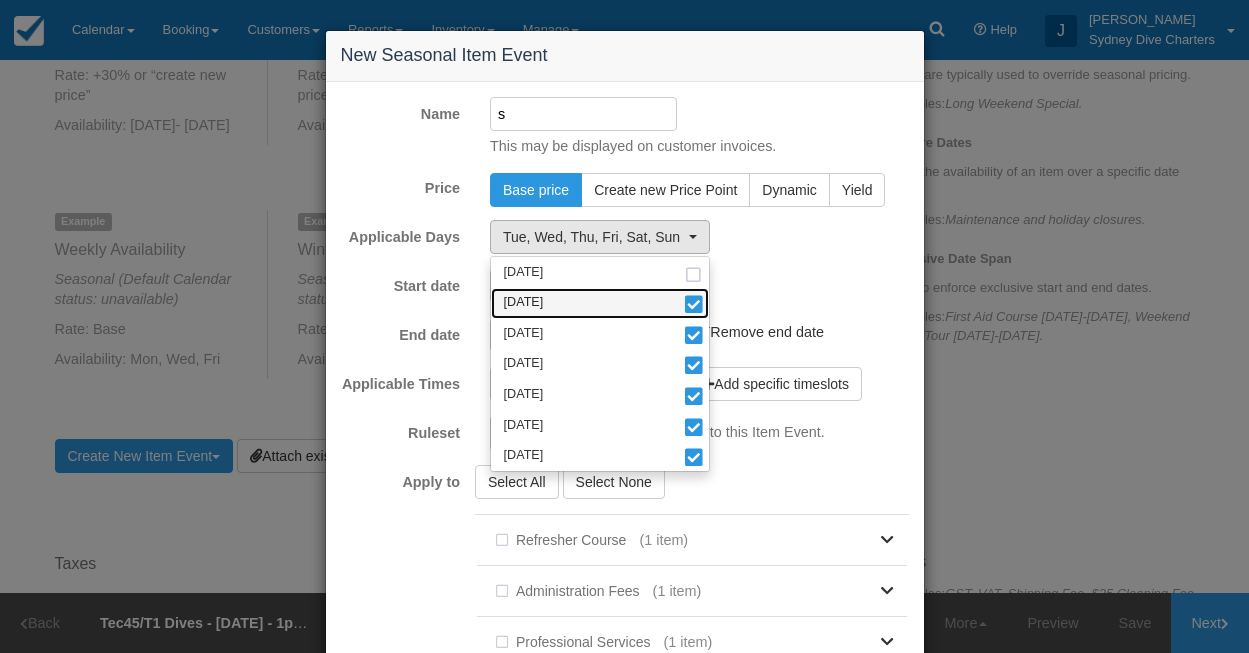 click at bounding box center [693, 306] 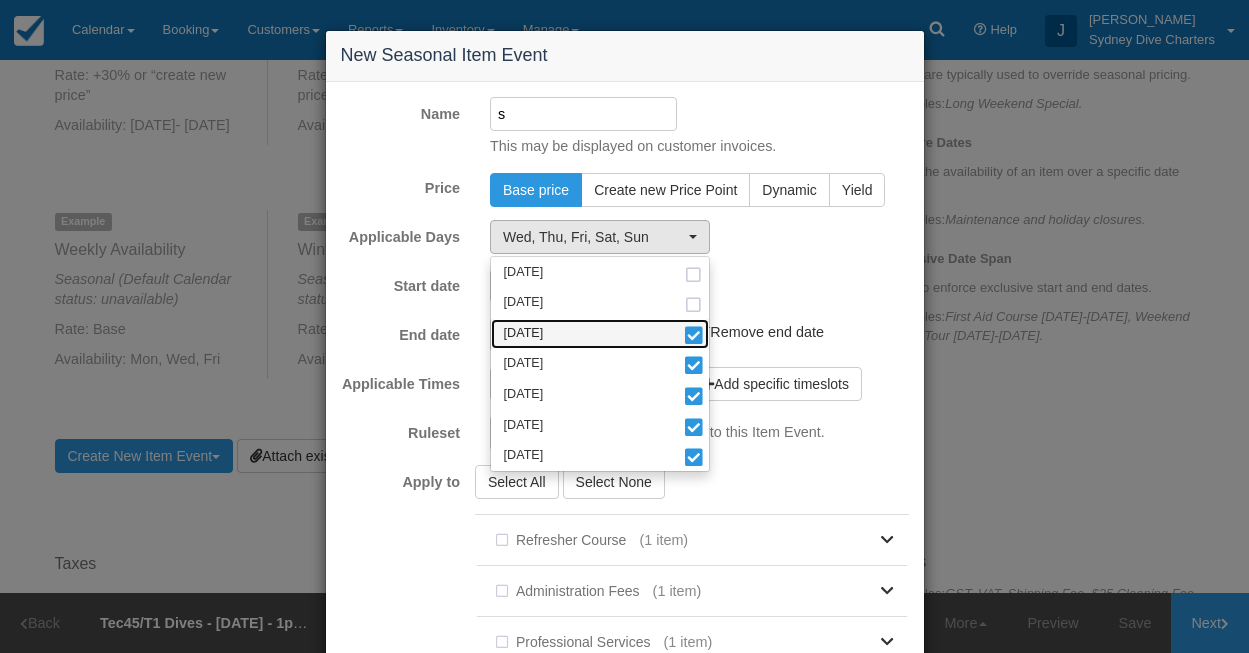 click at bounding box center (693, 337) 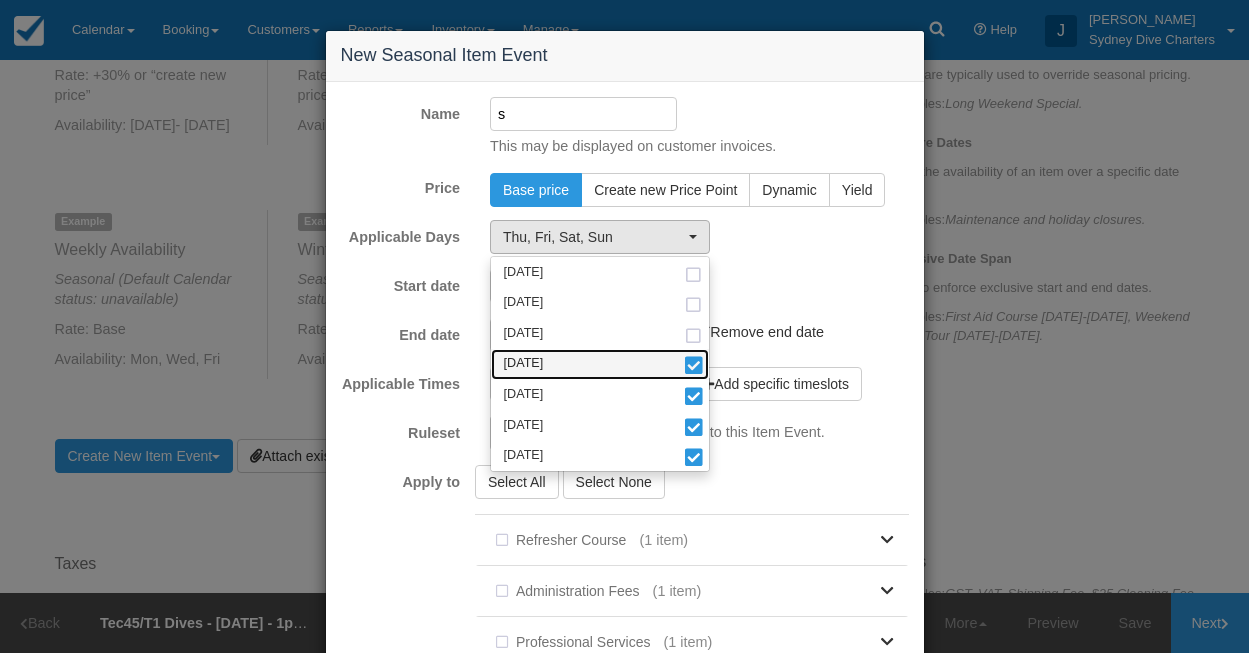 click at bounding box center [693, 367] 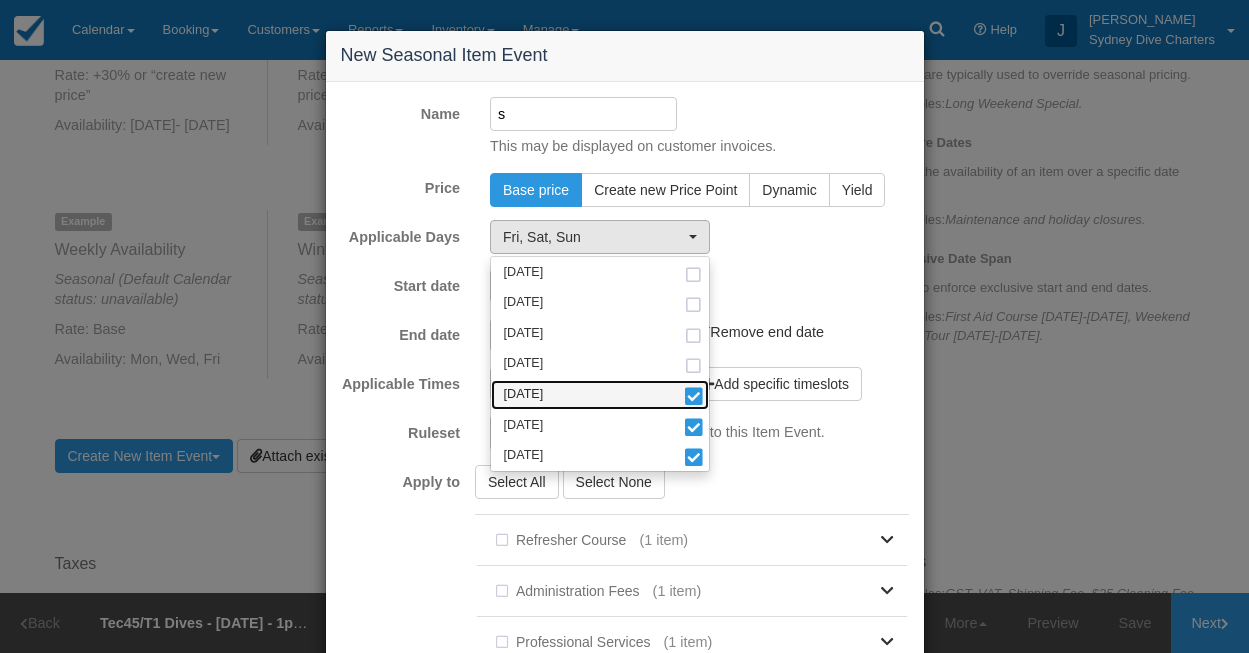 click at bounding box center (693, 398) 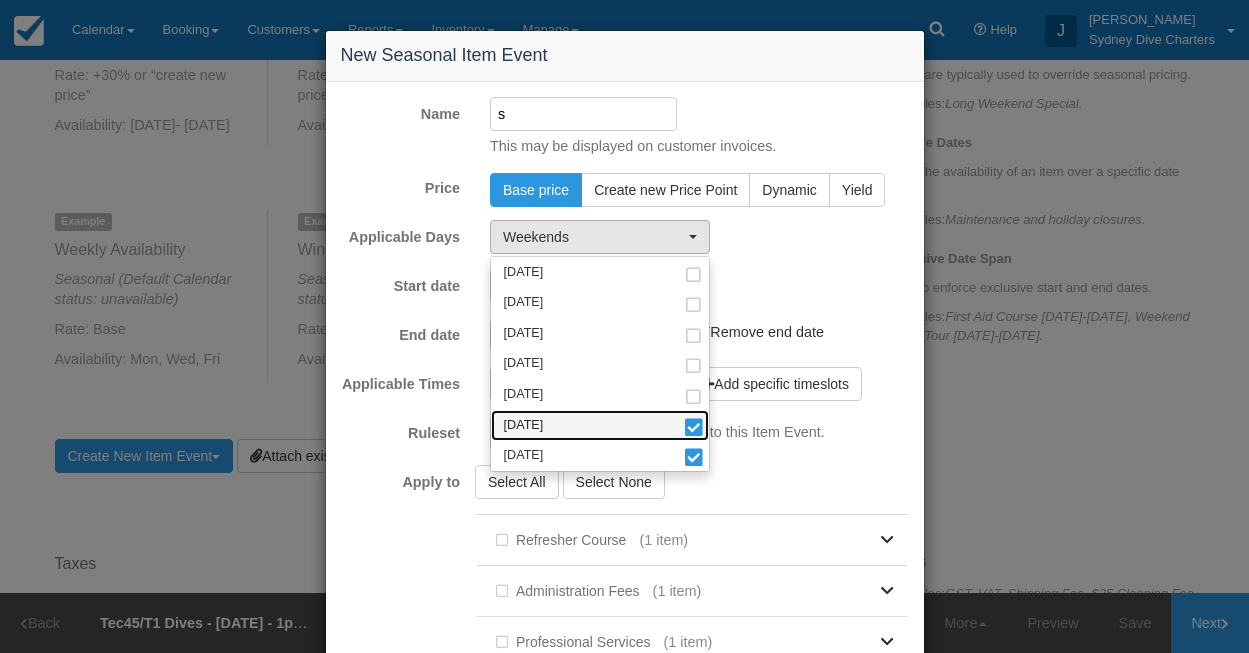 click at bounding box center (693, 429) 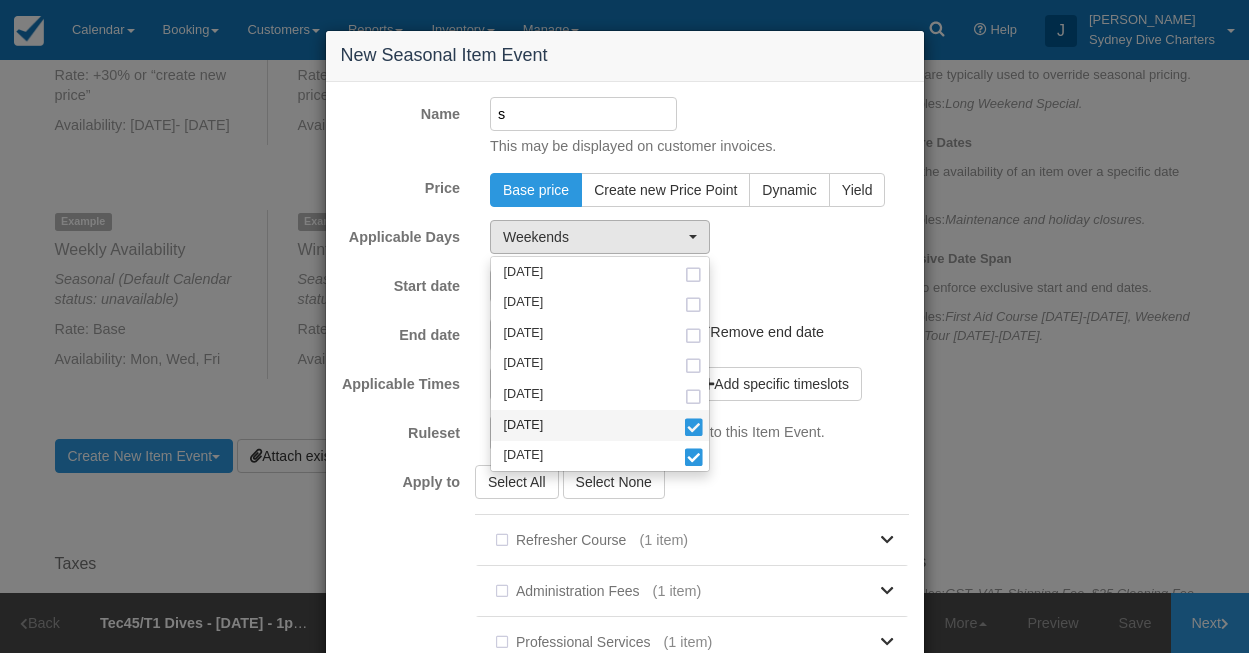 select on "sun" 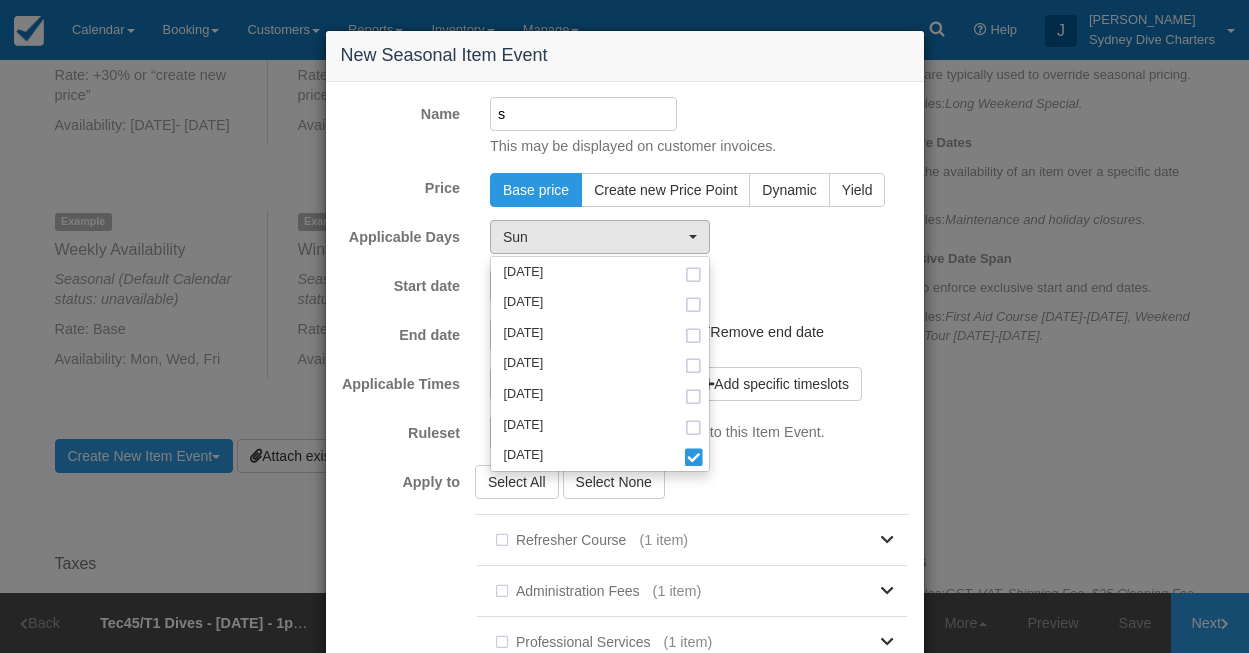 click on "Select All
Select None
Refresher Course
(1 item)
Private Refresher Course With Guided Shore Dive
Administration Fees
(1 item)
6.6 Credit Card Dispute Administration Fee & 3rd Party Fee
Professional Services
(1 item)
Professional Services - Court Attendance Day Rate
Discover Scuba Dive" at bounding box center [699, 755] 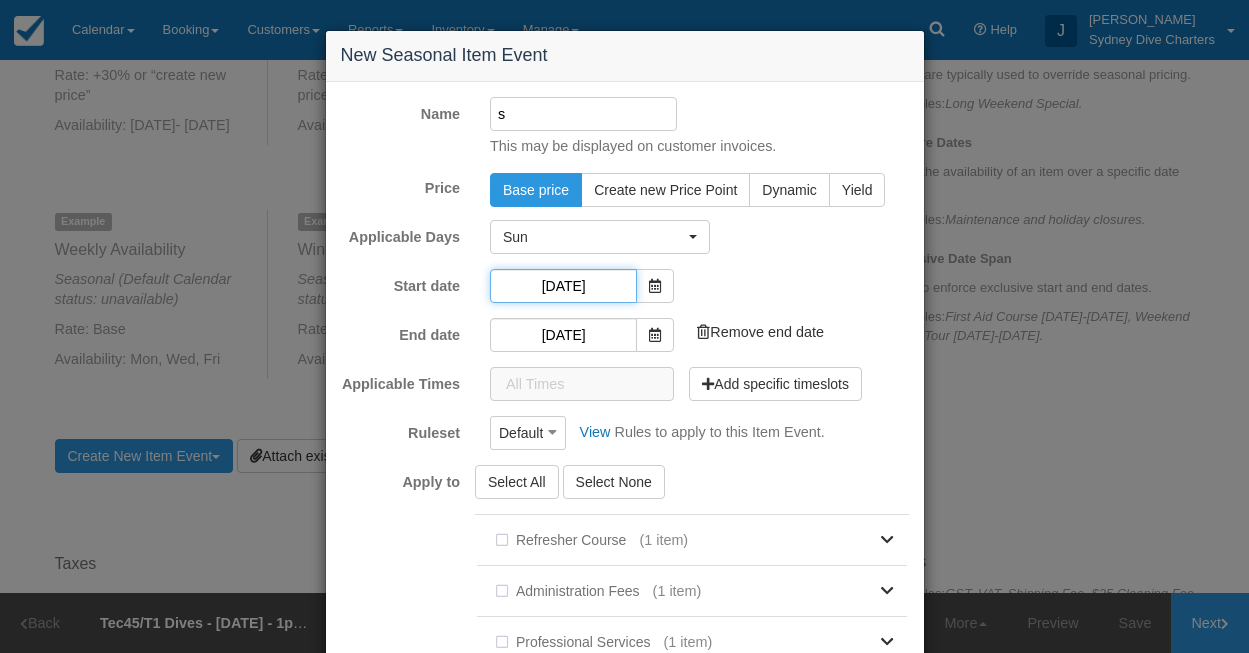 click on "24/07/2025" at bounding box center (563, 286) 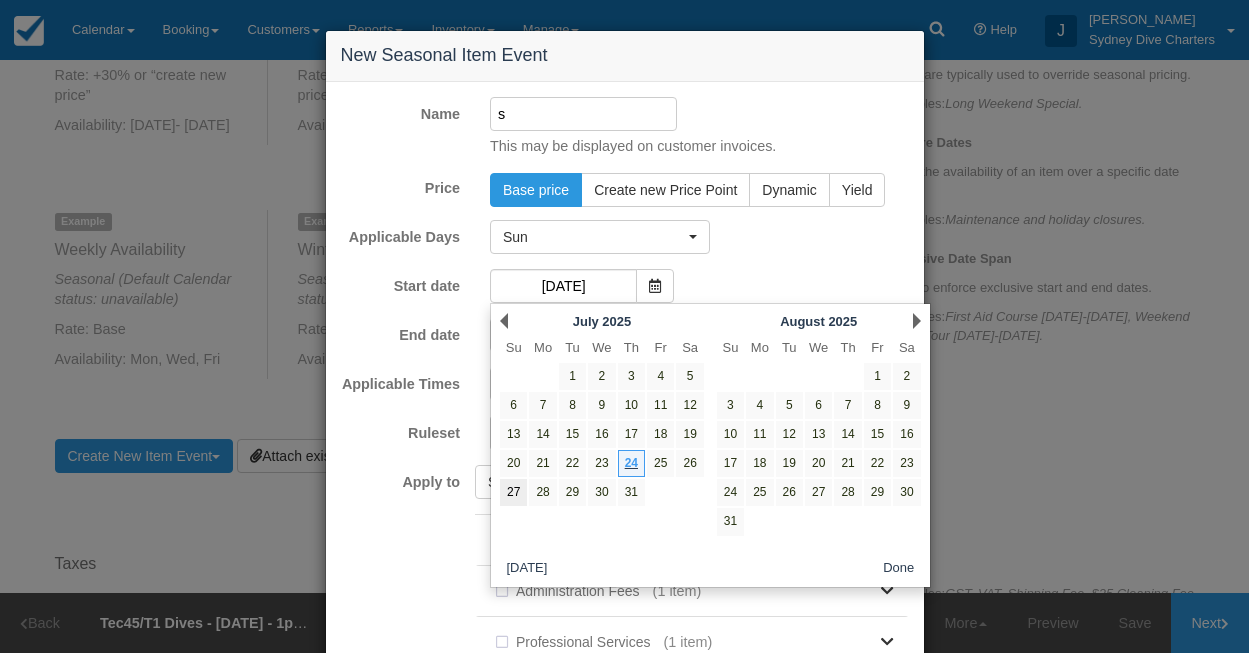 click on "27" at bounding box center [513, 492] 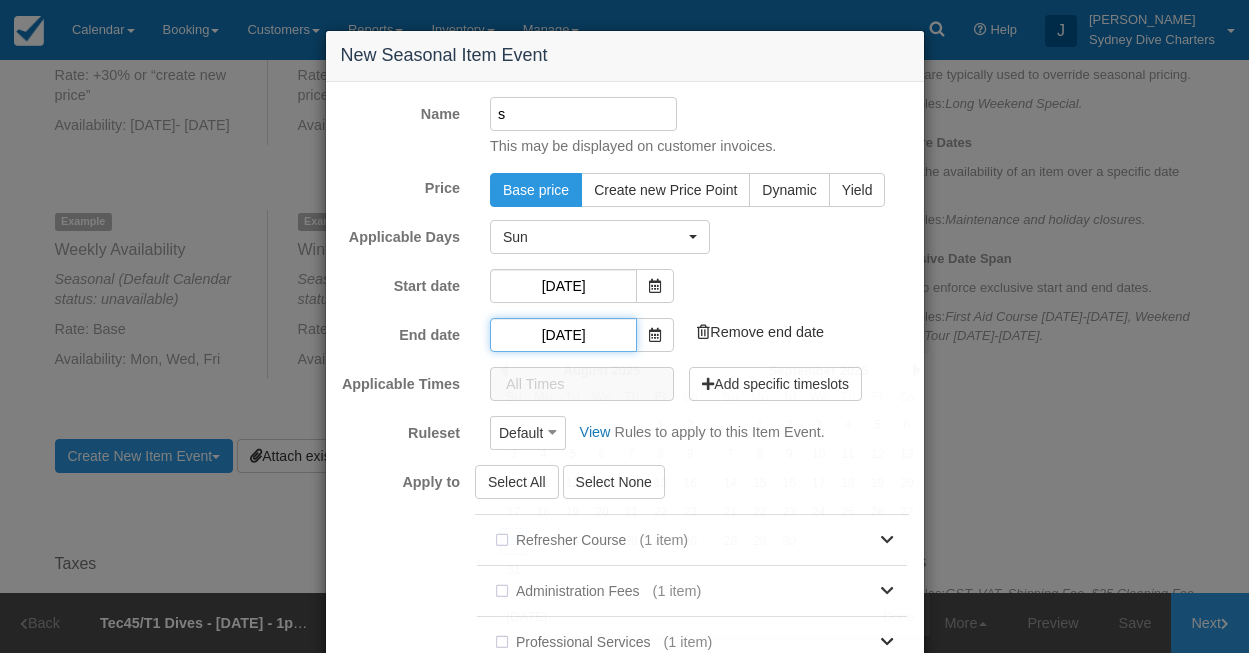 click on "24/08/2025" at bounding box center (563, 335) 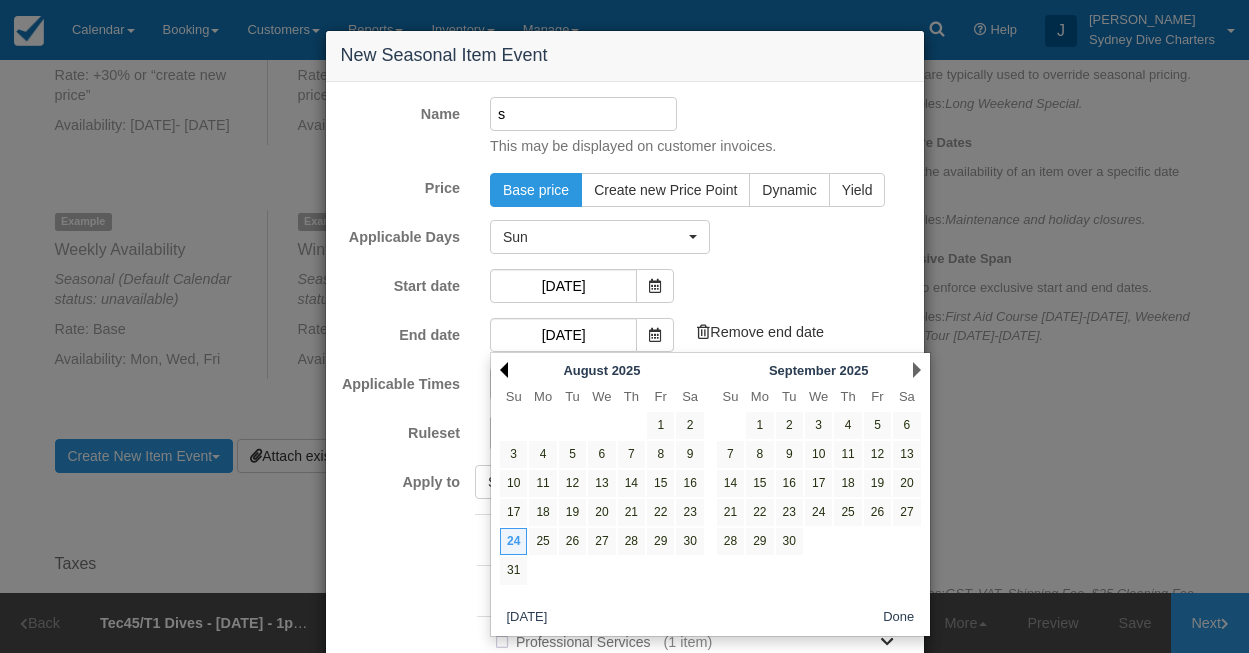 click on "Prev" at bounding box center (504, 370) 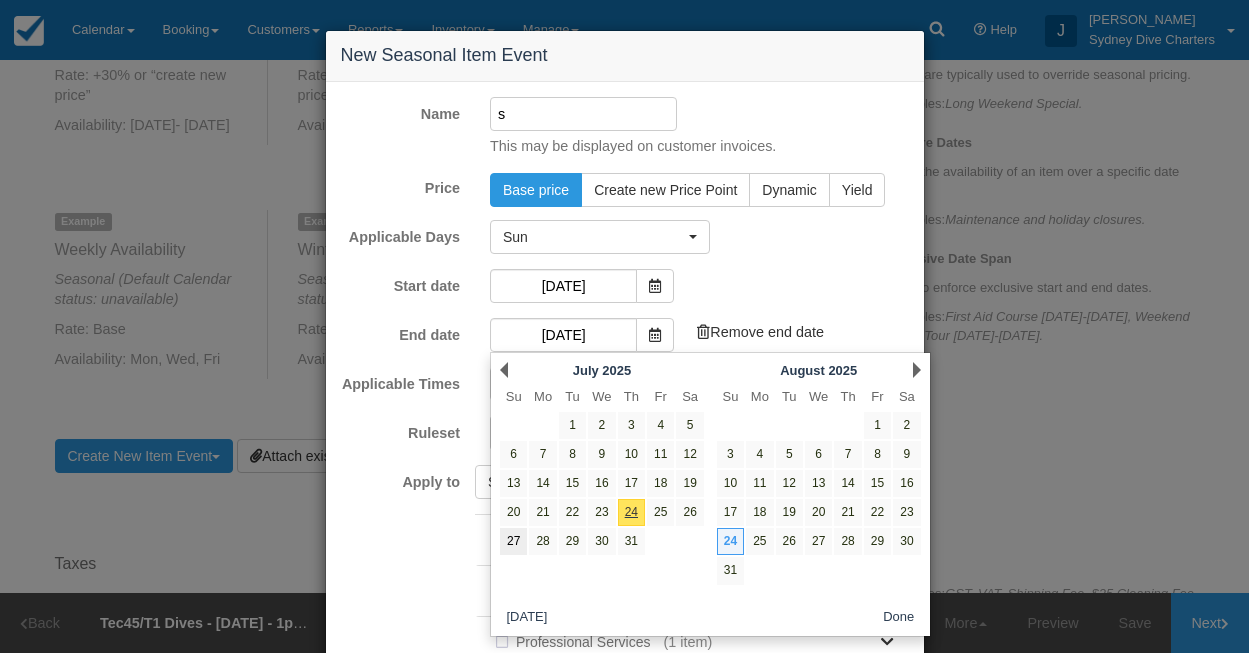 click on "27" at bounding box center (513, 541) 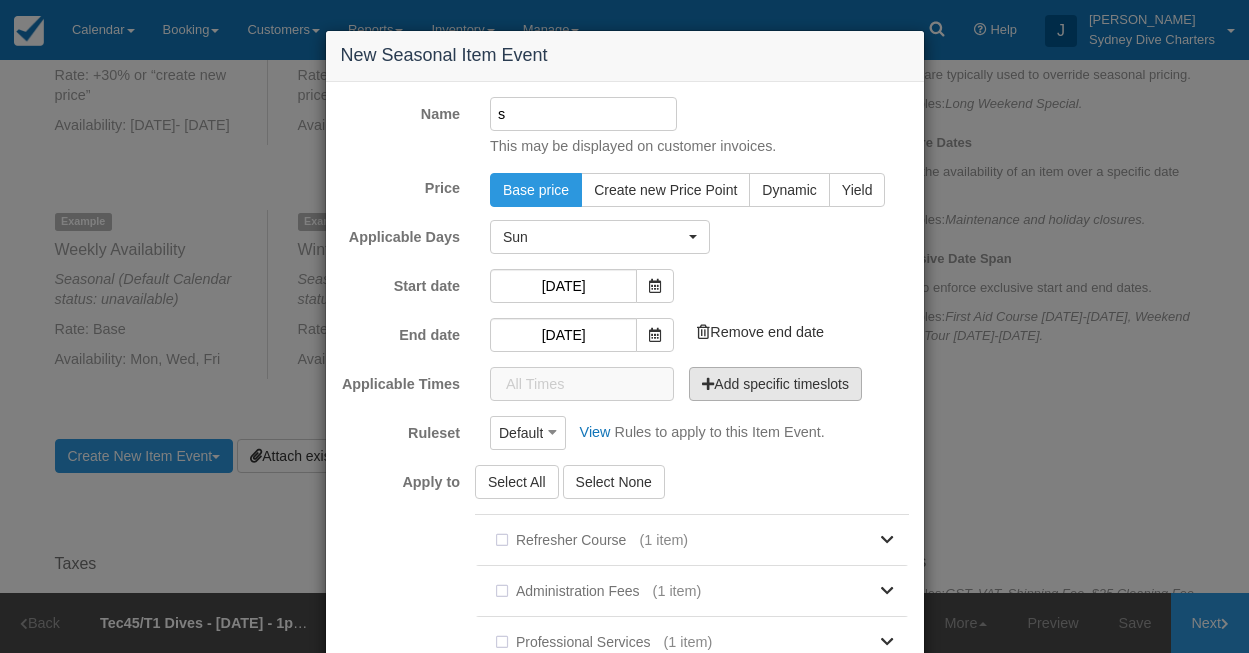 click on "Add specific timeslots" at bounding box center (775, 384) 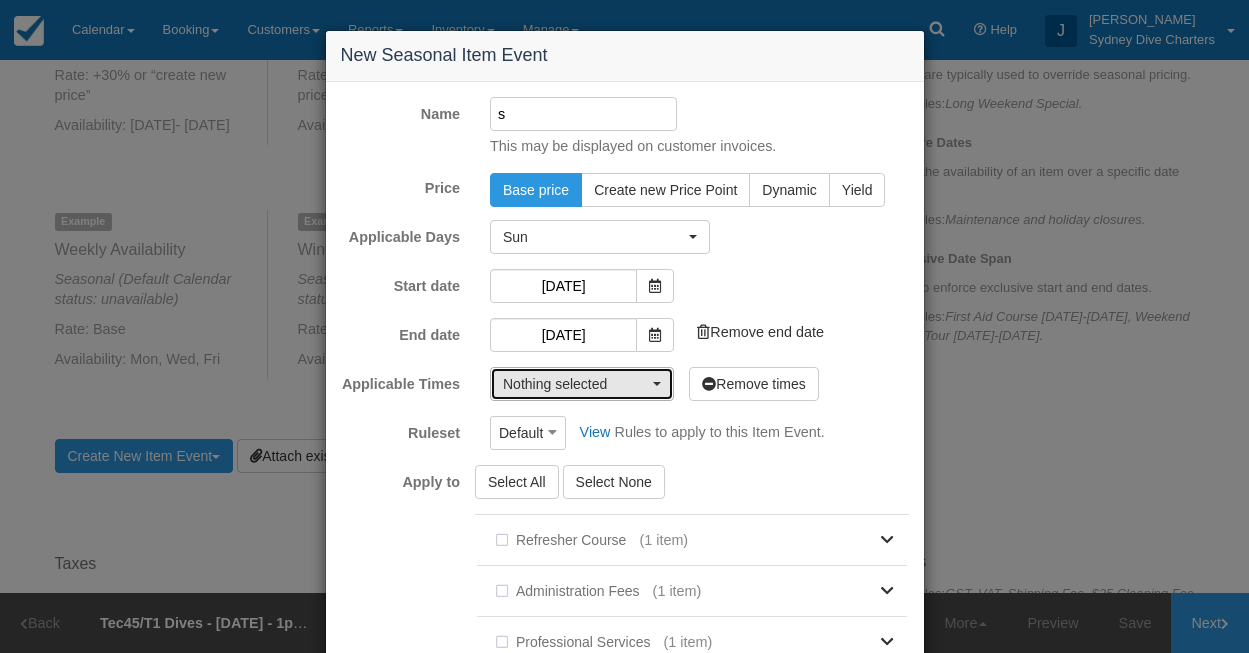 click on "Nothing selected" at bounding box center (582, 384) 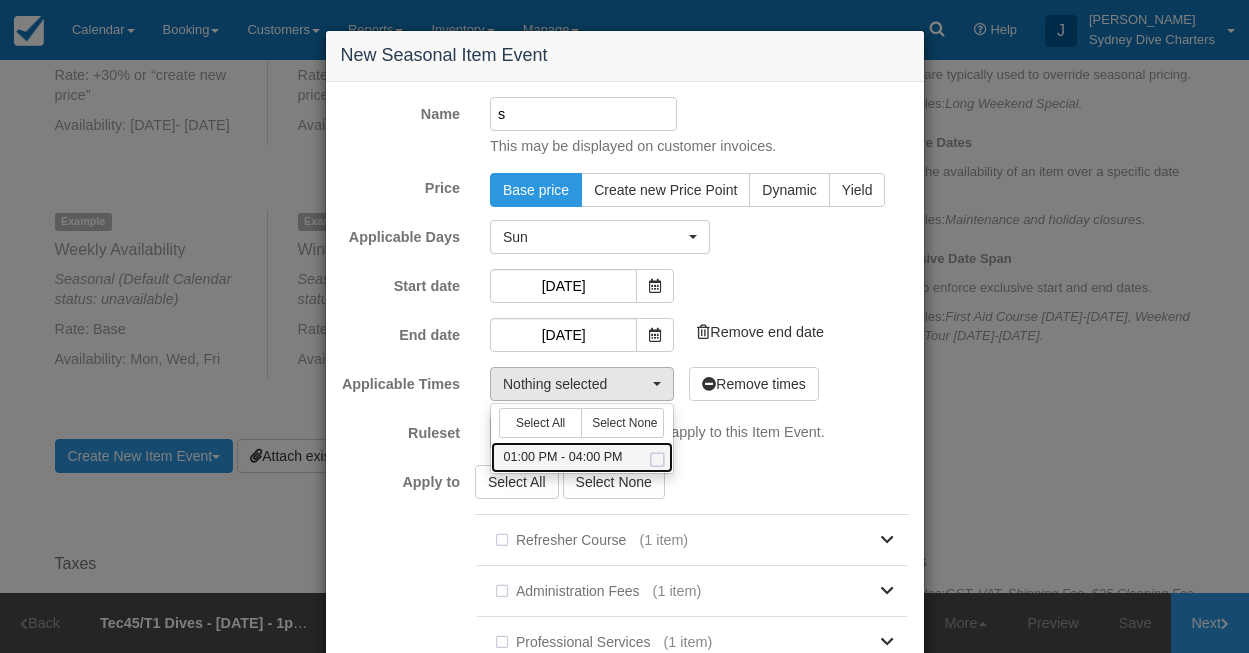 click at bounding box center (657, 460) 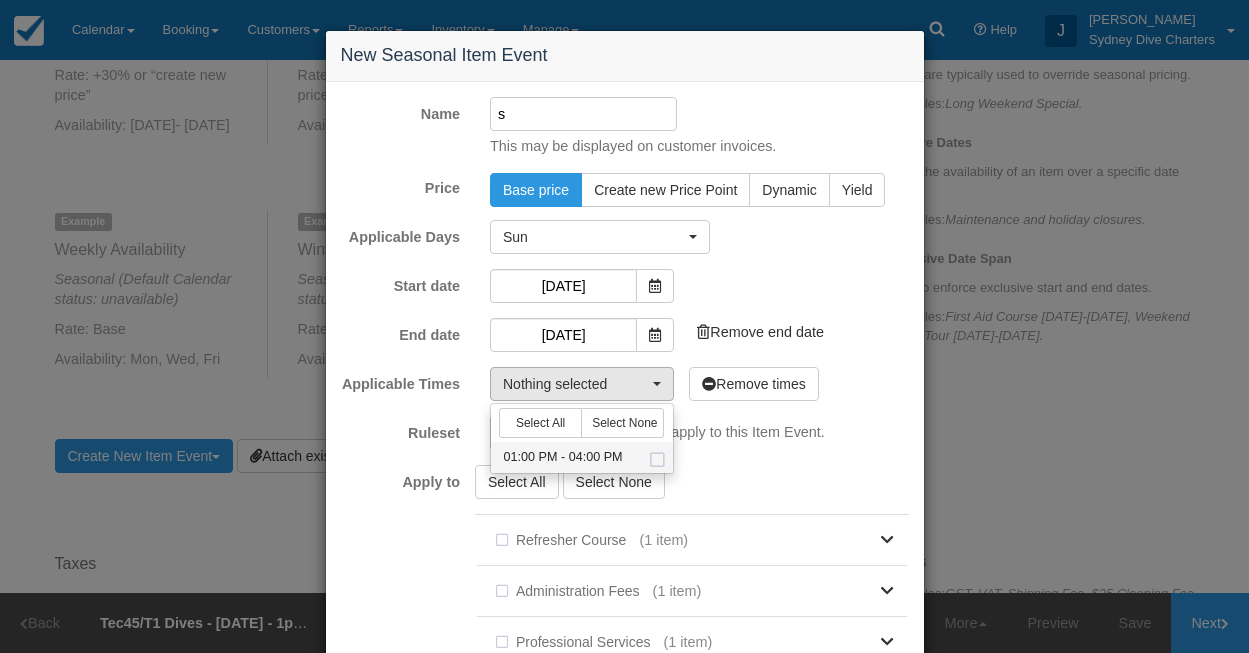 select on "780-180" 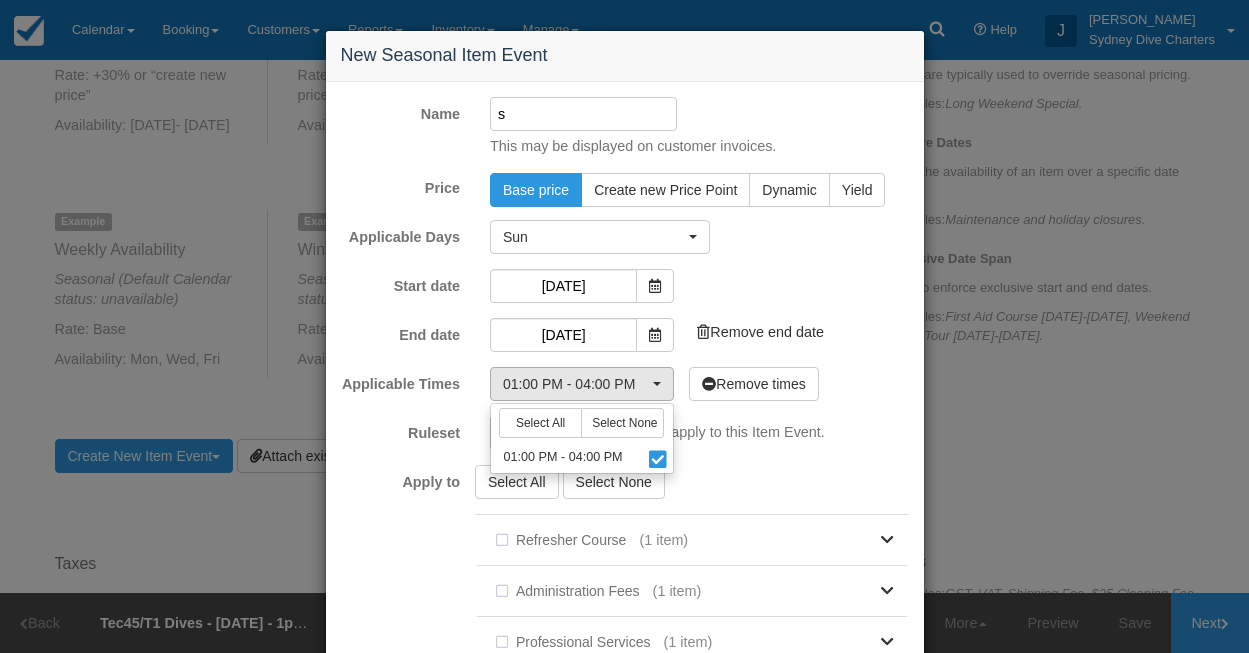 click on "Select All
Select None
Refresher Course
(1 item)
Private Refresher Course With Guided Shore Dive
Administration Fees
(1 item)
6.6 Credit Card Dispute Administration Fee & 3rd Party Fee
Professional Services
(1 item)
Professional Services - Court Attendance Day Rate
Discover Scuba Dive" at bounding box center (699, 755) 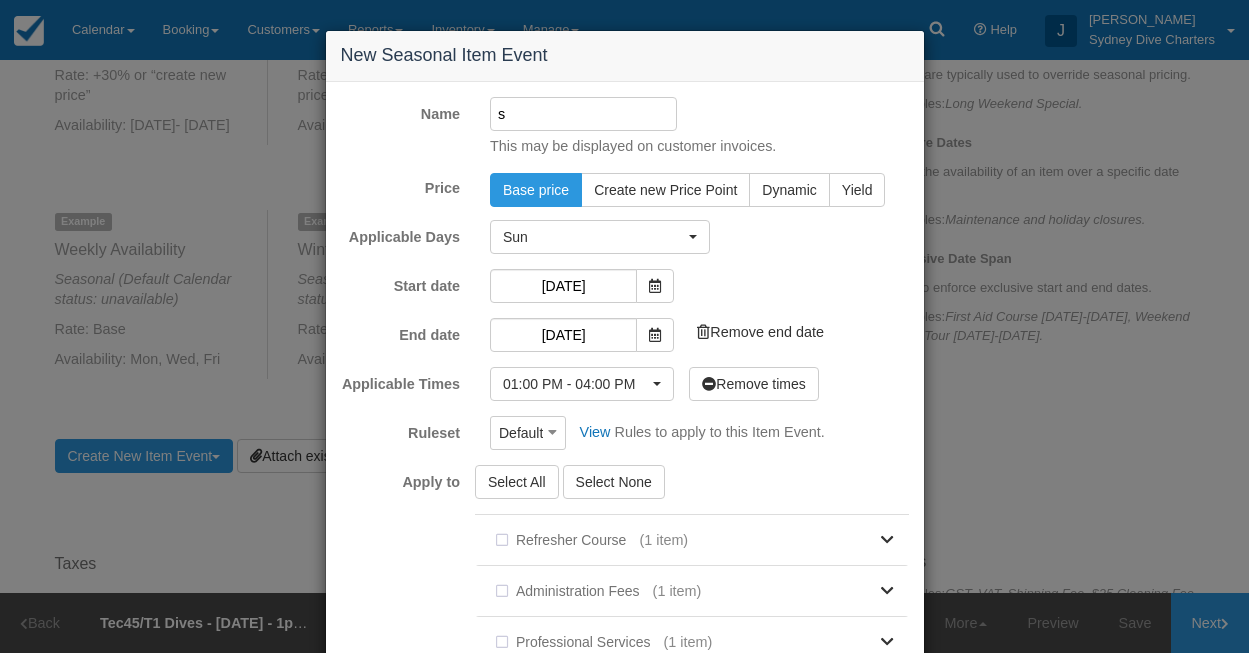 scroll, scrollTop: 503, scrollLeft: 0, axis: vertical 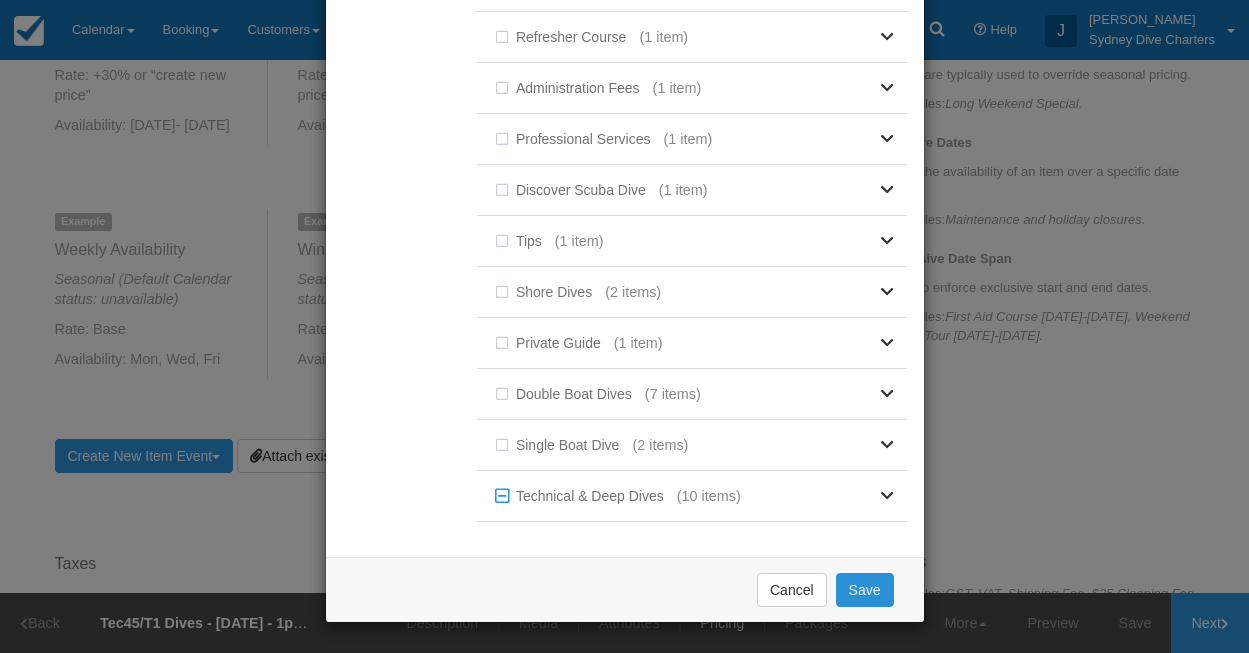 click on "Save" at bounding box center [865, 590] 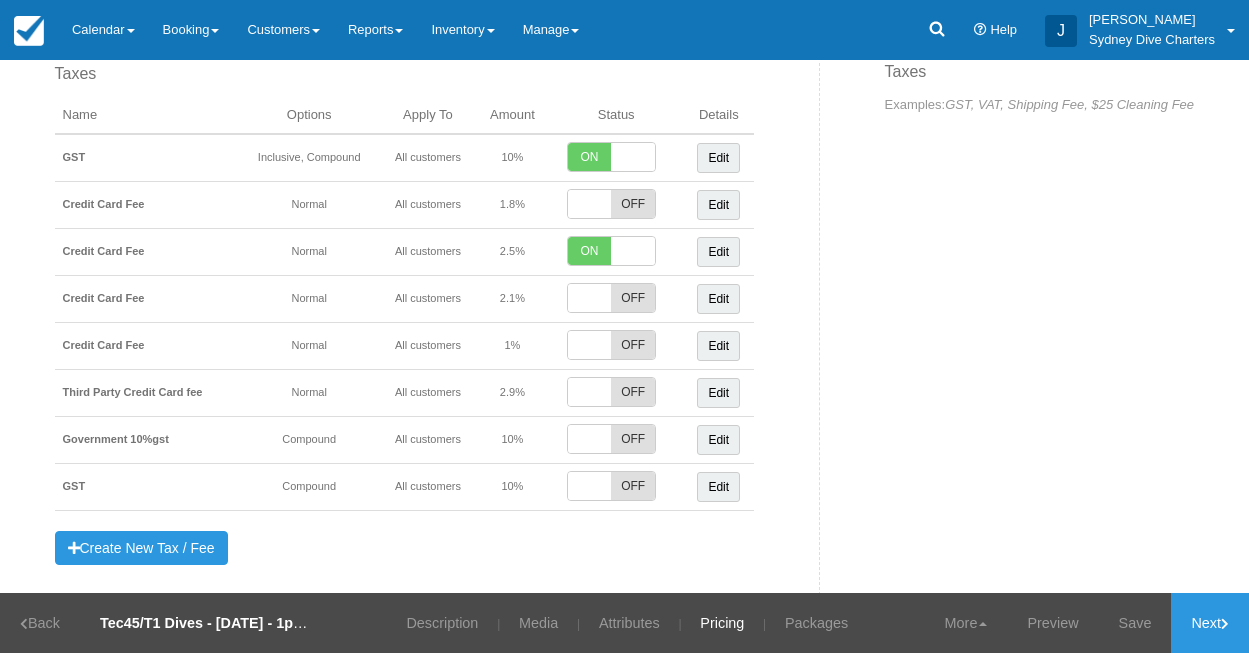 scroll, scrollTop: 1221, scrollLeft: 0, axis: vertical 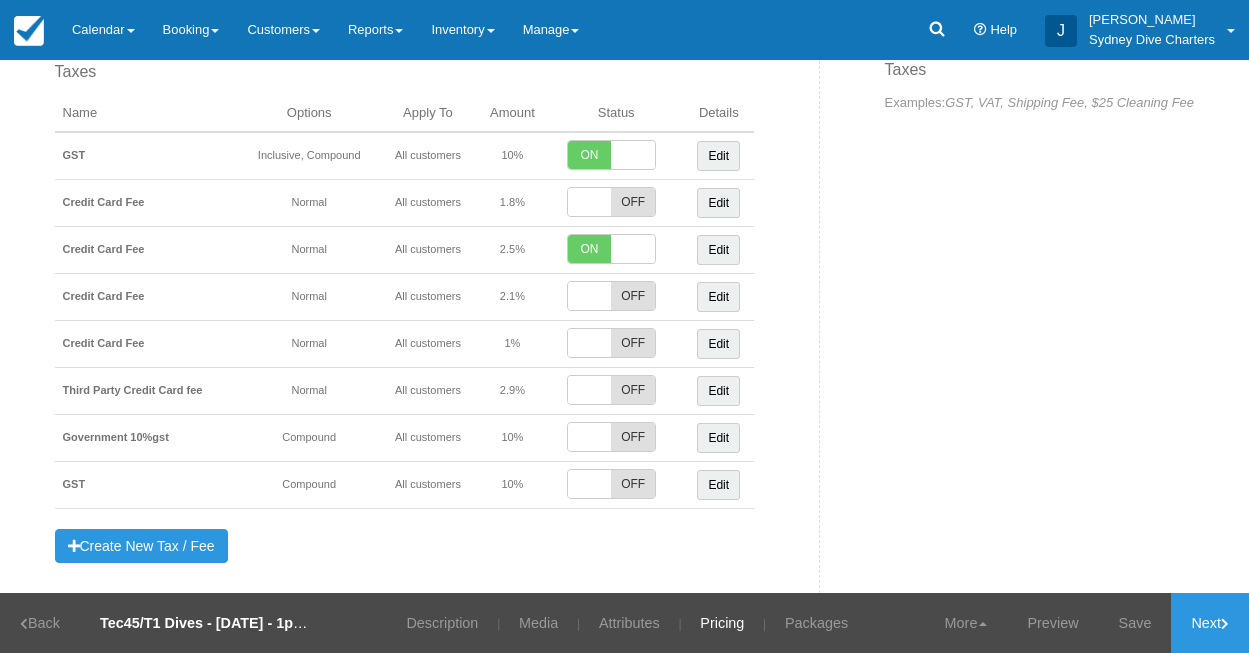 click on "ON" at bounding box center (589, 155) 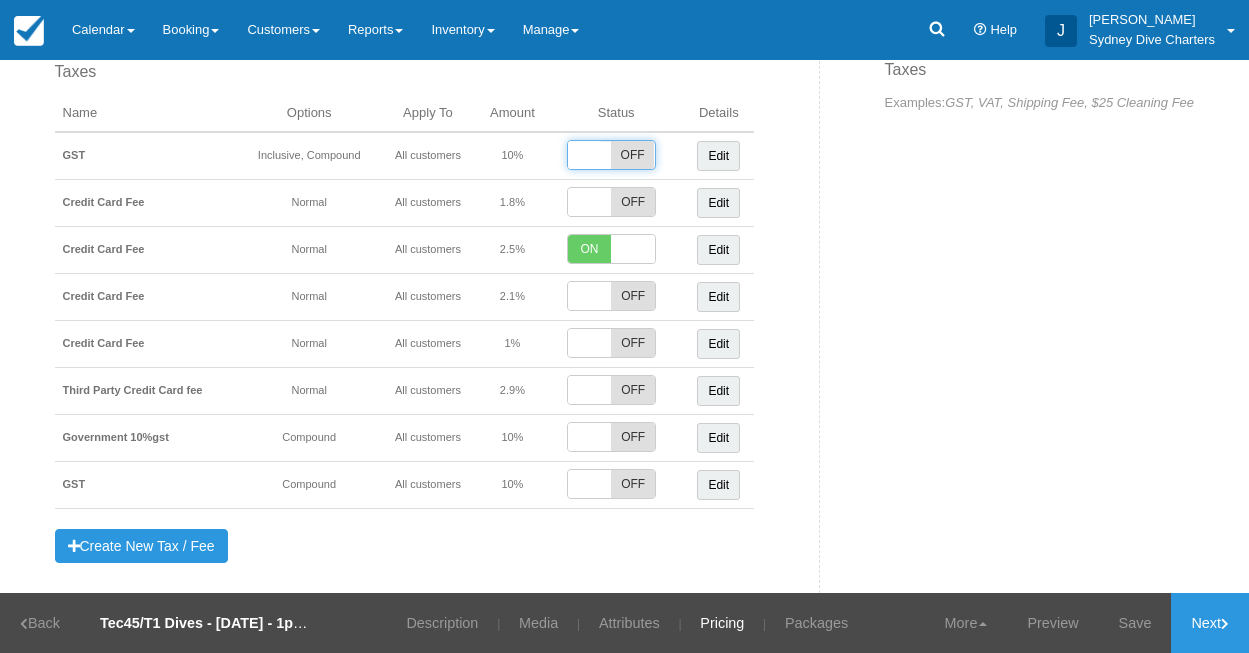 click on "OFF" at bounding box center (632, 484) 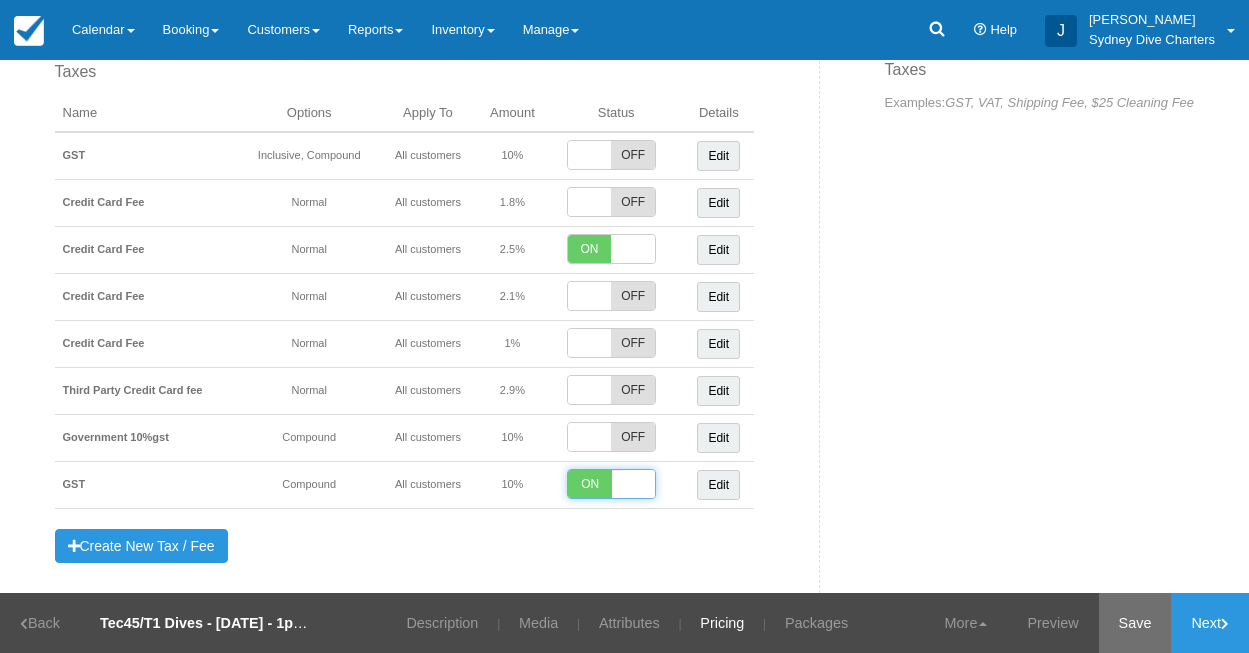 click on "Save" at bounding box center [1135, 623] 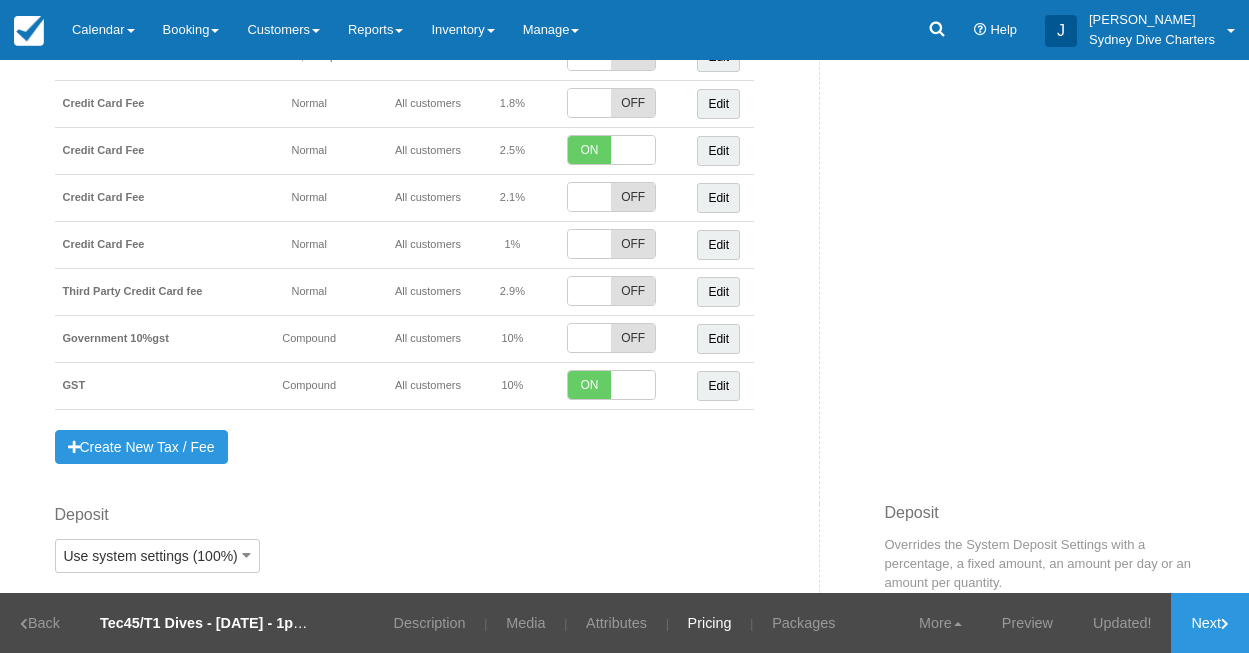 scroll, scrollTop: 1325, scrollLeft: 0, axis: vertical 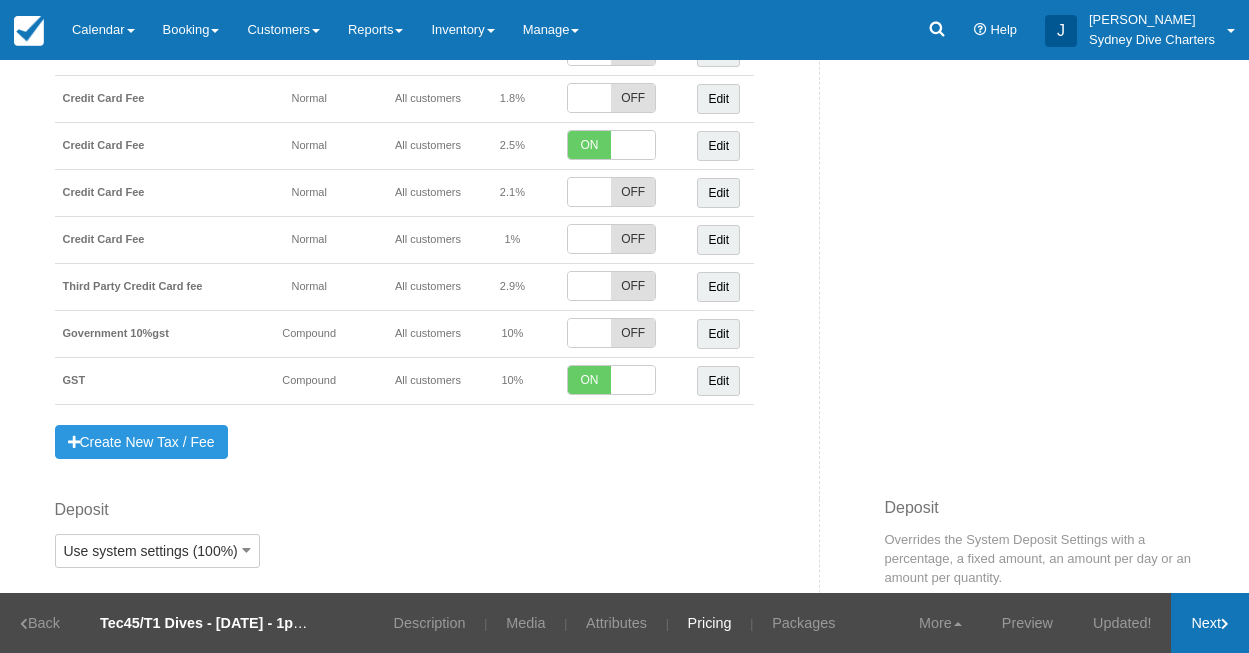 click on "Next" at bounding box center [1210, 623] 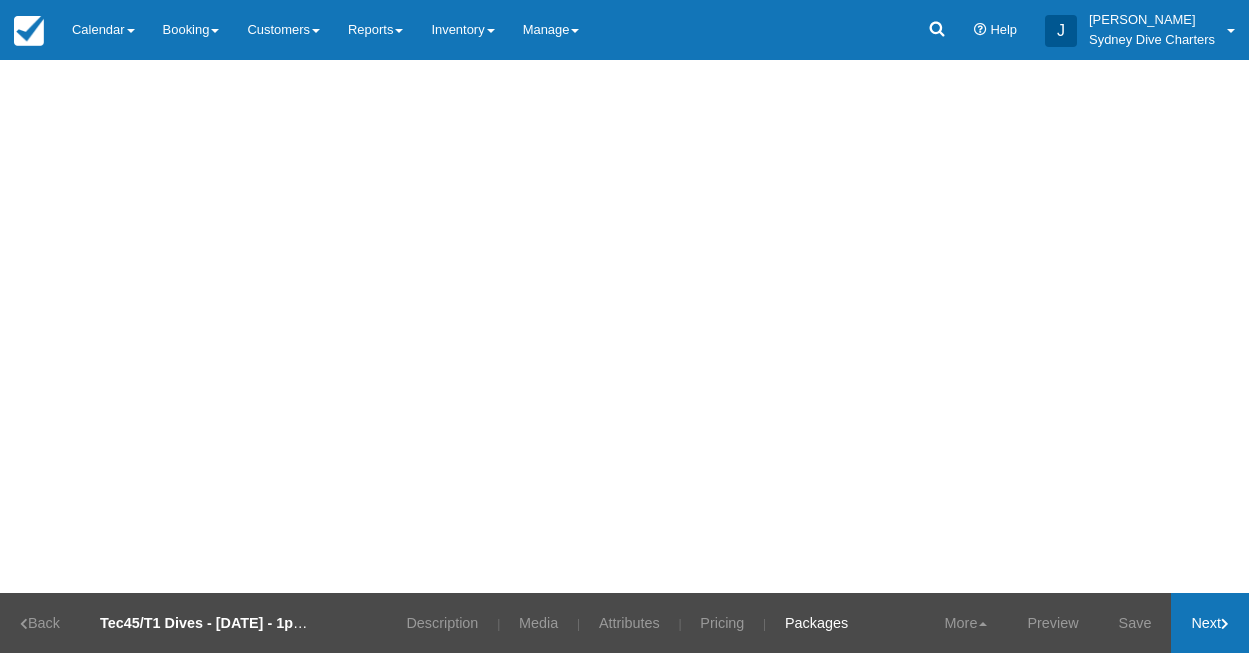 scroll, scrollTop: 0, scrollLeft: 0, axis: both 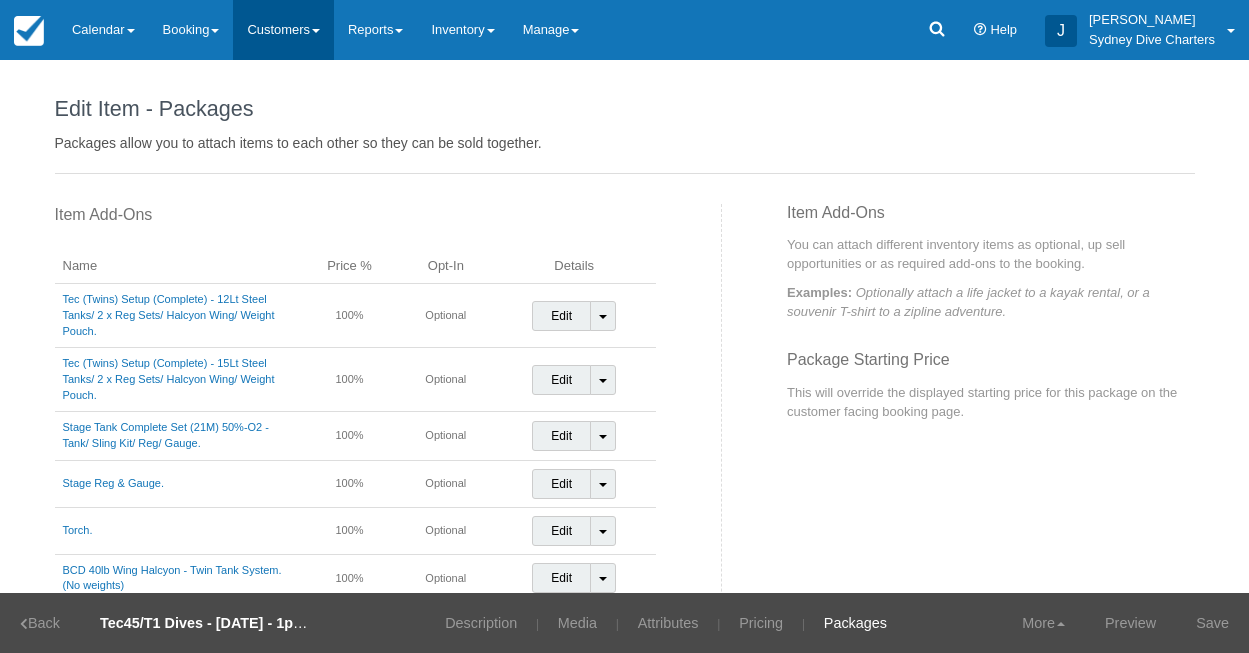 click on "Customers" at bounding box center (283, 30) 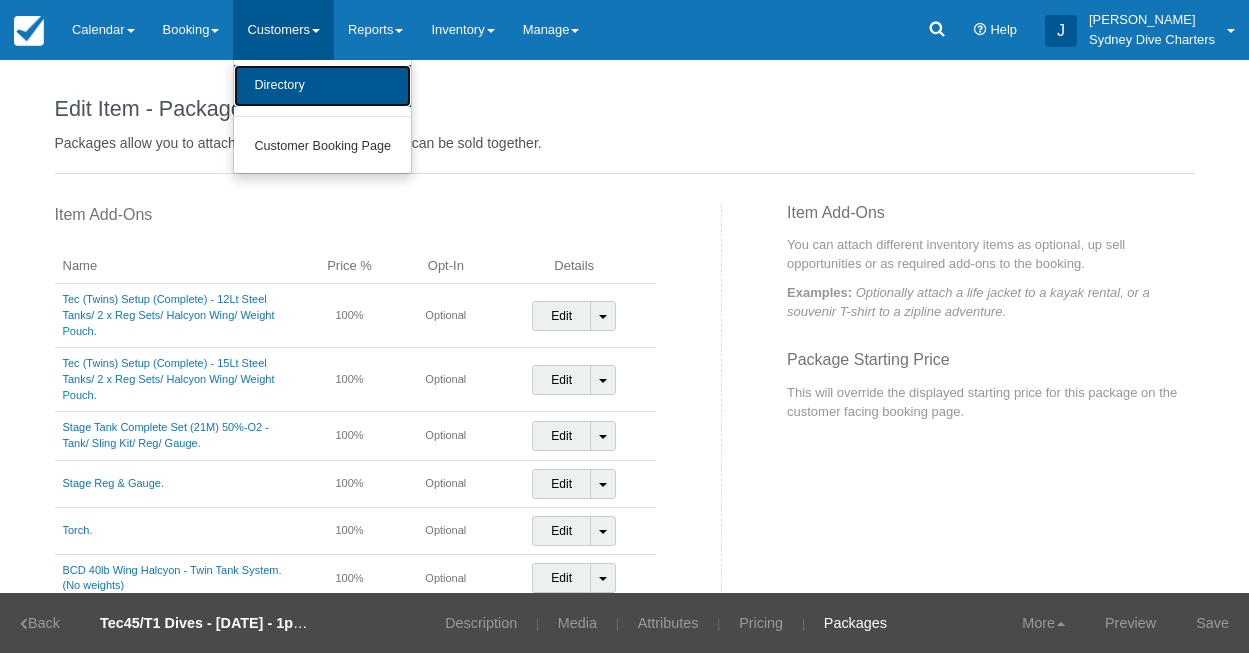 click on "Directory" at bounding box center [322, 86] 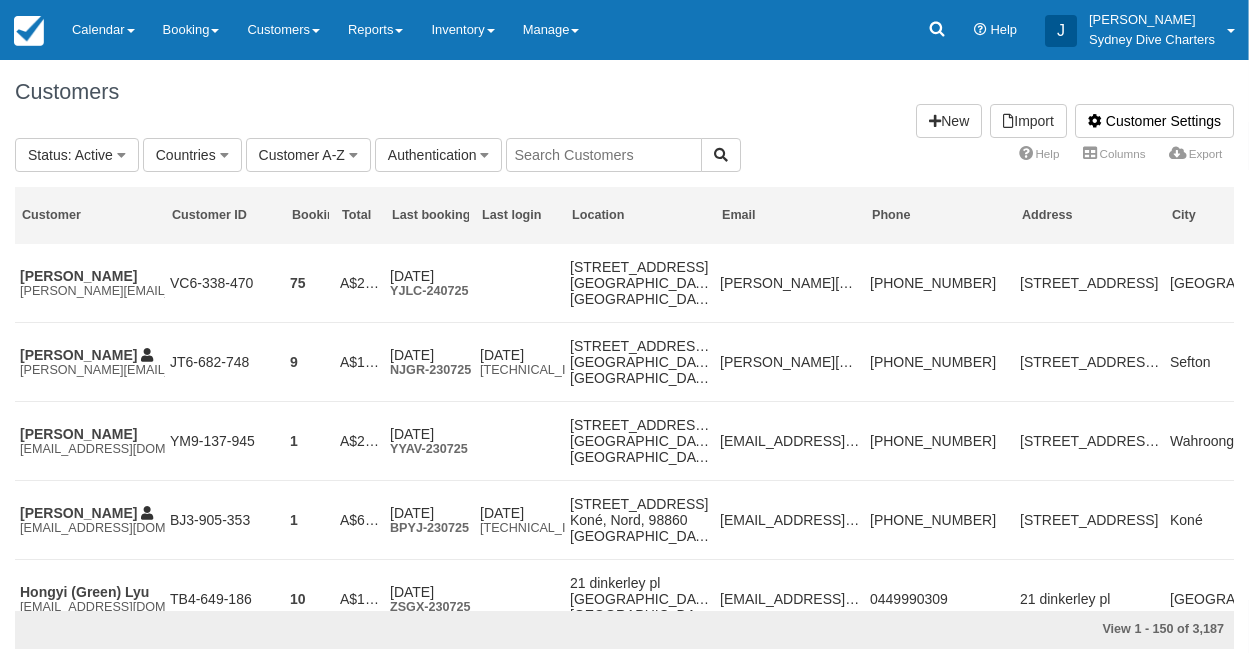 scroll, scrollTop: 0, scrollLeft: 0, axis: both 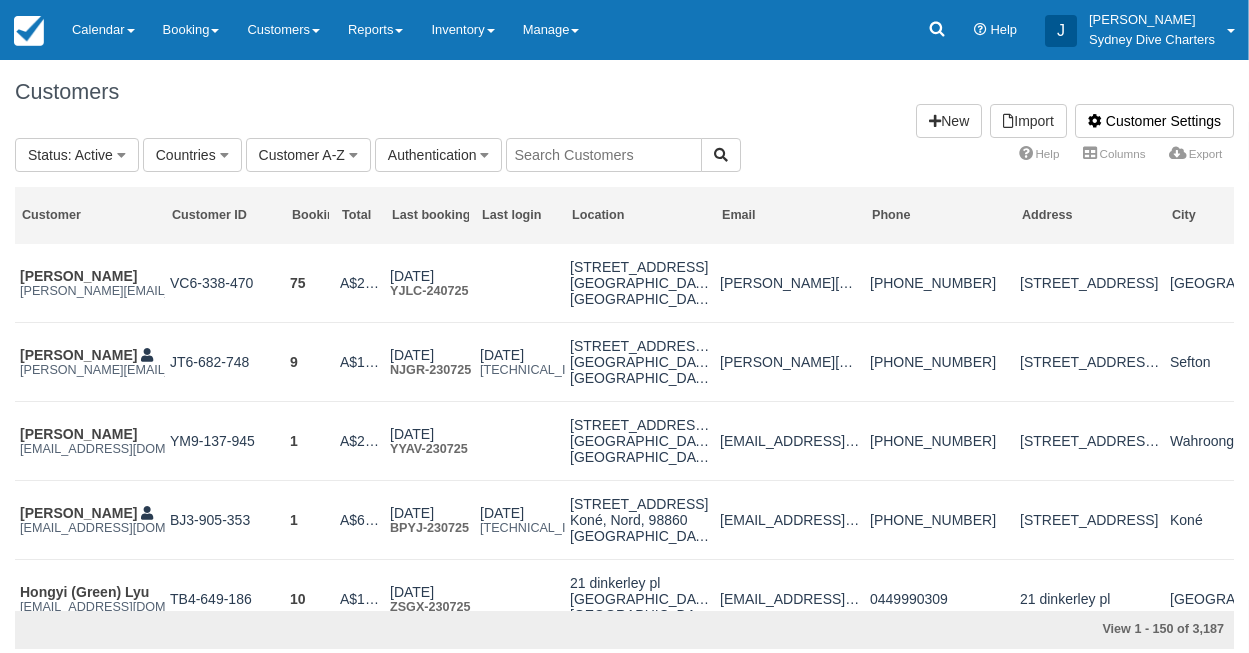 click at bounding box center (604, 155) 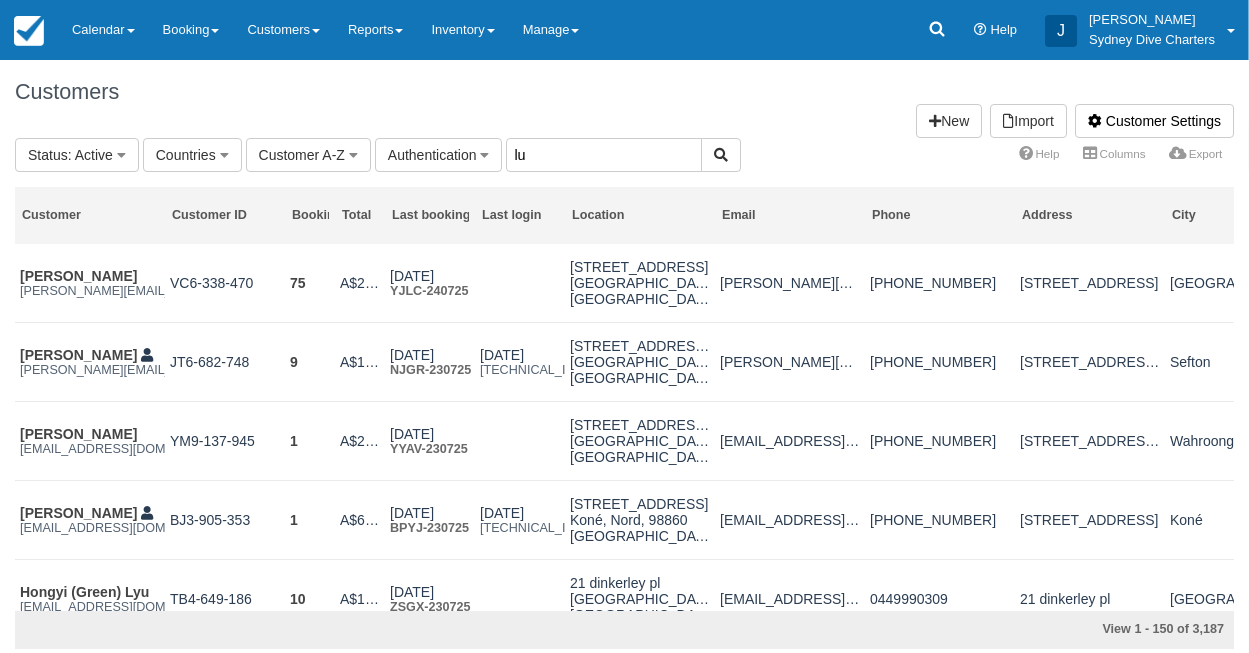 type on "lu" 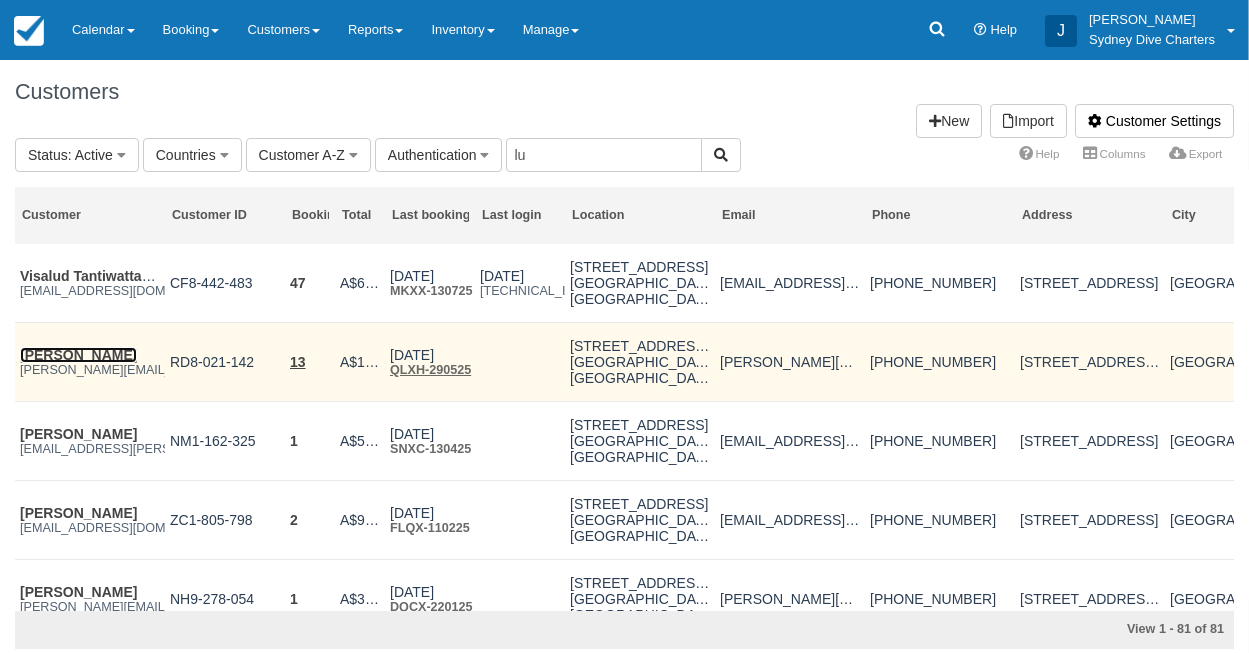 click on "[PERSON_NAME]" at bounding box center [78, 355] 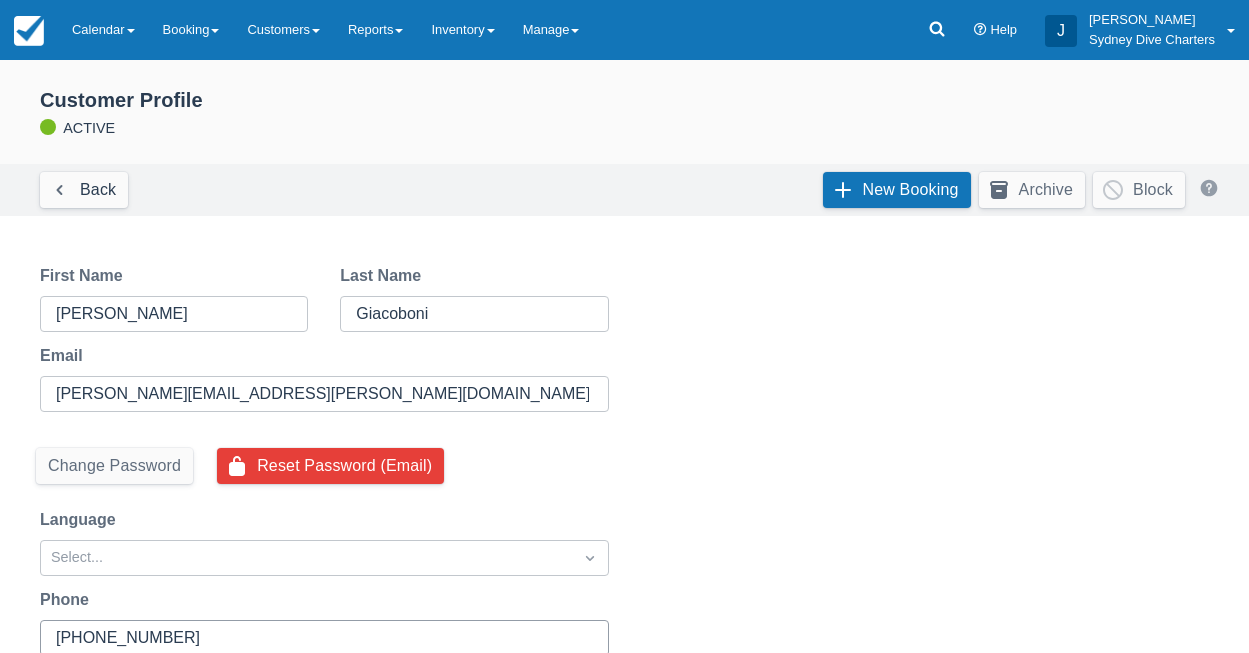 scroll, scrollTop: 0, scrollLeft: 0, axis: both 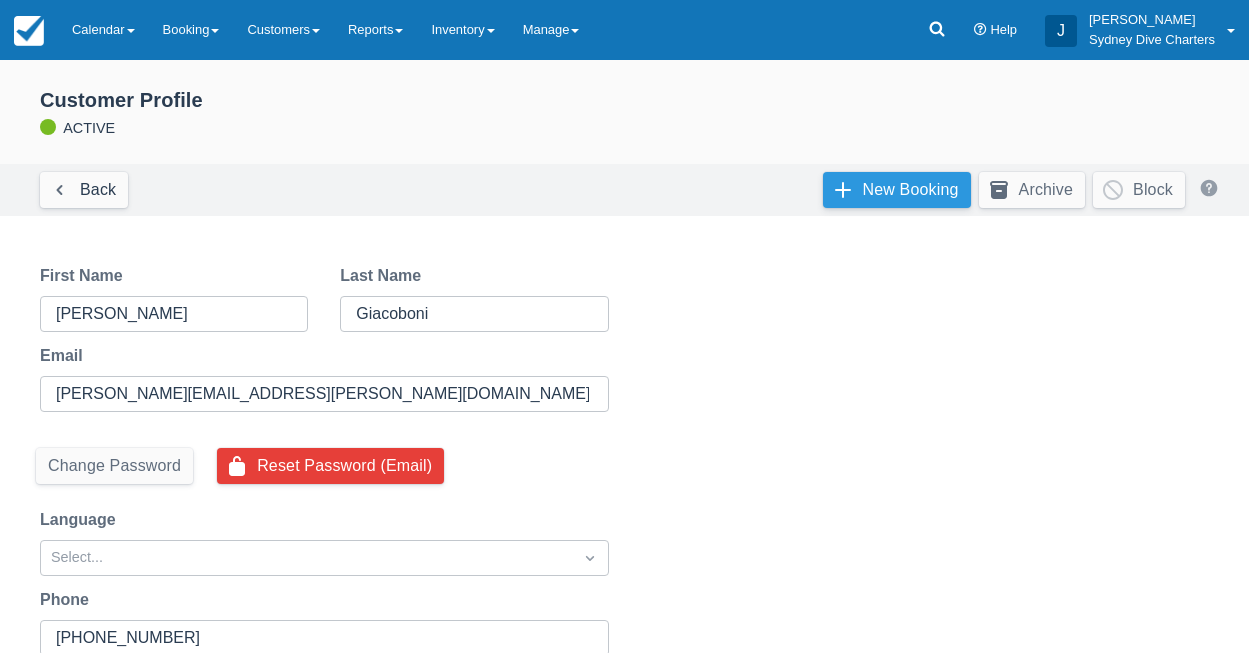 click on "New Booking" at bounding box center (897, 190) 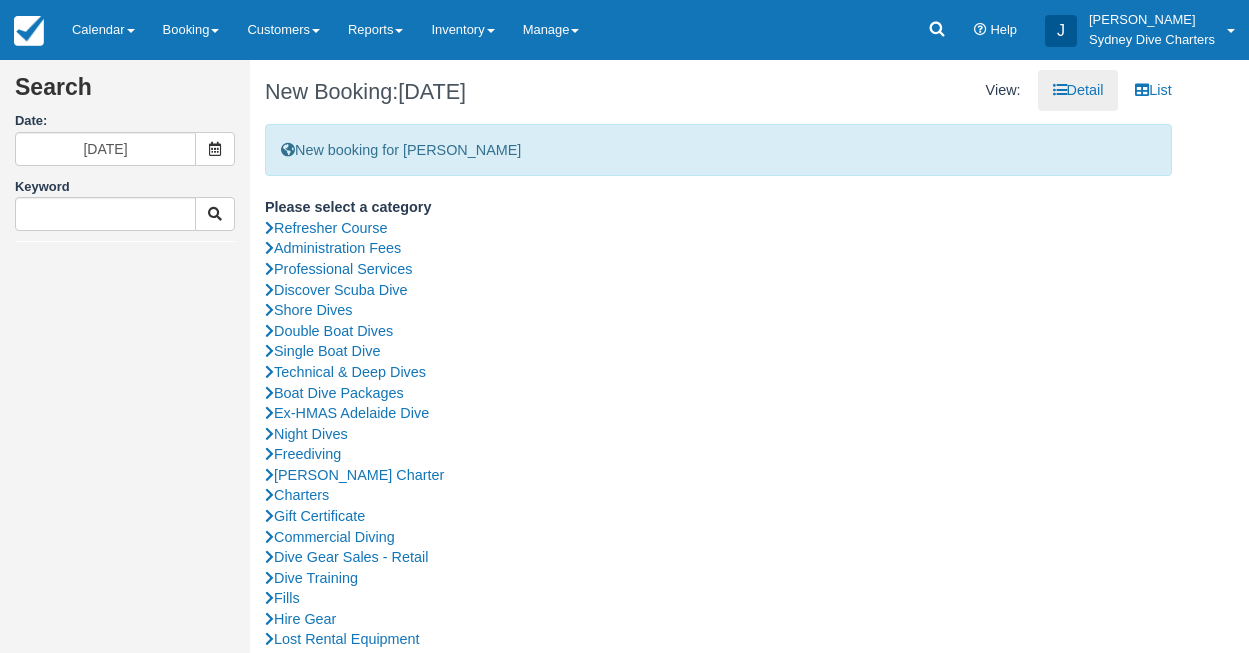 scroll, scrollTop: 0, scrollLeft: 0, axis: both 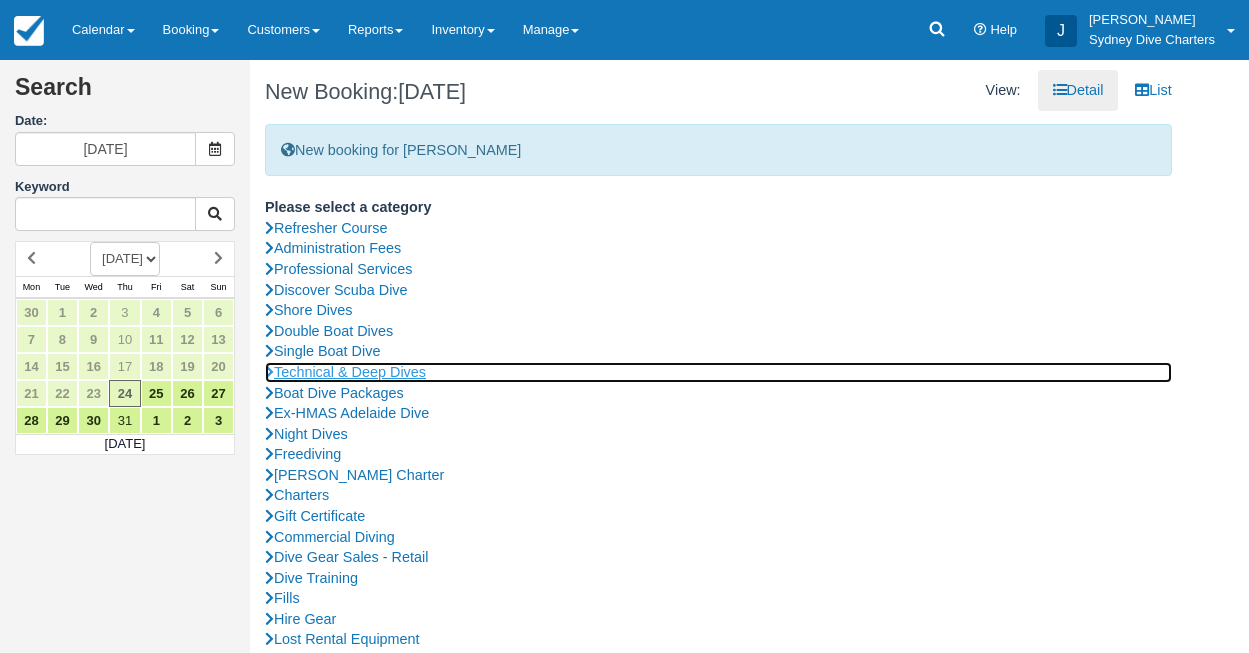click on "Technical & Deep Dives" at bounding box center [718, 372] 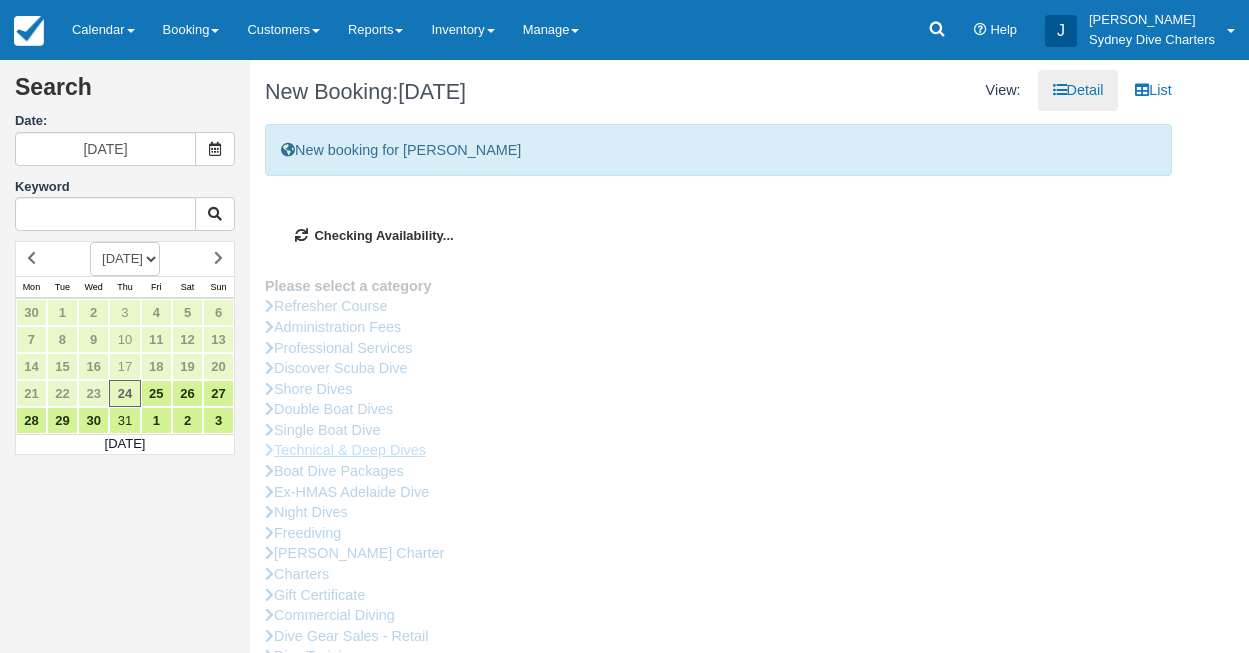 type on "[DATE]" 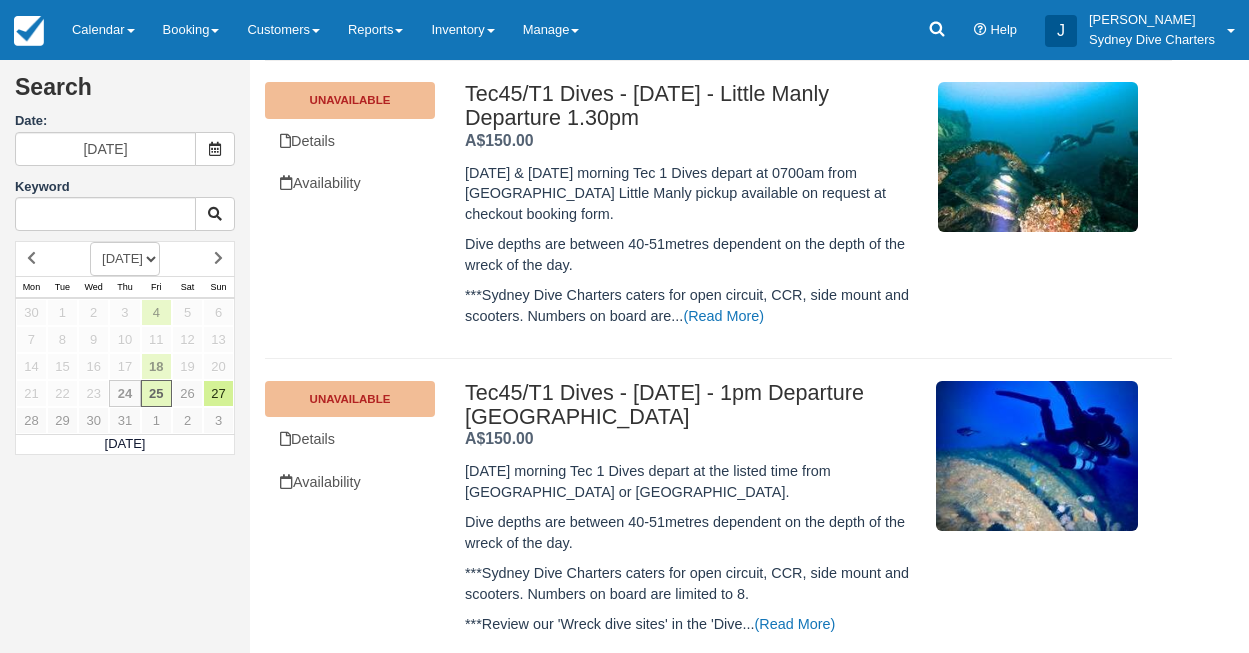 scroll, scrollTop: 503, scrollLeft: 0, axis: vertical 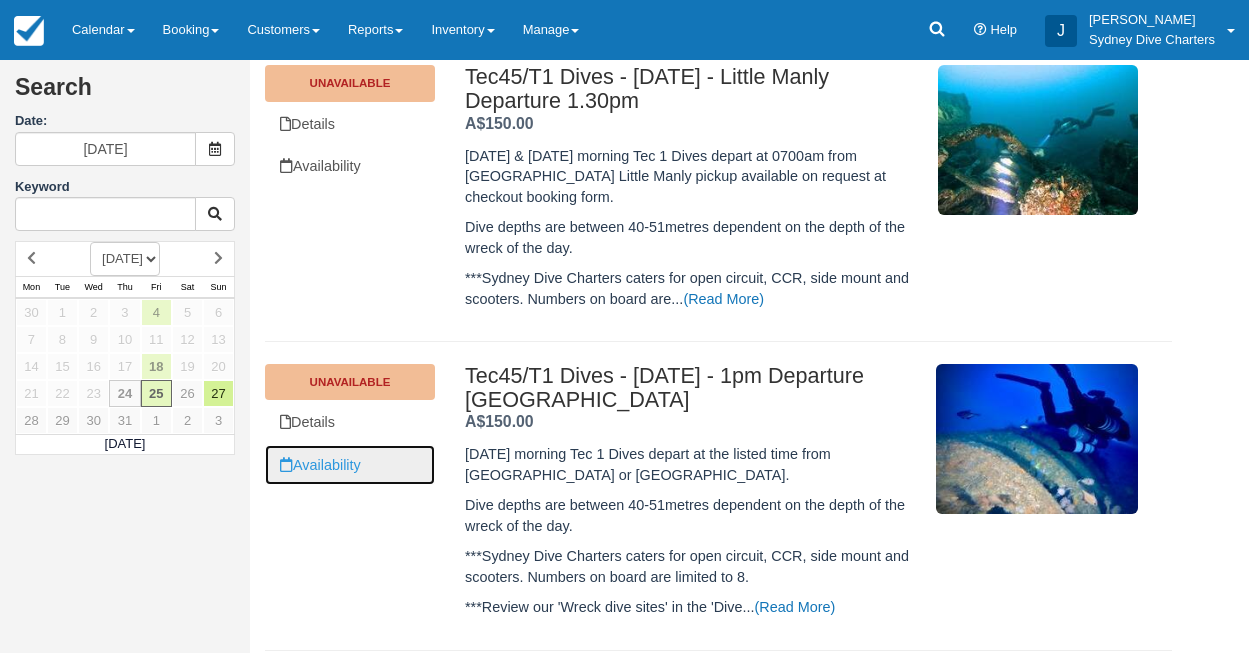 click on "Availability" at bounding box center [350, 465] 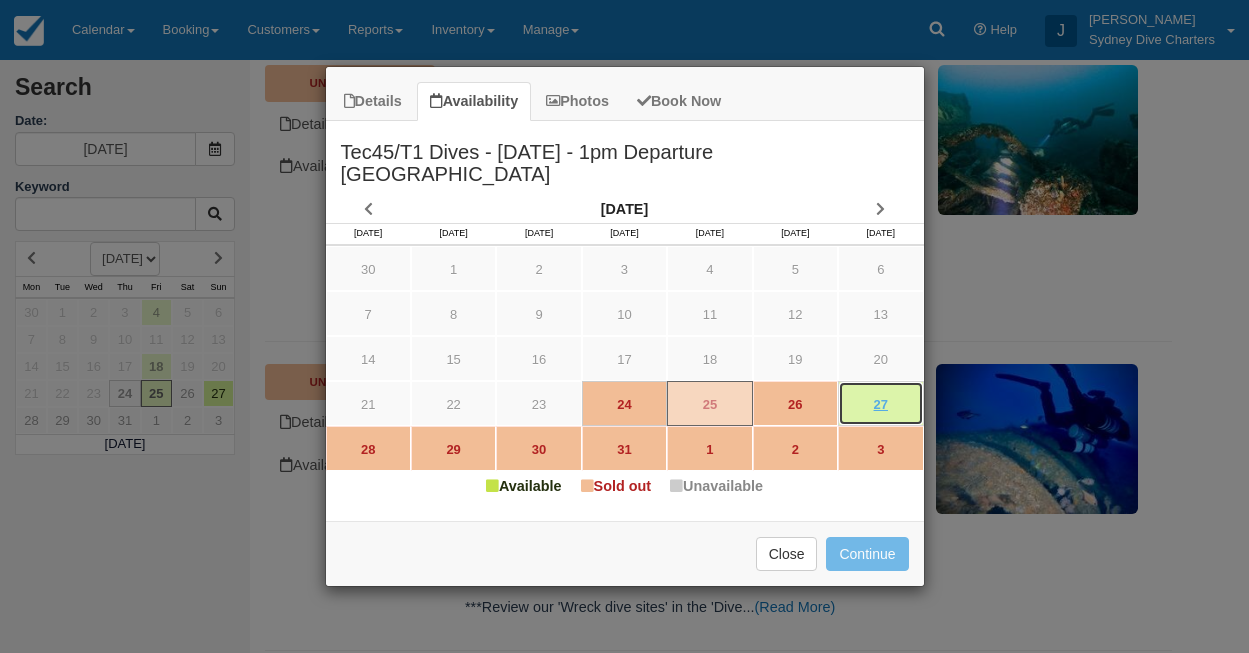 click on "27" at bounding box center [880, 403] 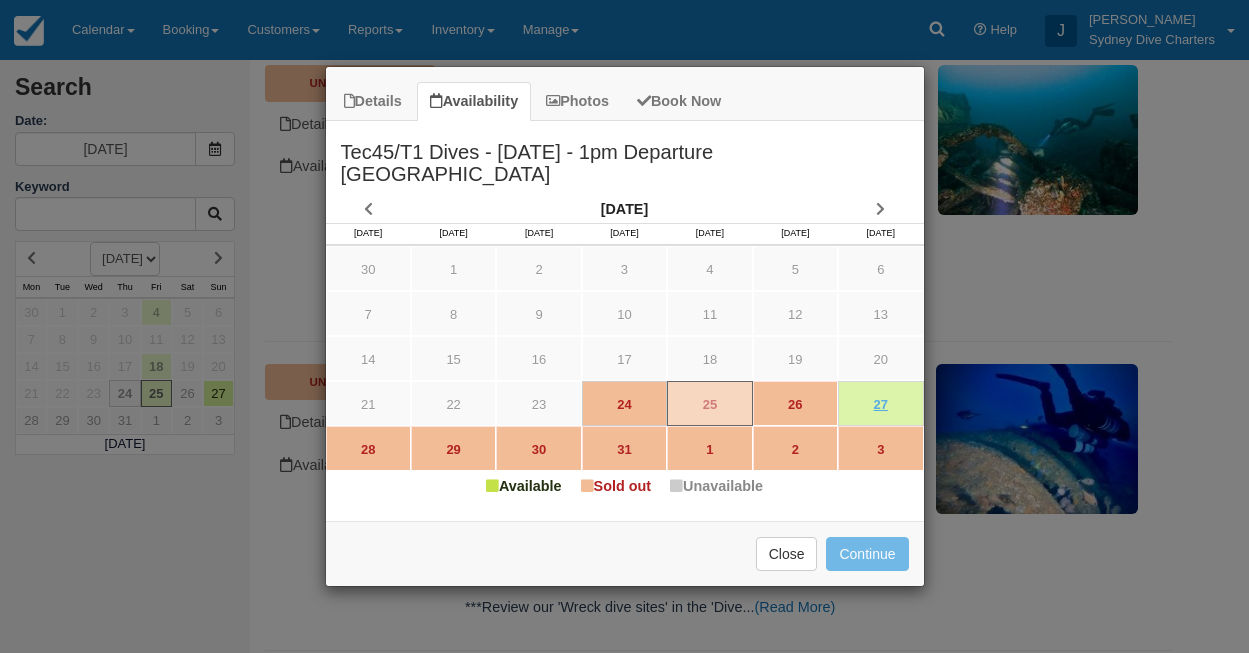 type on "27/07/2025" 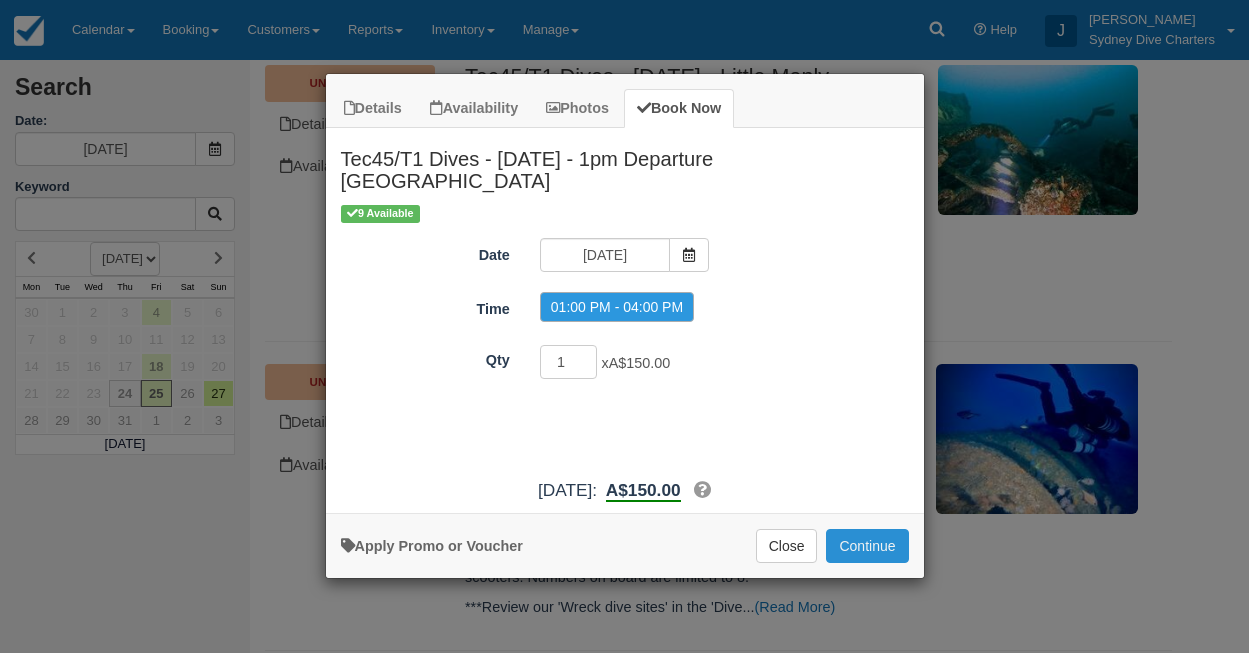 click on "Continue" at bounding box center [867, 546] 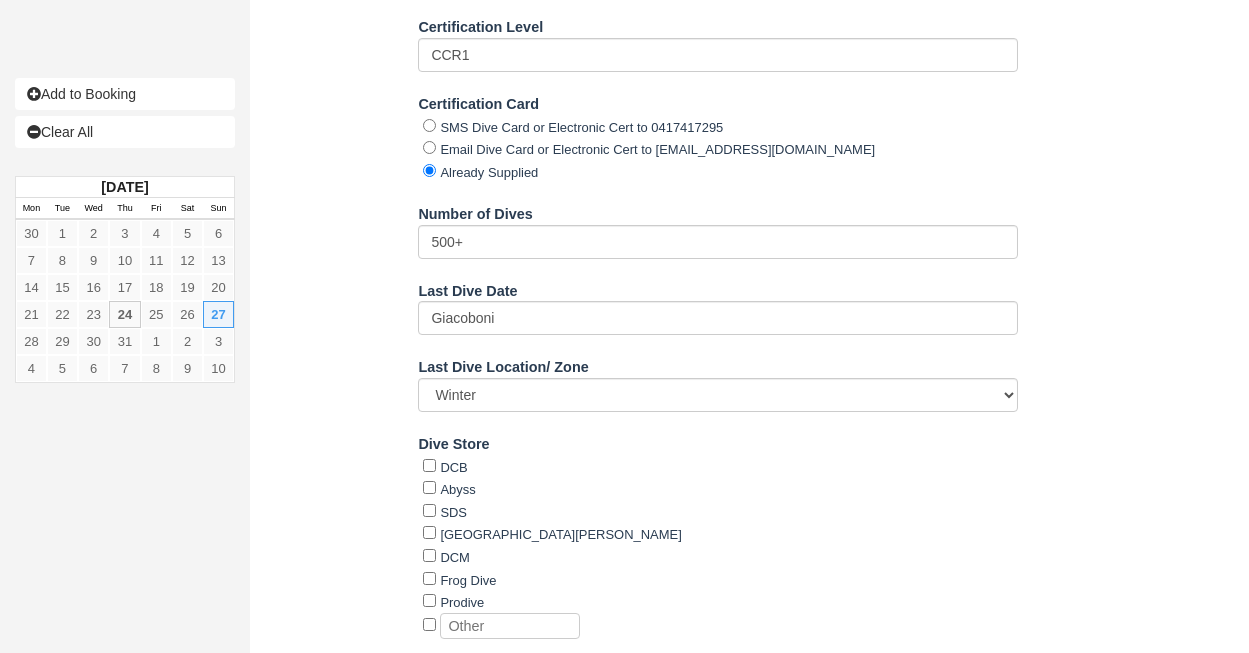 scroll, scrollTop: 2331, scrollLeft: 0, axis: vertical 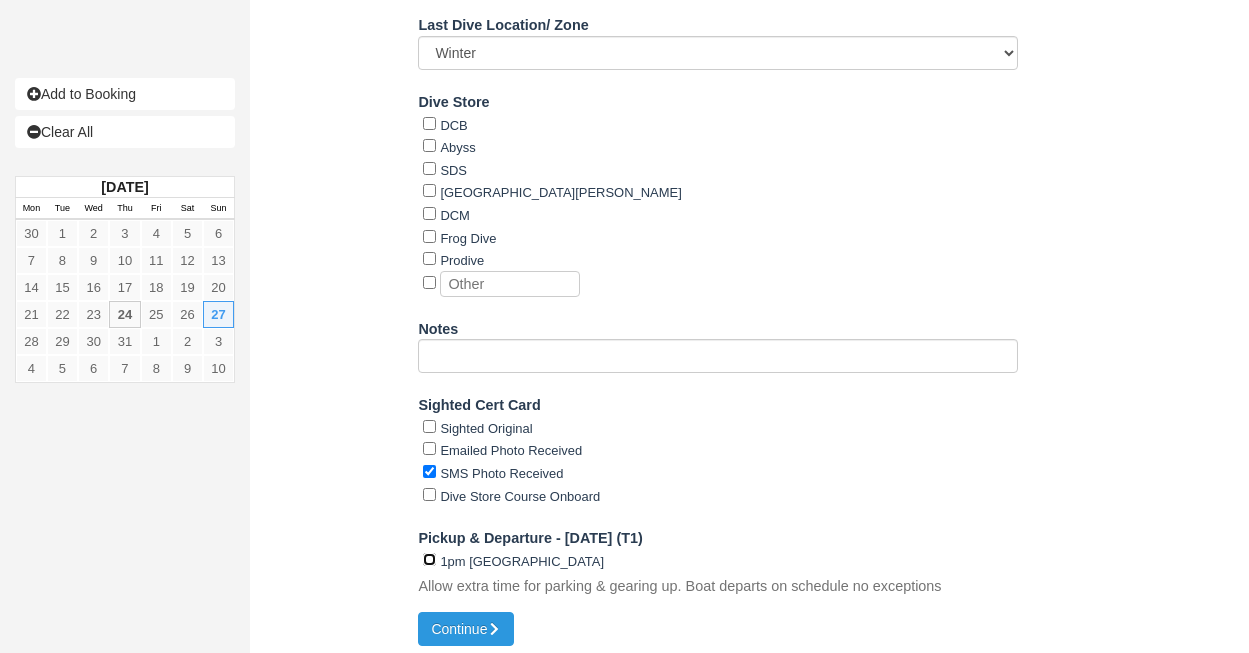 click on "1pm Rose bay Public Wharf" at bounding box center (429, 559) 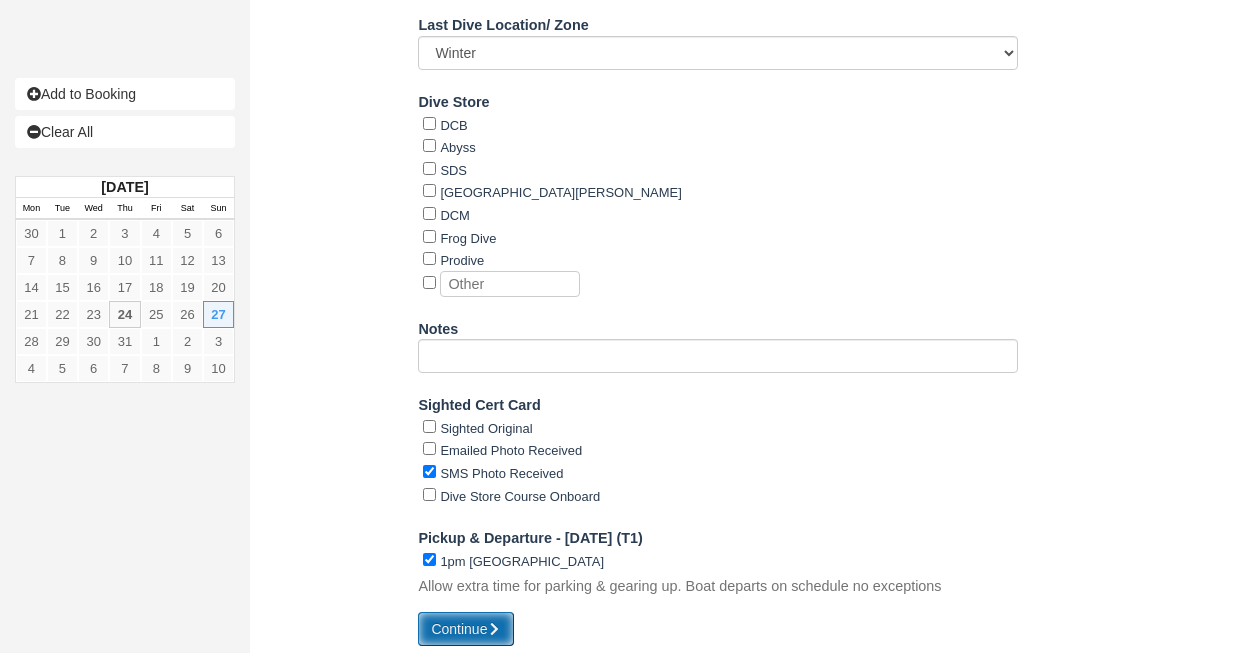 click on "Continue" at bounding box center (466, 629) 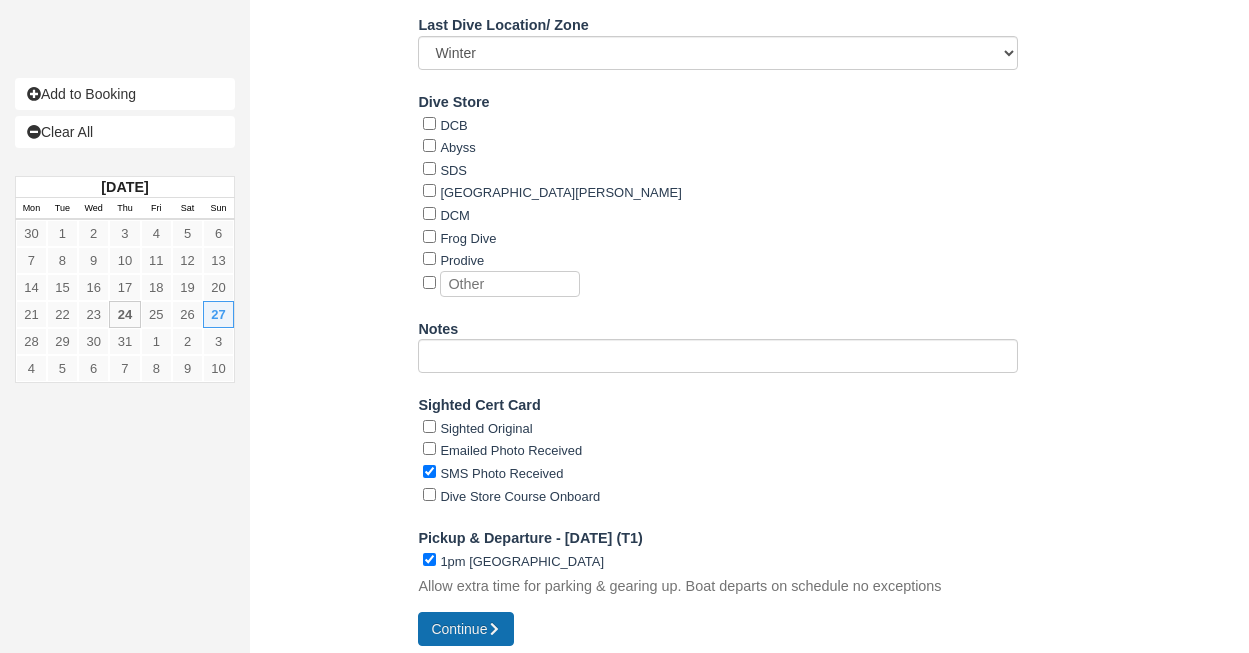 type on "+61414941985" 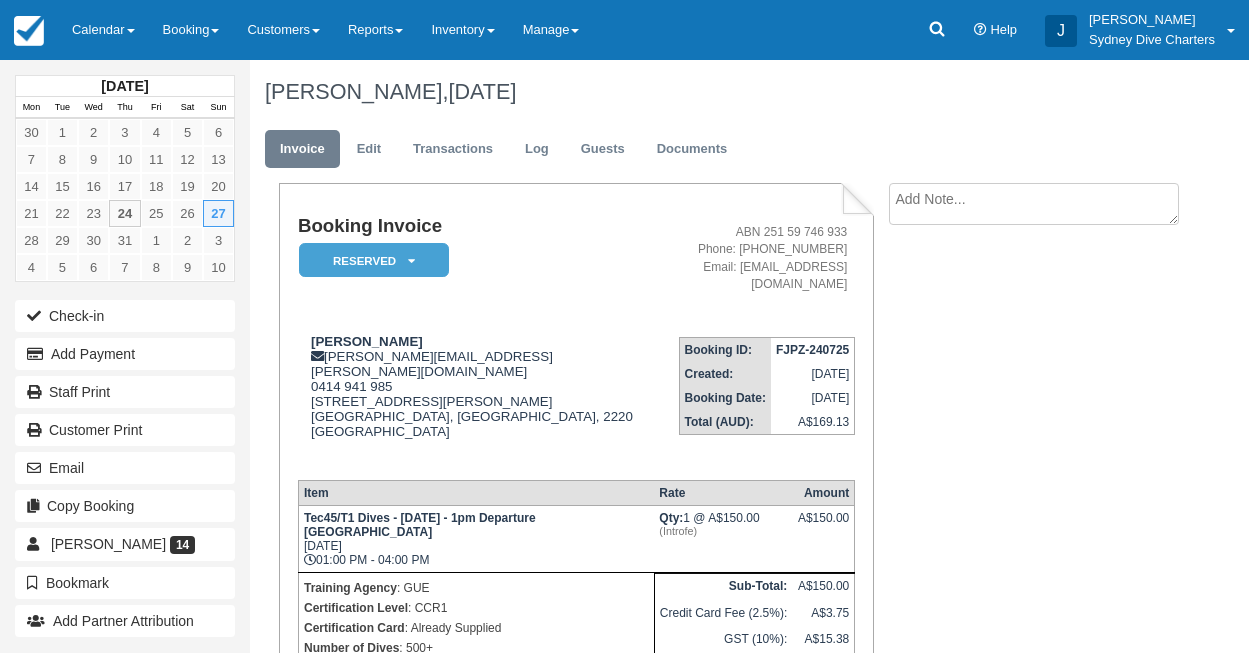 scroll, scrollTop: 0, scrollLeft: 0, axis: both 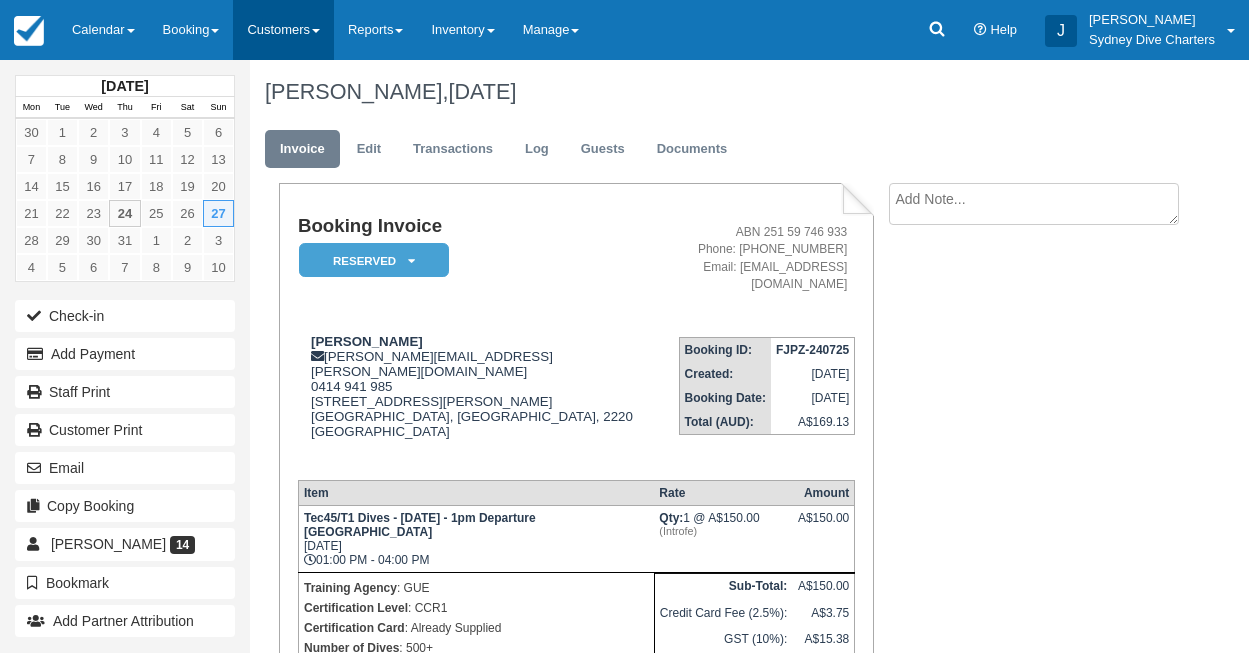 click on "Customers" at bounding box center (283, 30) 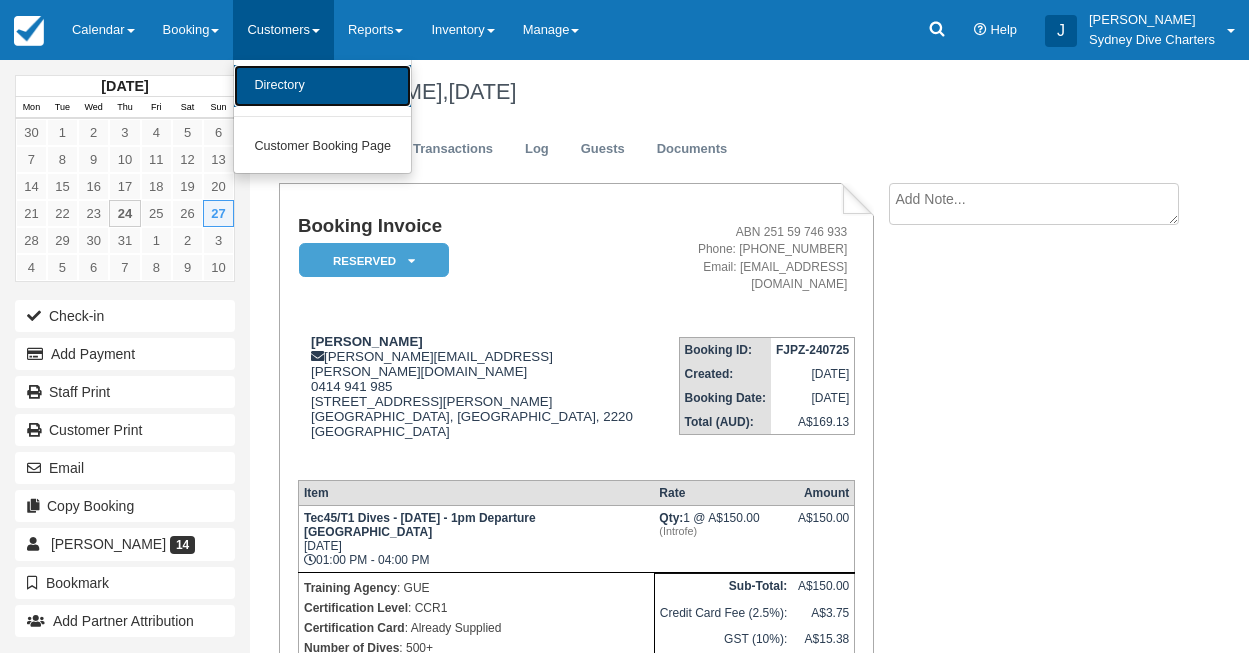 click on "Directory" at bounding box center [322, 86] 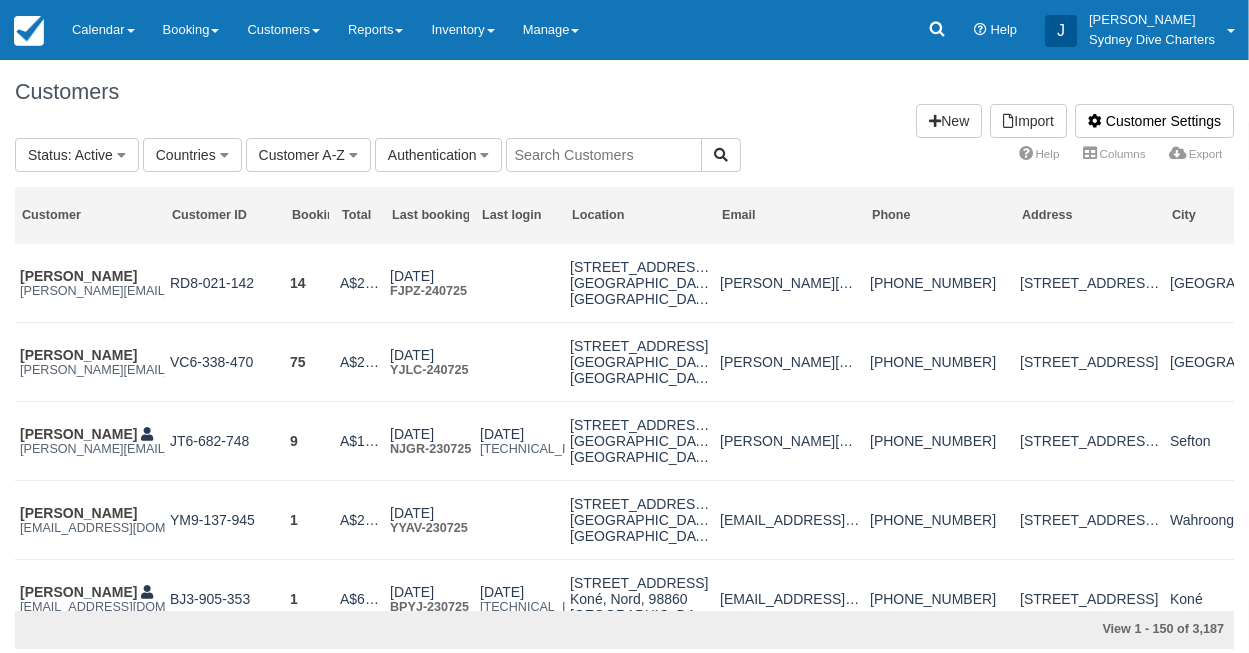 scroll, scrollTop: 0, scrollLeft: 0, axis: both 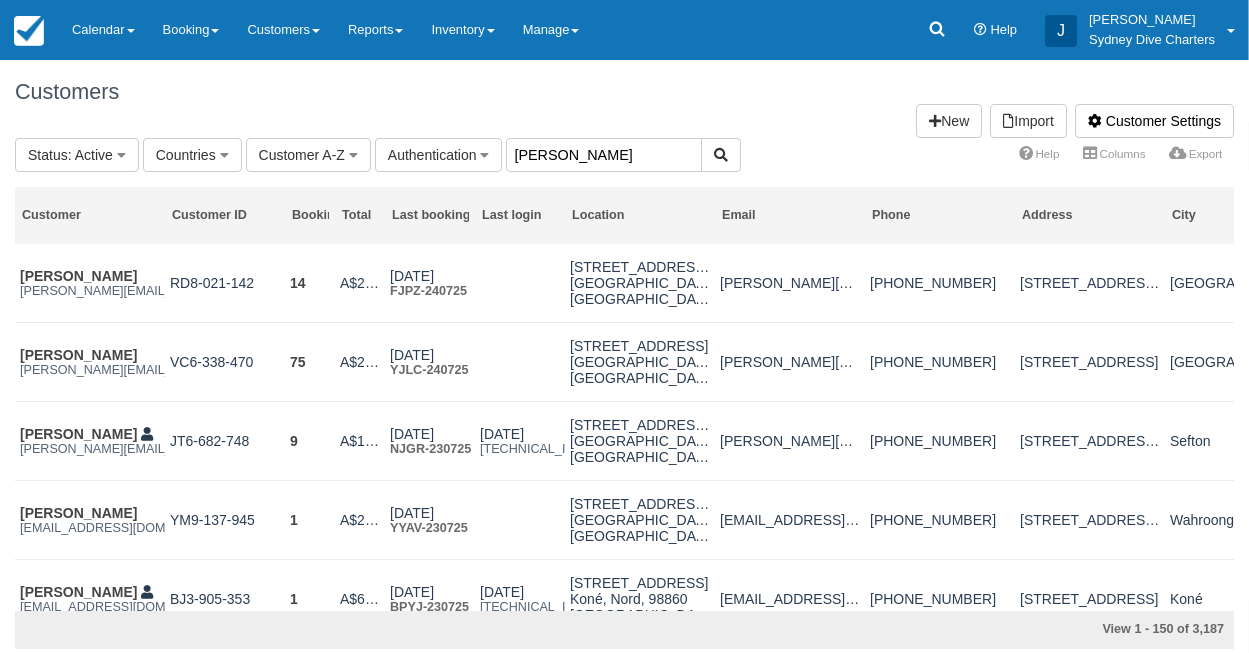 type on "john" 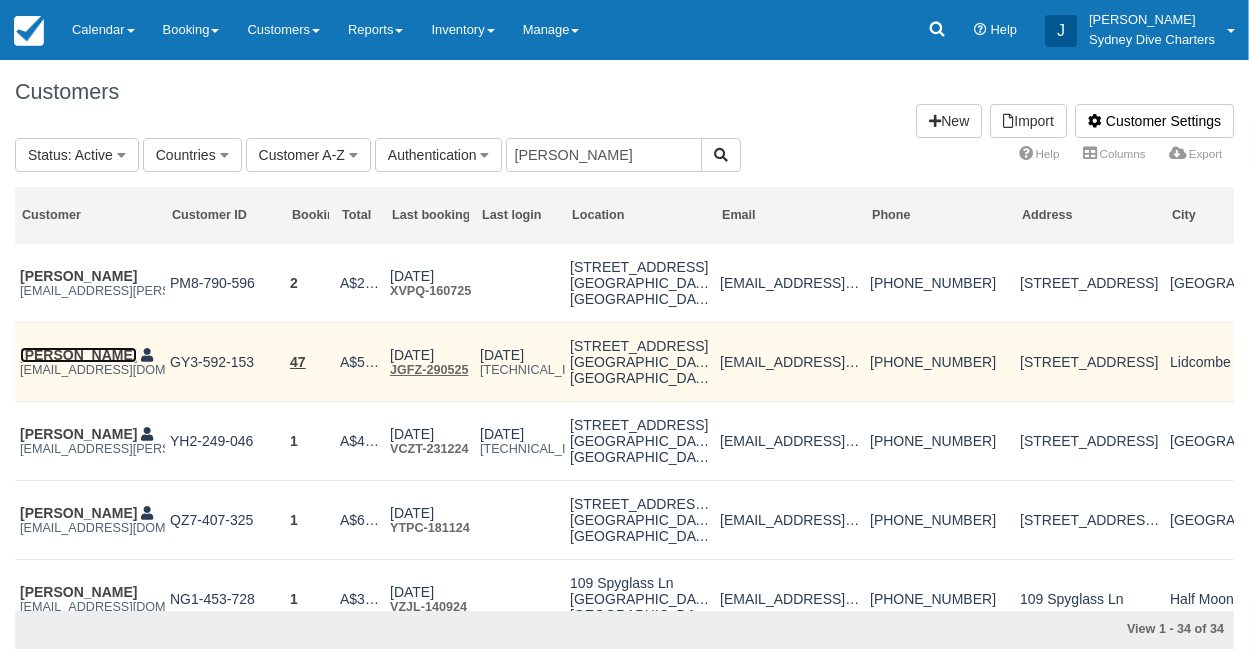 click on "John Wooden" at bounding box center (78, 355) 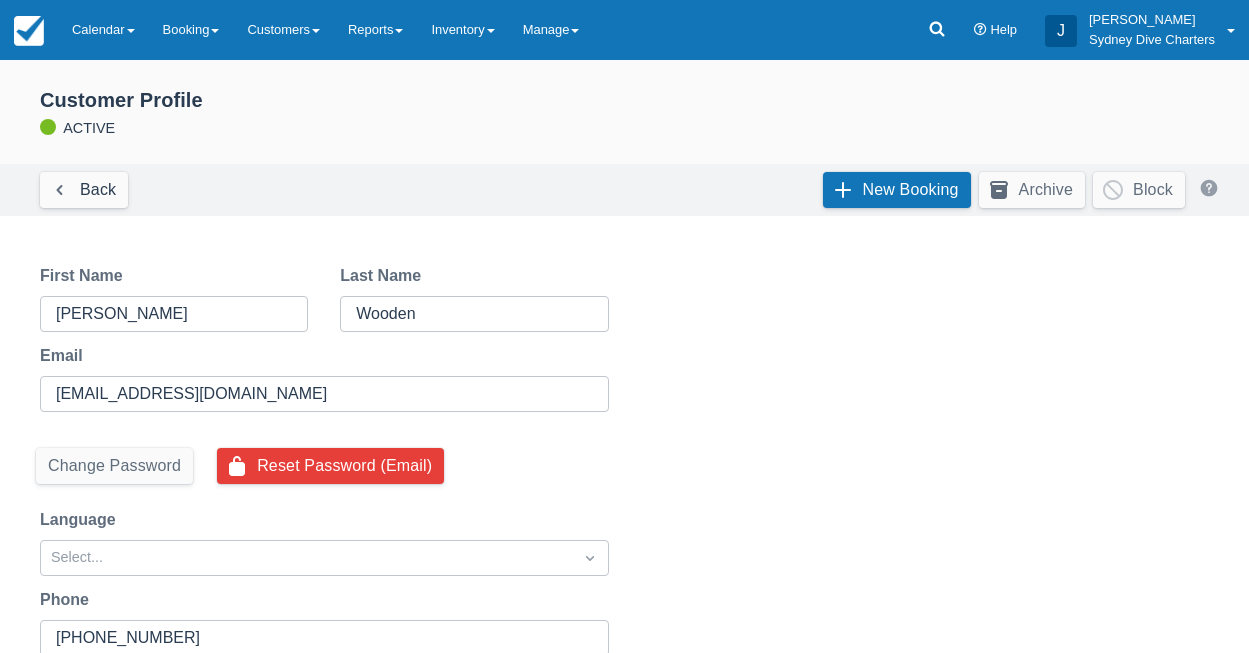 scroll, scrollTop: 0, scrollLeft: 0, axis: both 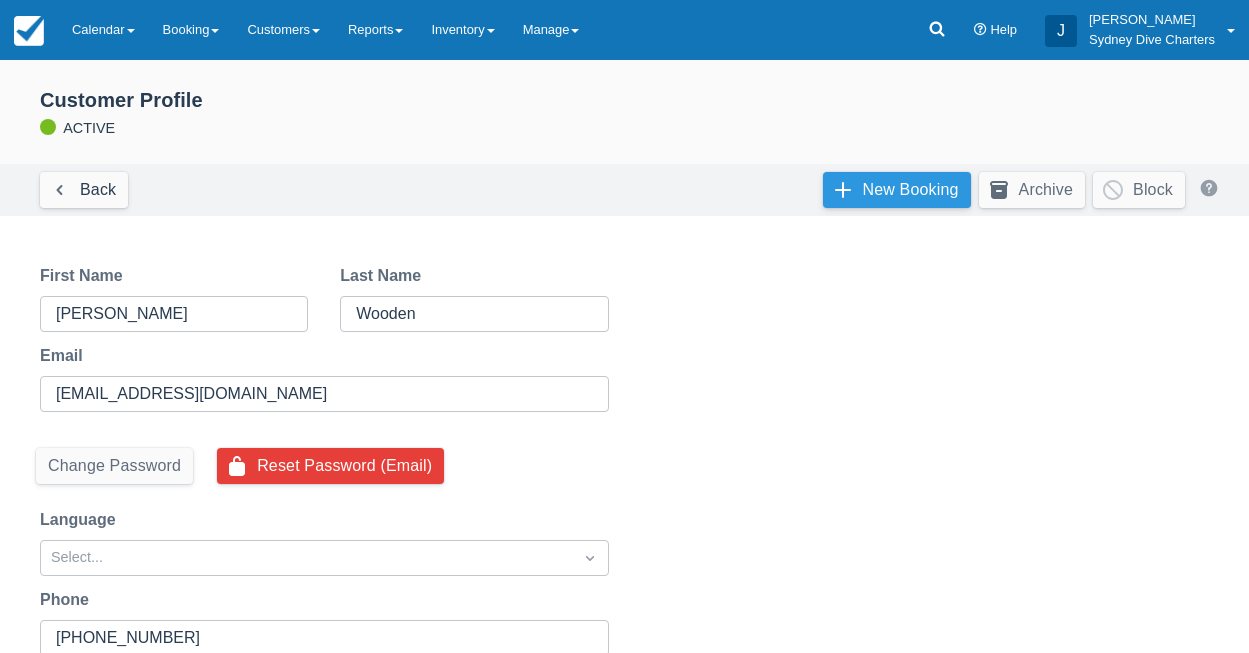 click on "New Booking" at bounding box center (897, 190) 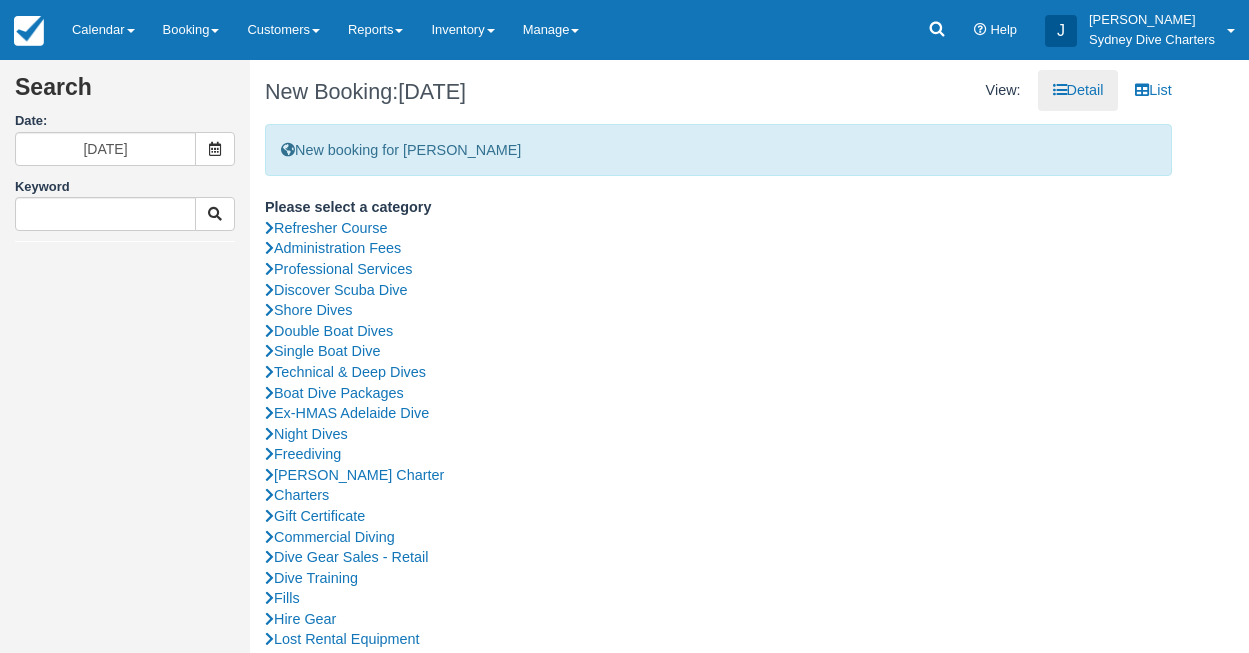 scroll, scrollTop: 0, scrollLeft: 0, axis: both 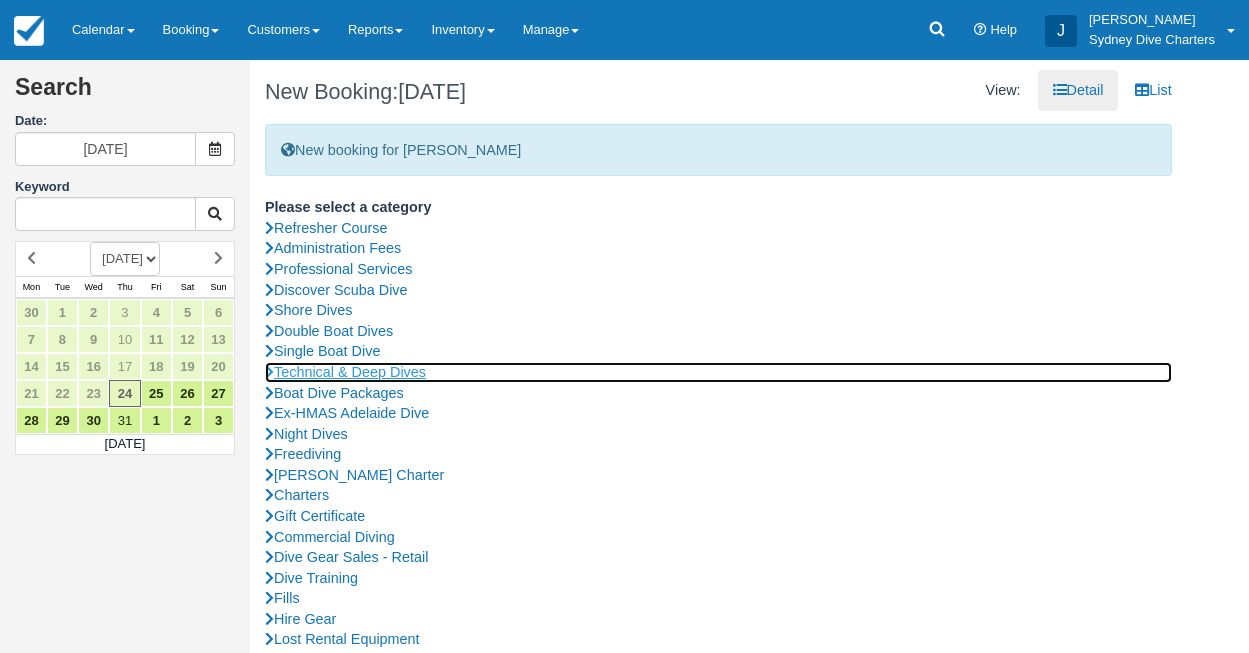 click on "Technical & Deep Dives" at bounding box center (718, 372) 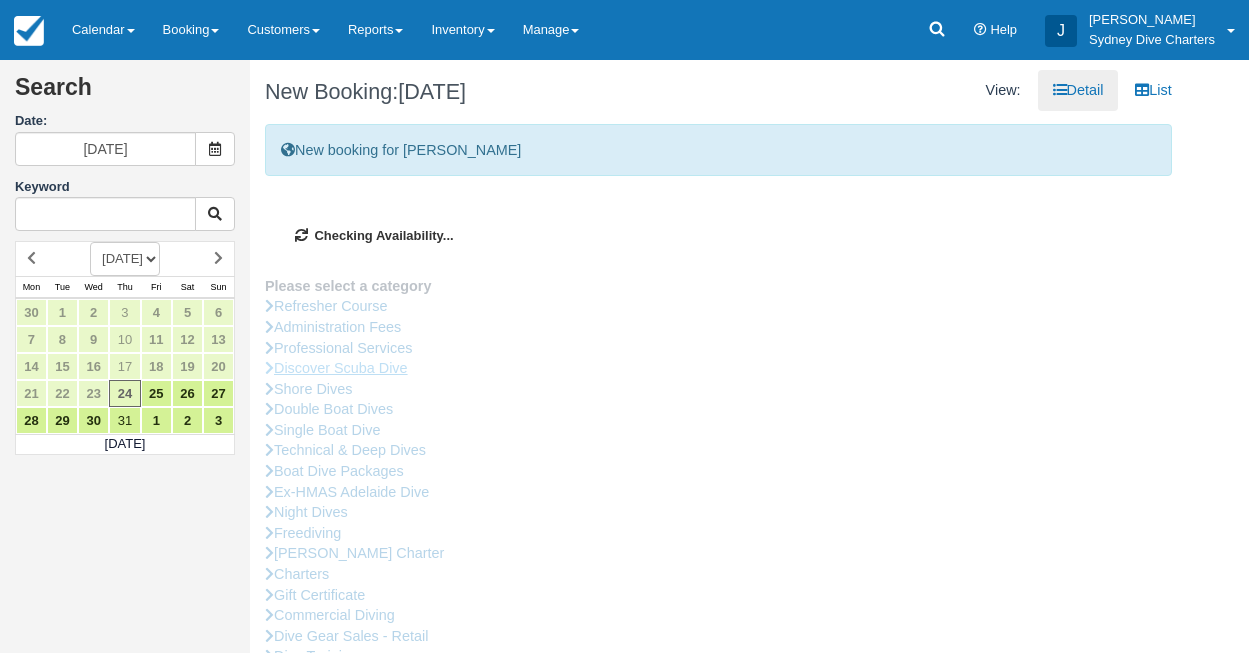 type on "25/07/2025" 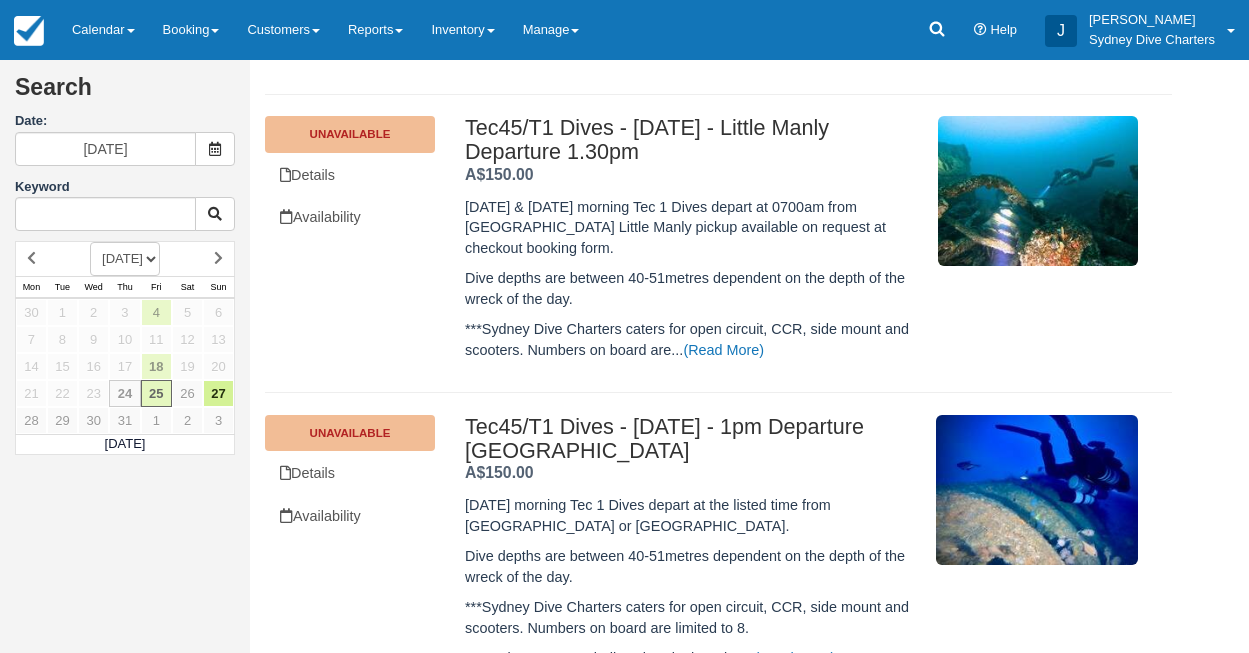 scroll, scrollTop: 460, scrollLeft: 0, axis: vertical 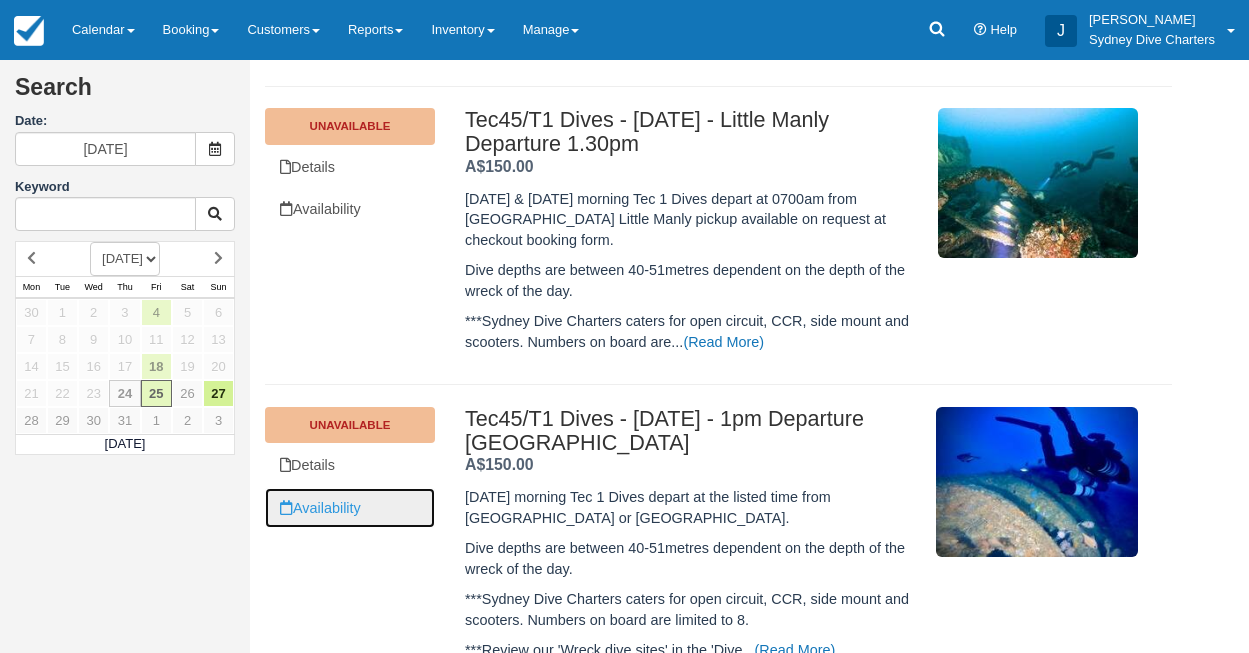 click on "Availability" at bounding box center (350, 508) 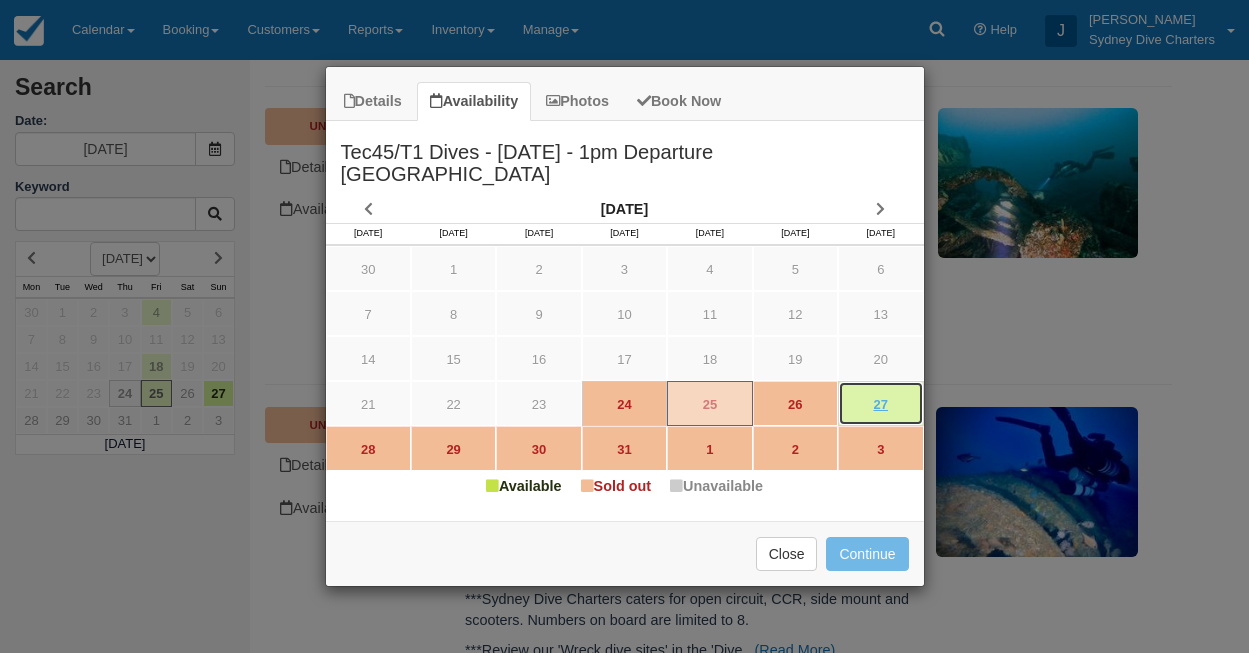 click on "27" at bounding box center (880, 403) 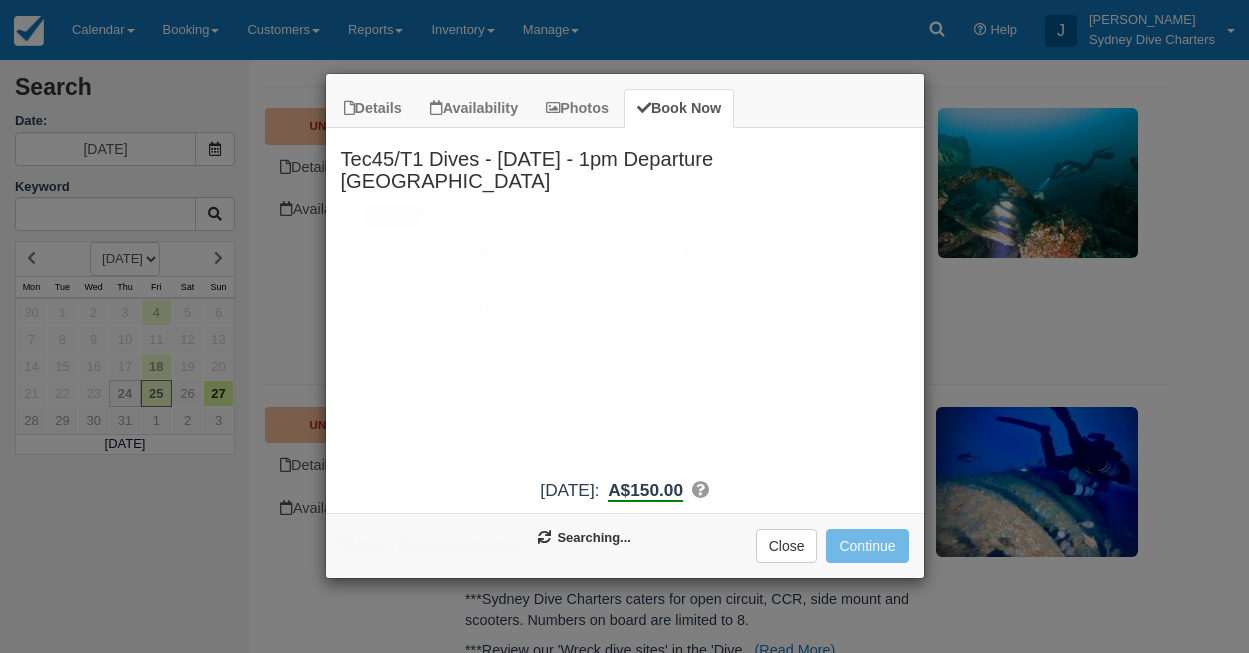 type on "27/07/2025" 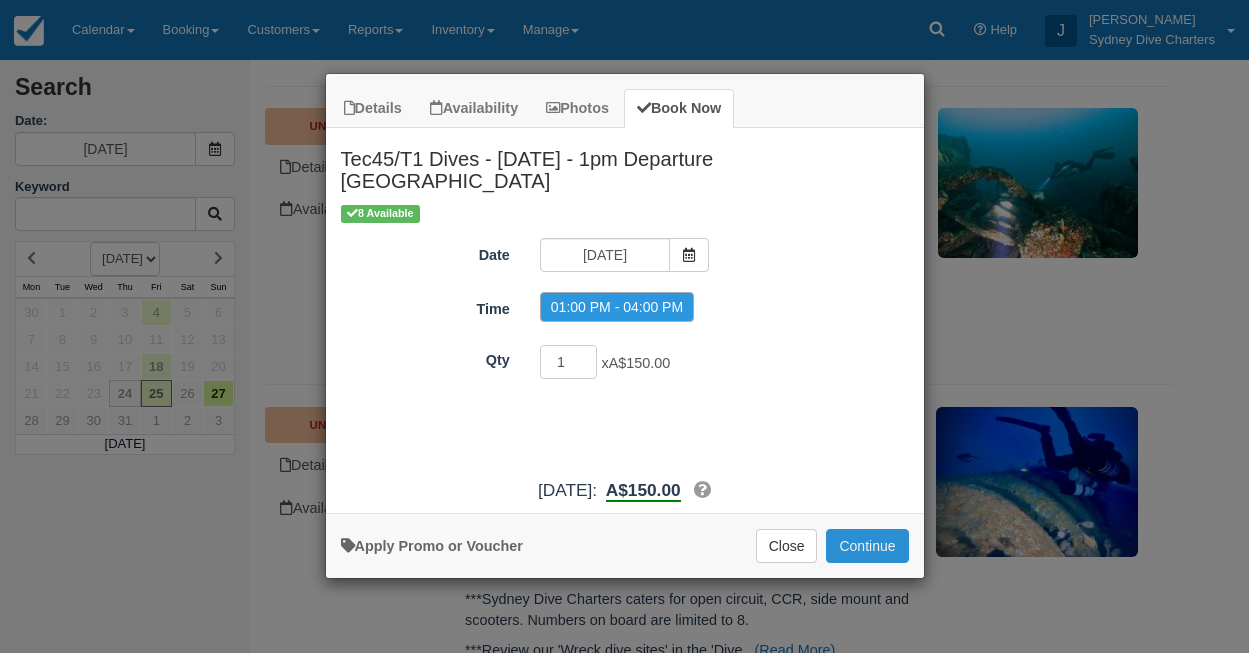 click on "Continue" at bounding box center (867, 546) 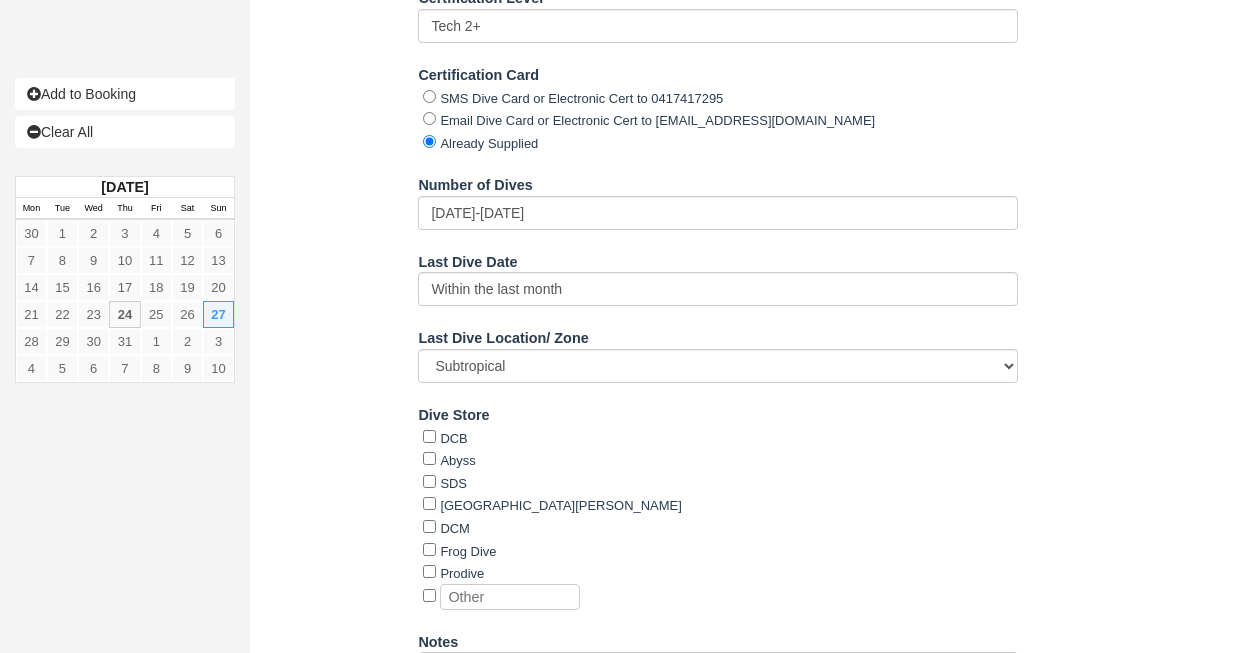 scroll, scrollTop: 2331, scrollLeft: 0, axis: vertical 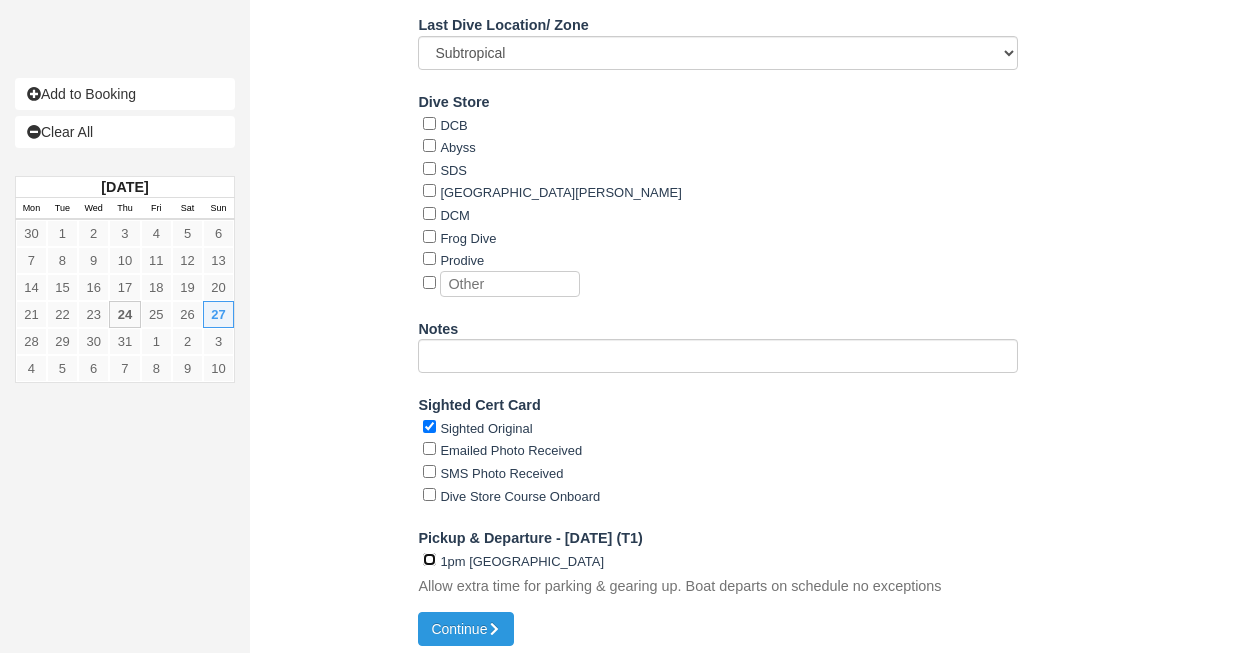 click on "1pm Rose bay Public Wharf" at bounding box center [429, 559] 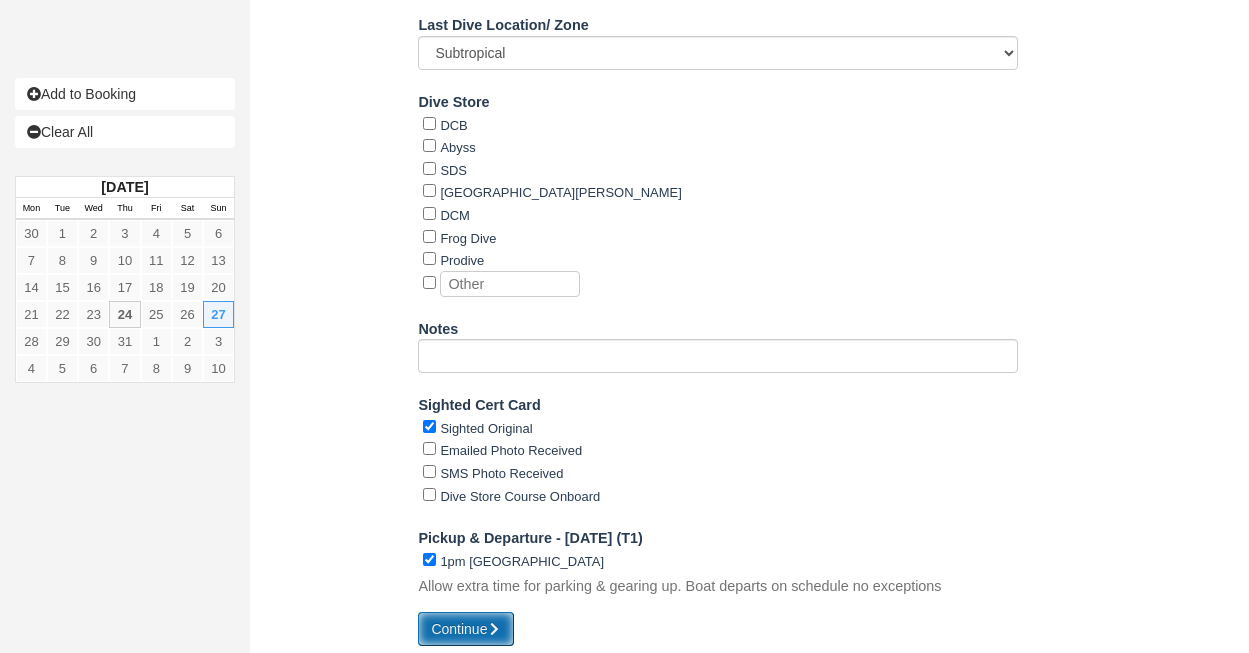 click on "Continue" at bounding box center (466, 629) 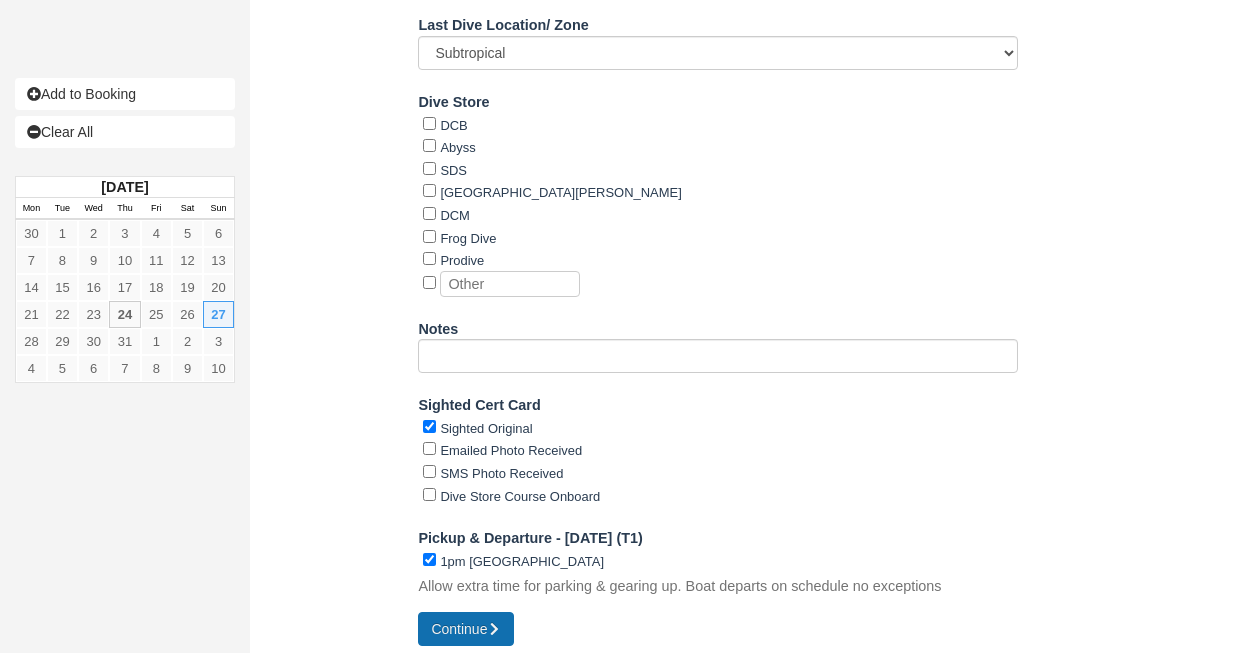 type on "+61402914346" 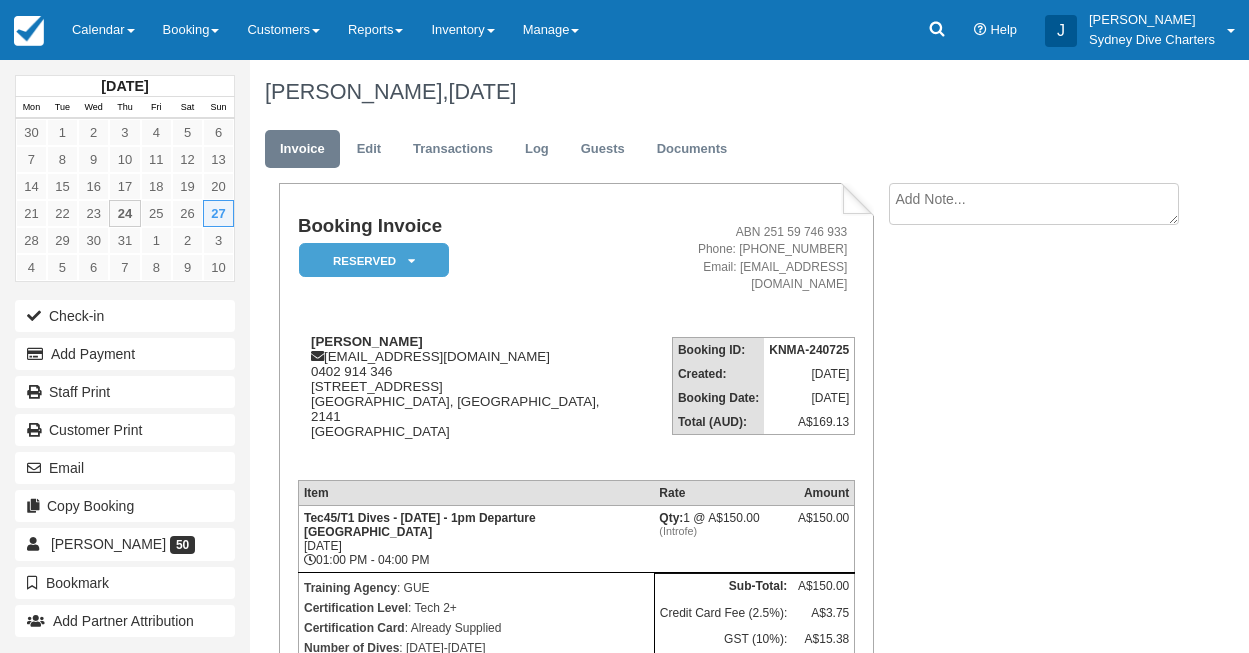 scroll, scrollTop: 0, scrollLeft: 0, axis: both 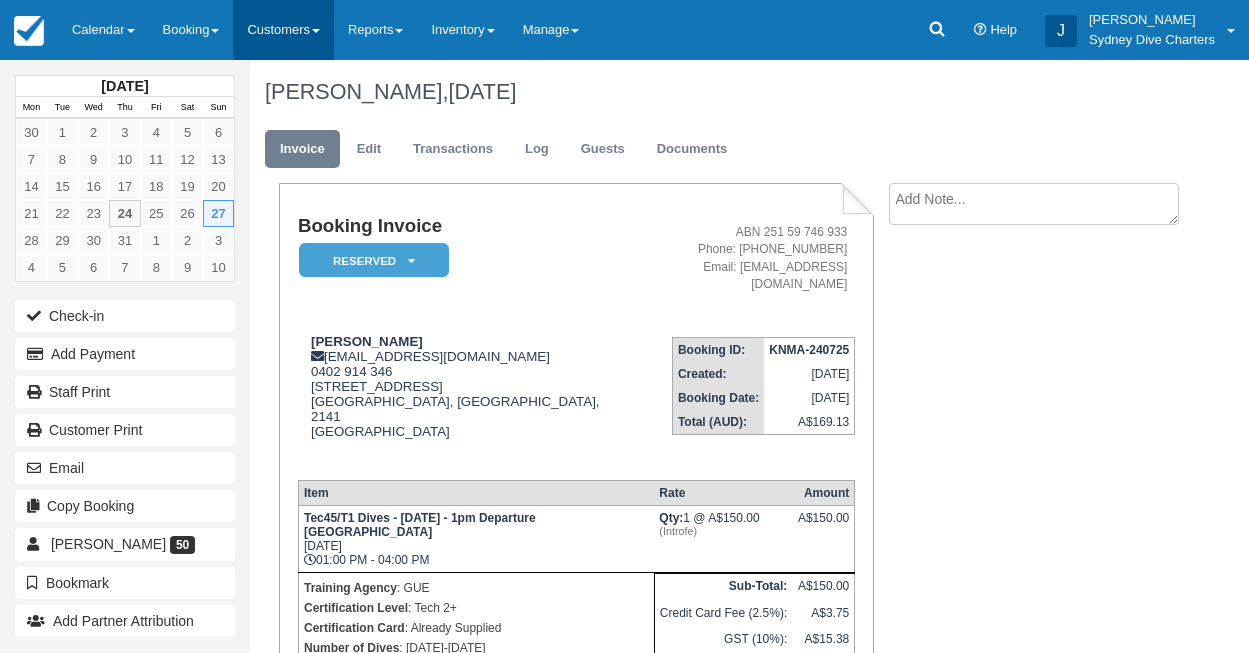 click on "Customers" at bounding box center [283, 30] 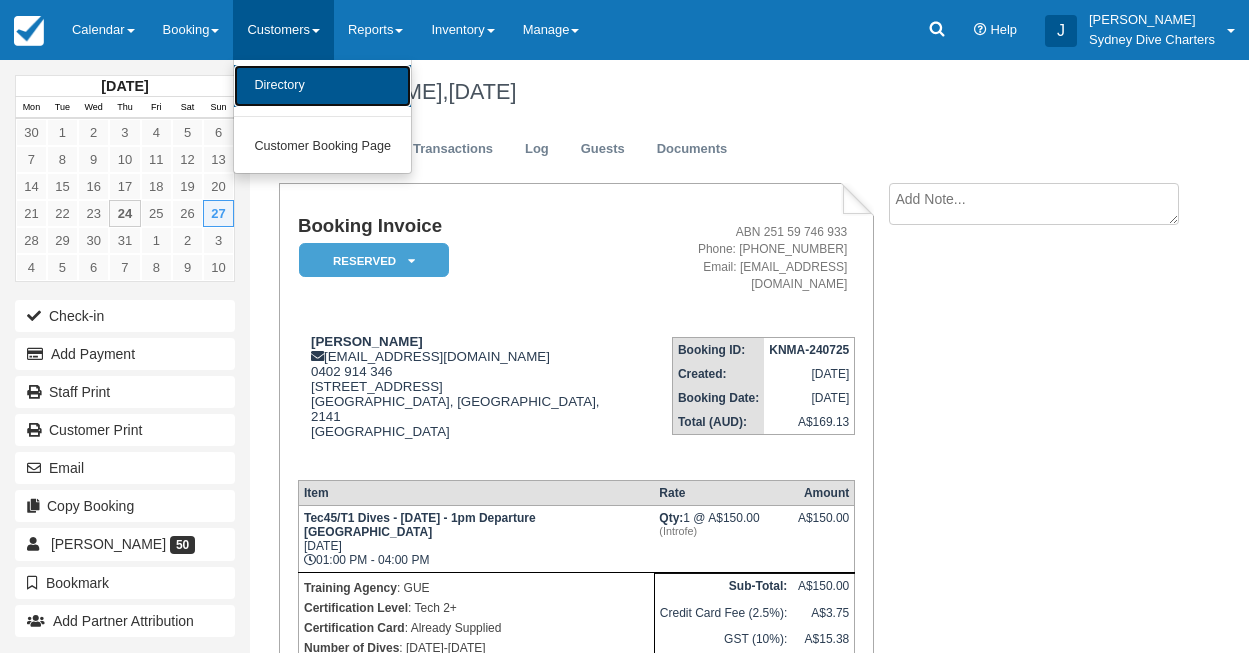 click on "Directory" at bounding box center (322, 86) 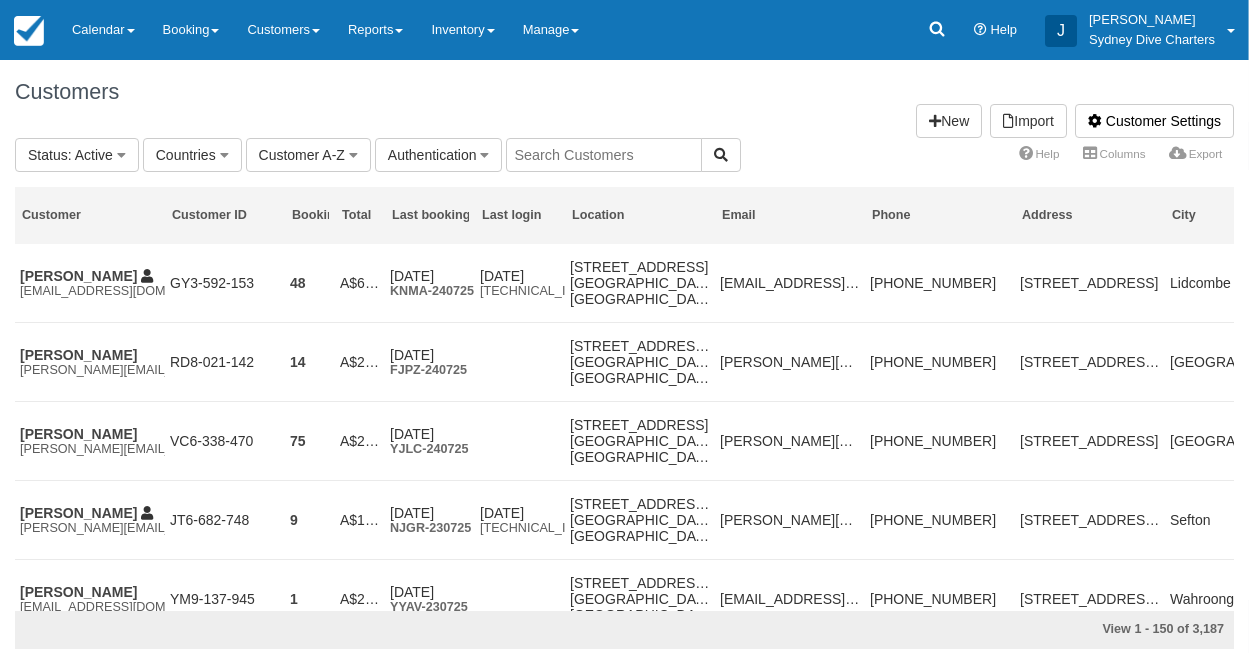 scroll, scrollTop: 0, scrollLeft: 0, axis: both 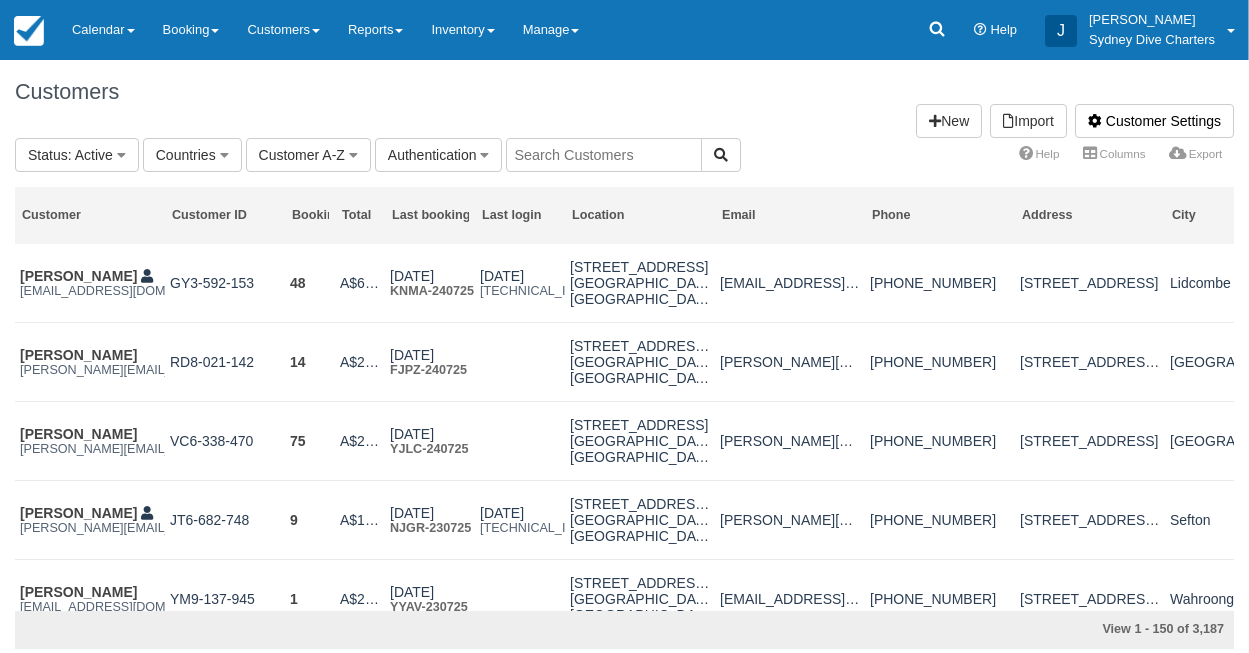 click at bounding box center (604, 155) 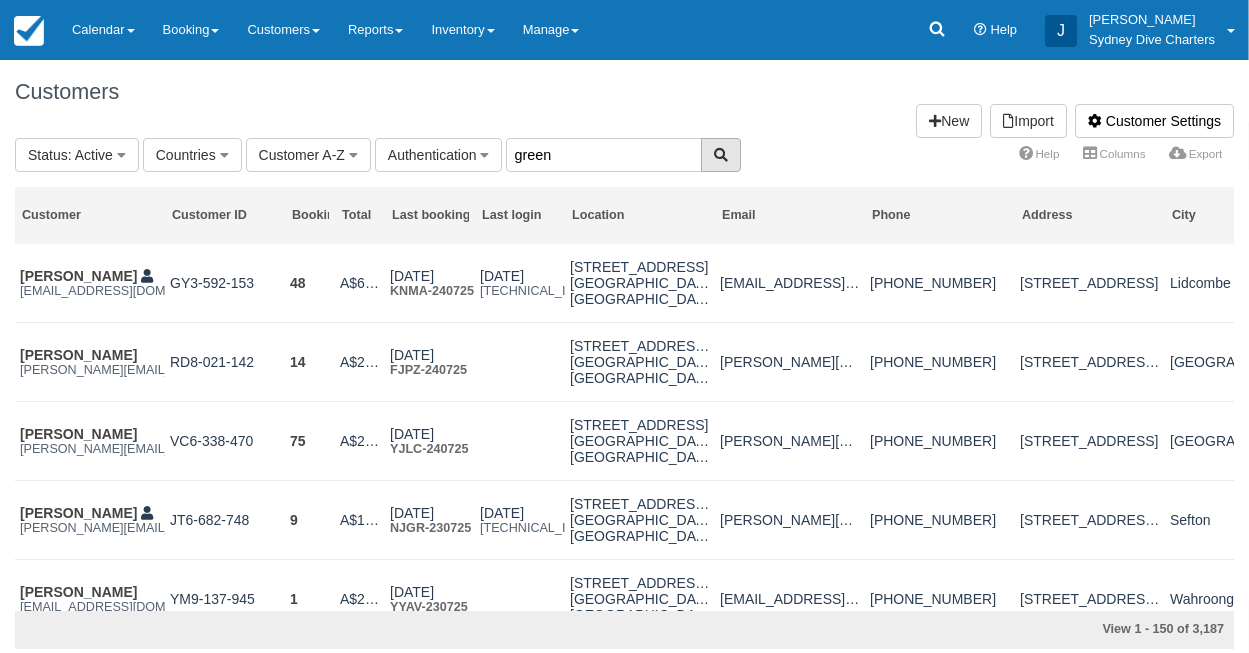 type on "green" 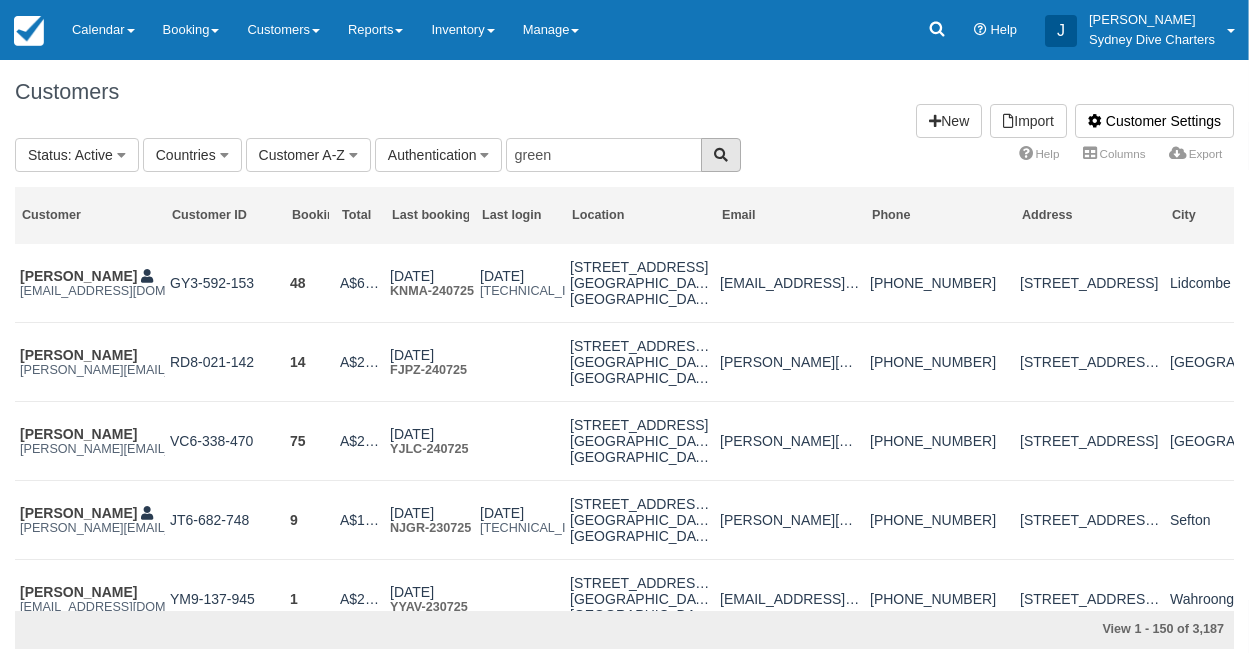 click at bounding box center [721, 155] 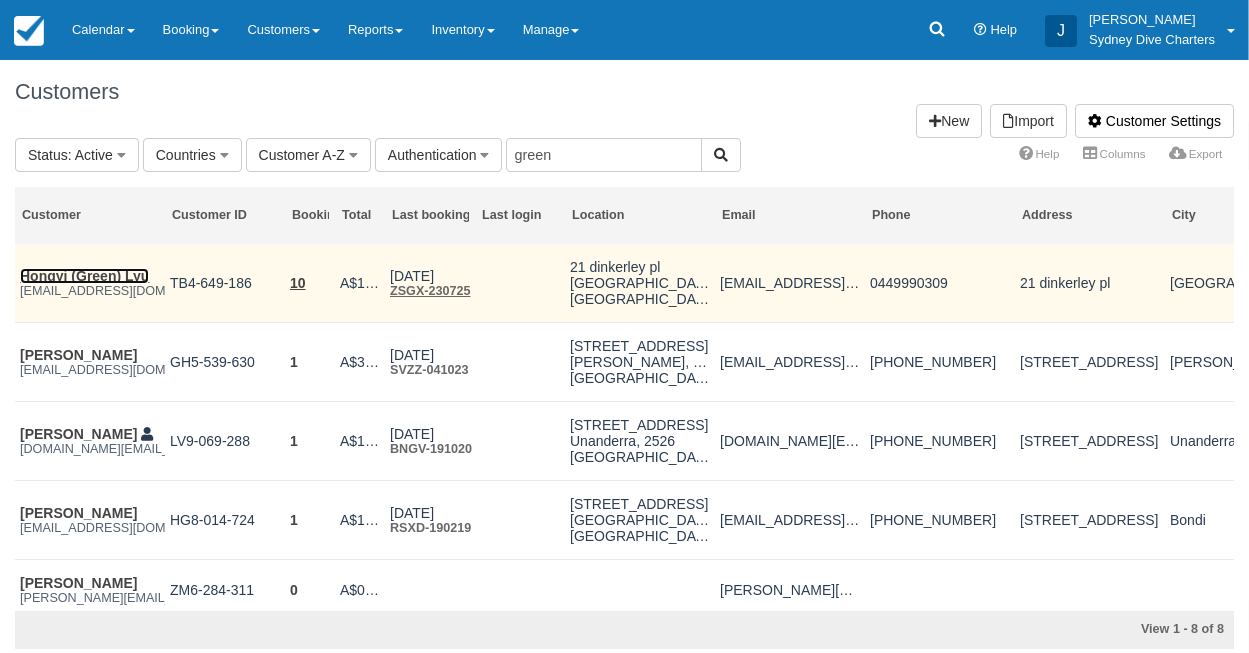 click on "Hongyi (Green) Lyu" at bounding box center (84, 276) 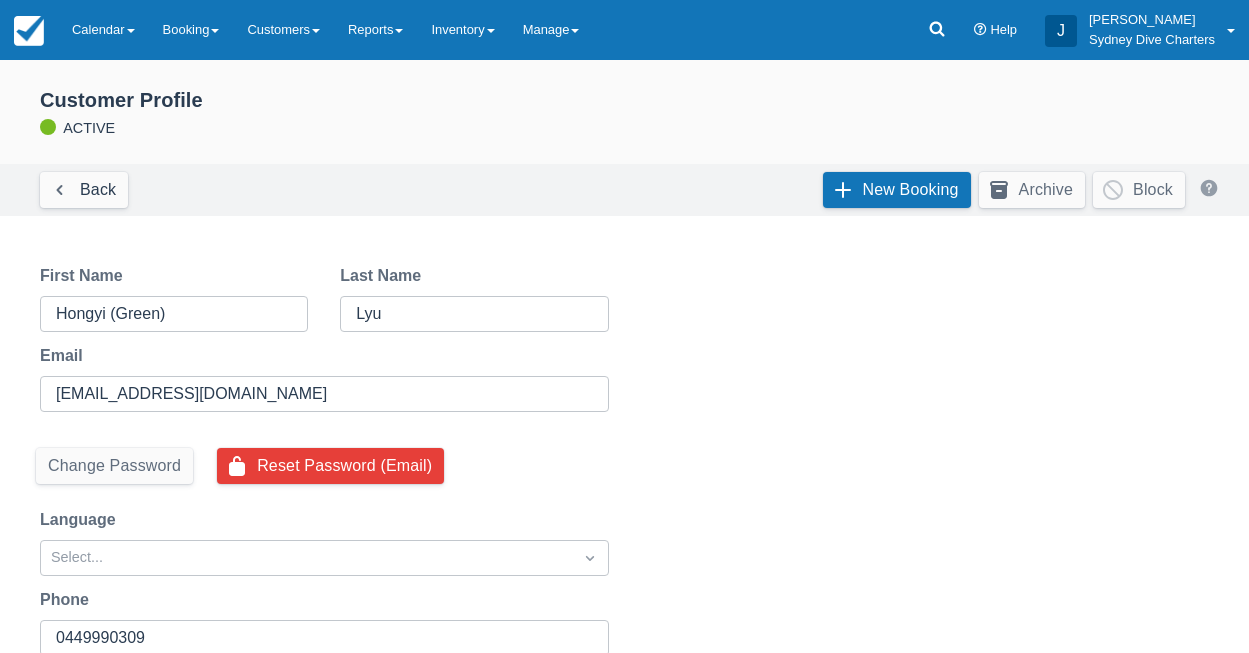 scroll, scrollTop: 0, scrollLeft: 0, axis: both 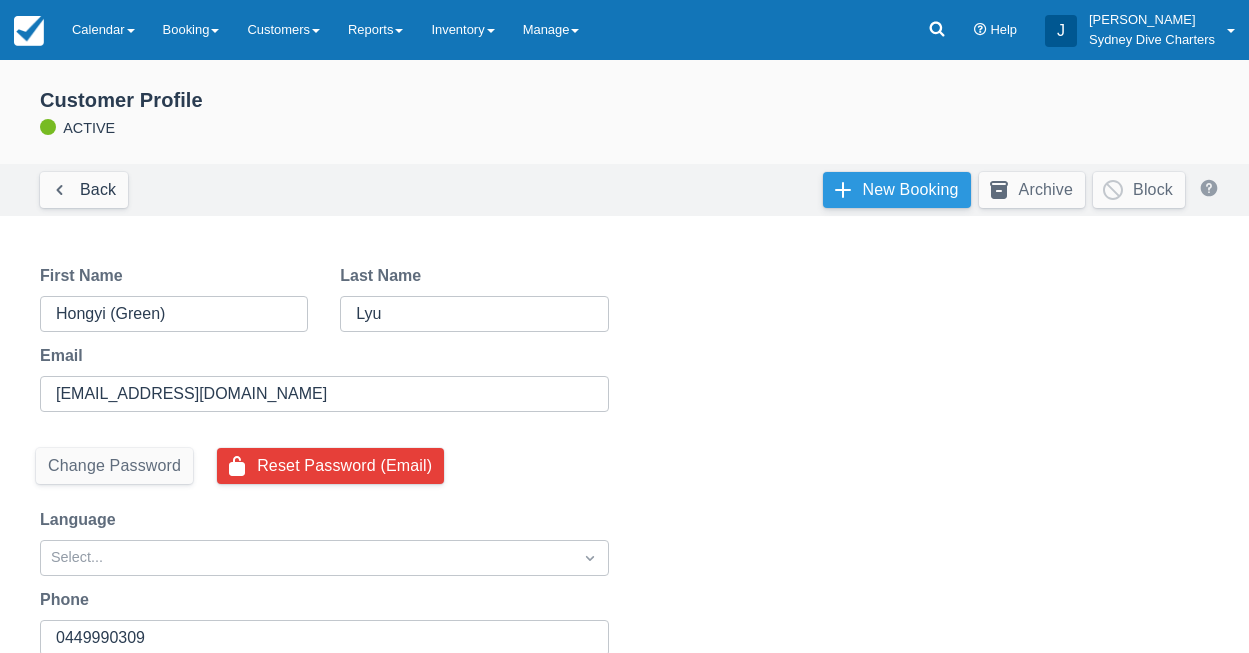 click on "New Booking" at bounding box center [897, 190] 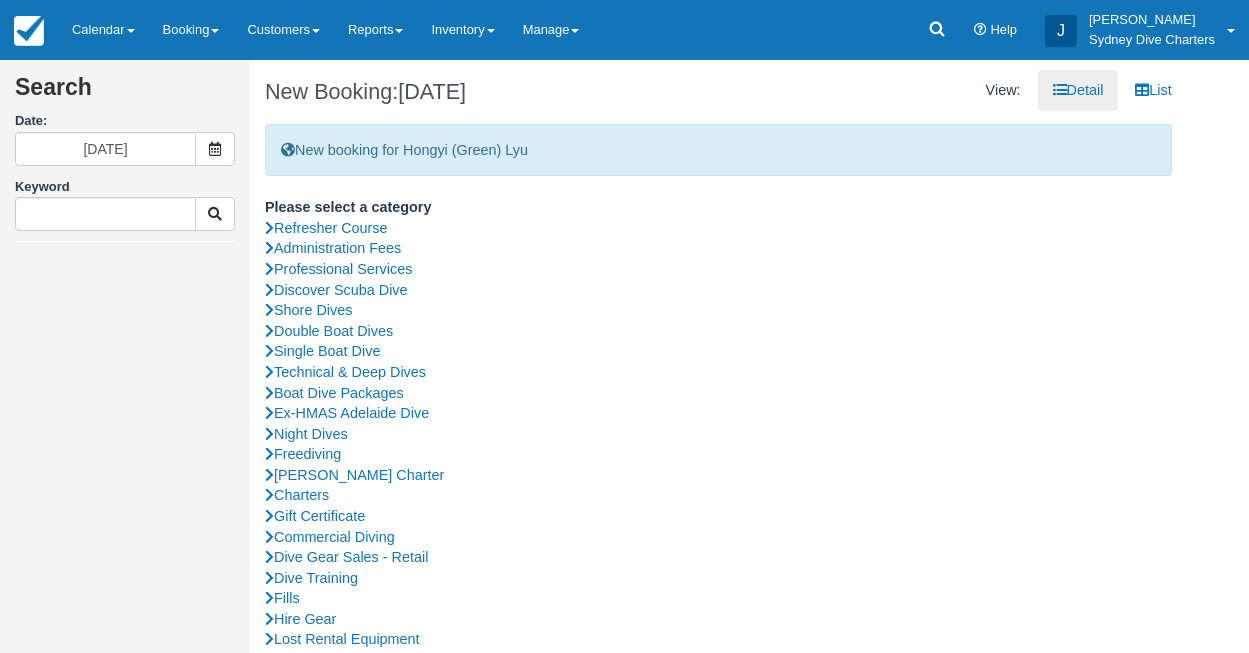 scroll, scrollTop: 0, scrollLeft: 0, axis: both 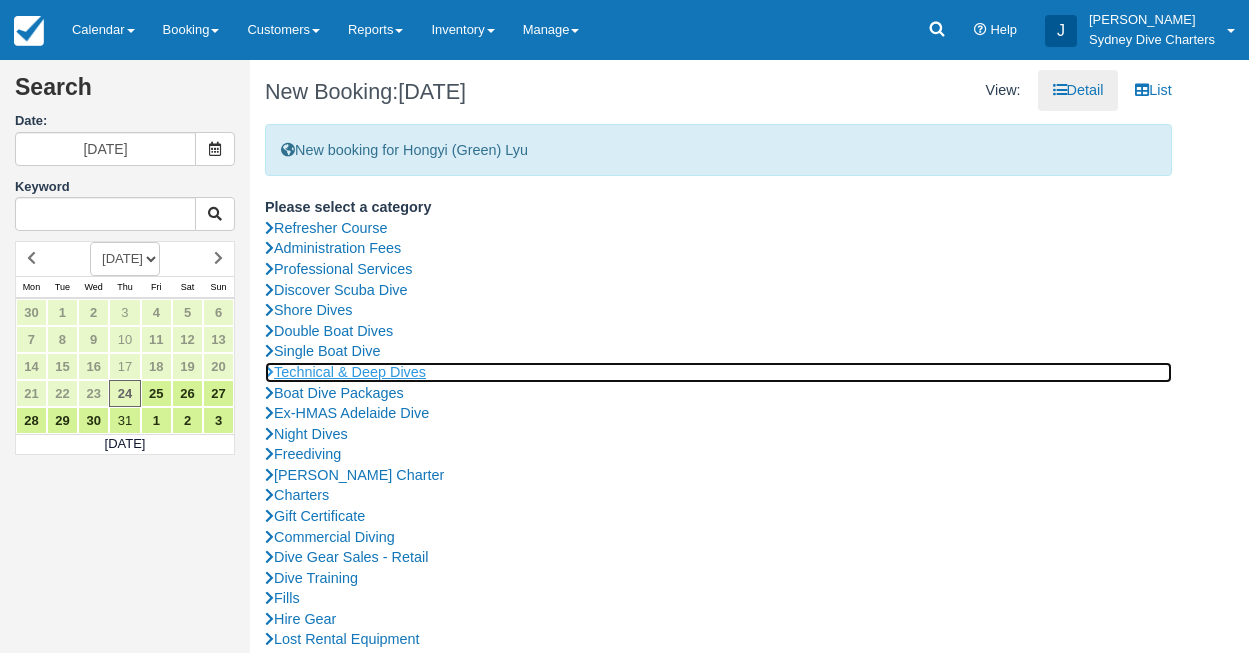 click on "Technical & Deep Dives" at bounding box center [718, 372] 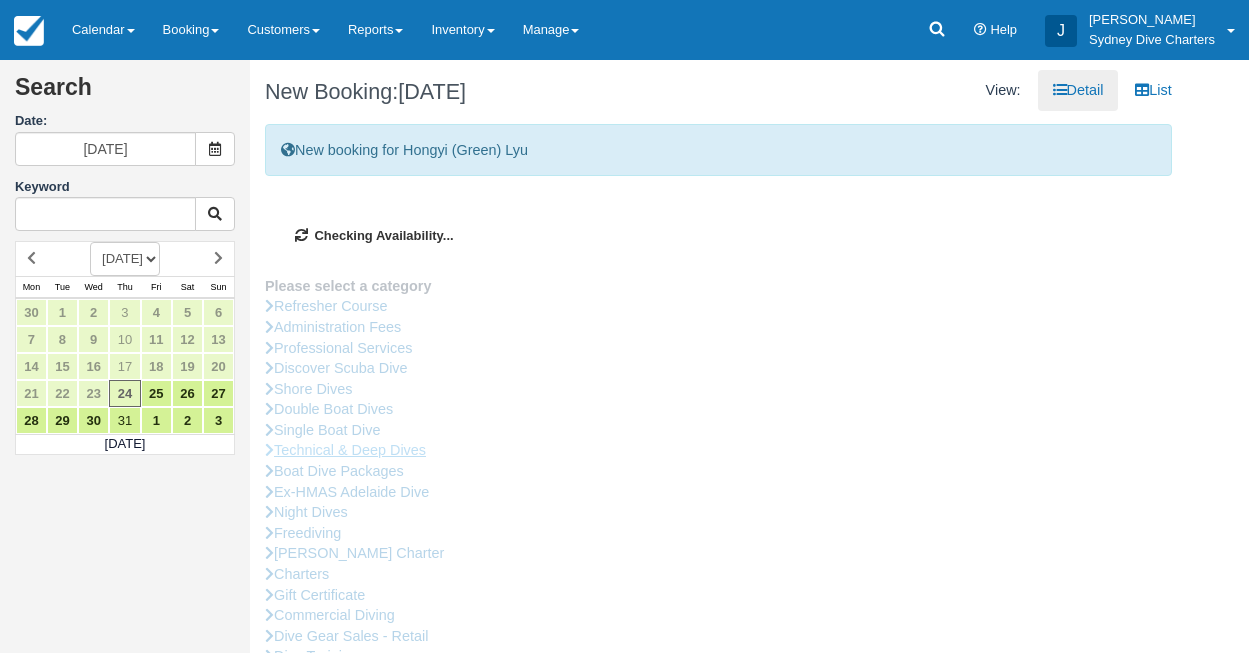 type on "[DATE]" 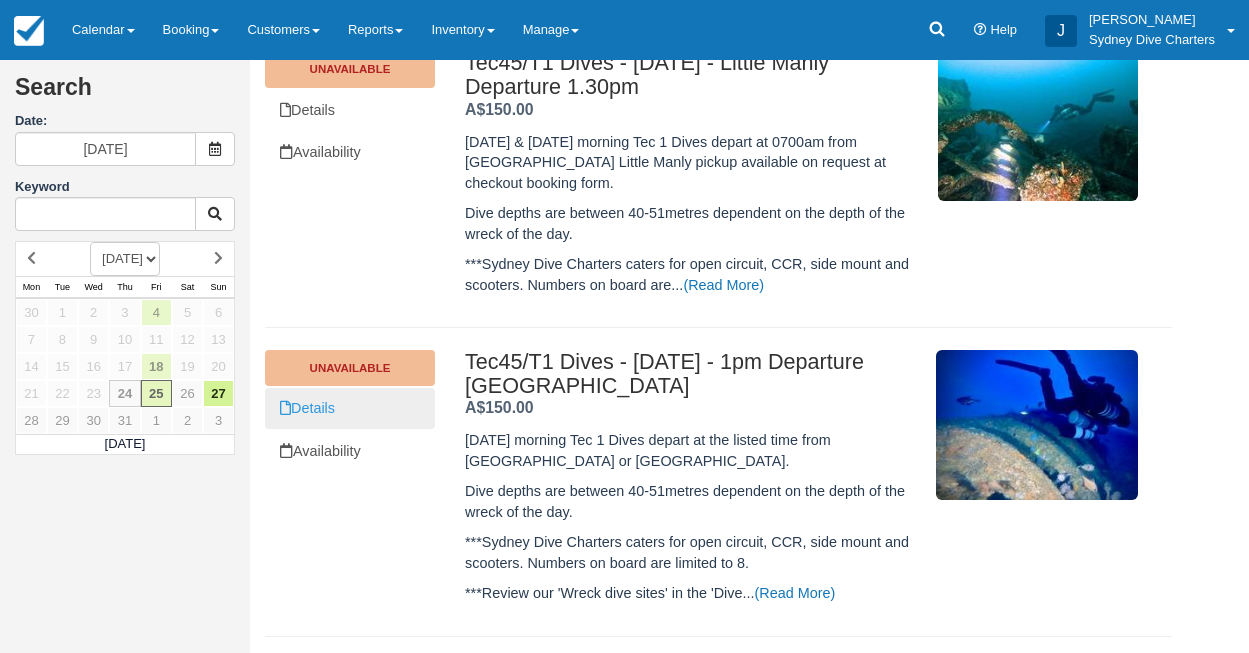 scroll, scrollTop: 521, scrollLeft: 0, axis: vertical 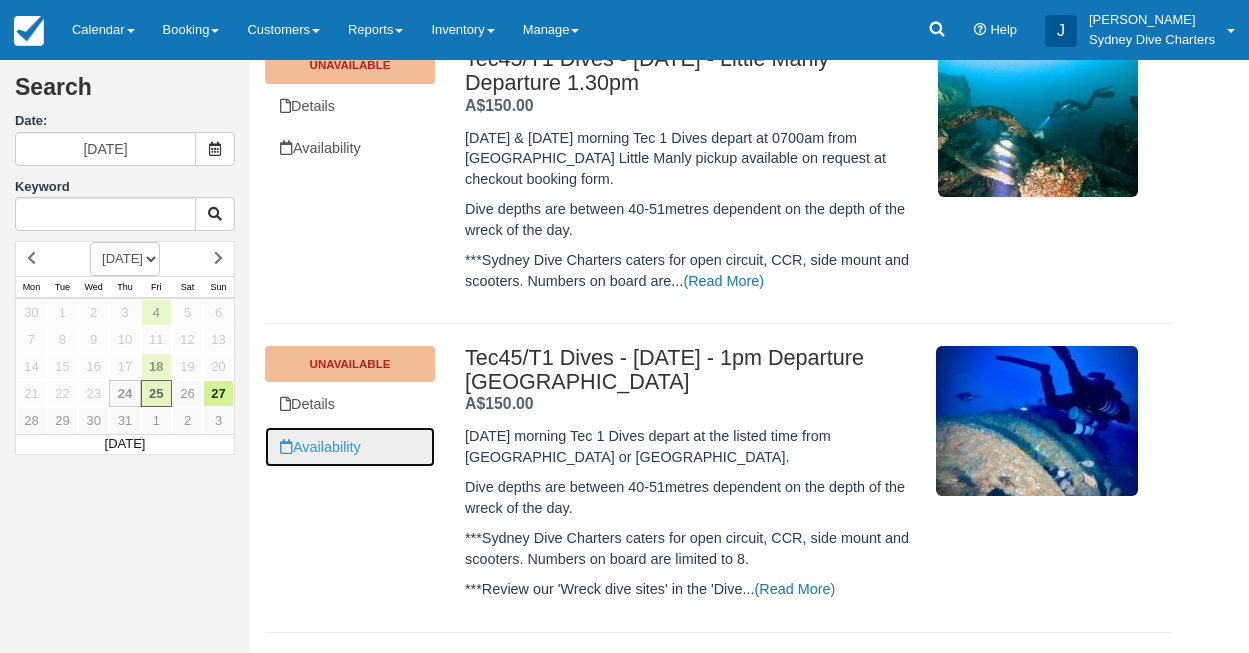 click on "Availability" at bounding box center (350, 447) 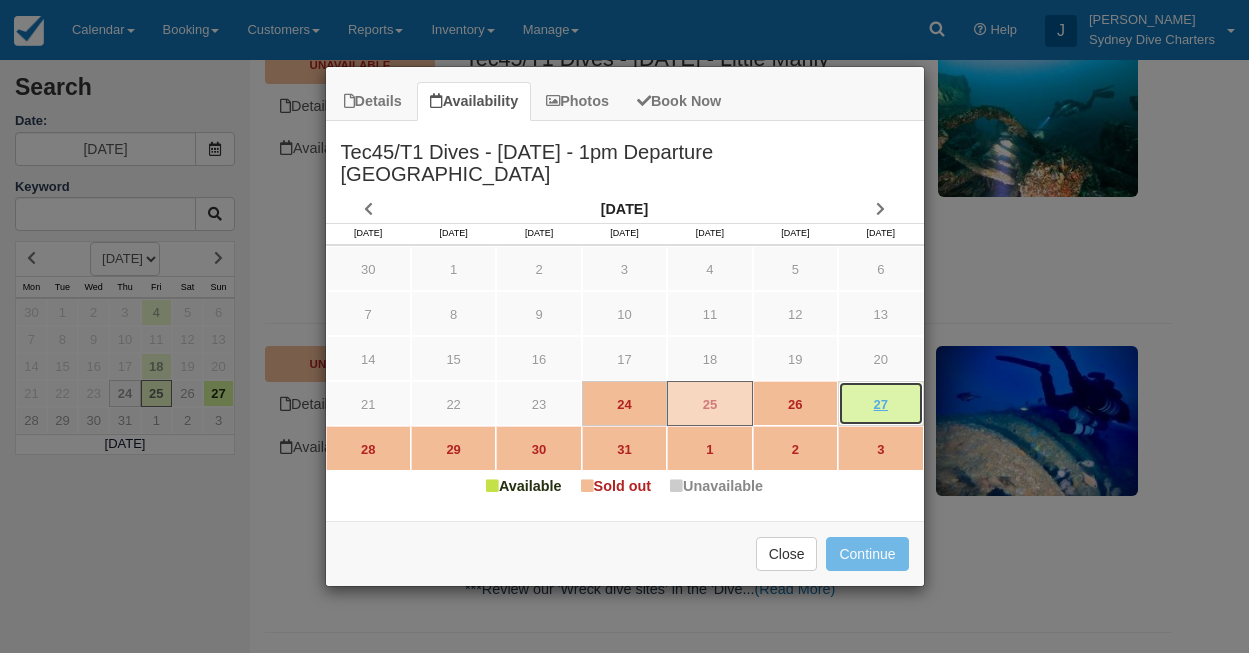 click on "27" at bounding box center (880, 403) 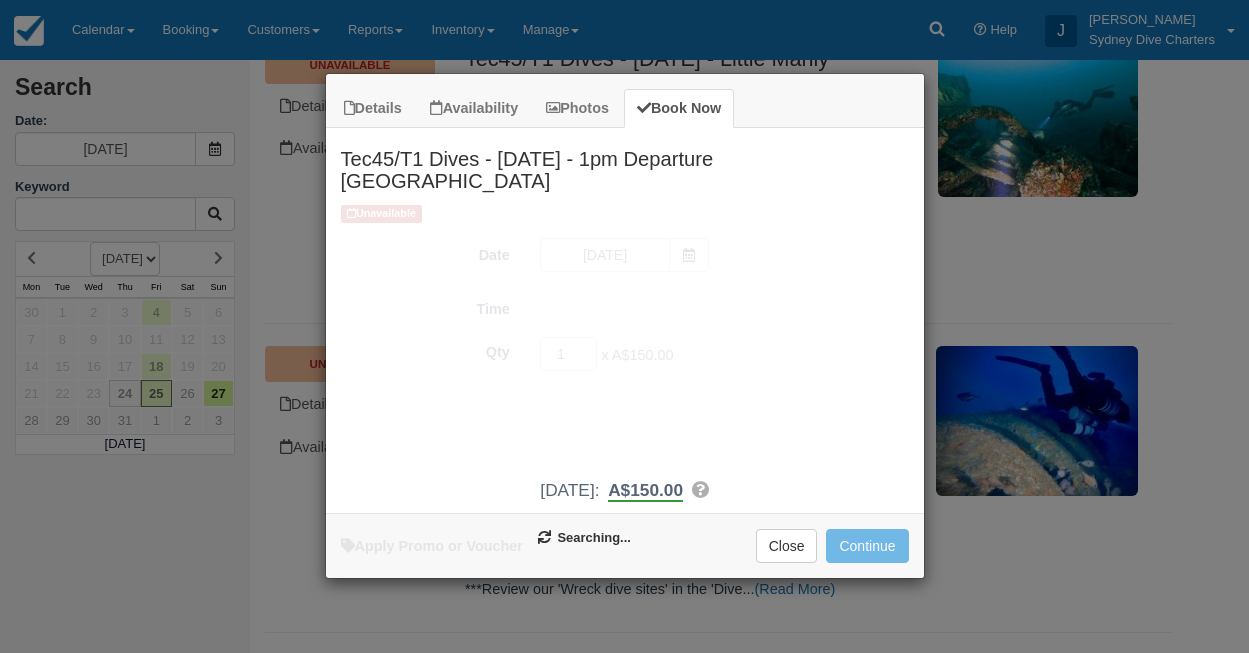 type on "27/07/2025" 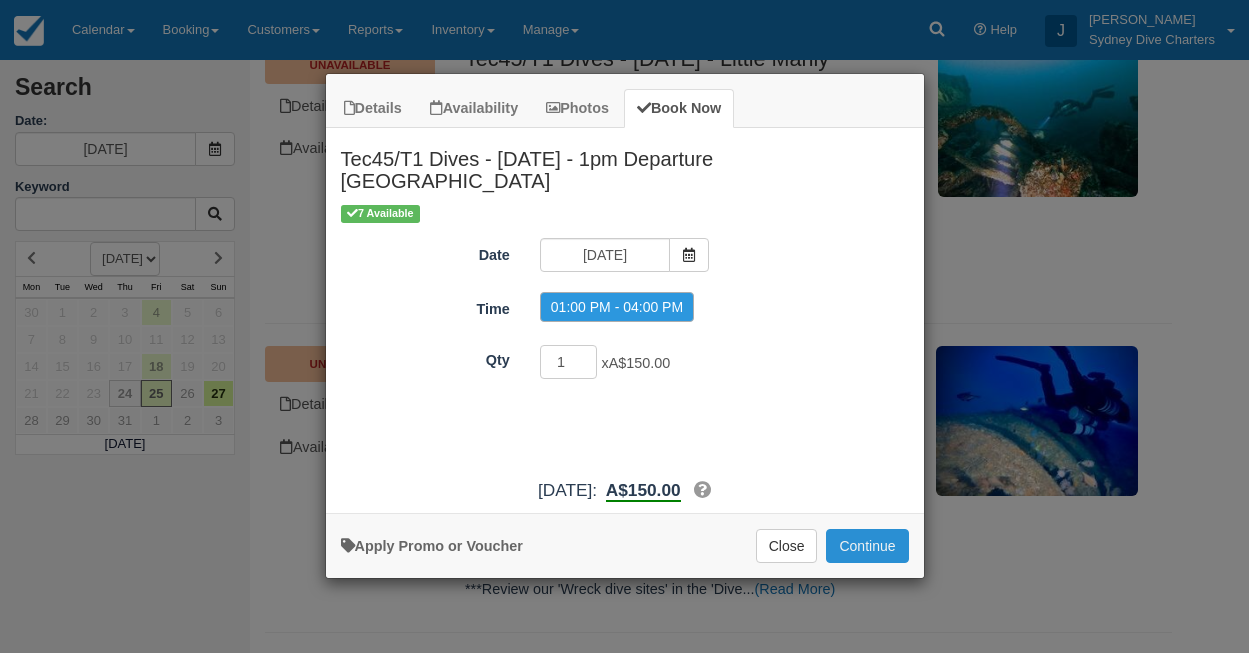 click on "Continue" at bounding box center [867, 546] 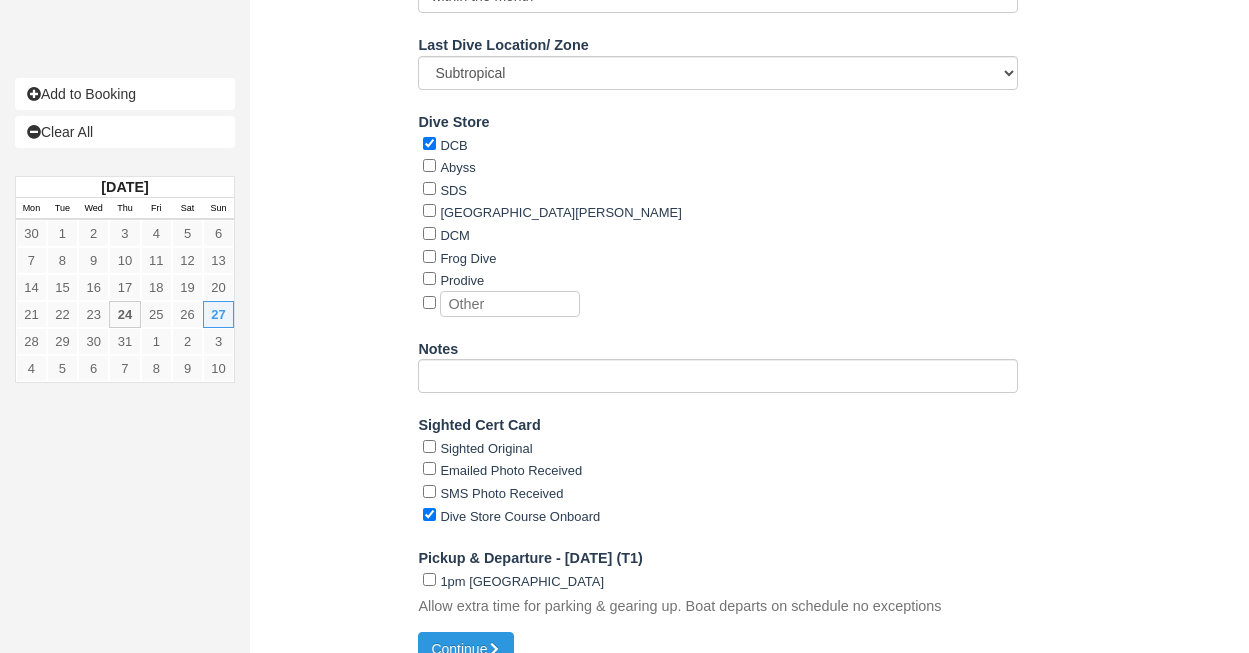 scroll, scrollTop: 2331, scrollLeft: 0, axis: vertical 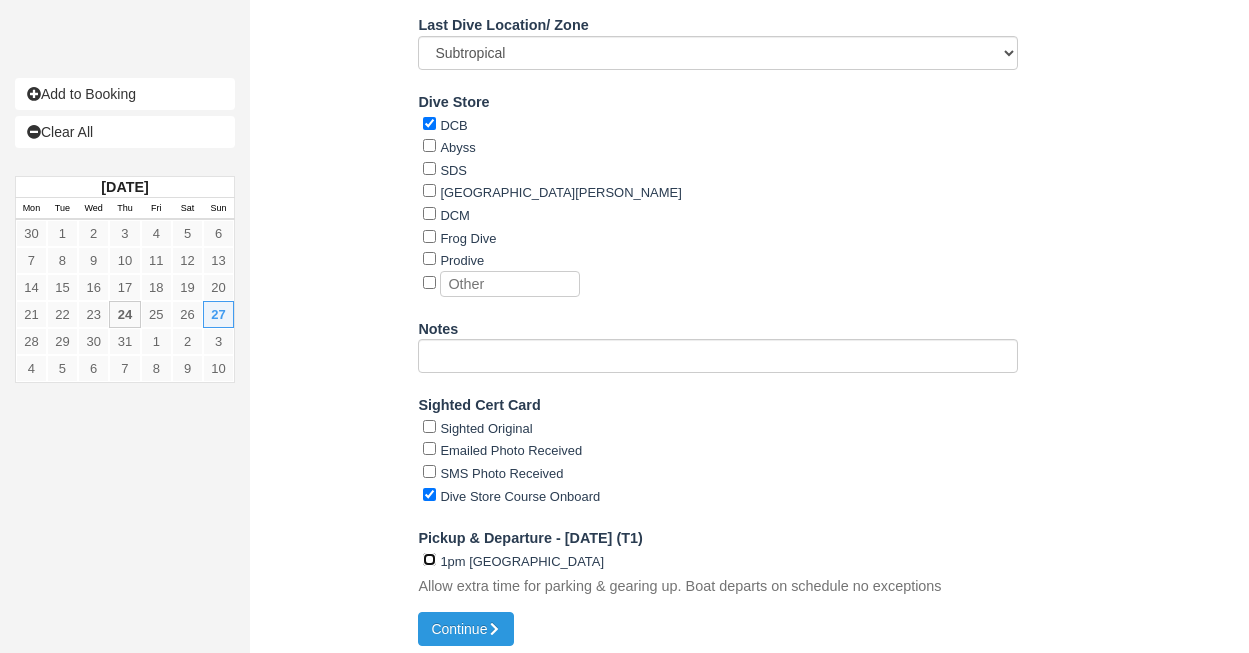 click on "1pm [GEOGRAPHIC_DATA]" at bounding box center (429, 559) 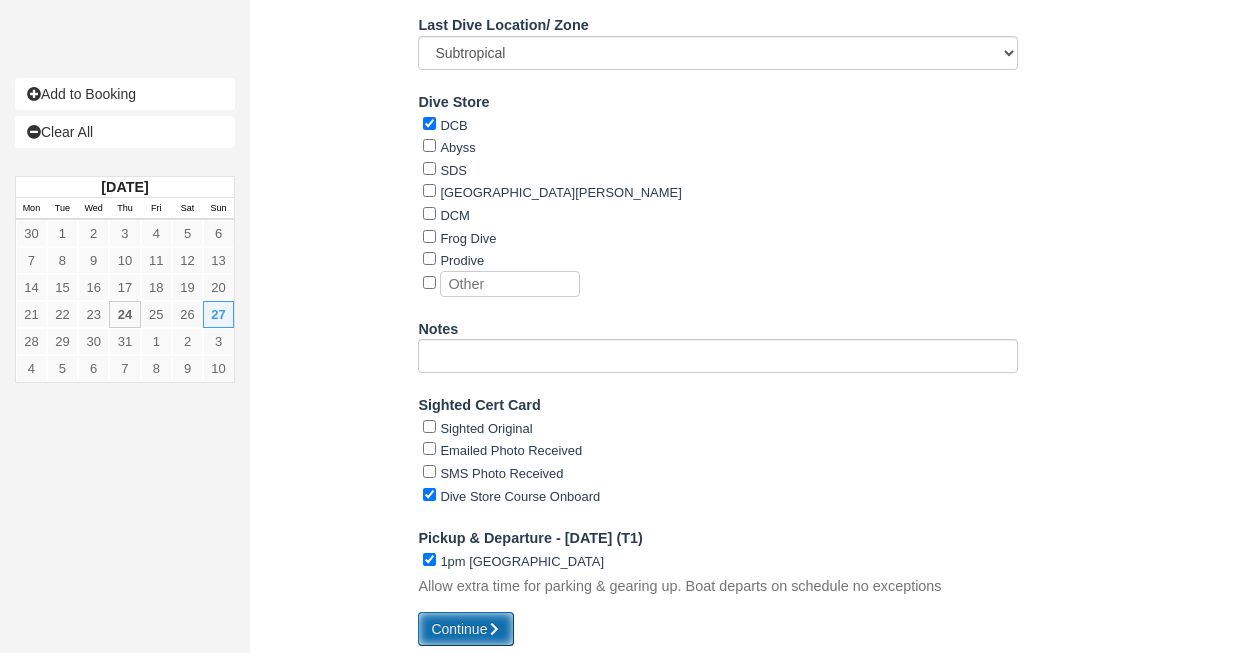 click on "Continue" at bounding box center [466, 629] 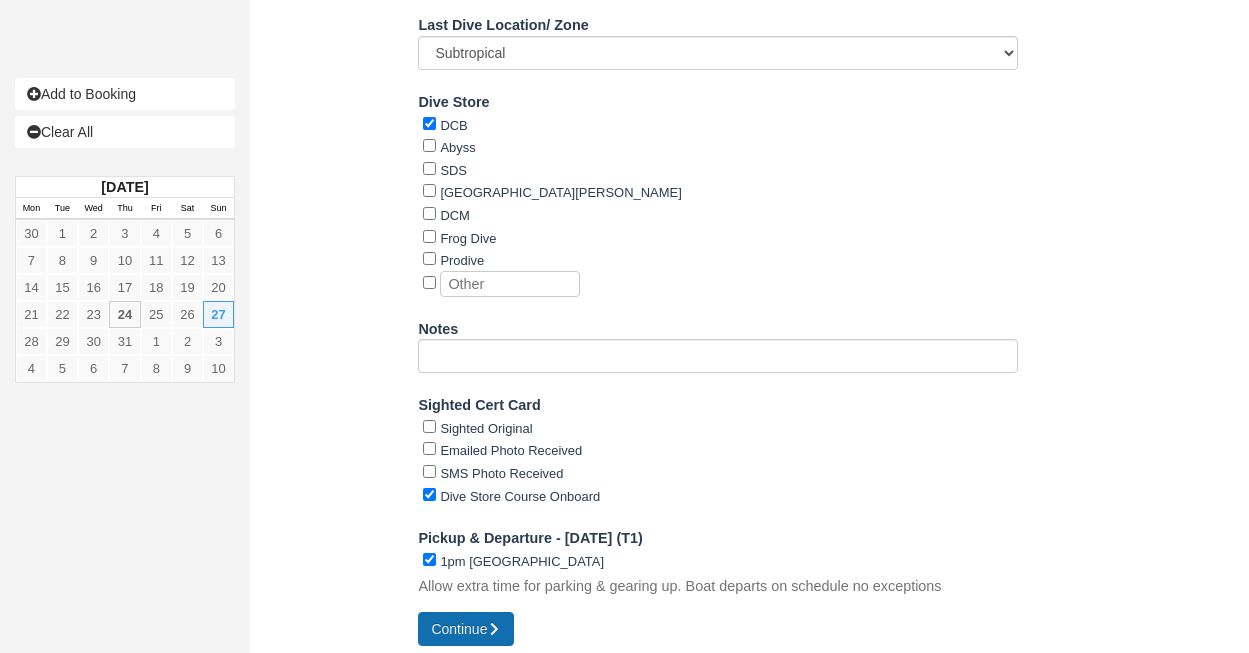 type on "[PHONE_NUMBER]" 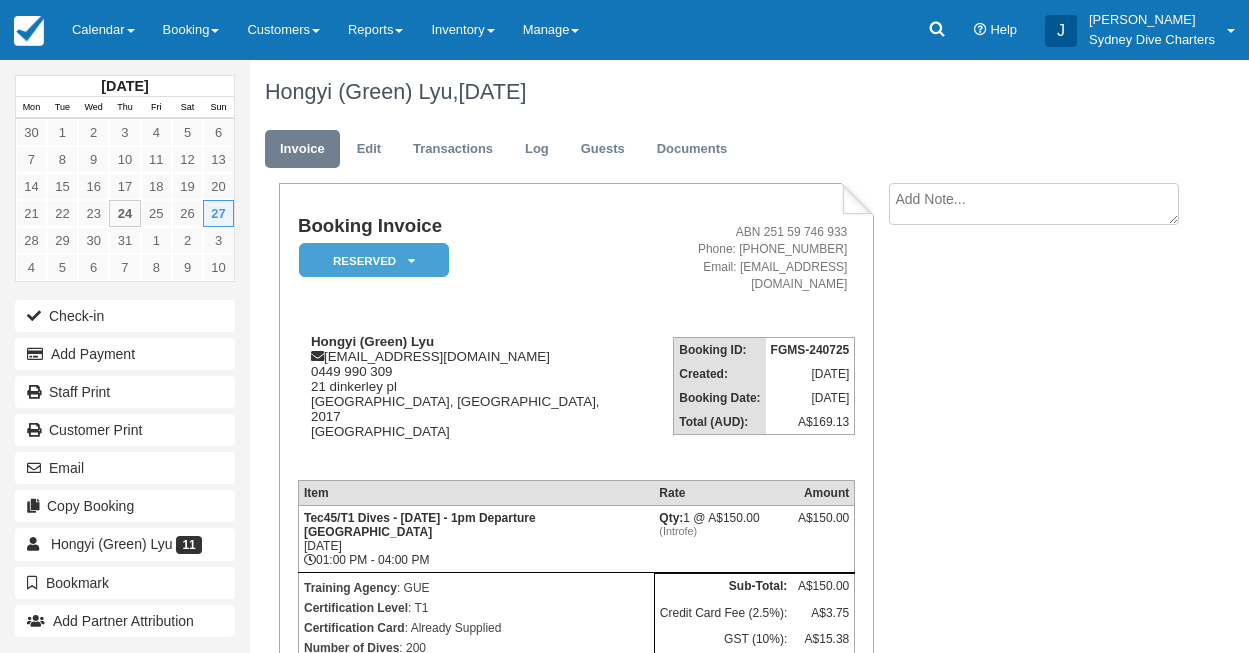 scroll, scrollTop: 0, scrollLeft: 0, axis: both 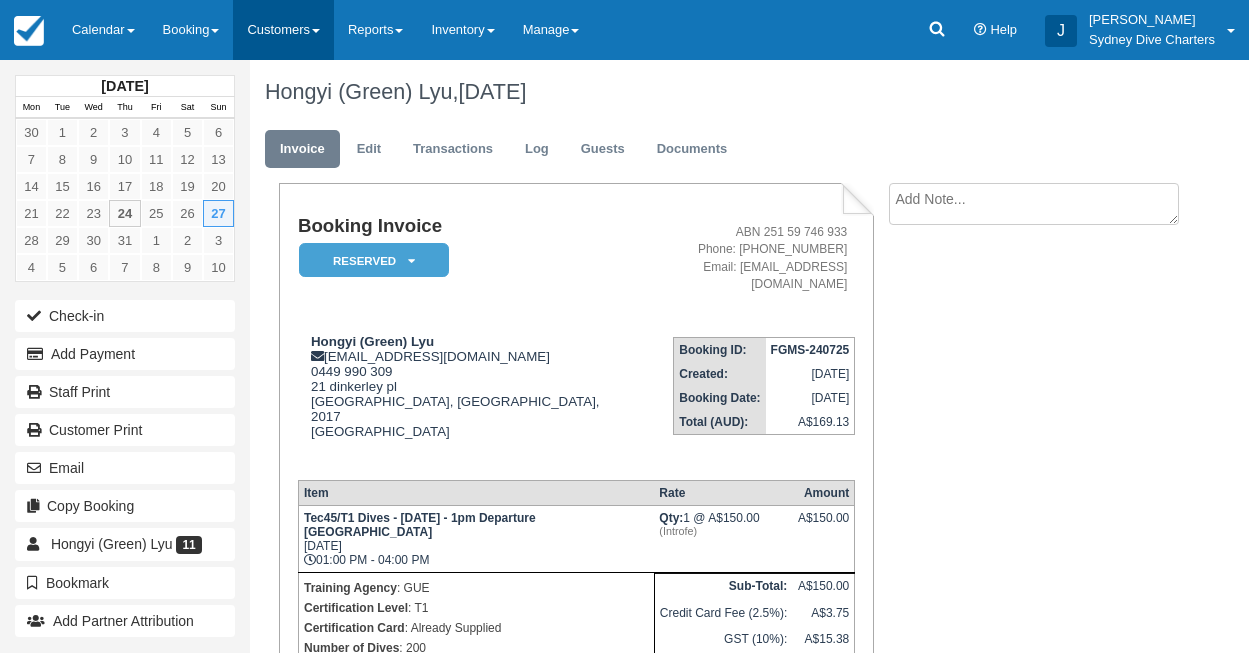 click on "Customers" at bounding box center (283, 30) 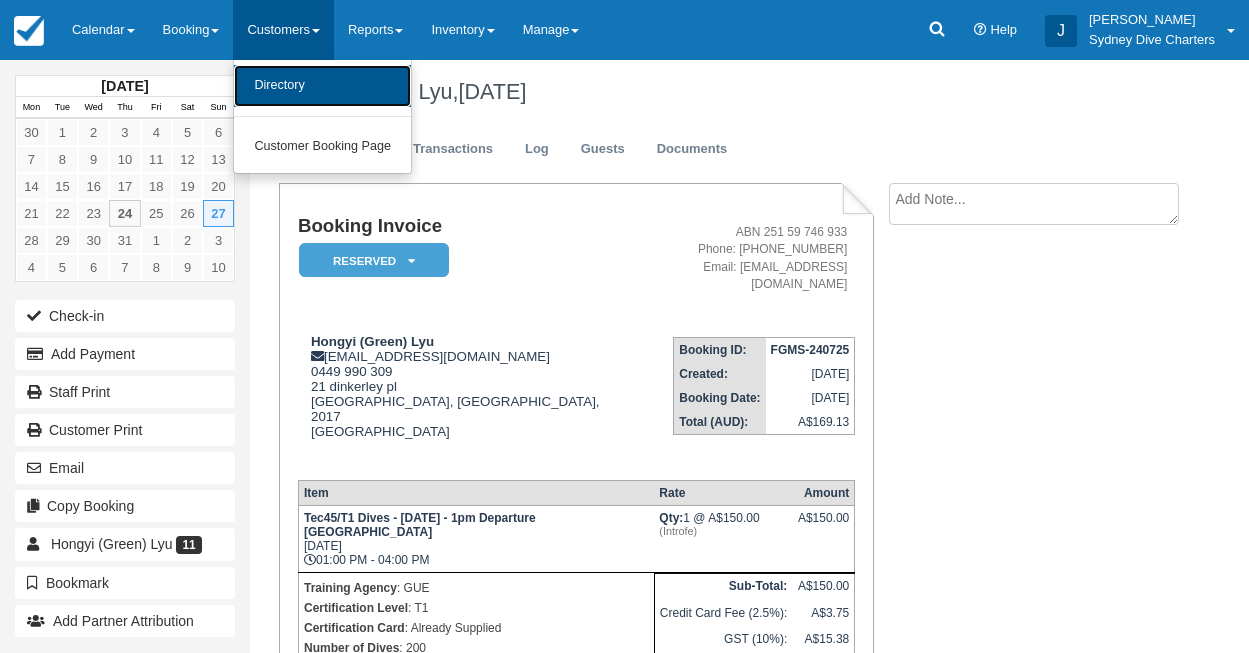 click on "Directory" at bounding box center [322, 86] 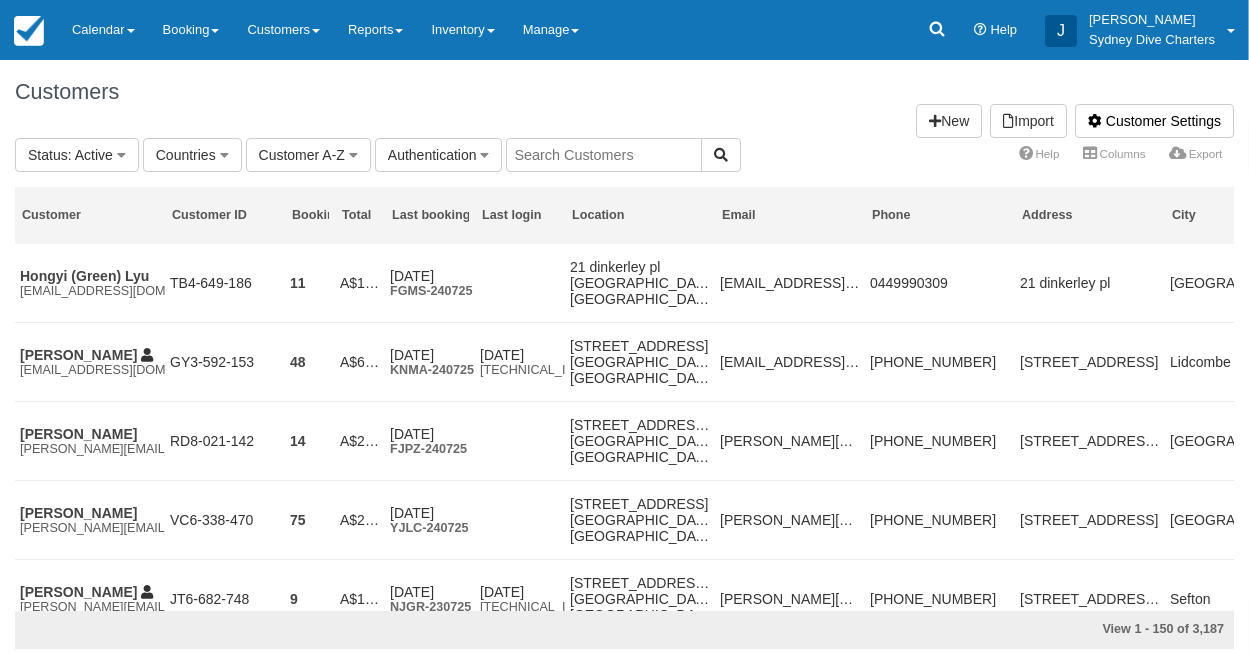 scroll, scrollTop: 0, scrollLeft: 0, axis: both 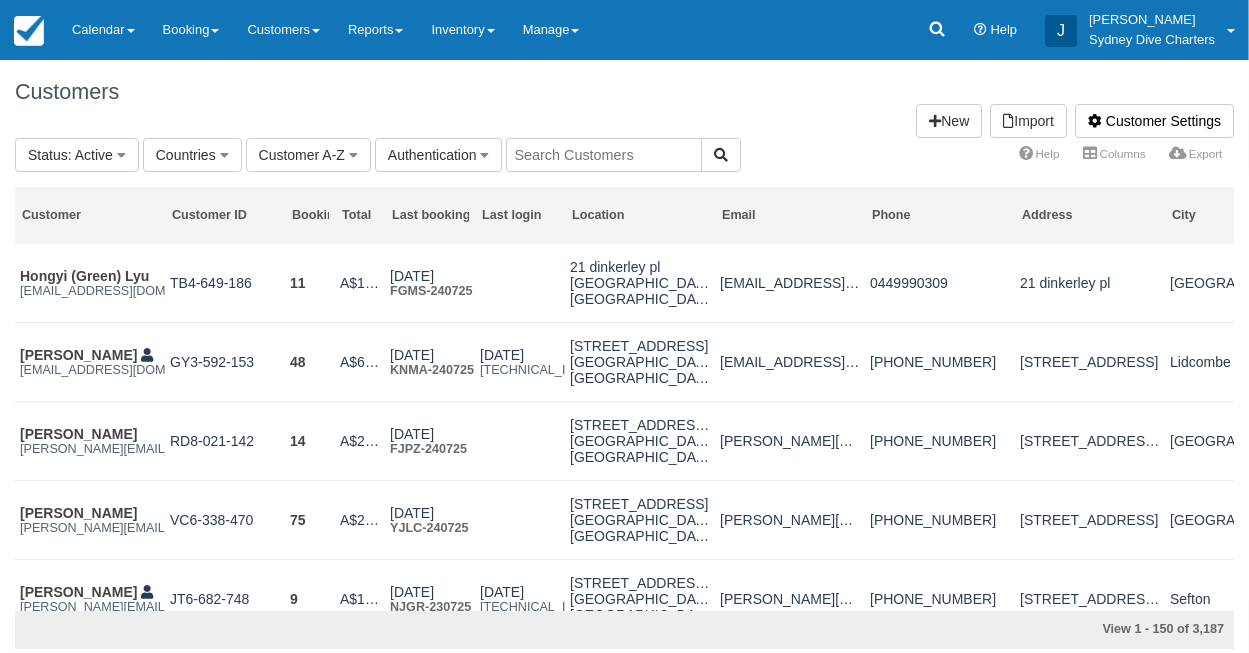 click at bounding box center [604, 155] 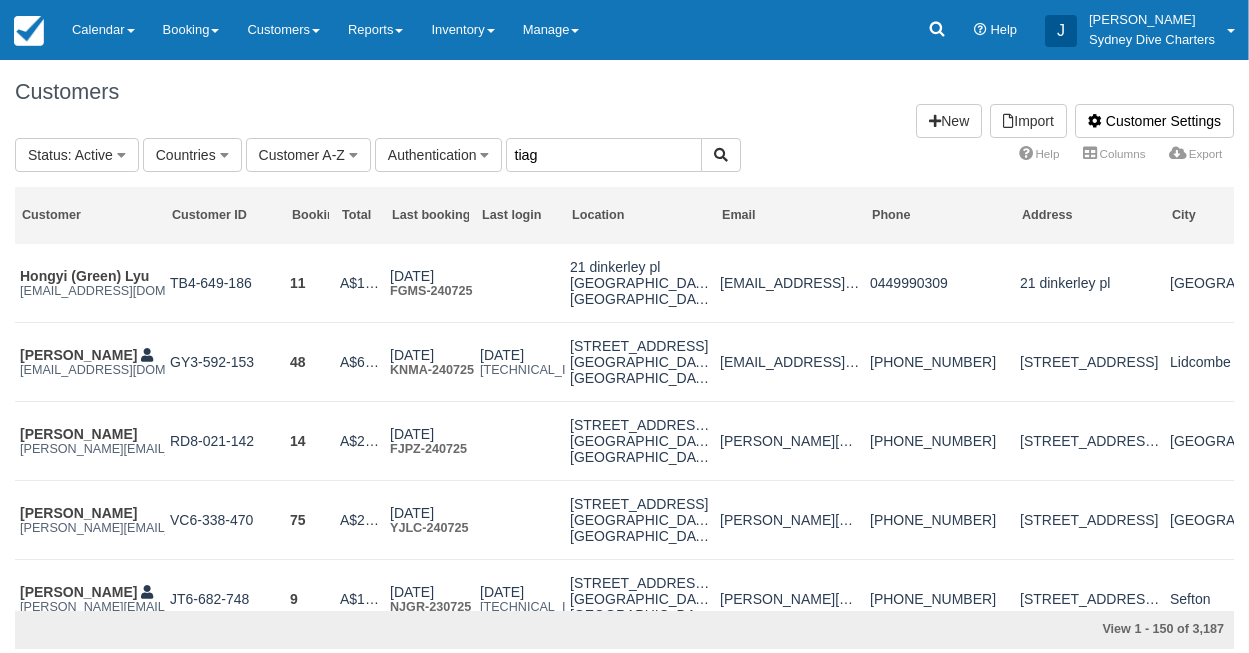 type on "tiag" 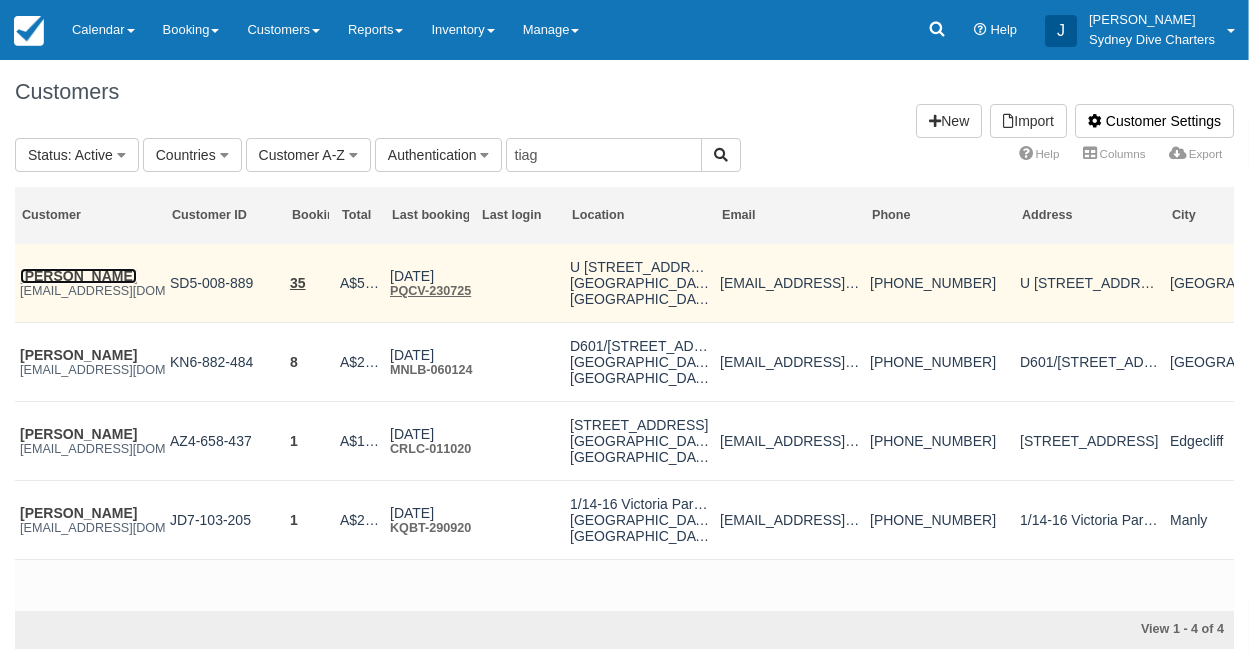 click on "Tiago Giriboni da Silva da Rosa" at bounding box center (78, 276) 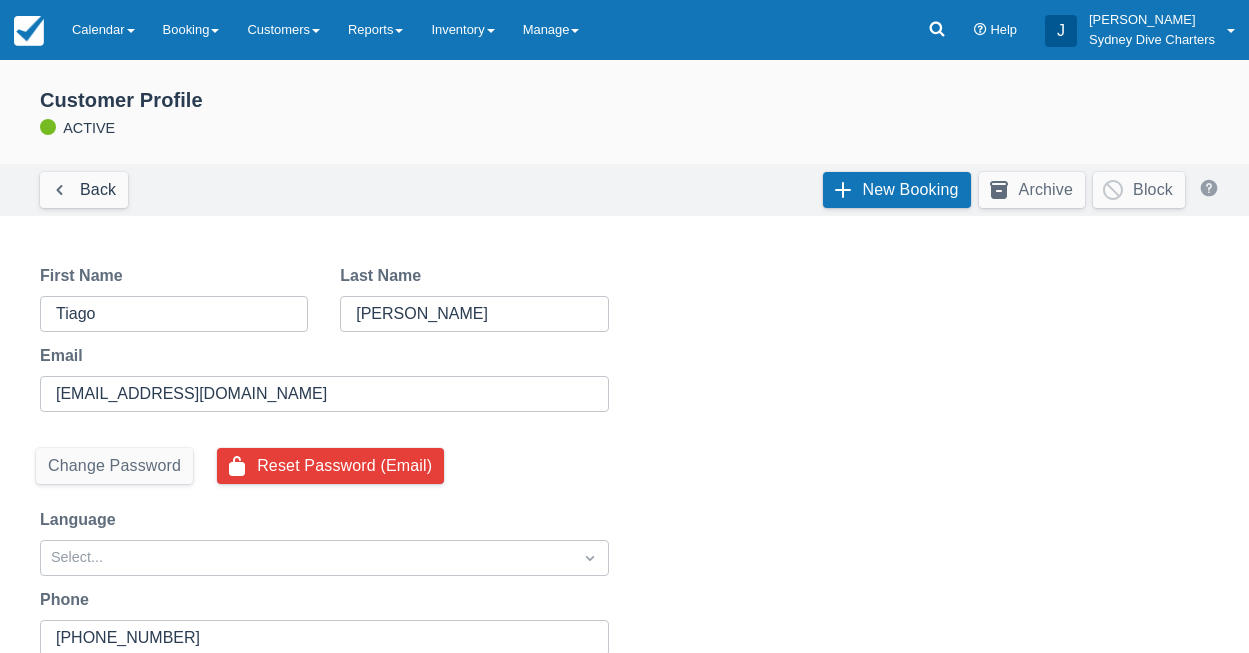 scroll, scrollTop: 0, scrollLeft: 0, axis: both 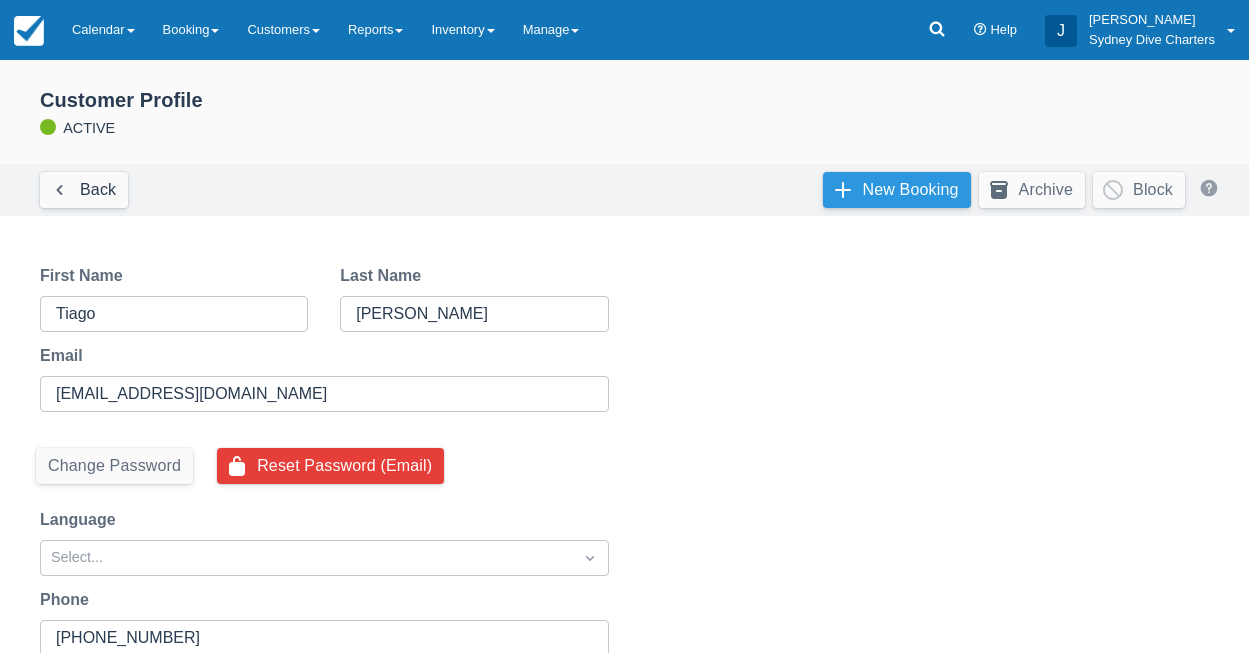 click on "New Booking" at bounding box center [897, 190] 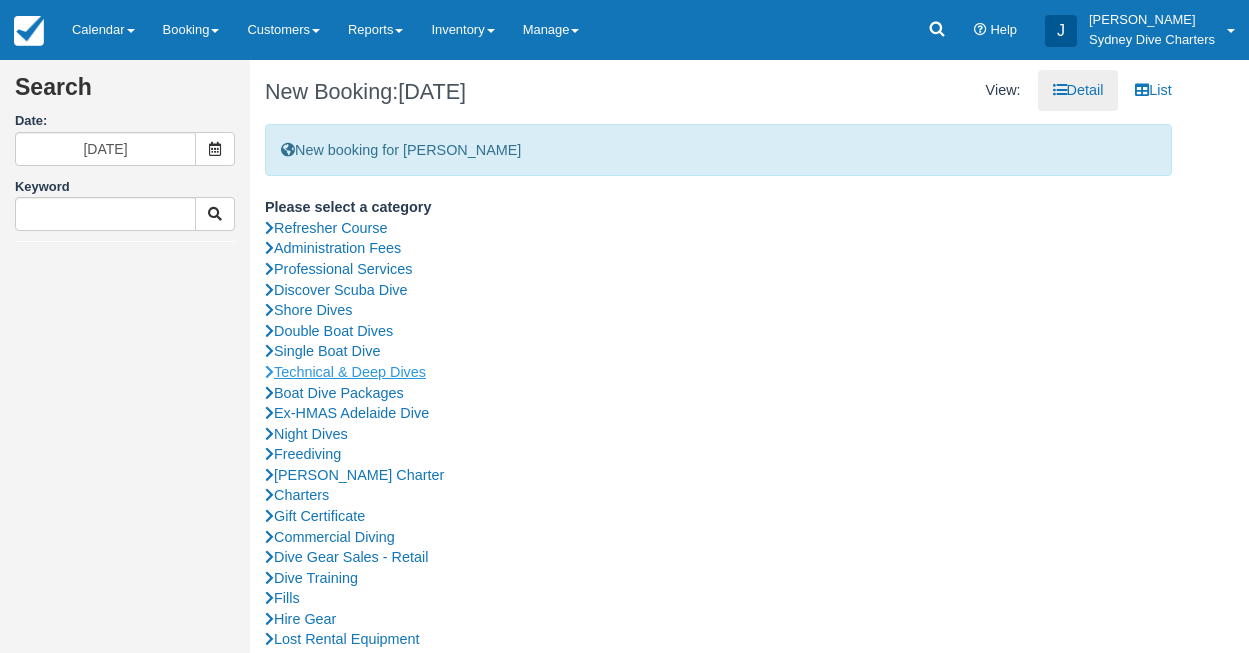 scroll, scrollTop: 0, scrollLeft: 0, axis: both 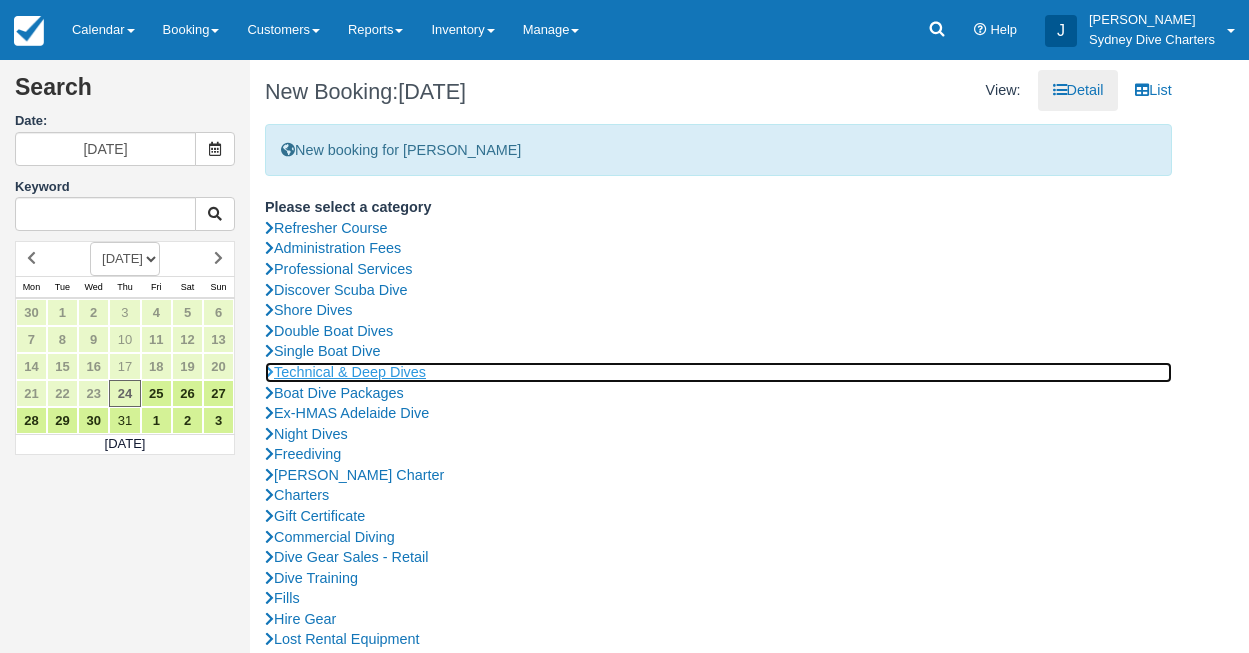 click on "Technical & Deep Dives" at bounding box center (718, 372) 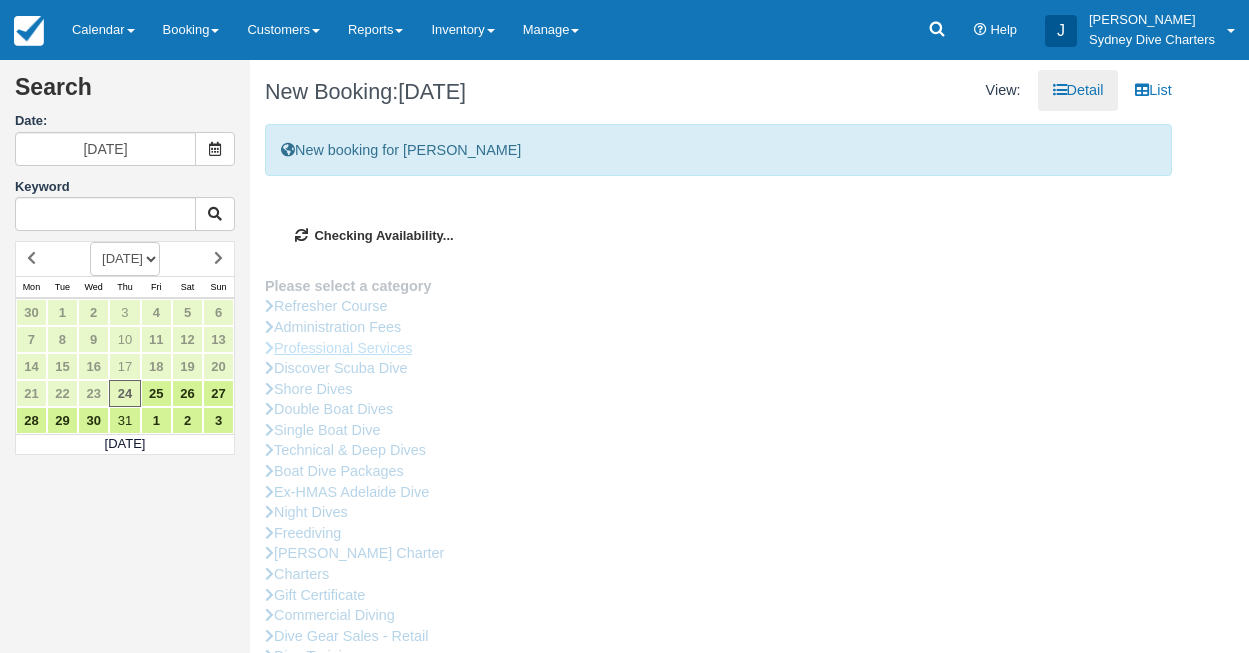 type on "[DATE]" 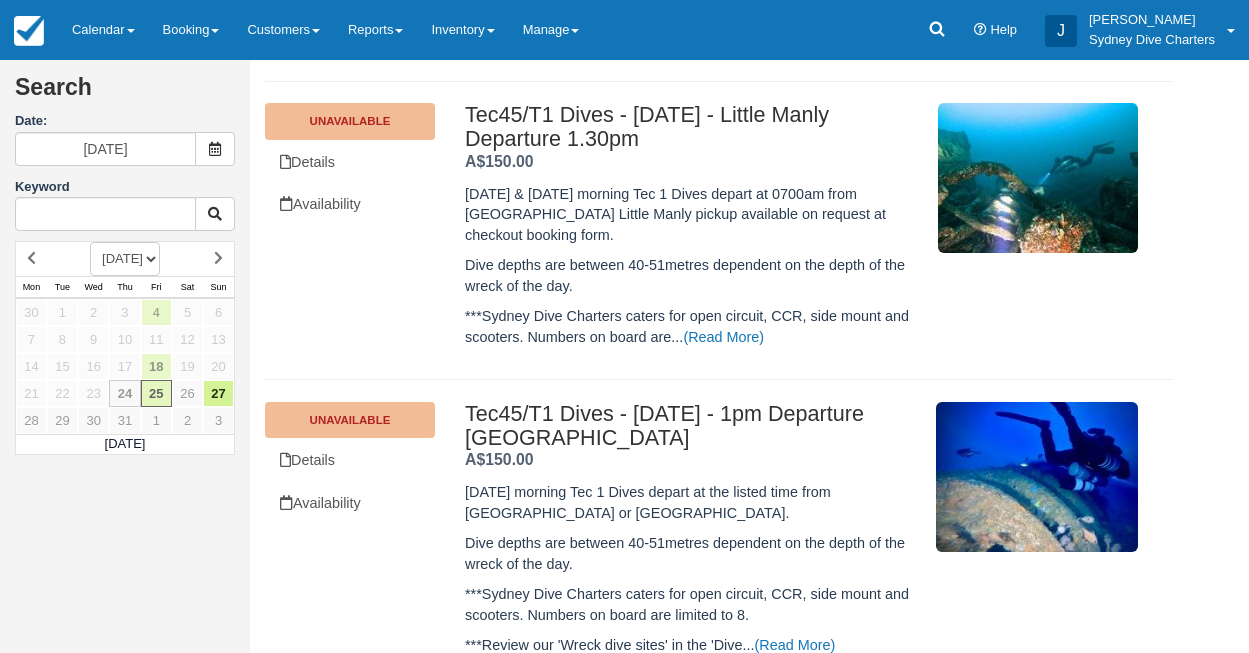 scroll, scrollTop: 493, scrollLeft: 0, axis: vertical 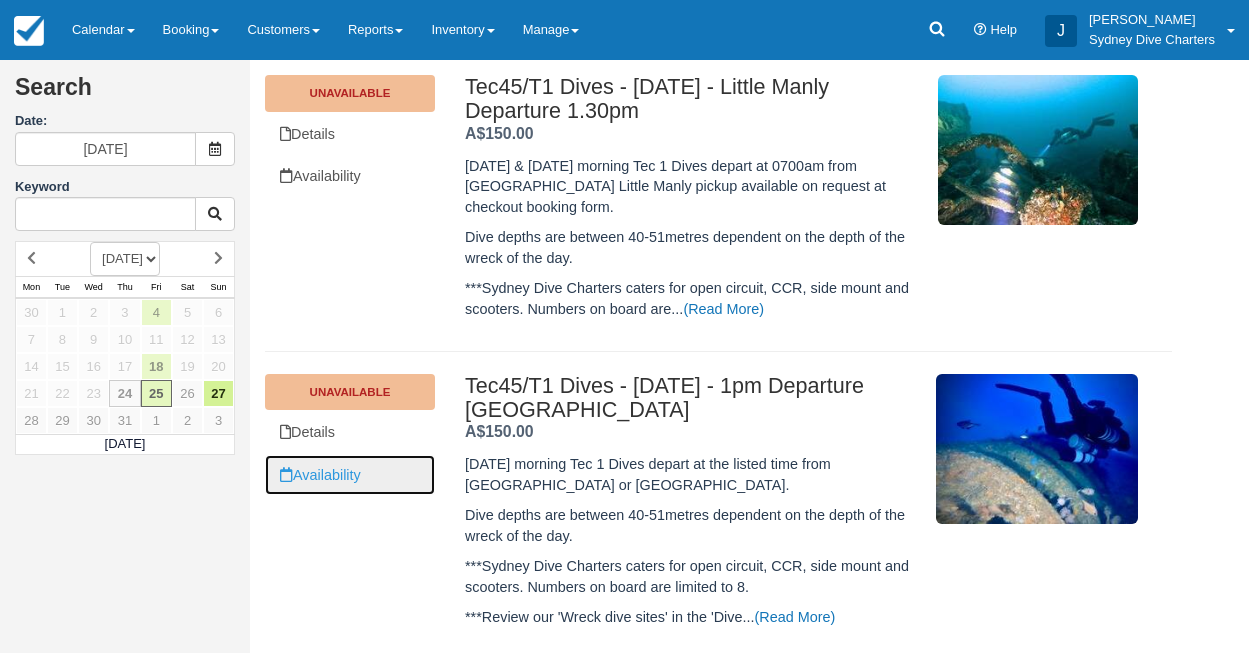click on "Availability" at bounding box center [350, 475] 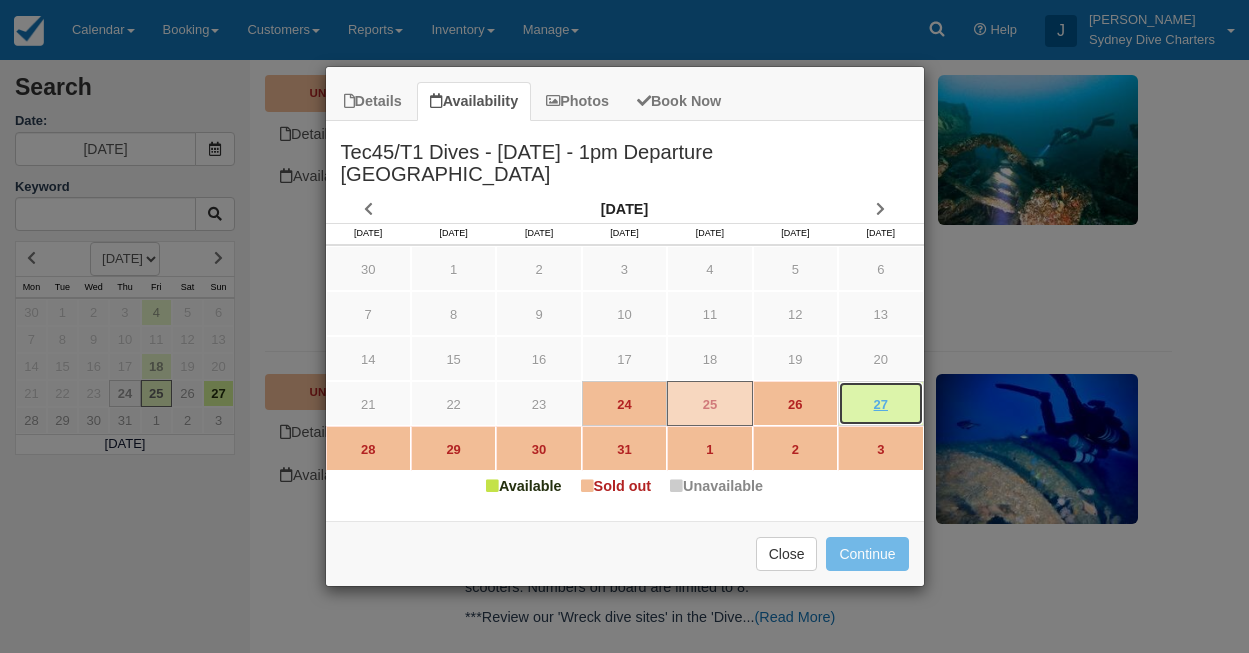 click on "27" at bounding box center [880, 403] 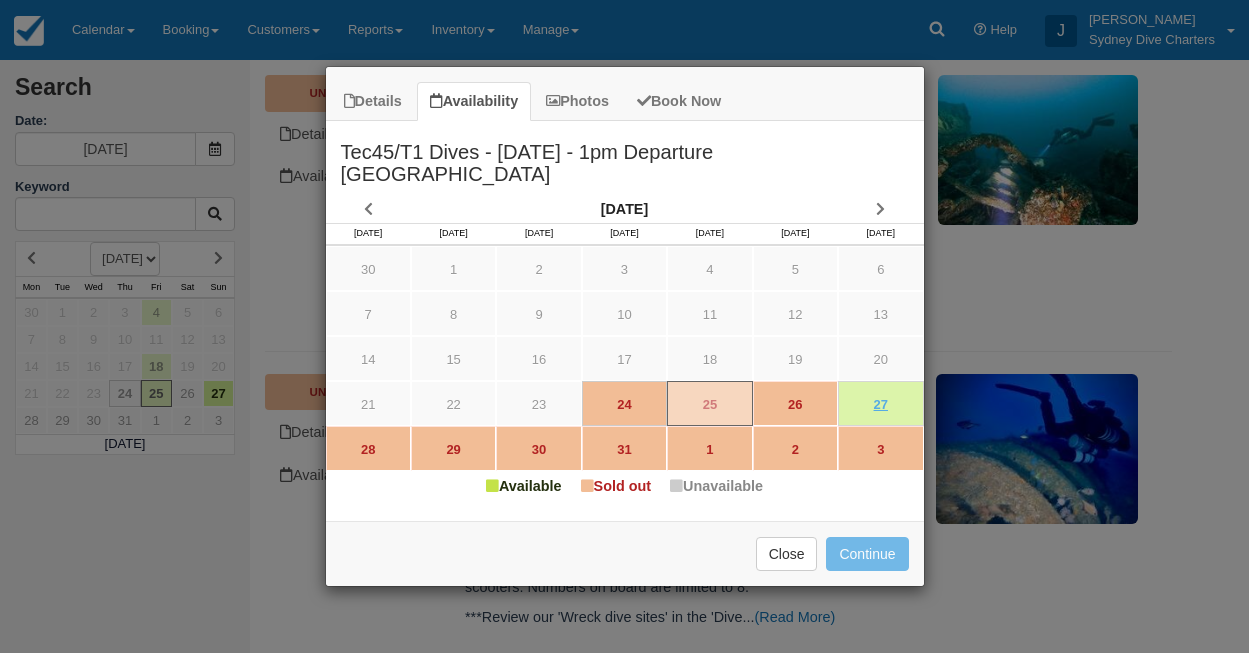 type on "27/07/2025" 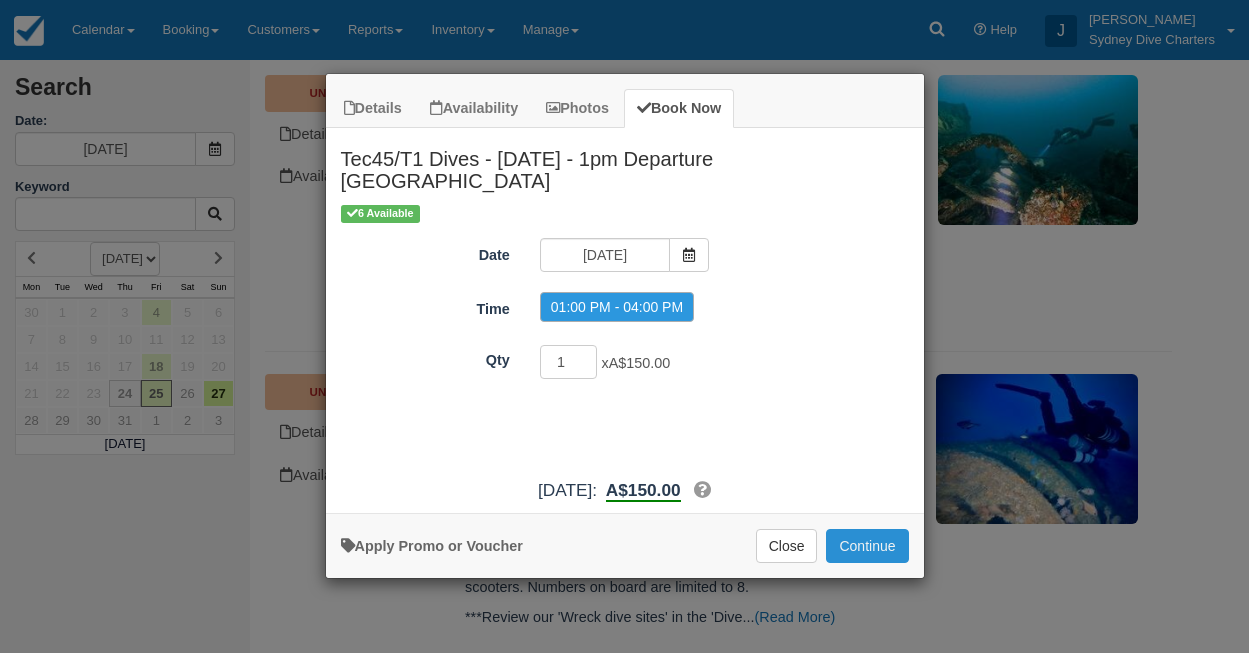 click on "Continue" at bounding box center (867, 546) 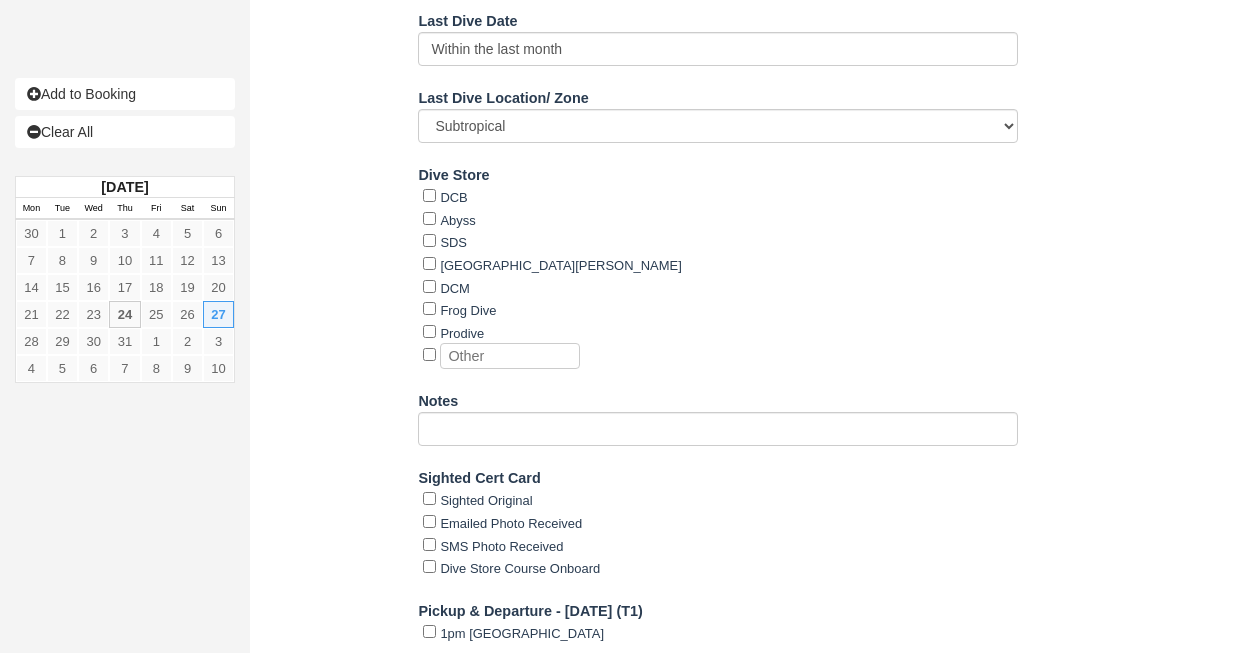 scroll, scrollTop: 2353, scrollLeft: 0, axis: vertical 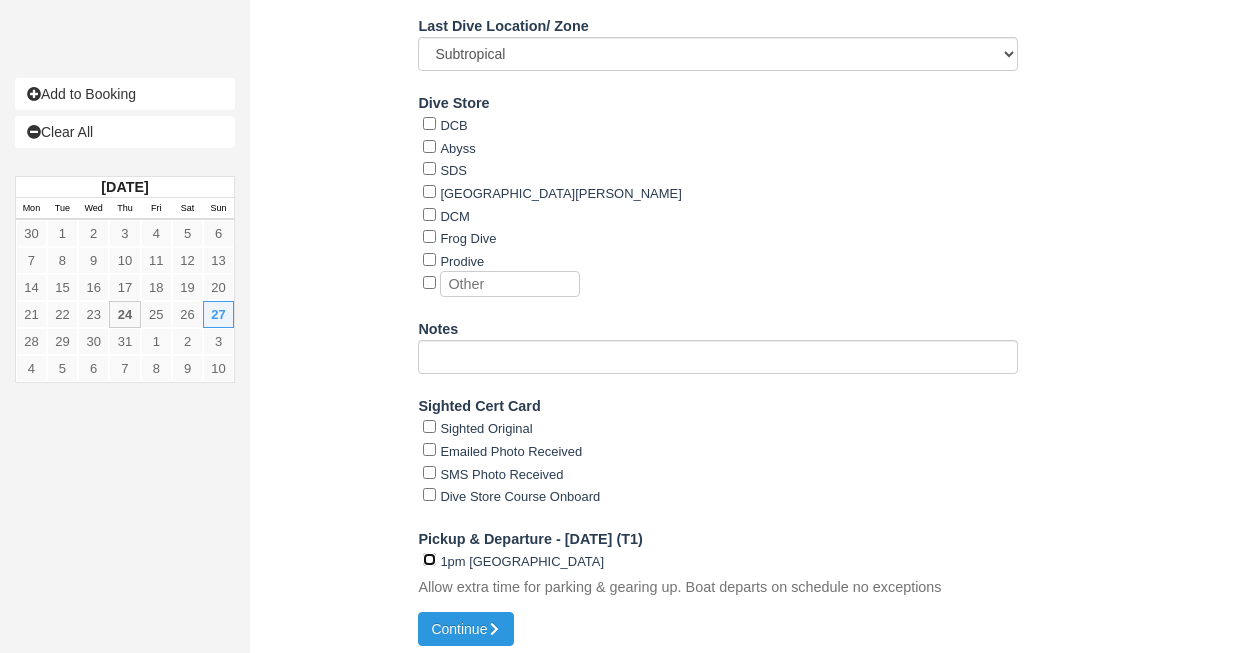click on "1pm [GEOGRAPHIC_DATA]" at bounding box center (429, 559) 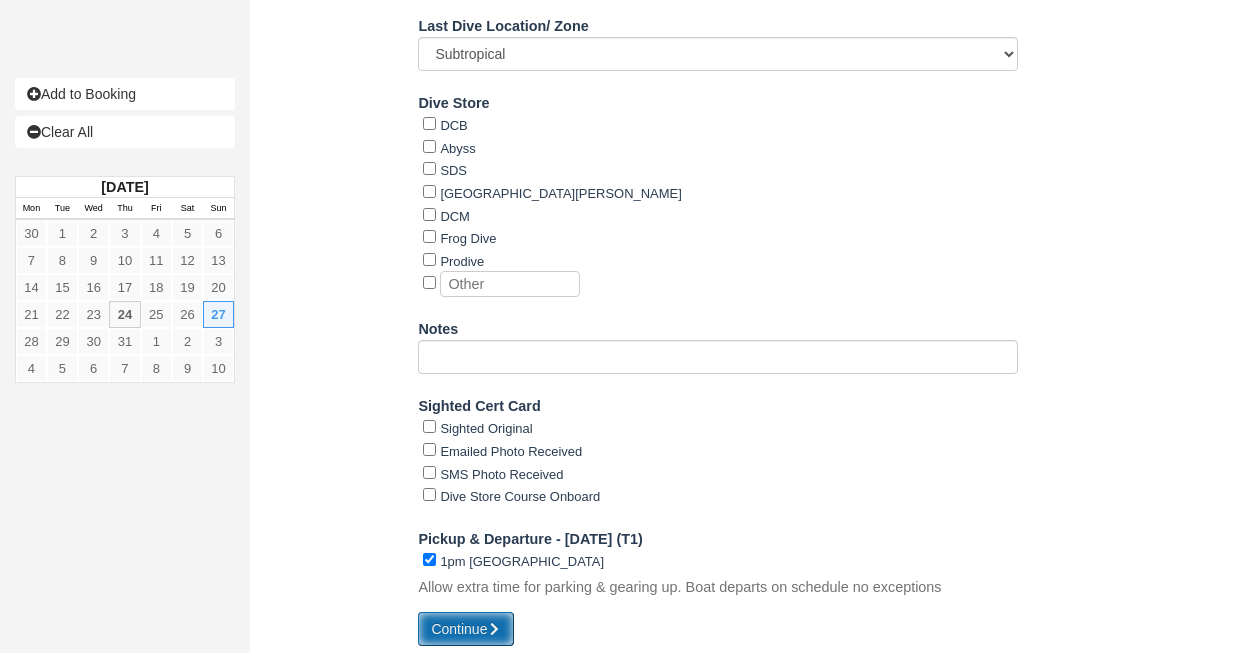 click on "Continue" at bounding box center (466, 629) 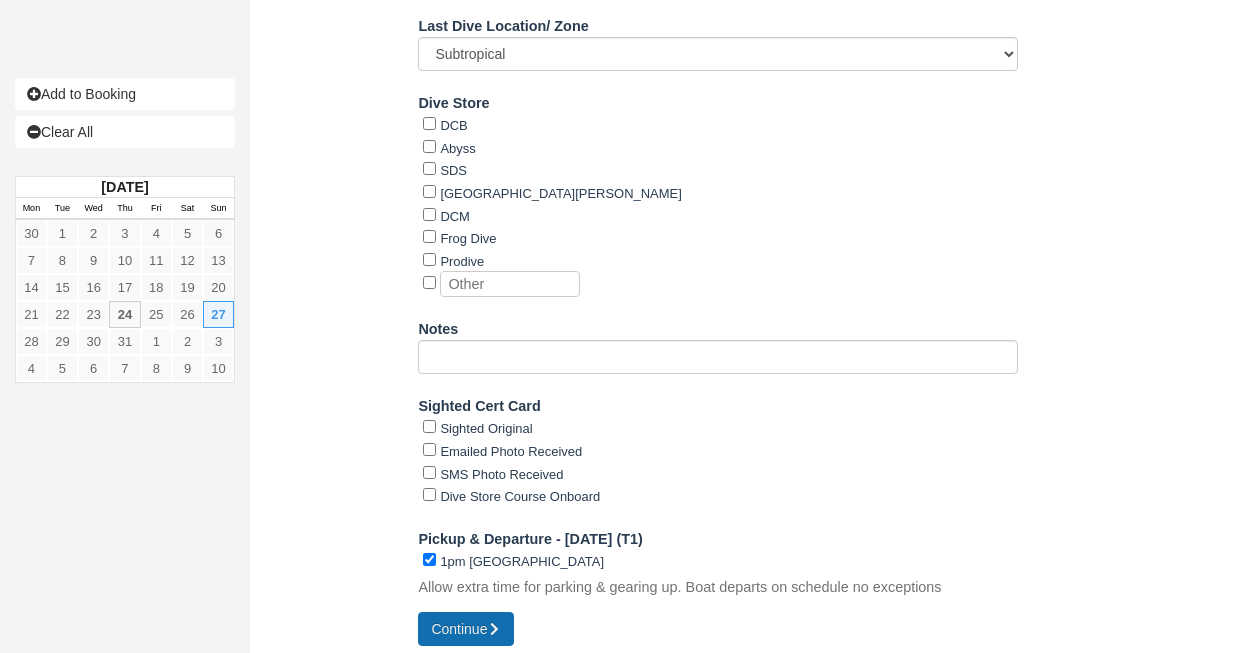 type on "+61478812916" 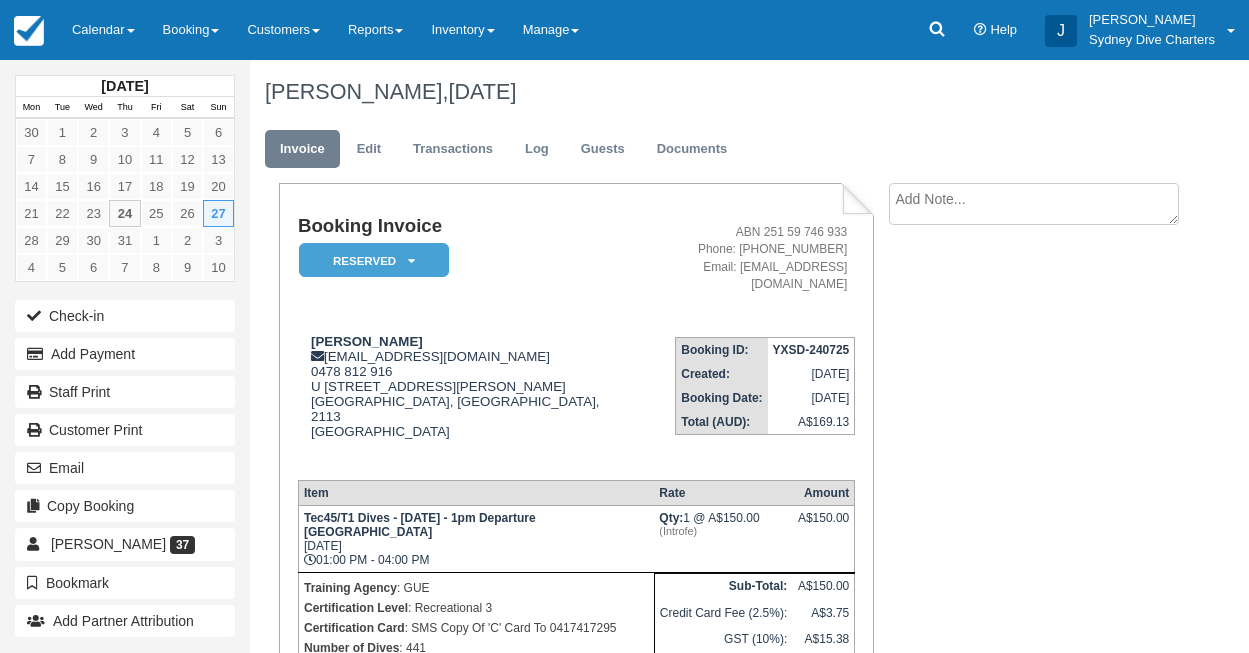 scroll, scrollTop: 0, scrollLeft: 0, axis: both 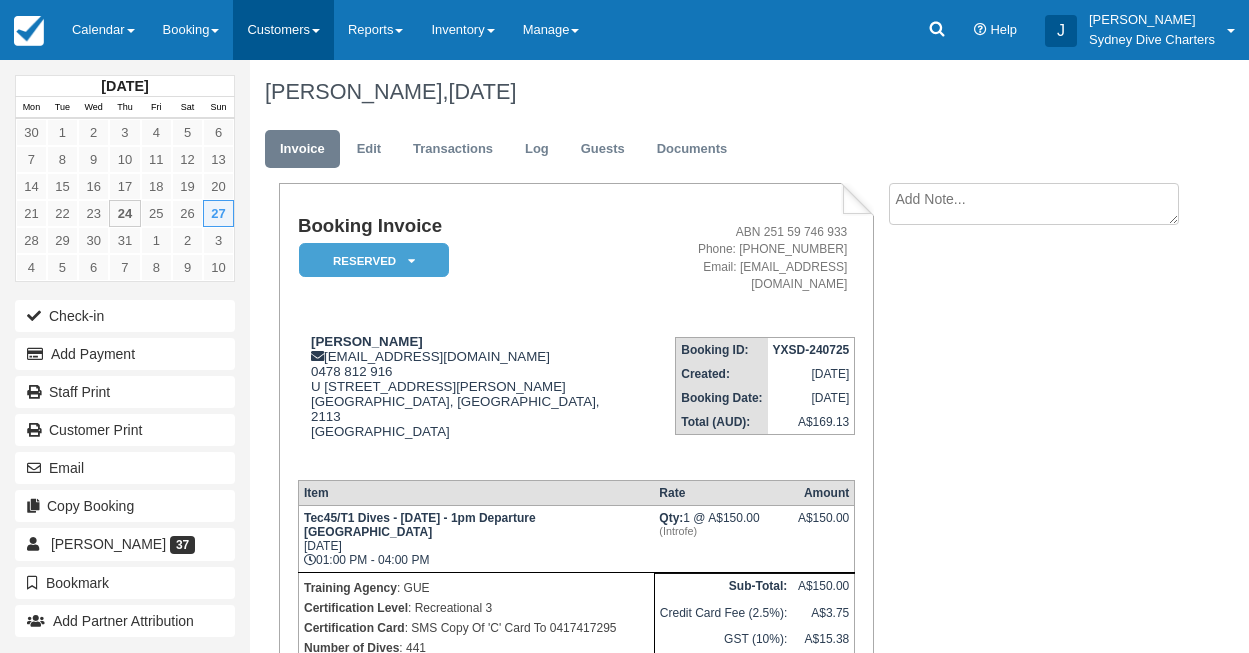 click on "Customers" at bounding box center [283, 30] 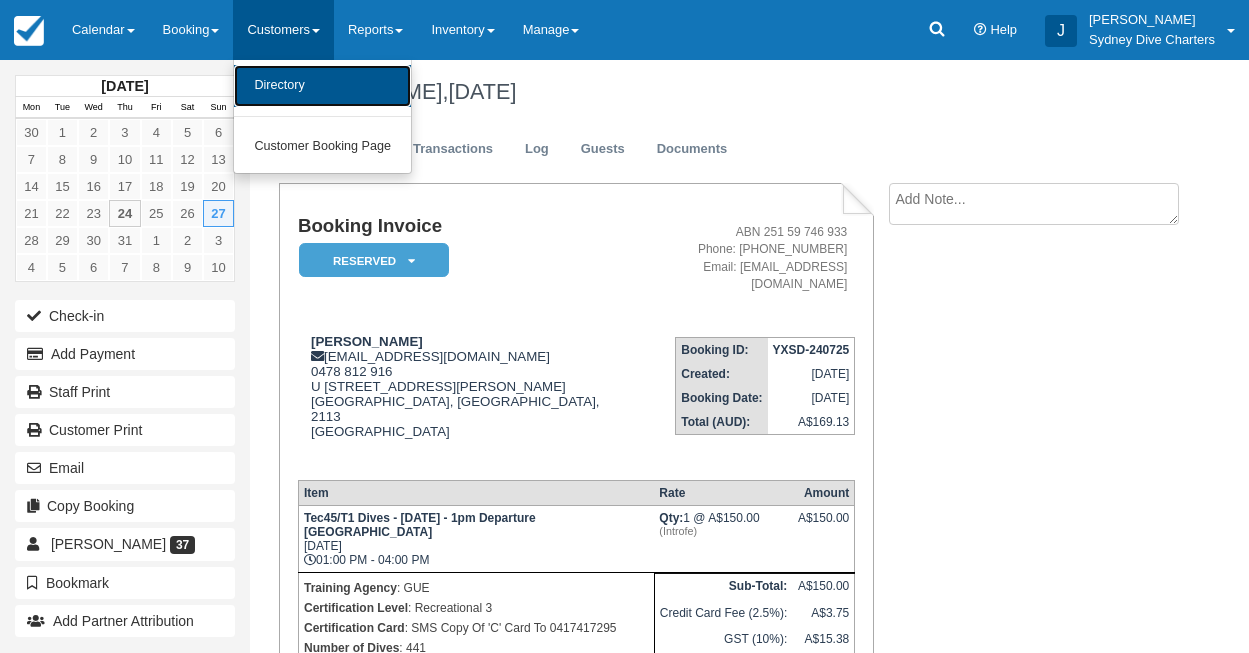 click on "Directory" at bounding box center (322, 86) 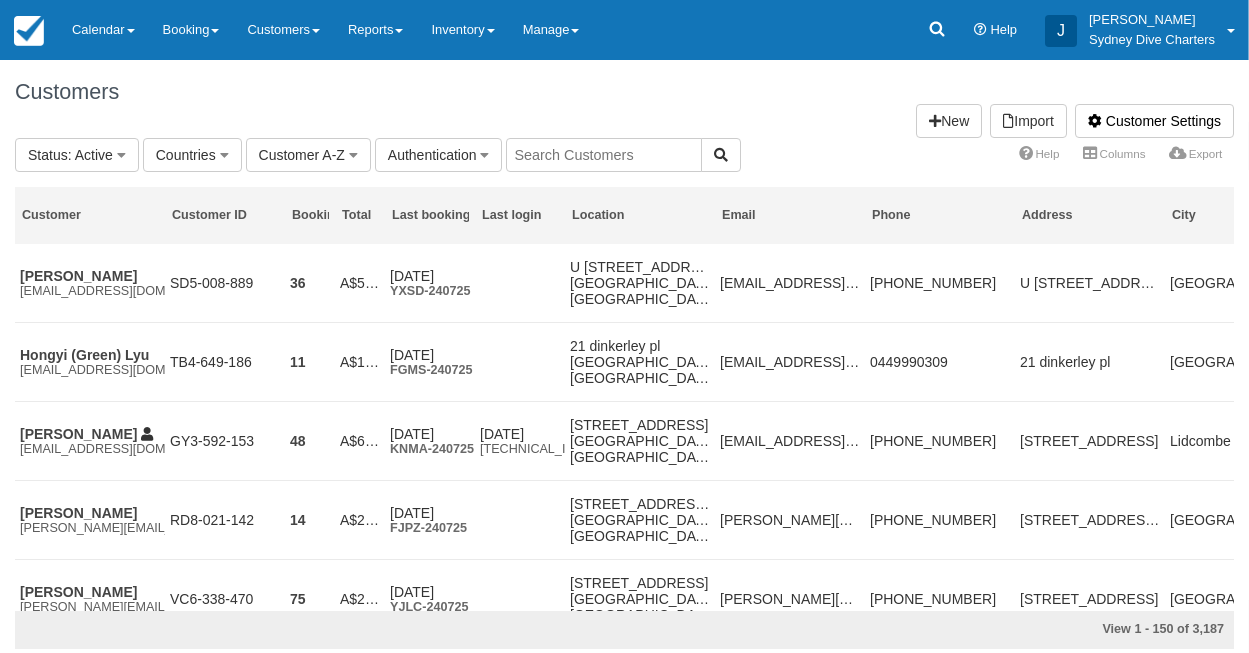 scroll, scrollTop: 0, scrollLeft: 0, axis: both 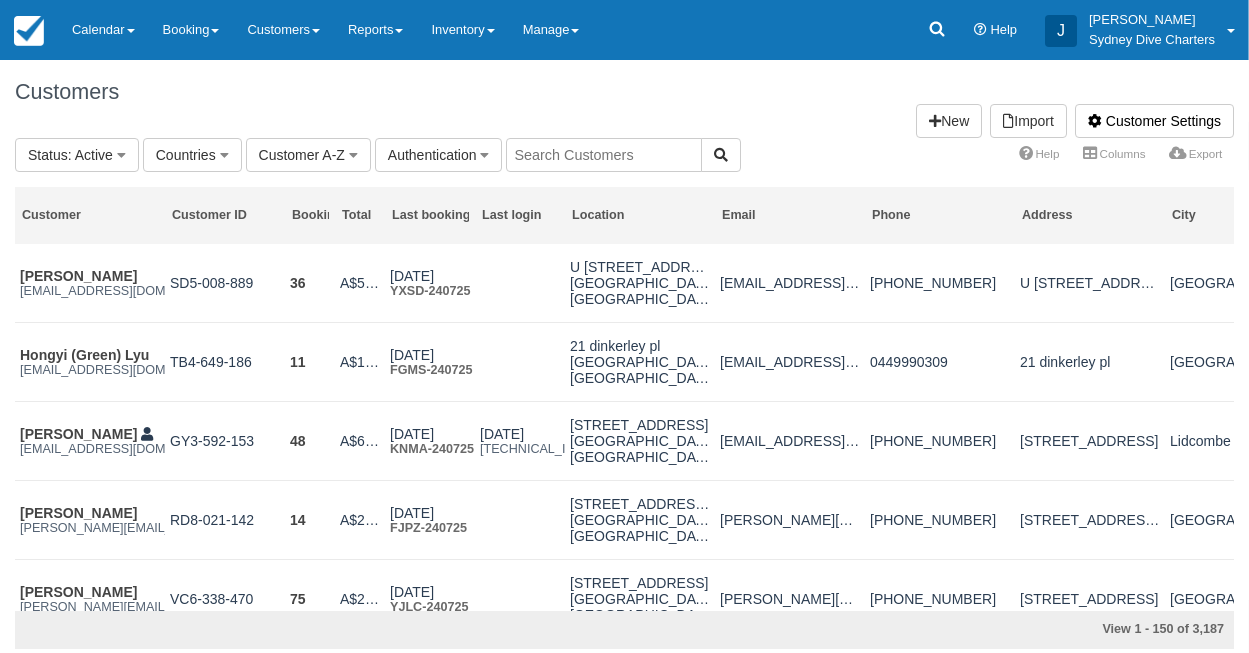 click at bounding box center (604, 155) 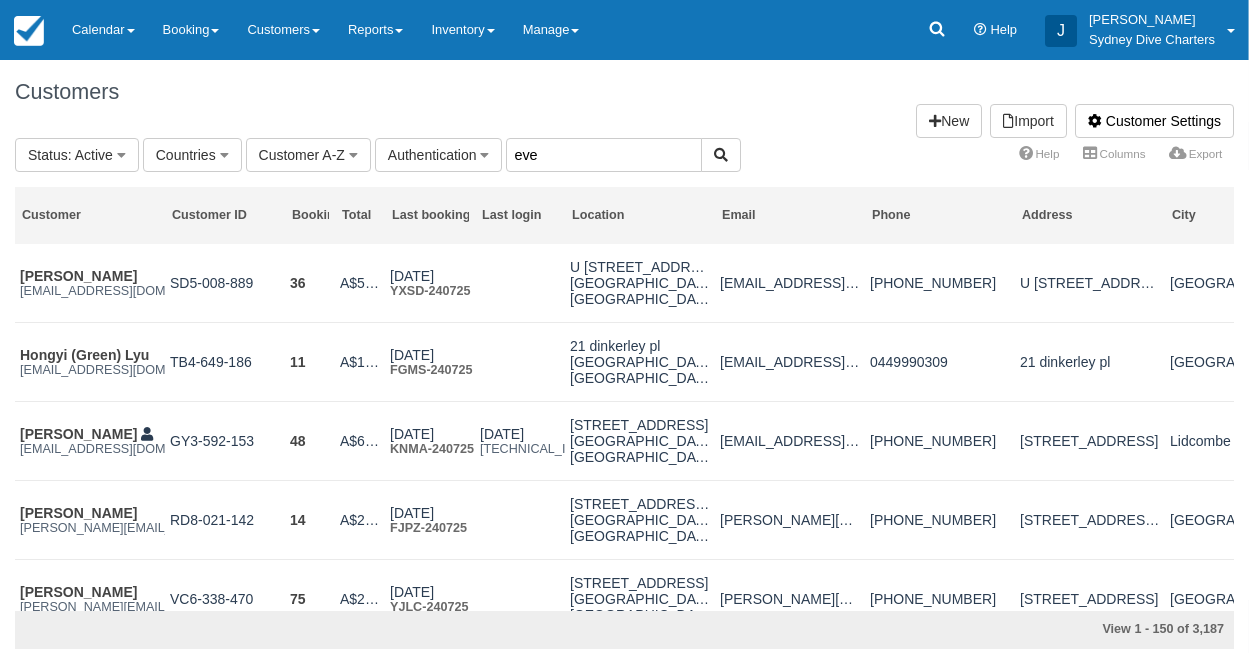 type on "eve" 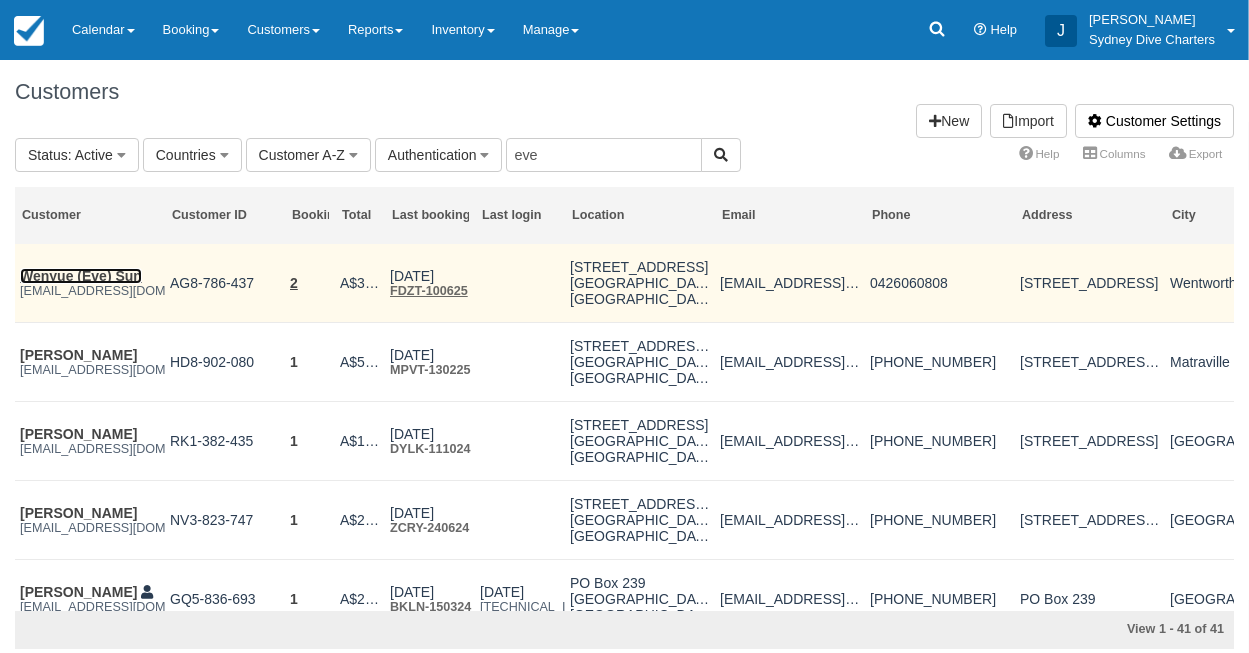 click on "Wenyue (Eve) Sun" at bounding box center [81, 276] 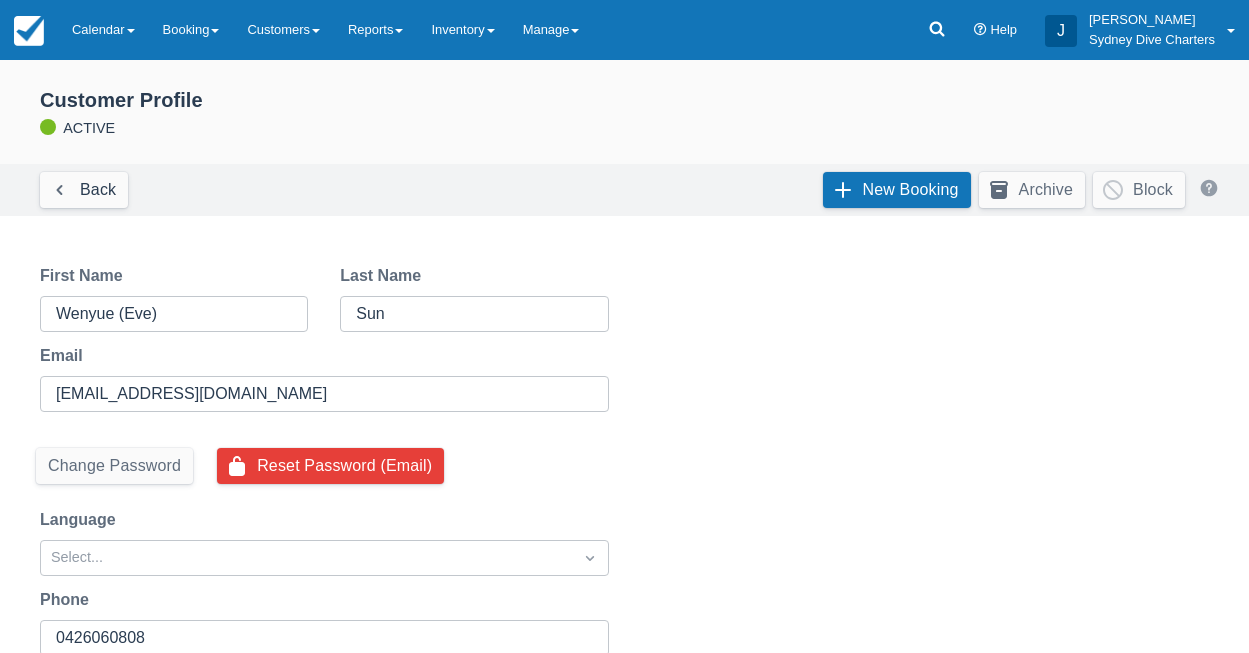 scroll, scrollTop: 0, scrollLeft: 0, axis: both 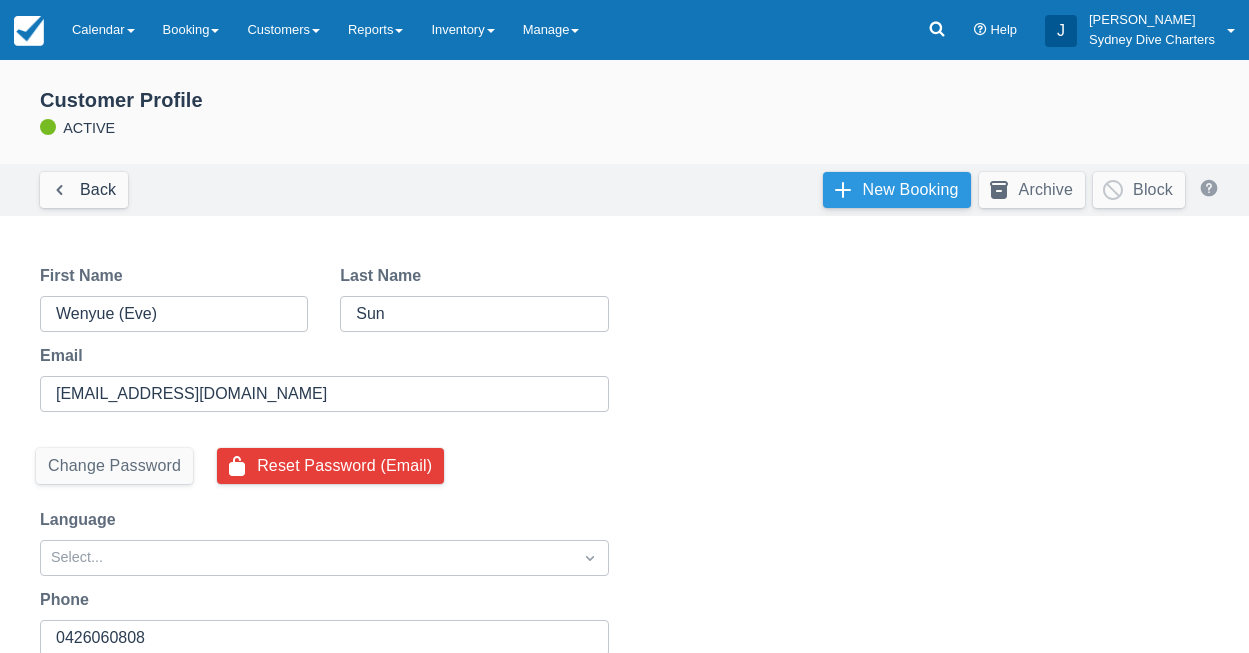 click on "New Booking" at bounding box center [897, 190] 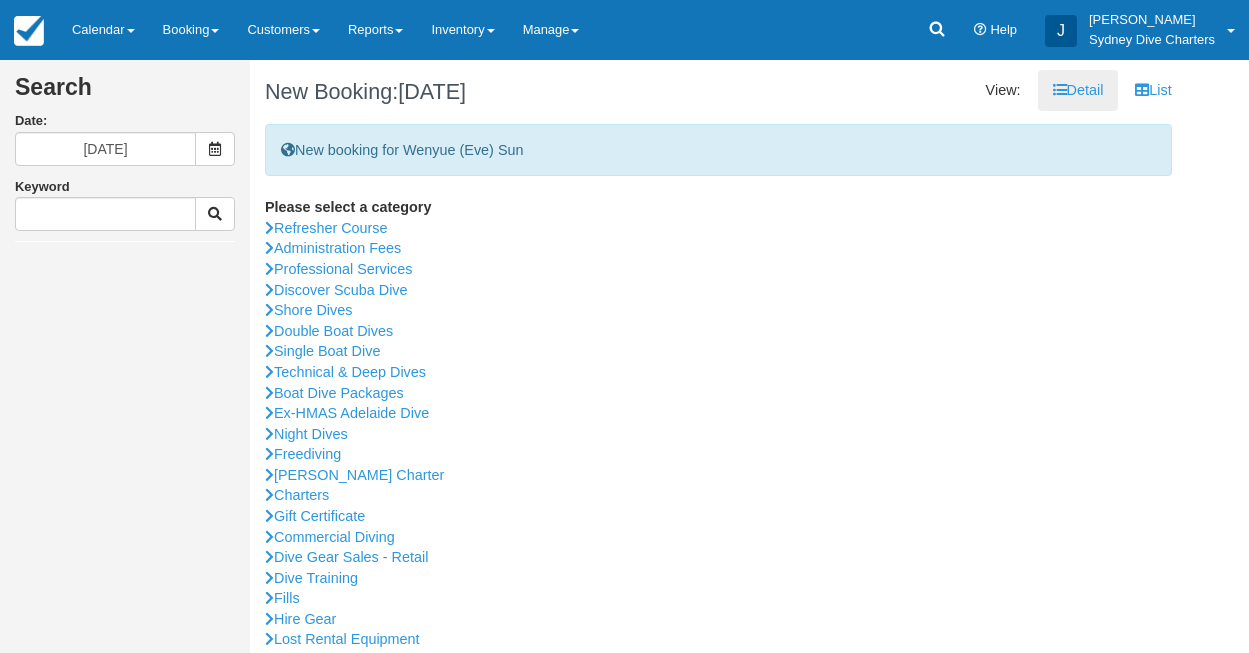 scroll, scrollTop: 0, scrollLeft: 0, axis: both 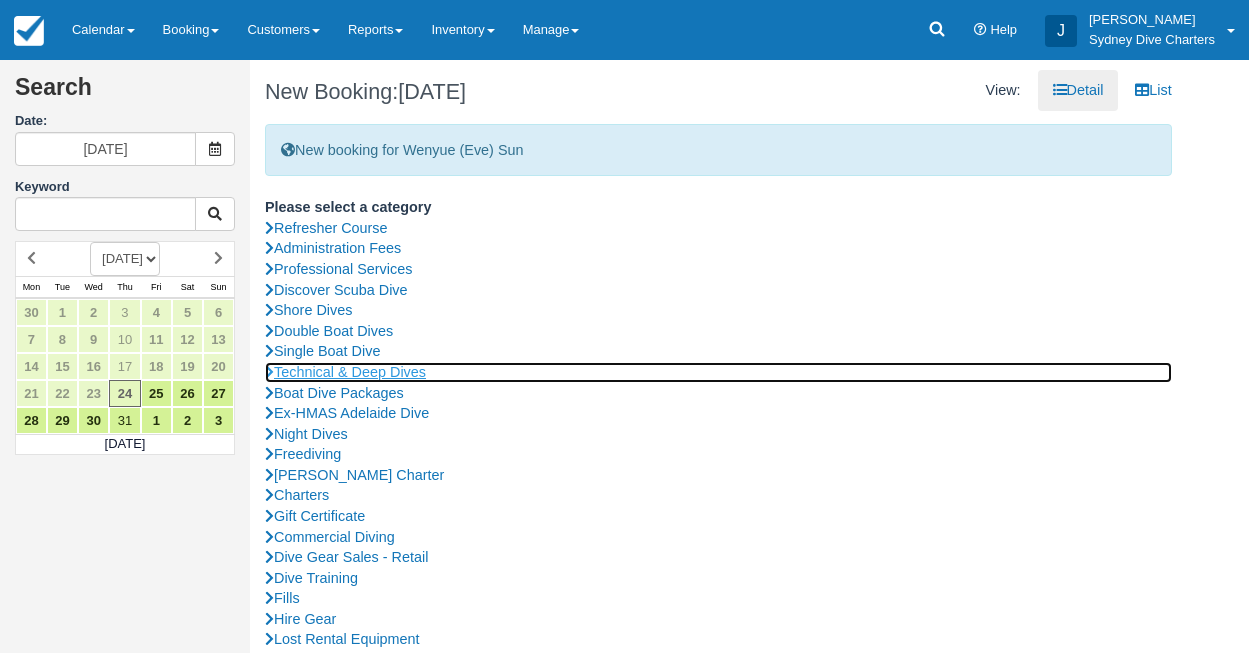 click on "Technical & Deep Dives" at bounding box center [718, 372] 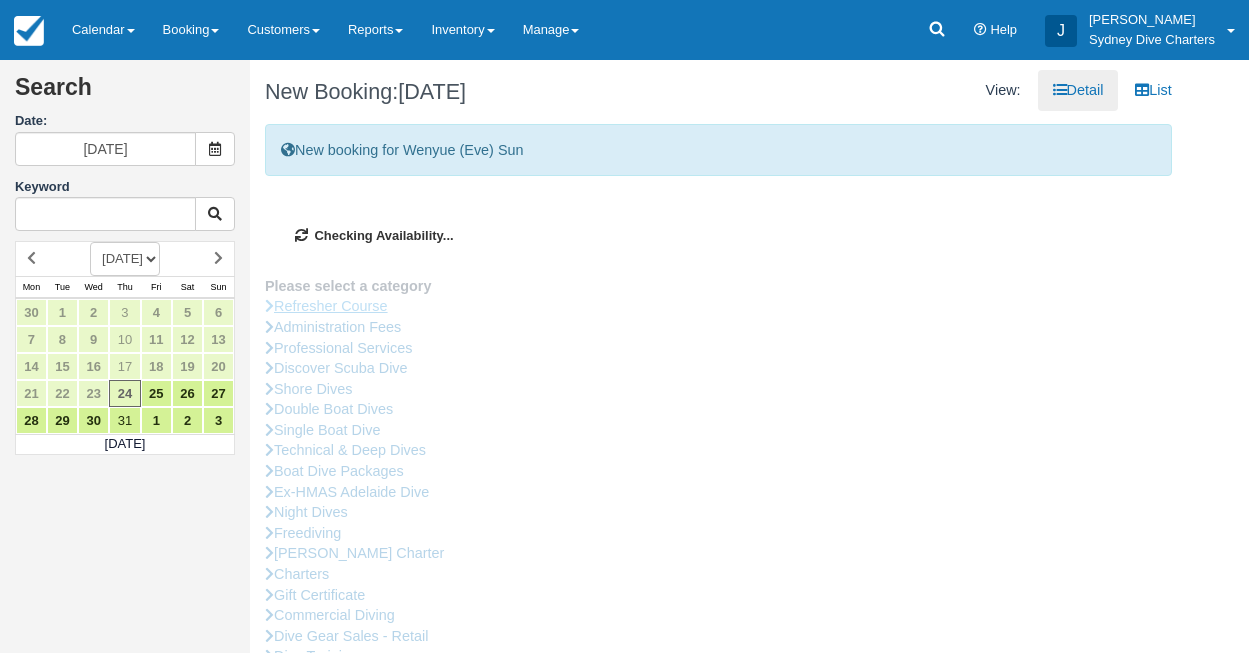 type on "25/07/2025" 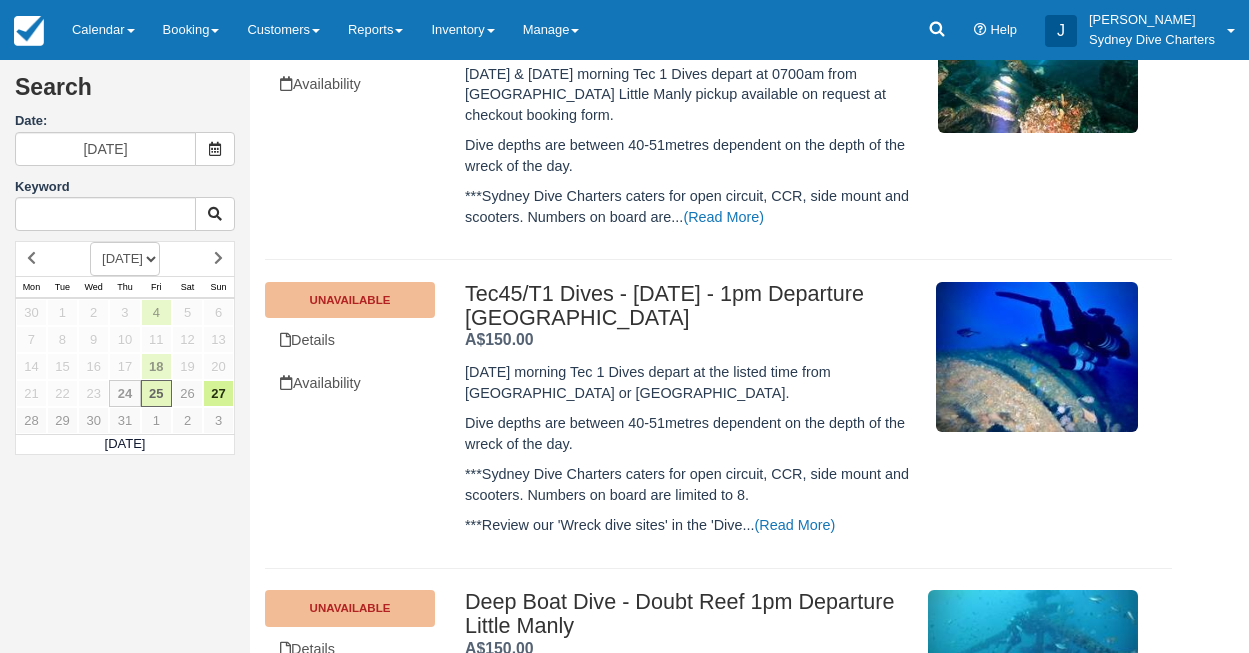 scroll, scrollTop: 591, scrollLeft: 0, axis: vertical 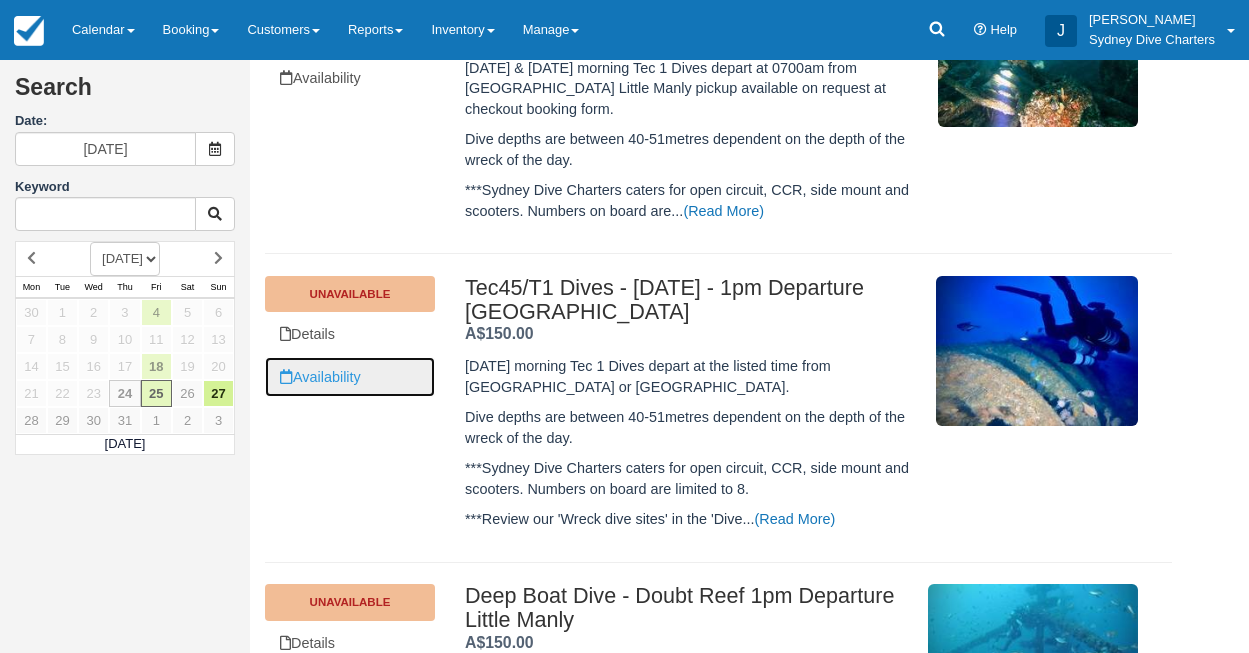 click on "Availability" at bounding box center [350, 377] 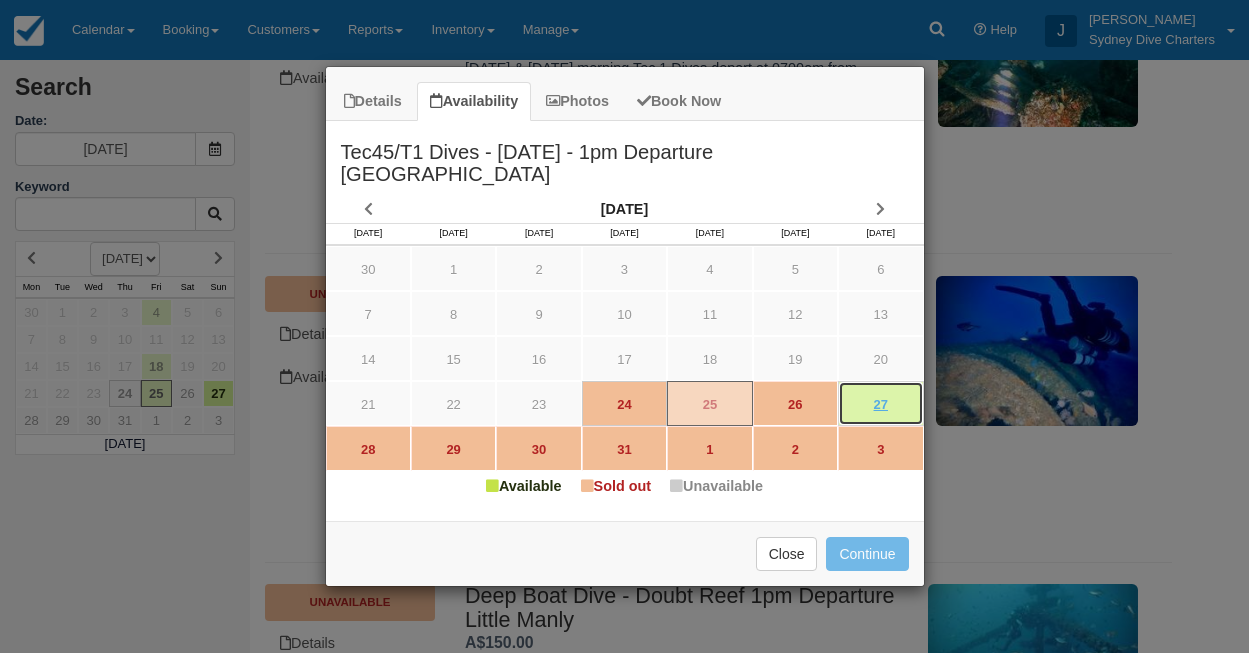 click on "27" at bounding box center (880, 403) 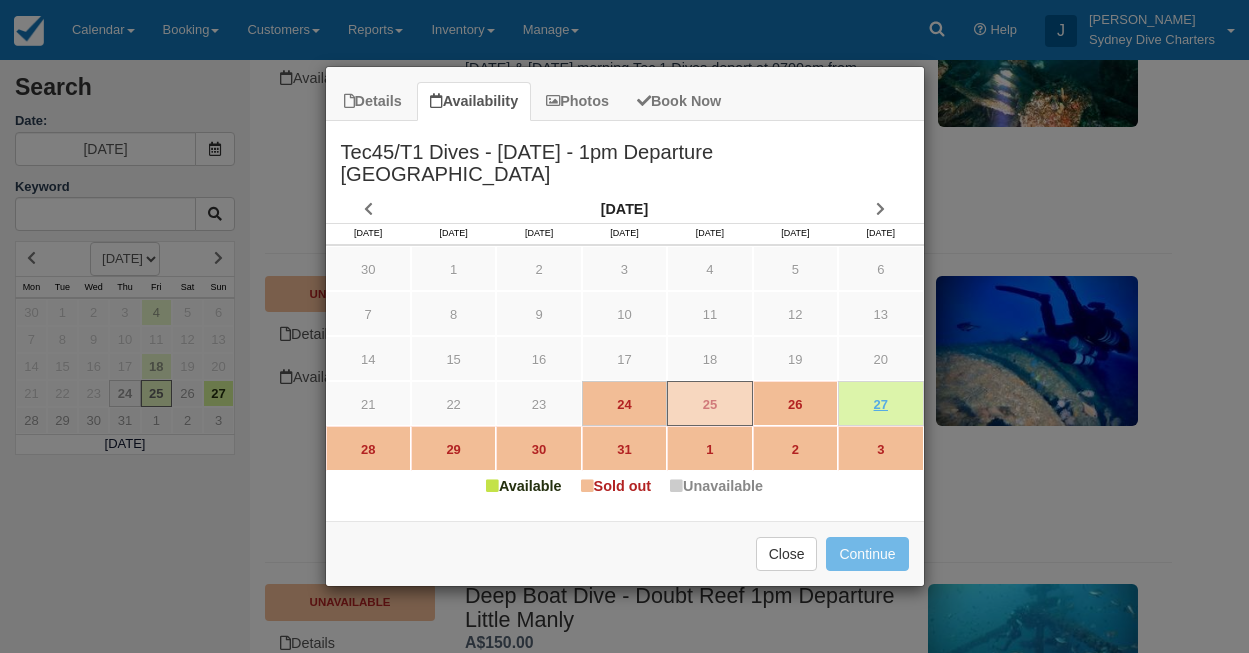 type on "27/07/2025" 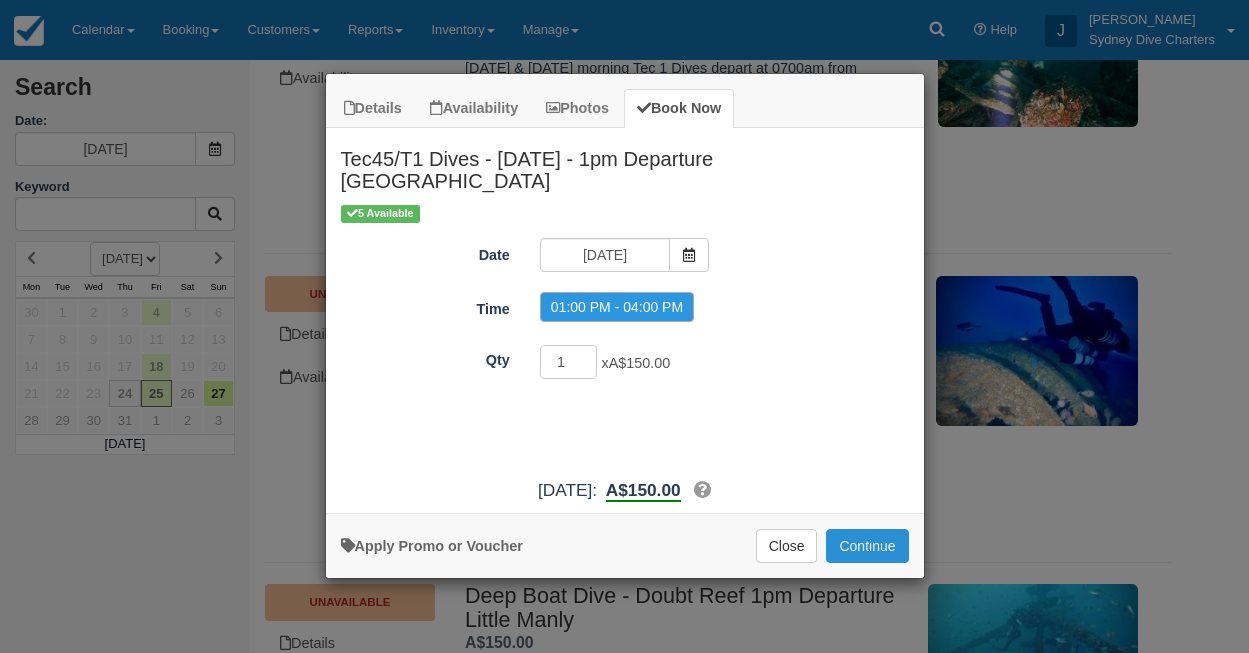 click on "Continue" at bounding box center [867, 546] 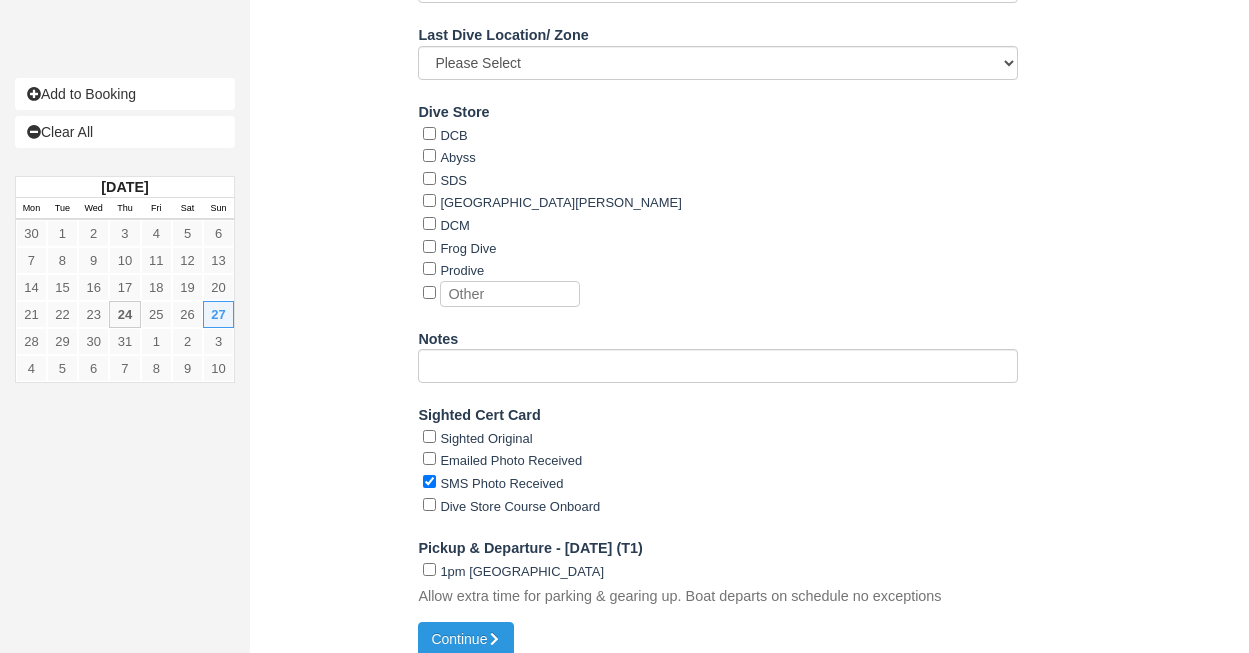 scroll, scrollTop: 2331, scrollLeft: 0, axis: vertical 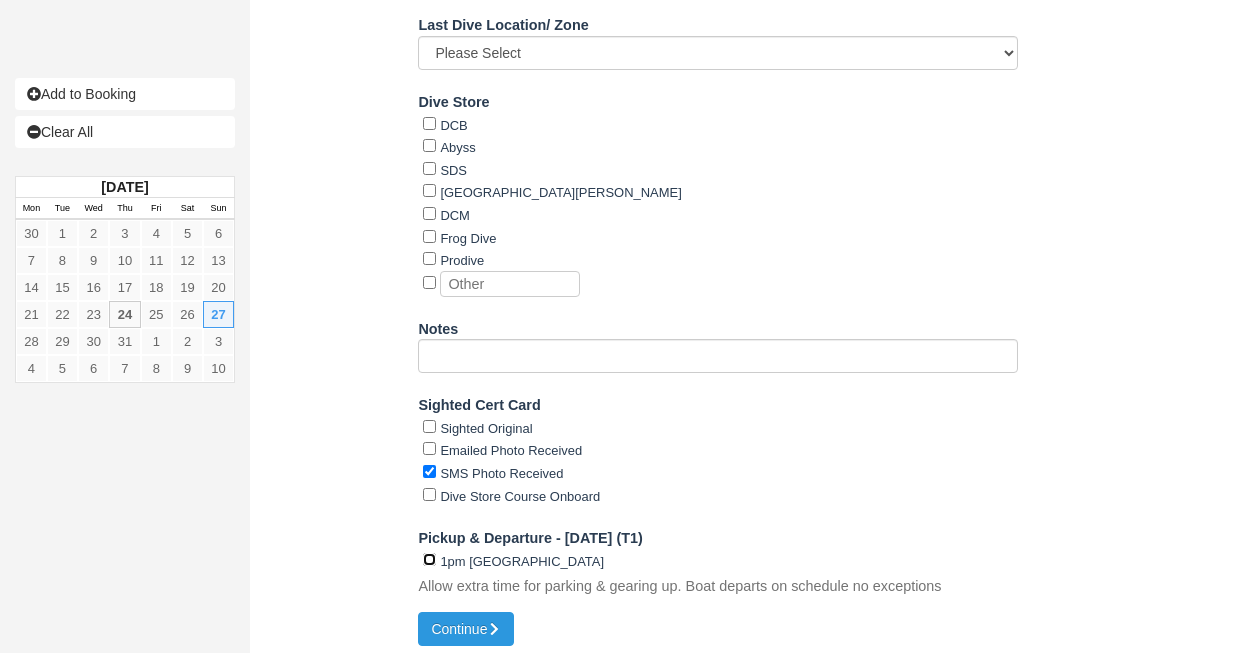 click on "1pm [GEOGRAPHIC_DATA]" at bounding box center [429, 559] 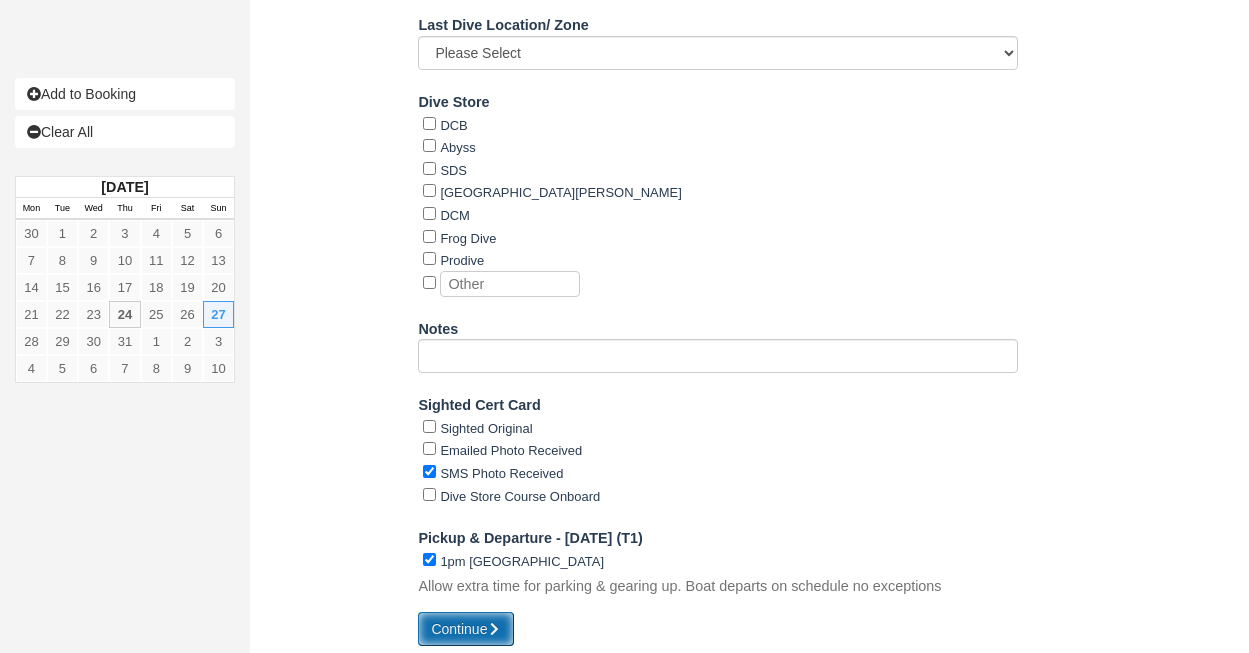 click on "Continue" at bounding box center [466, 629] 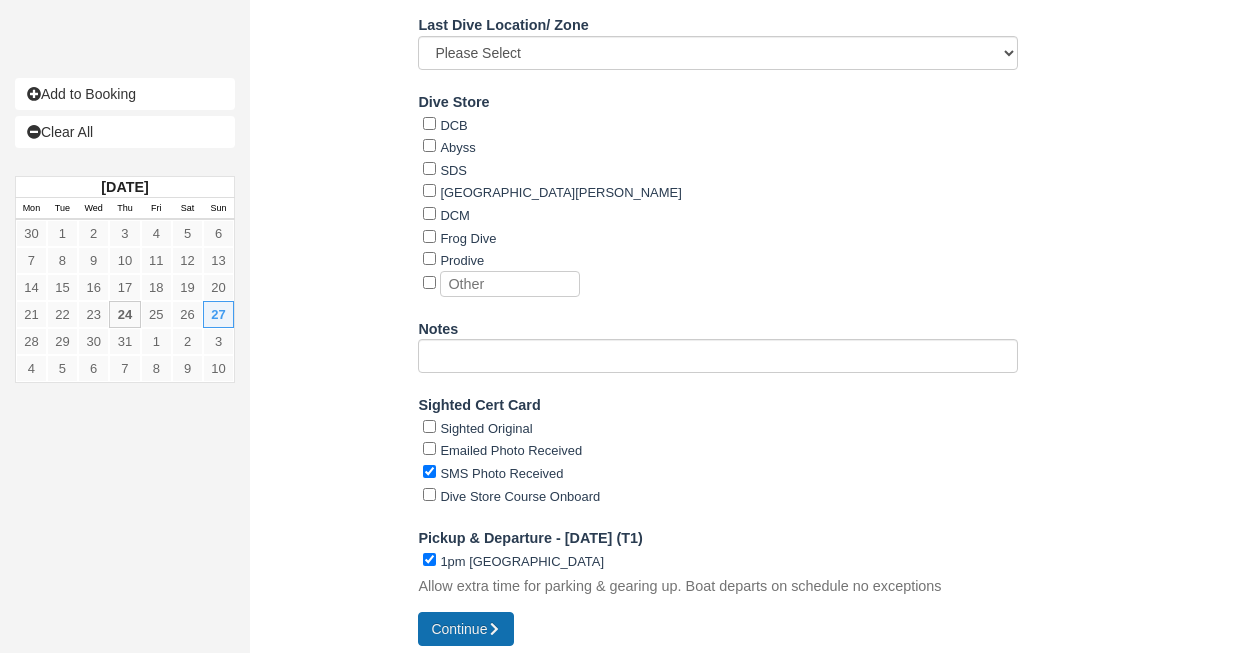 type on "[PHONE_NUMBER]" 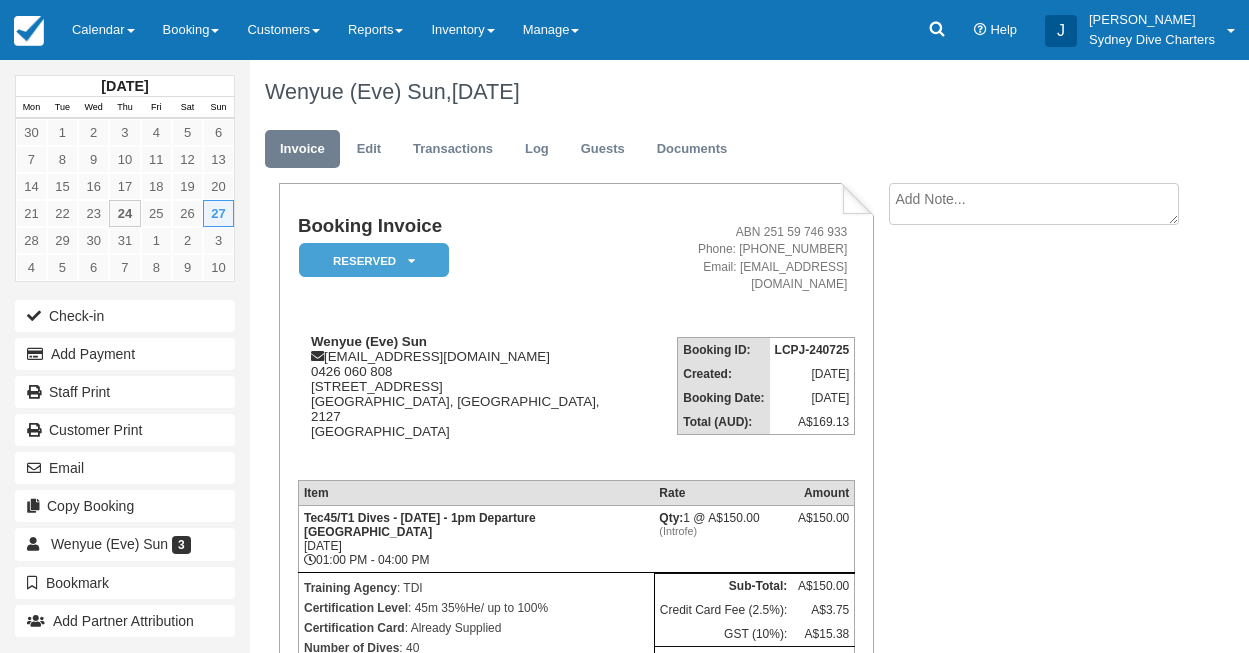 scroll, scrollTop: 0, scrollLeft: 0, axis: both 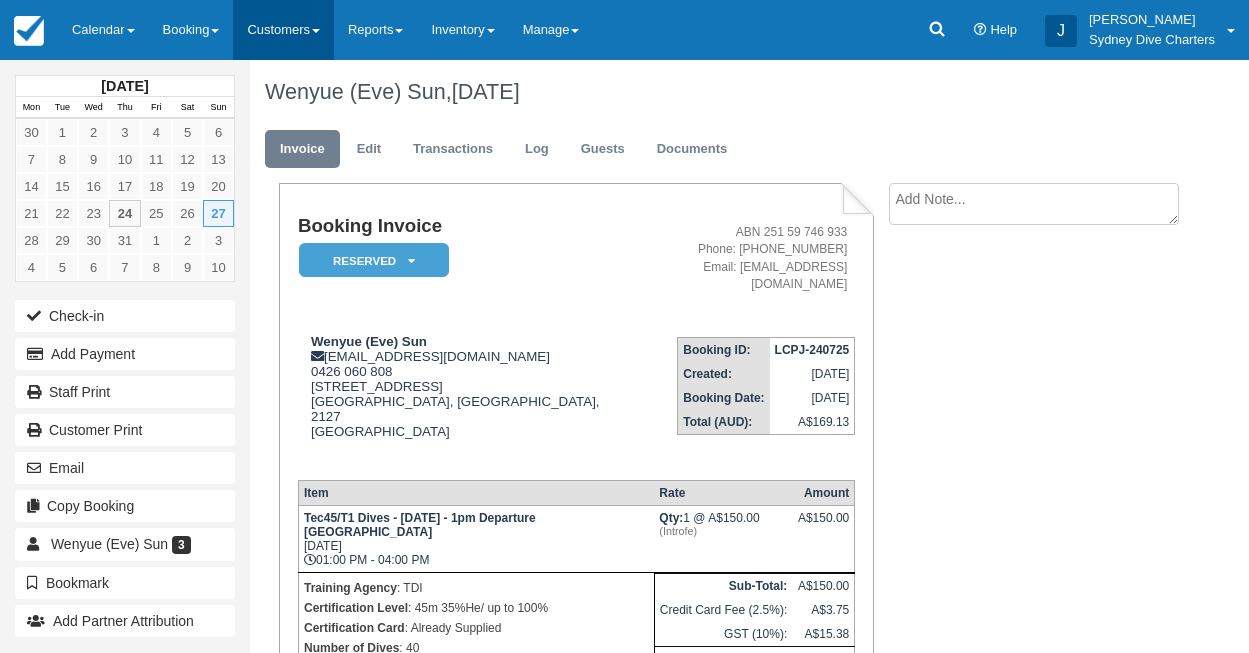 click on "Customers" at bounding box center [283, 30] 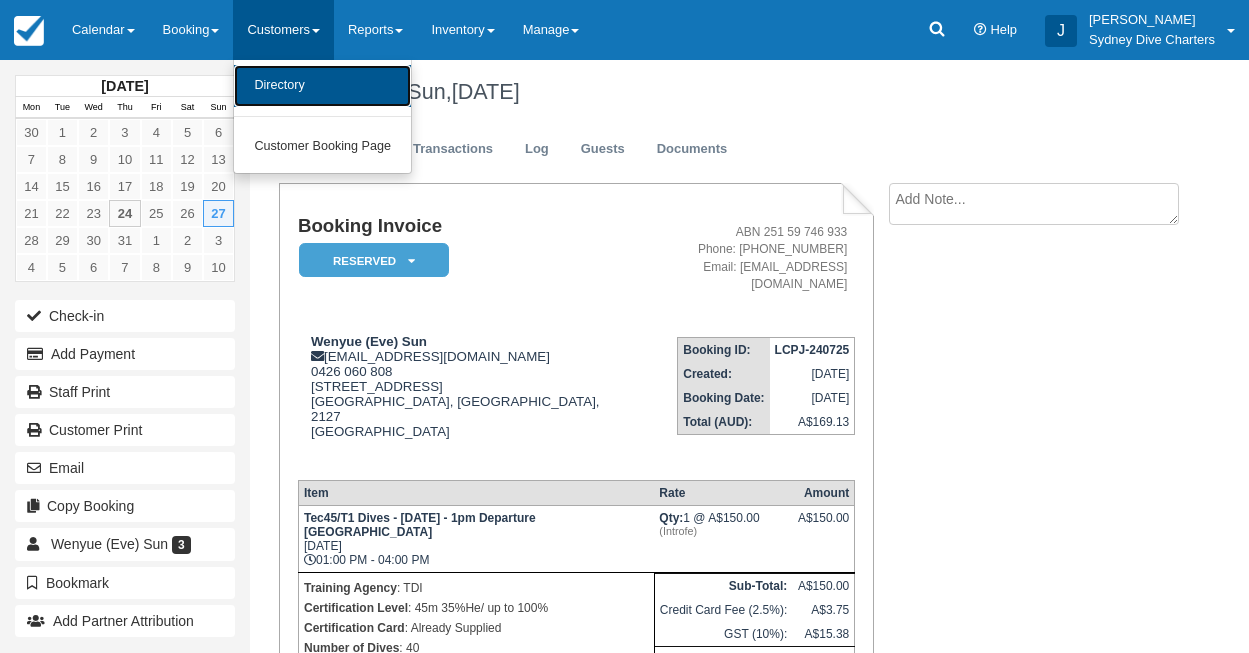 click on "Directory" at bounding box center (322, 86) 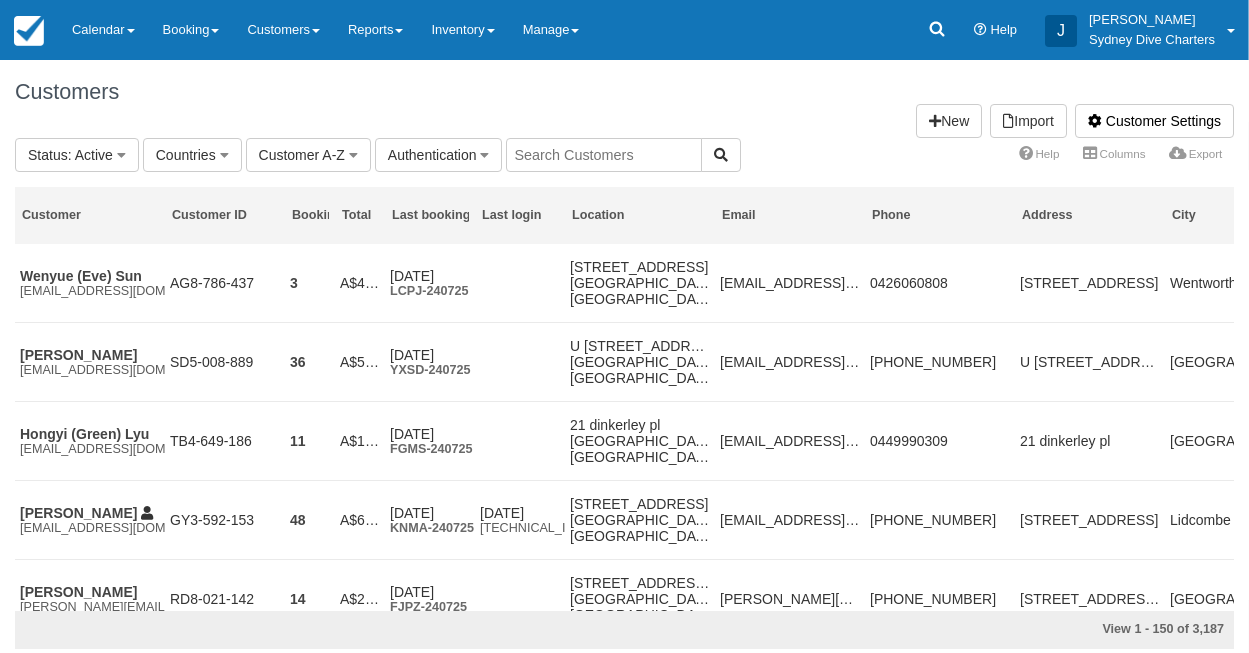 scroll, scrollTop: 0, scrollLeft: 0, axis: both 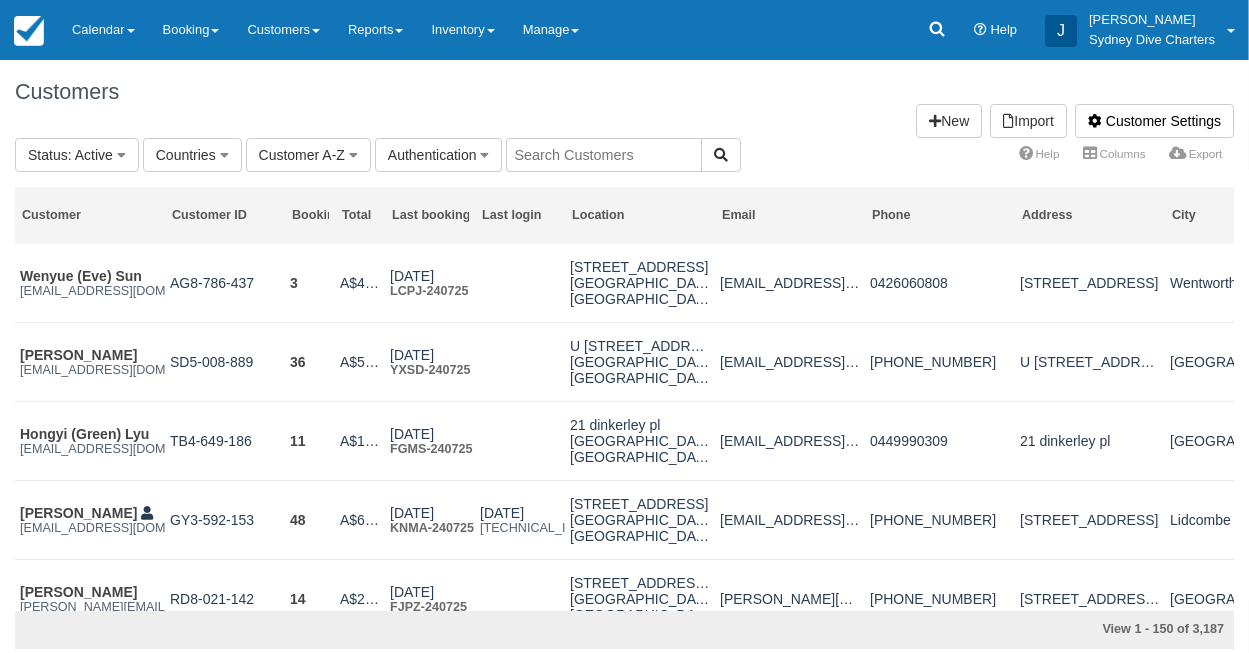 click at bounding box center (604, 155) 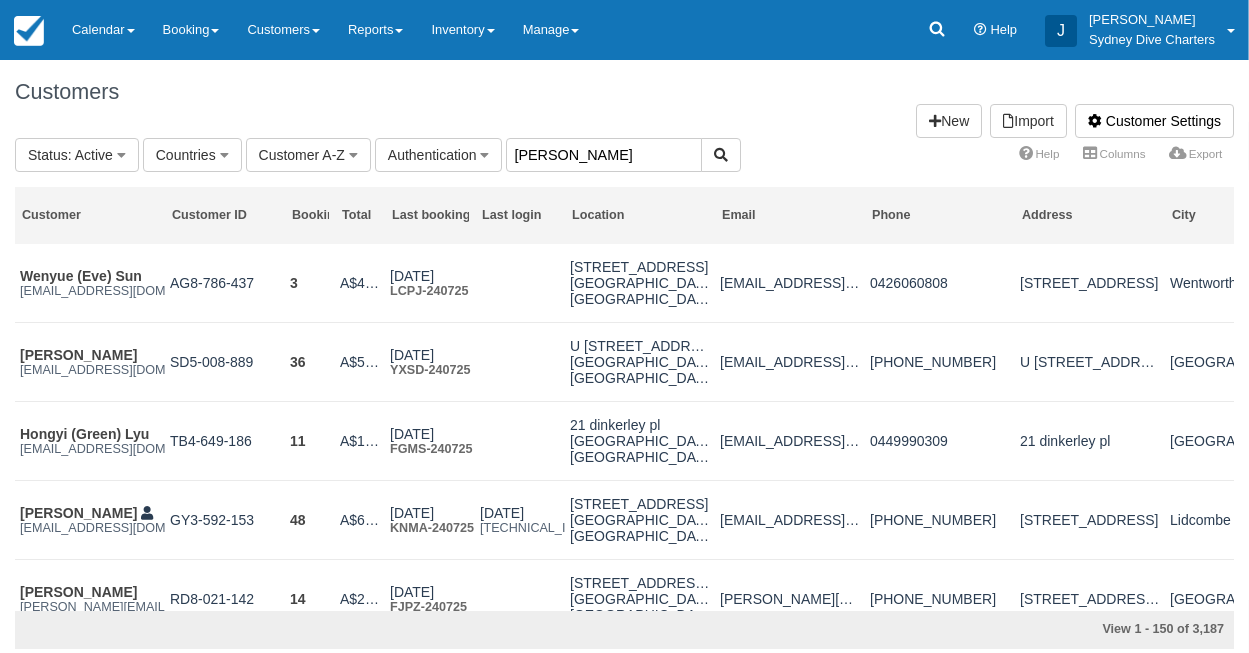 type on "andrew smith" 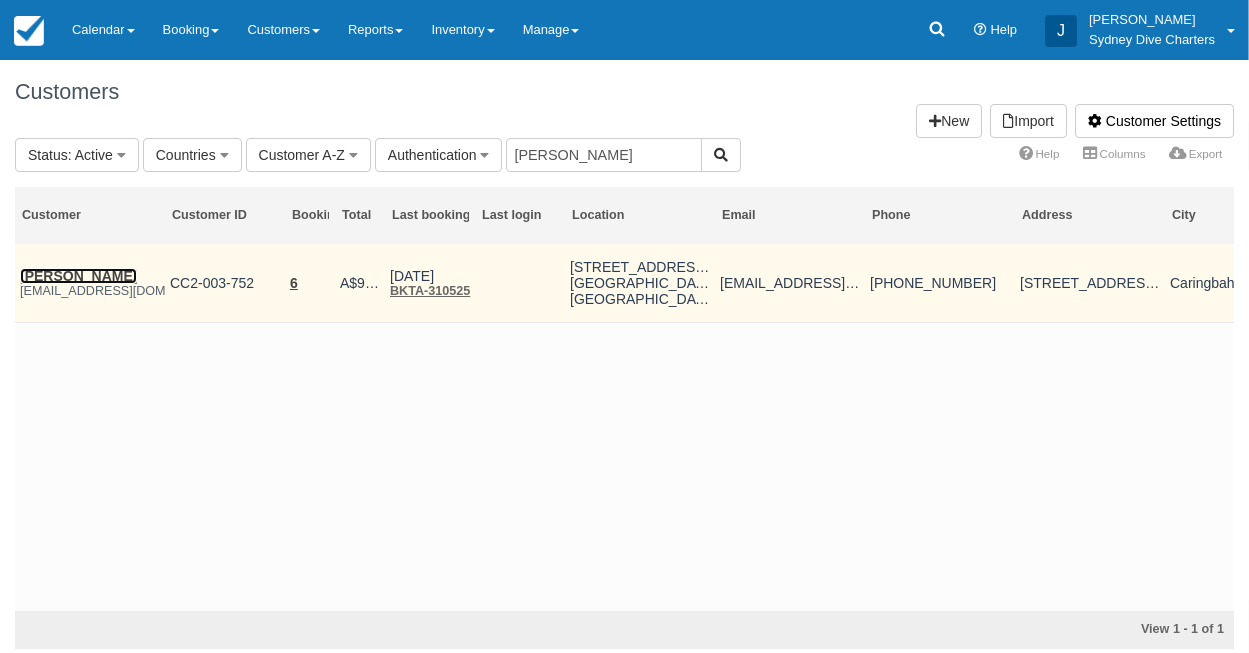 click on "Andrew Smith" at bounding box center (78, 276) 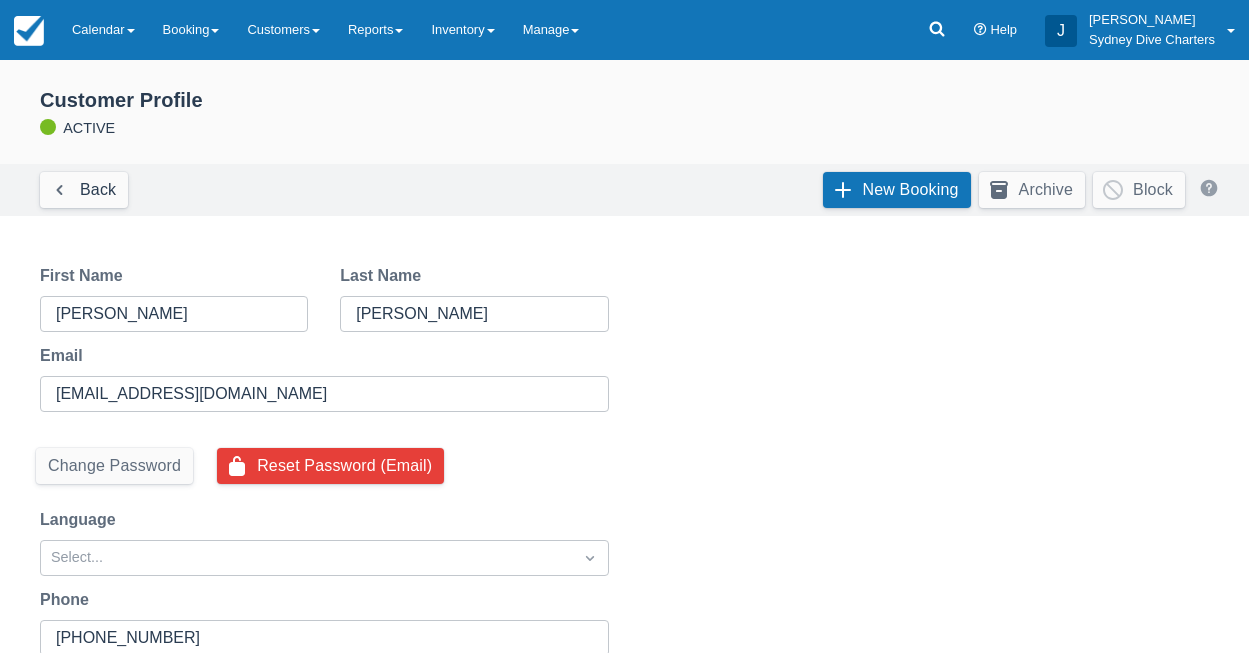 scroll, scrollTop: 0, scrollLeft: 0, axis: both 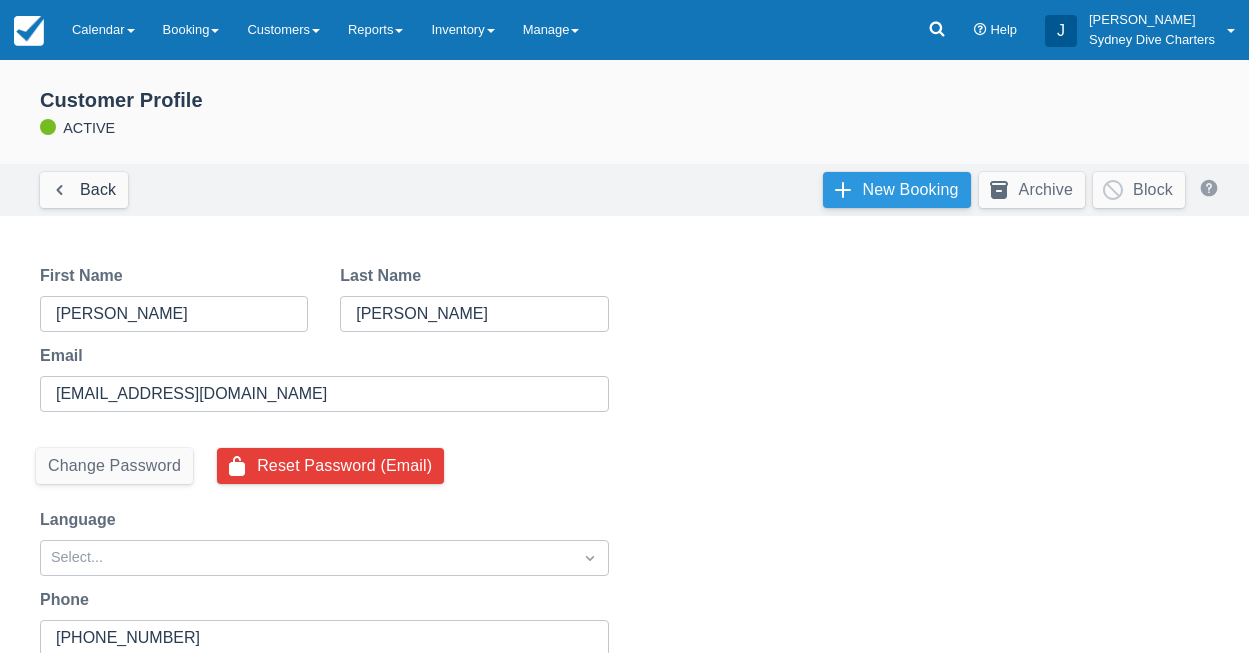 click on "New Booking" at bounding box center [897, 190] 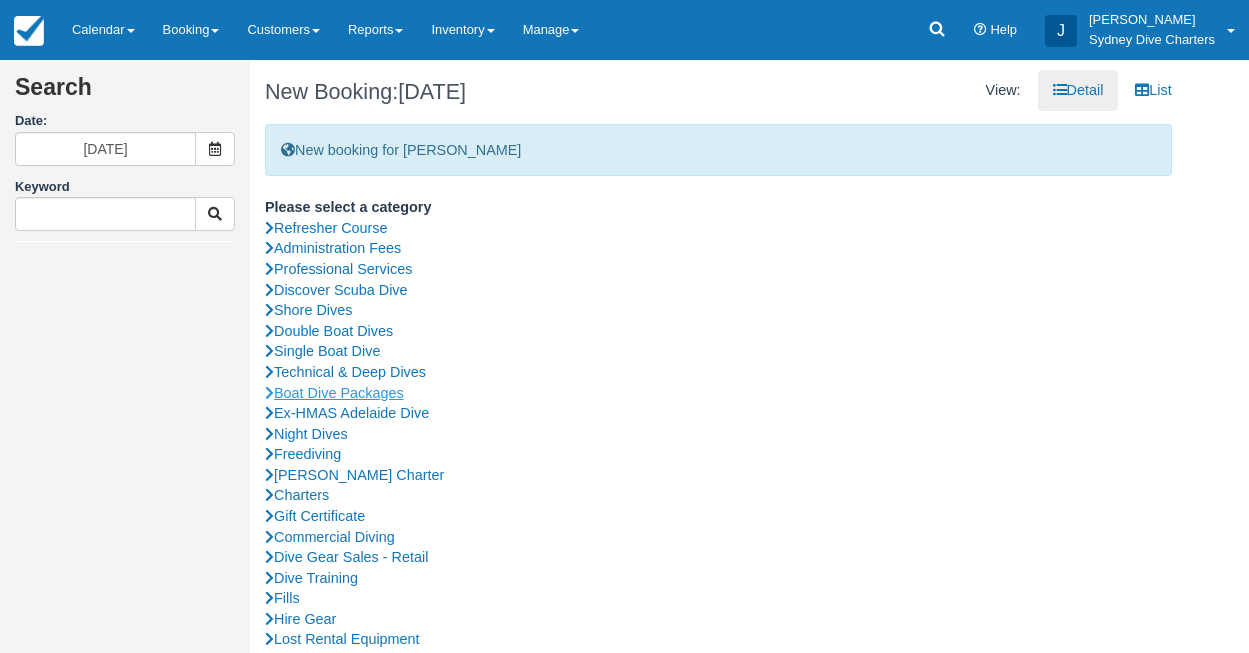 scroll, scrollTop: 0, scrollLeft: 0, axis: both 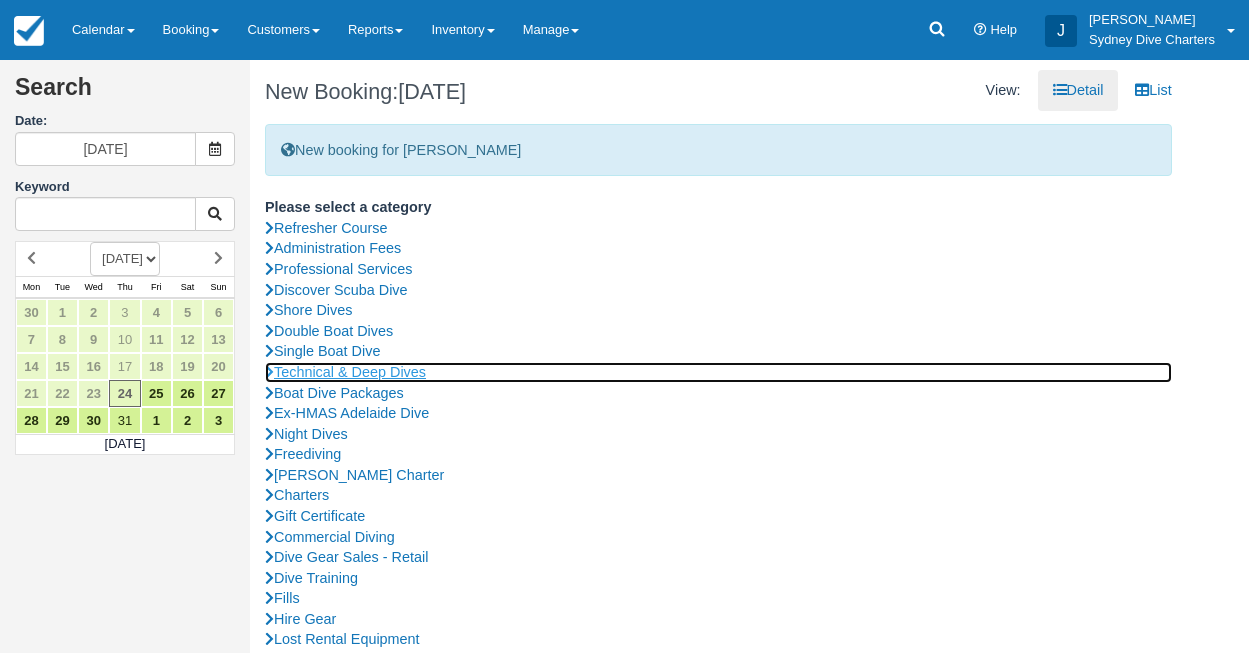 click on "Technical & Deep Dives" at bounding box center (718, 372) 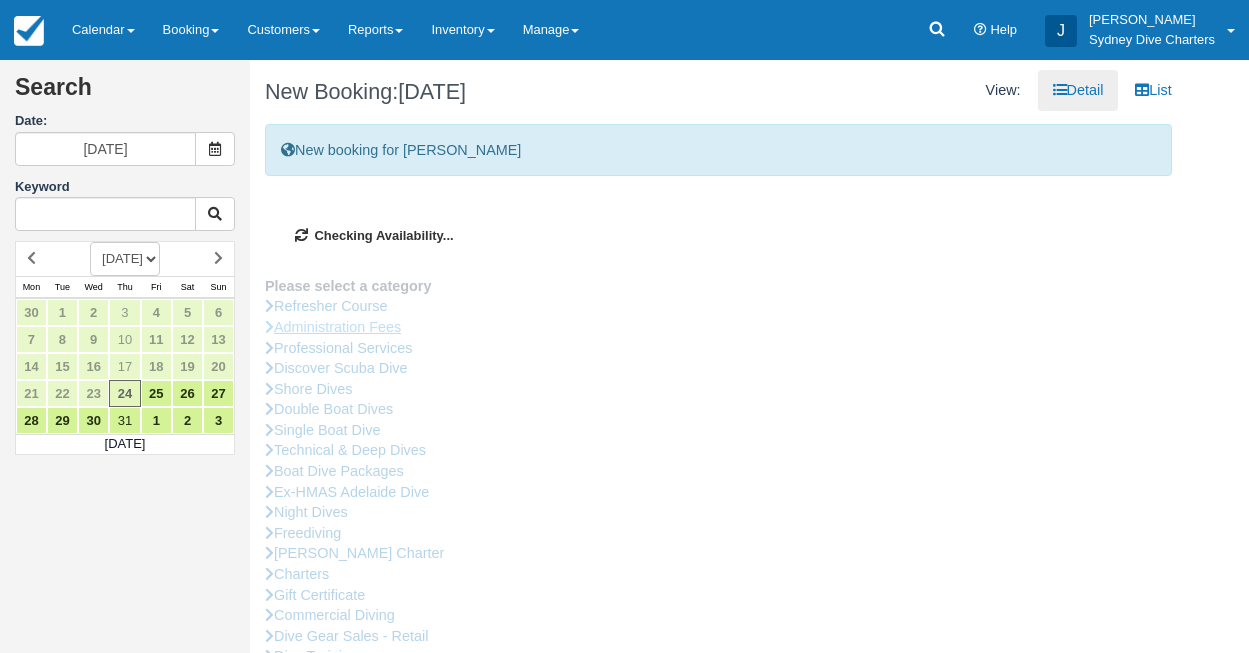 type on "25/07/2025" 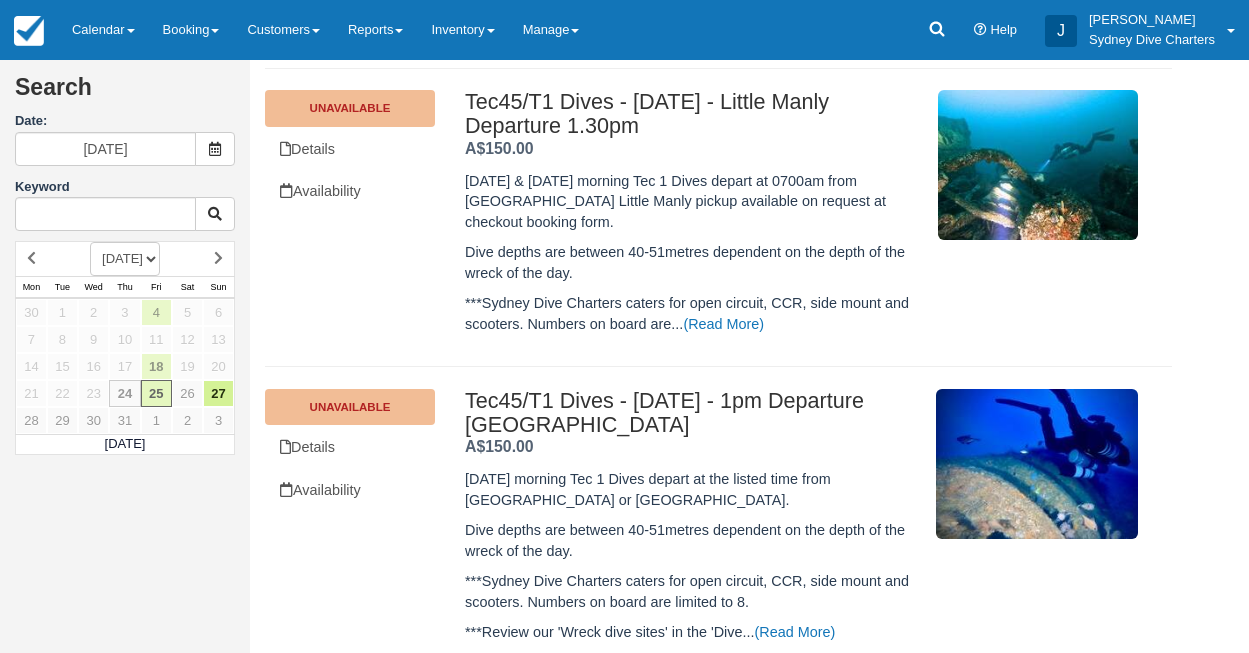 scroll, scrollTop: 514, scrollLeft: 0, axis: vertical 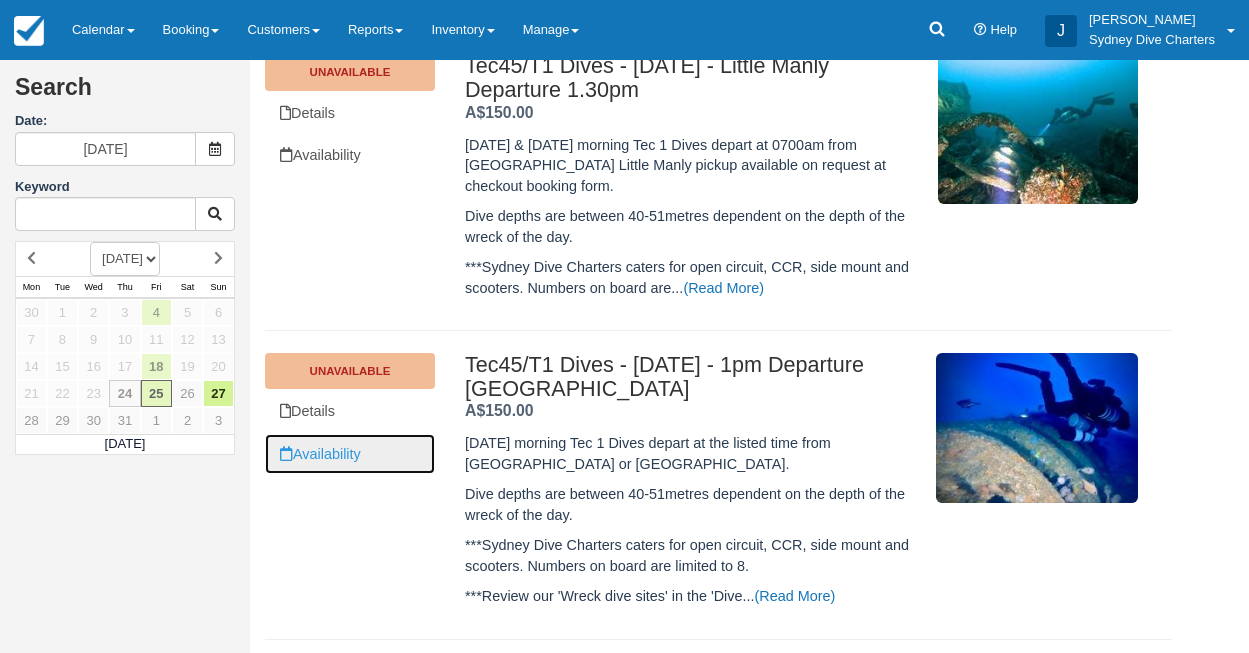 click on "Availability" at bounding box center (350, 454) 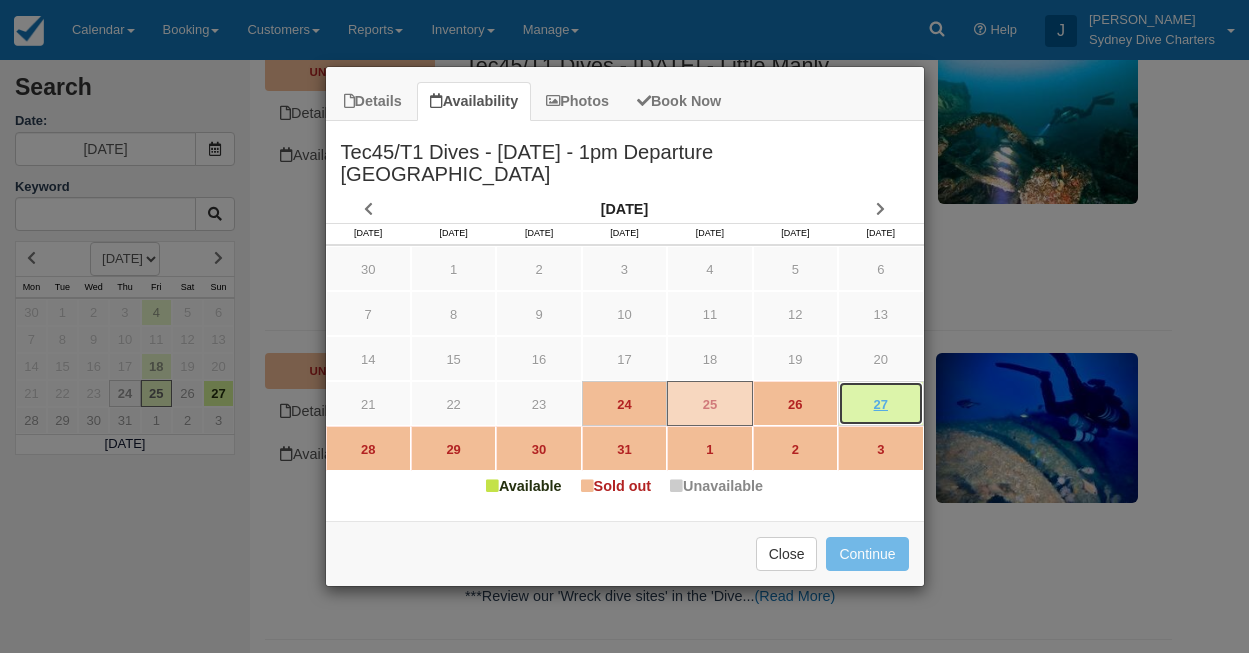 click on "27" at bounding box center [880, 403] 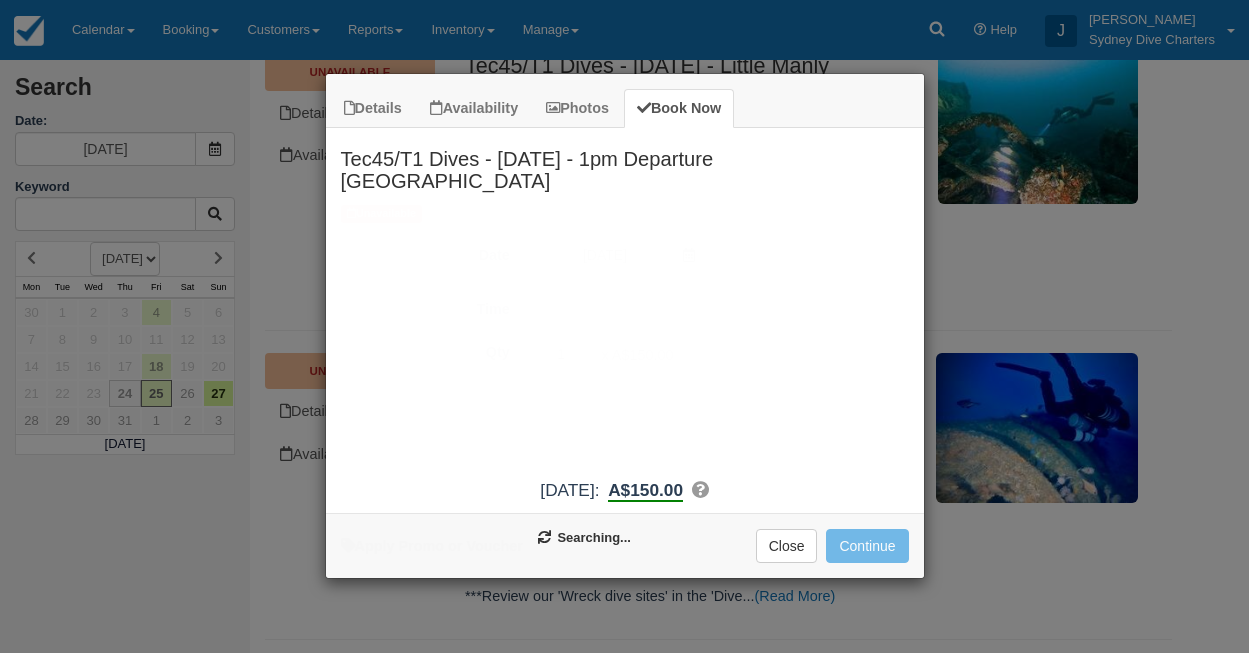 type on "27/07/2025" 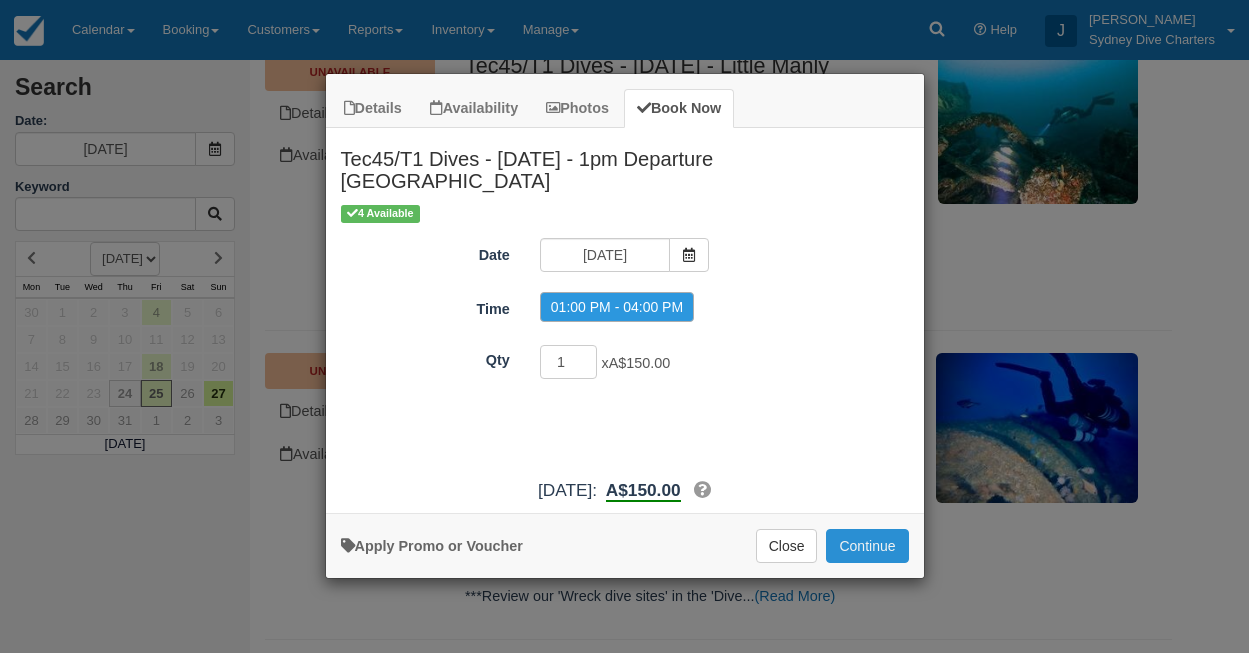 click on "Continue" at bounding box center (867, 546) 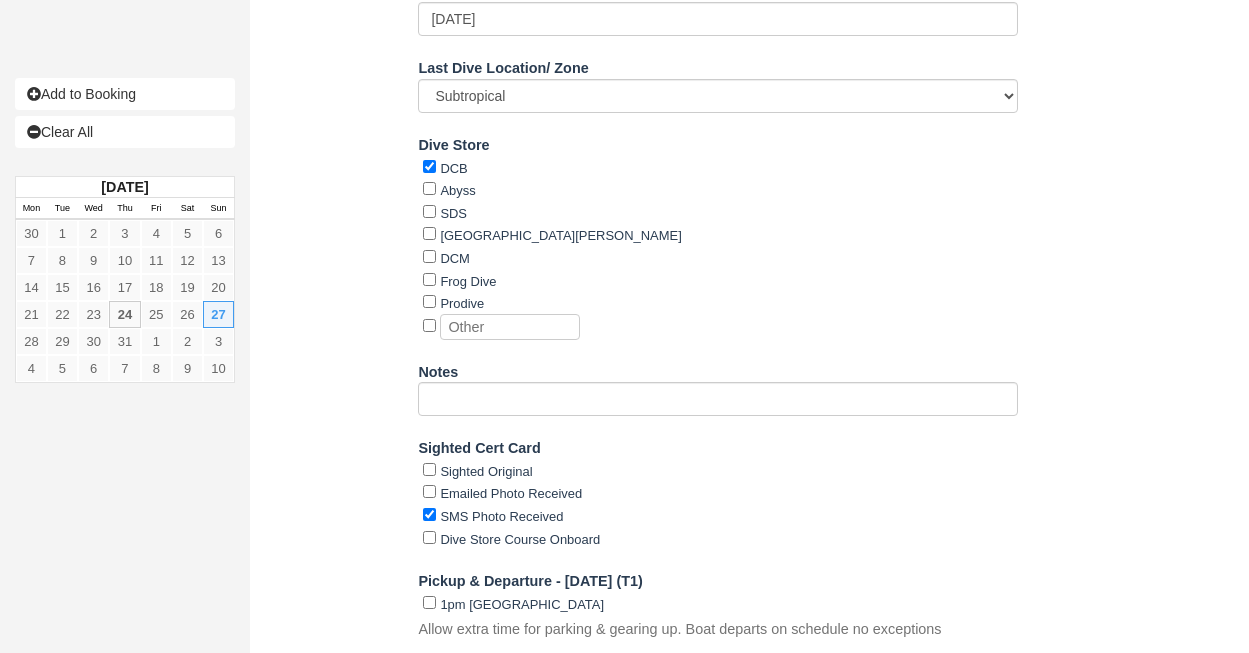 scroll, scrollTop: 2331, scrollLeft: 0, axis: vertical 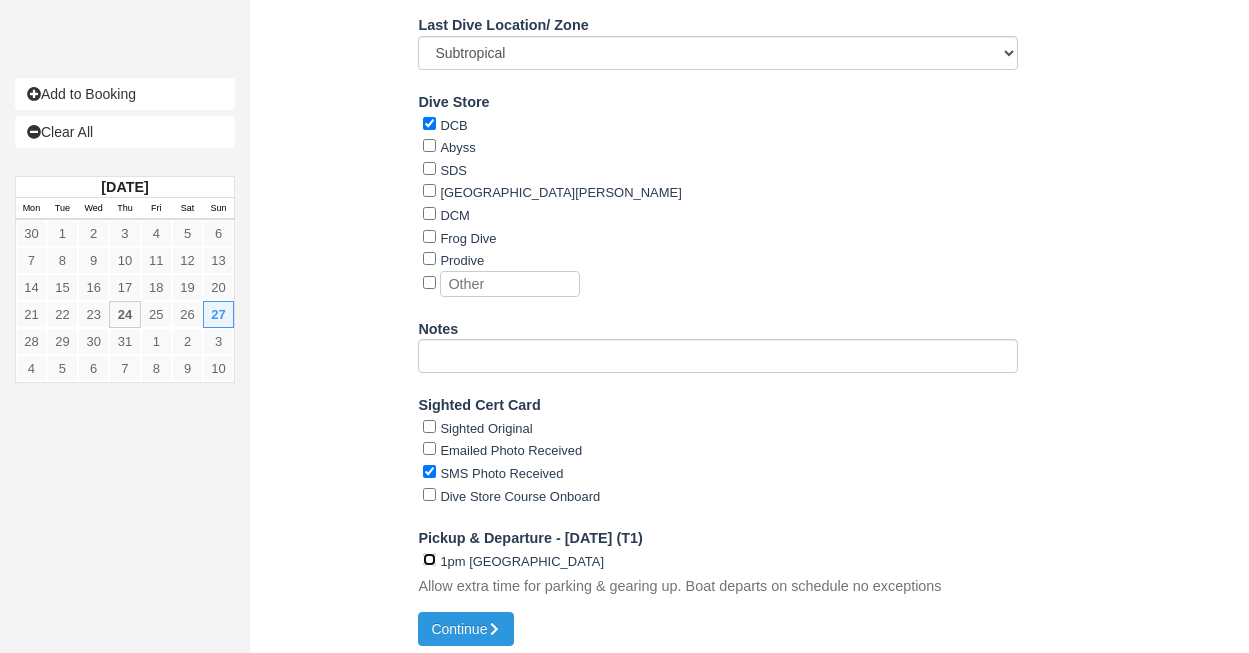 click on "1pm Rose bay Public Wharf" at bounding box center (429, 559) 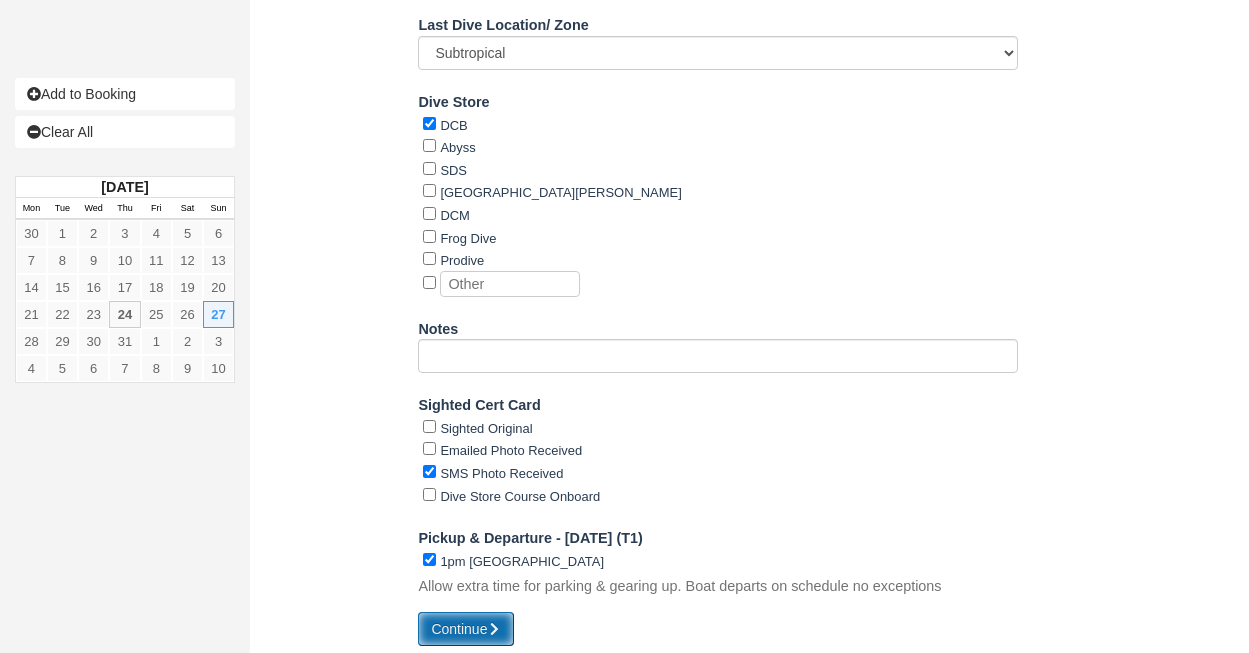 click on "Continue" at bounding box center (466, 629) 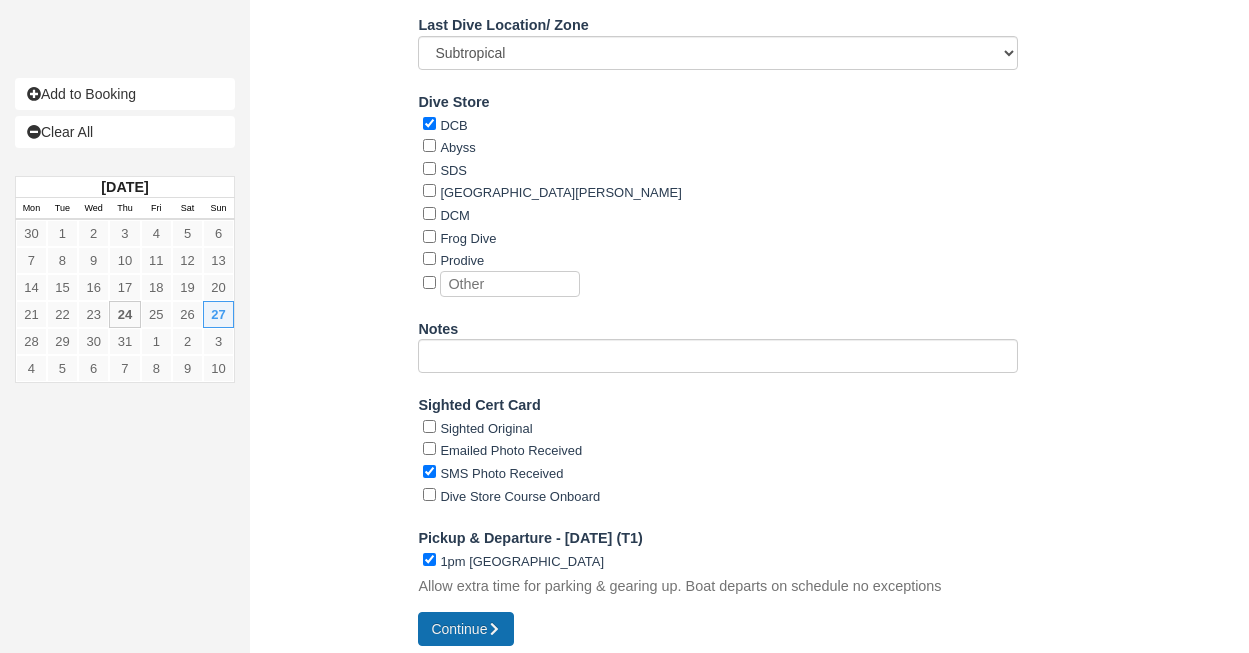 type on "+61423258570" 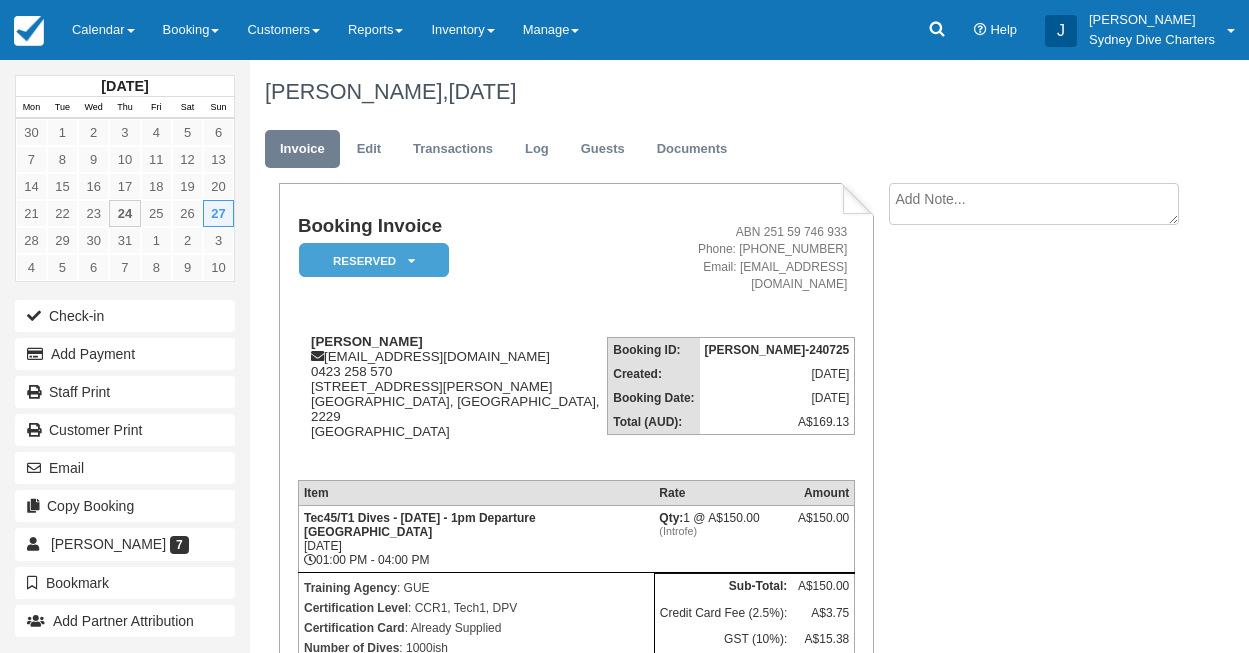 scroll, scrollTop: 0, scrollLeft: 0, axis: both 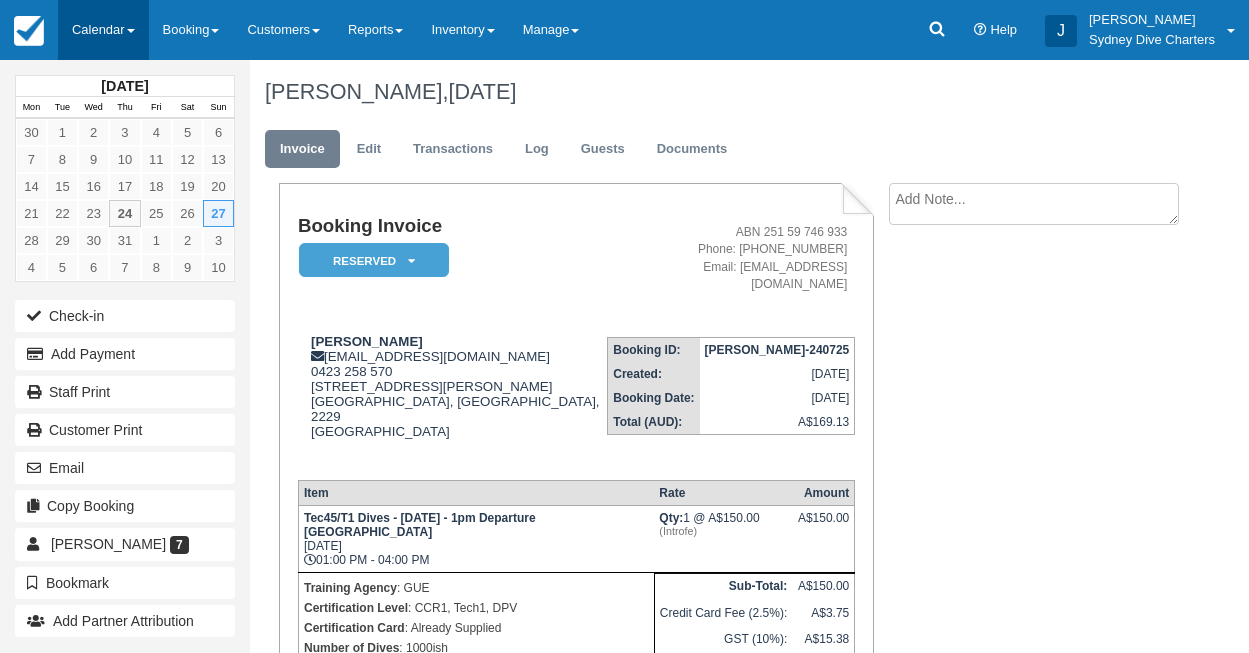 click on "Calendar" at bounding box center [103, 30] 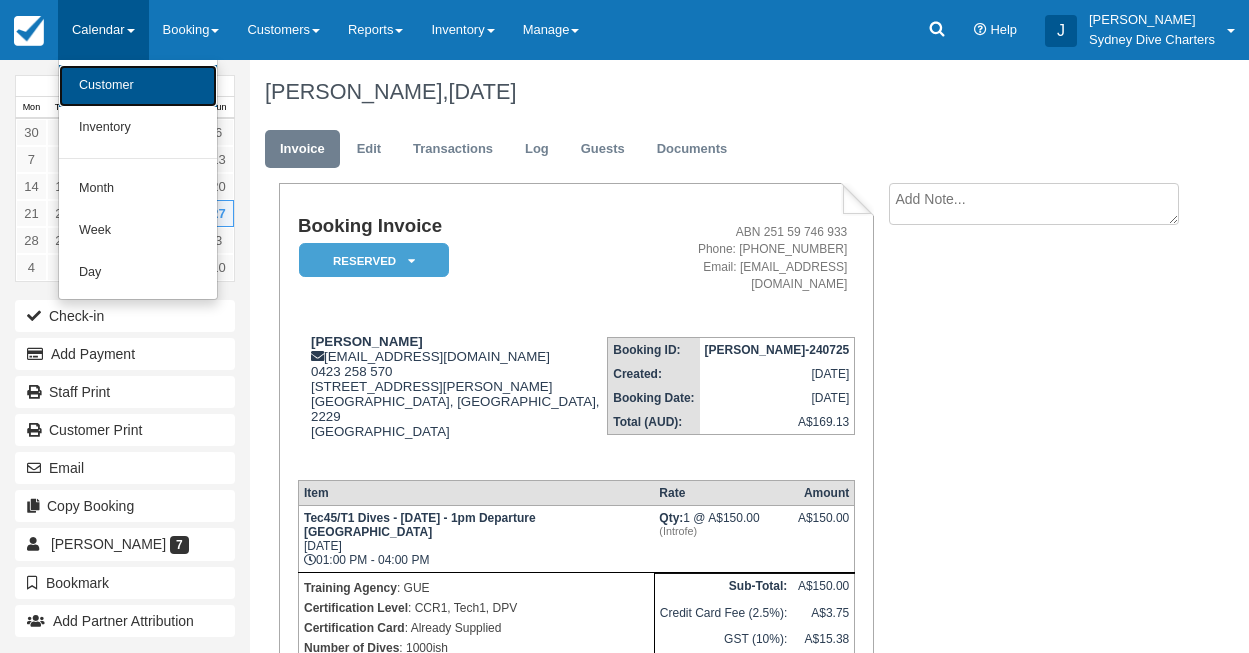 click on "Customer" at bounding box center (138, 86) 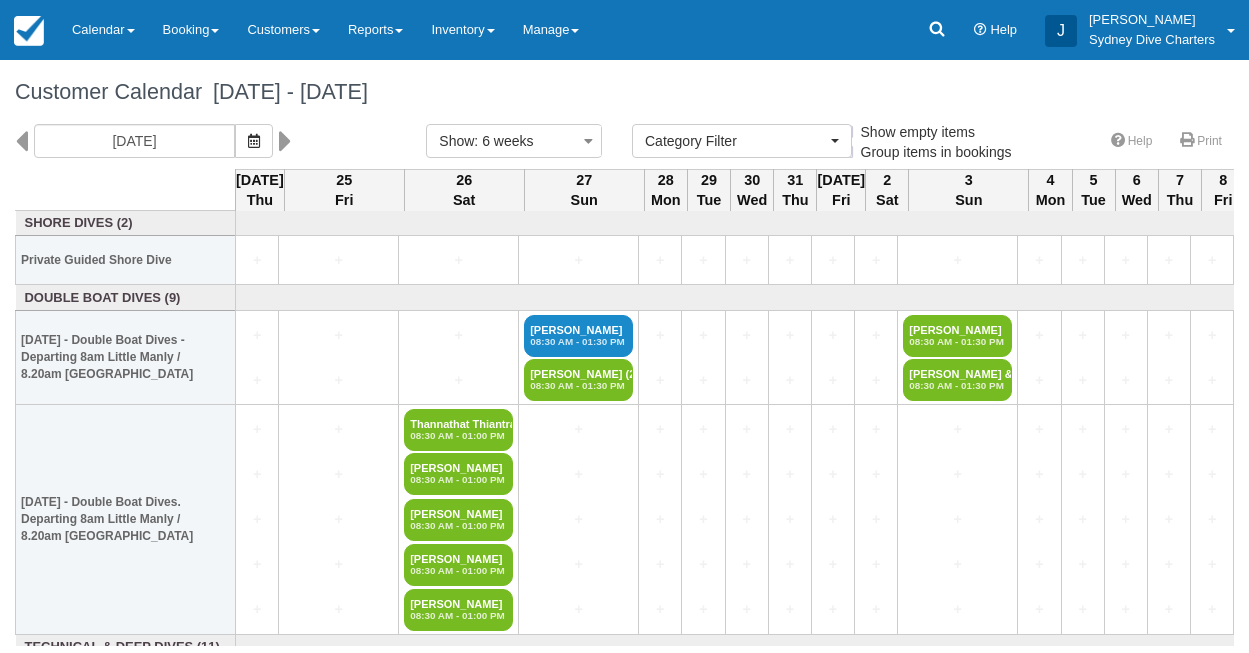 select 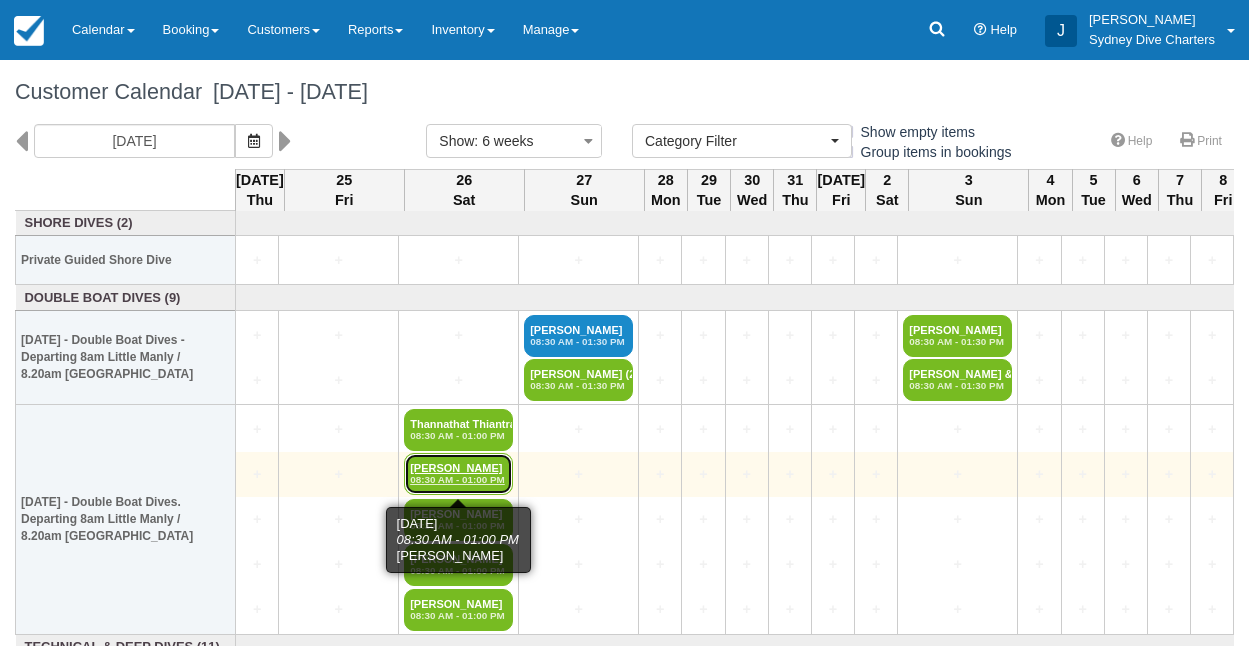 click on "David Brunett  08:30 AM - 01:00 PM" at bounding box center (458, 474) 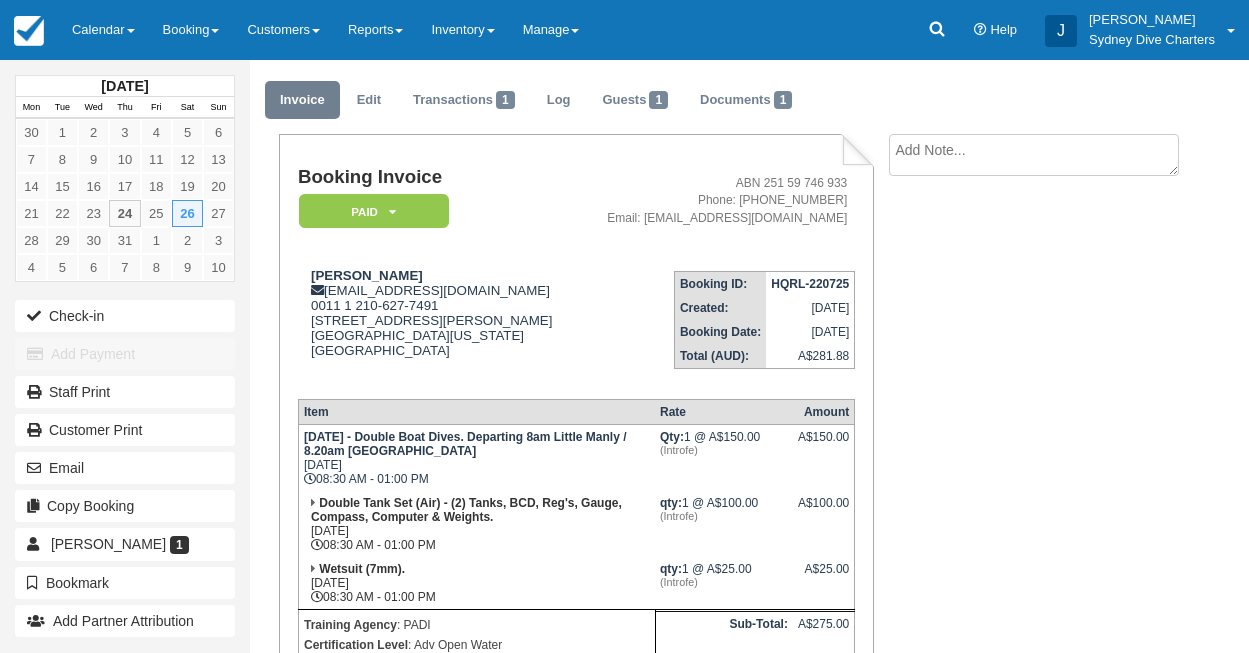 scroll, scrollTop: 0, scrollLeft: 0, axis: both 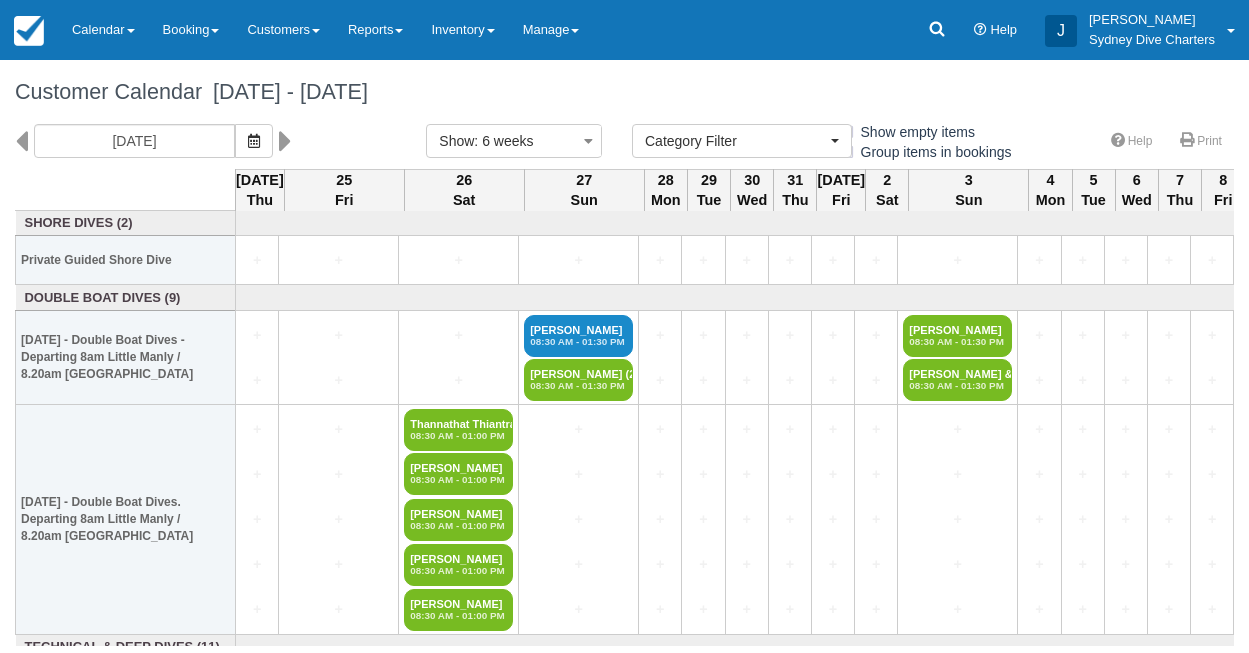 select 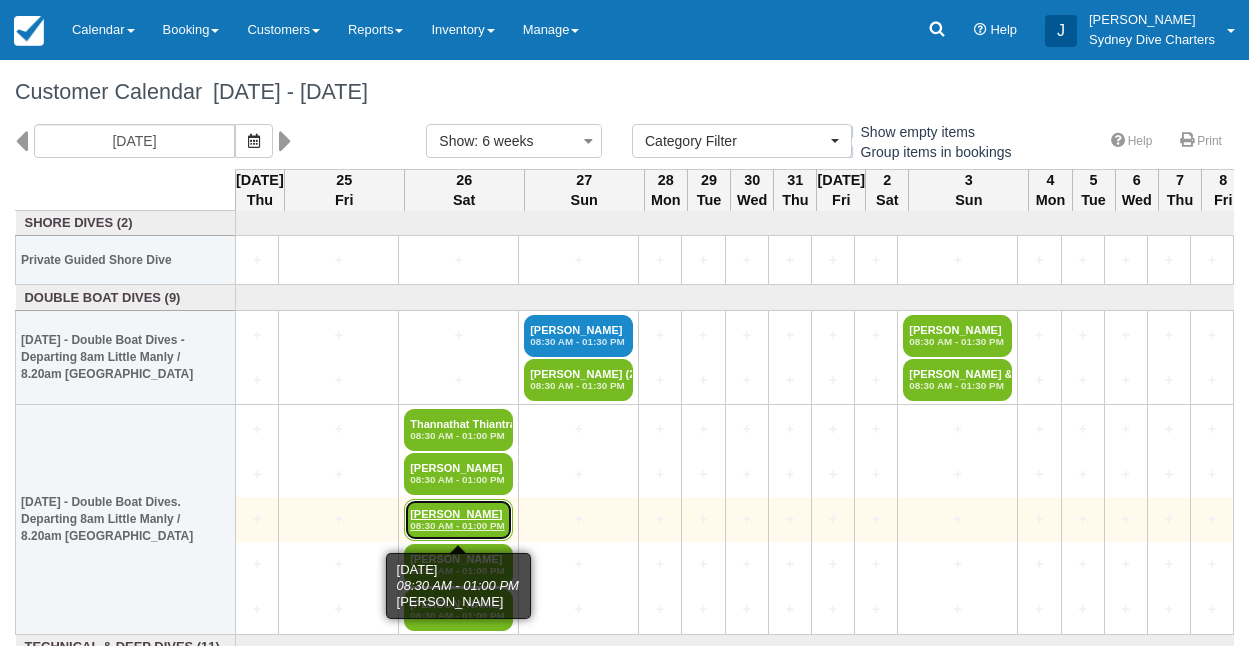 click on "Zachary Carey  08:30 AM - 01:00 PM" at bounding box center [458, 520] 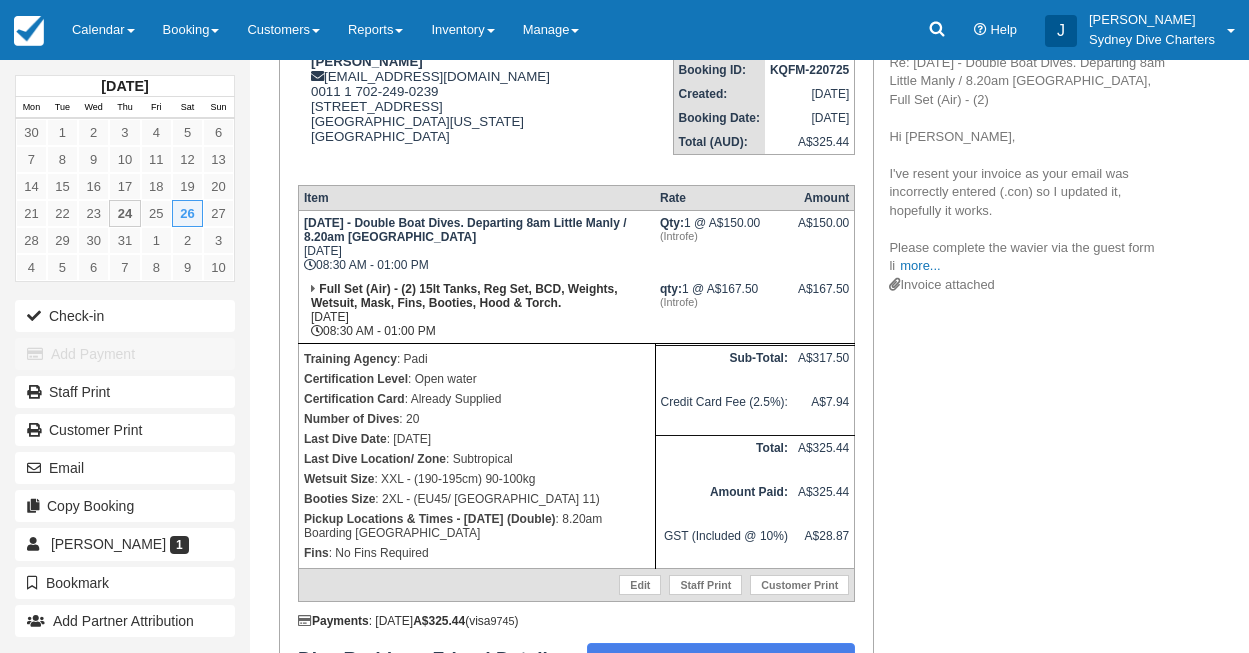 scroll, scrollTop: 257, scrollLeft: 0, axis: vertical 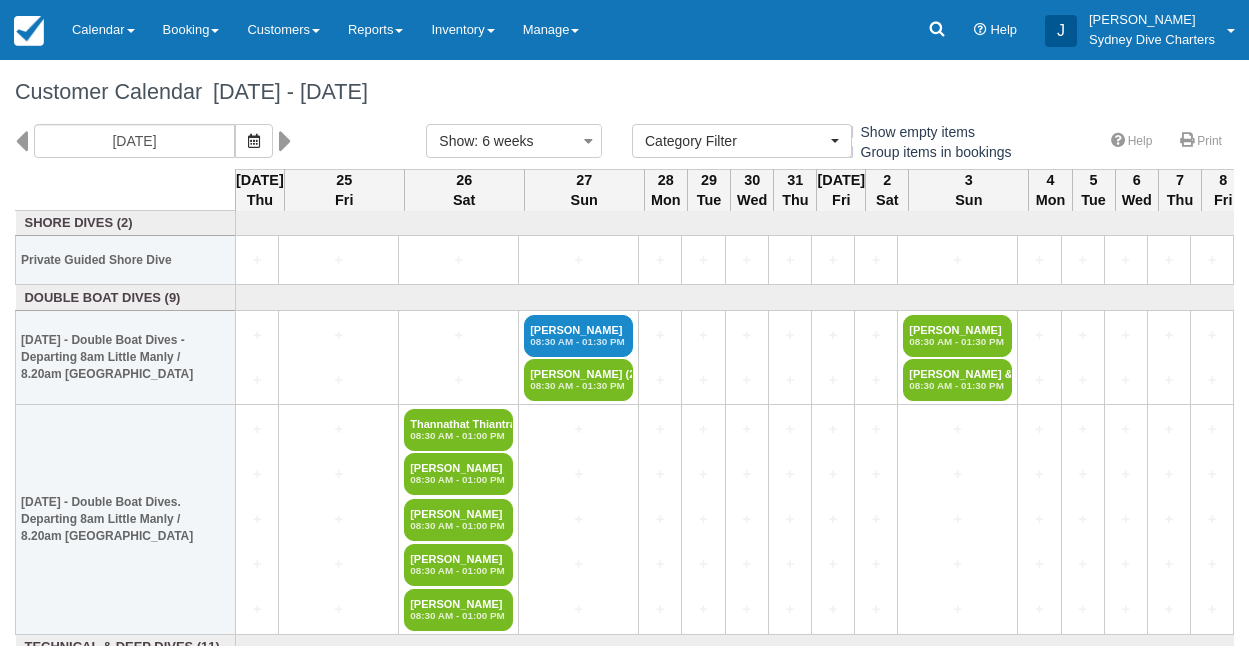 select 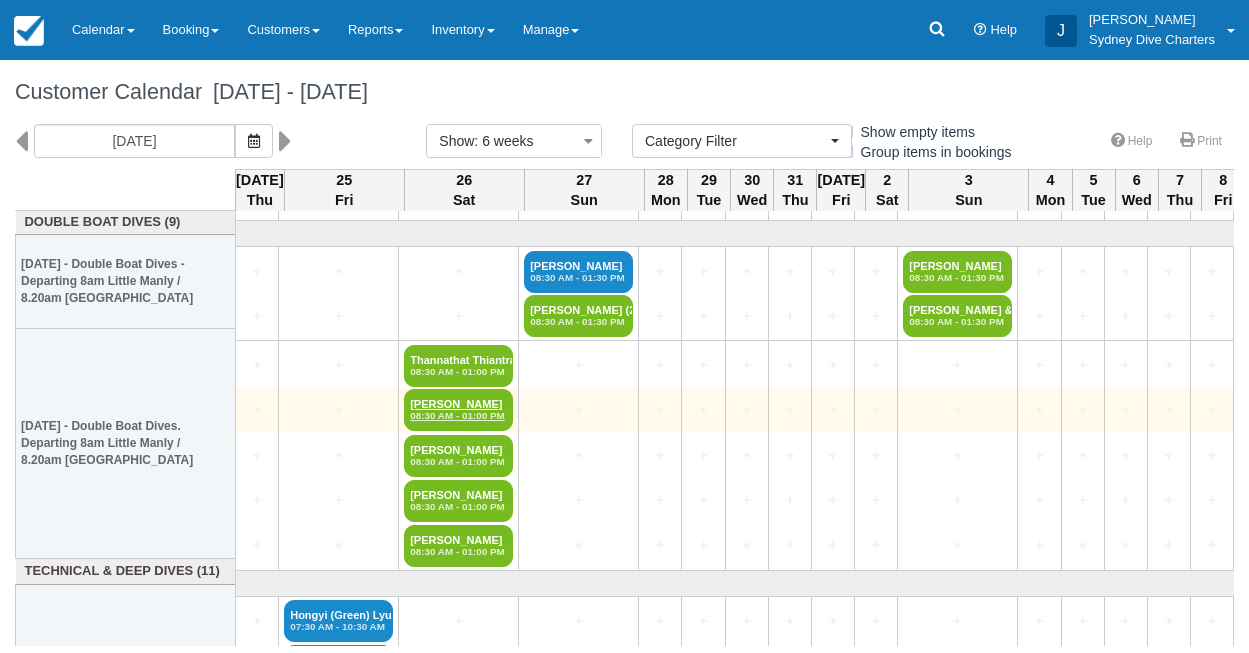 scroll, scrollTop: 76, scrollLeft: 0, axis: vertical 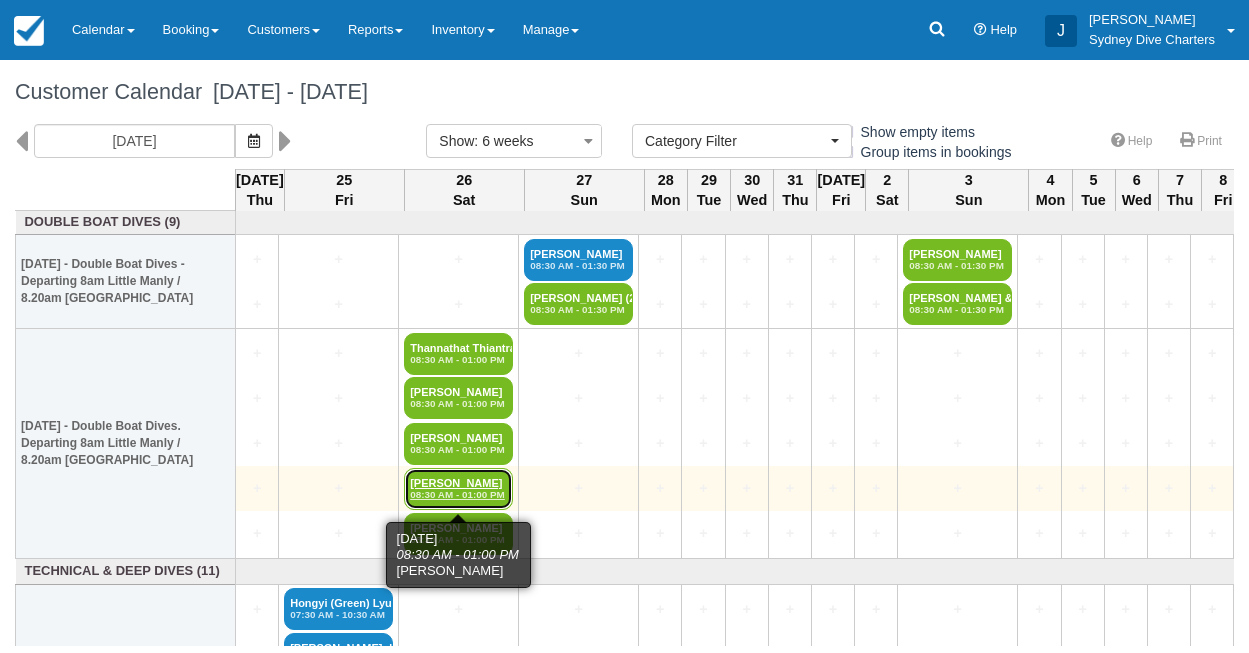 click on "Anna Heinicke  08:30 AM - 01:00 PM" at bounding box center (458, 489) 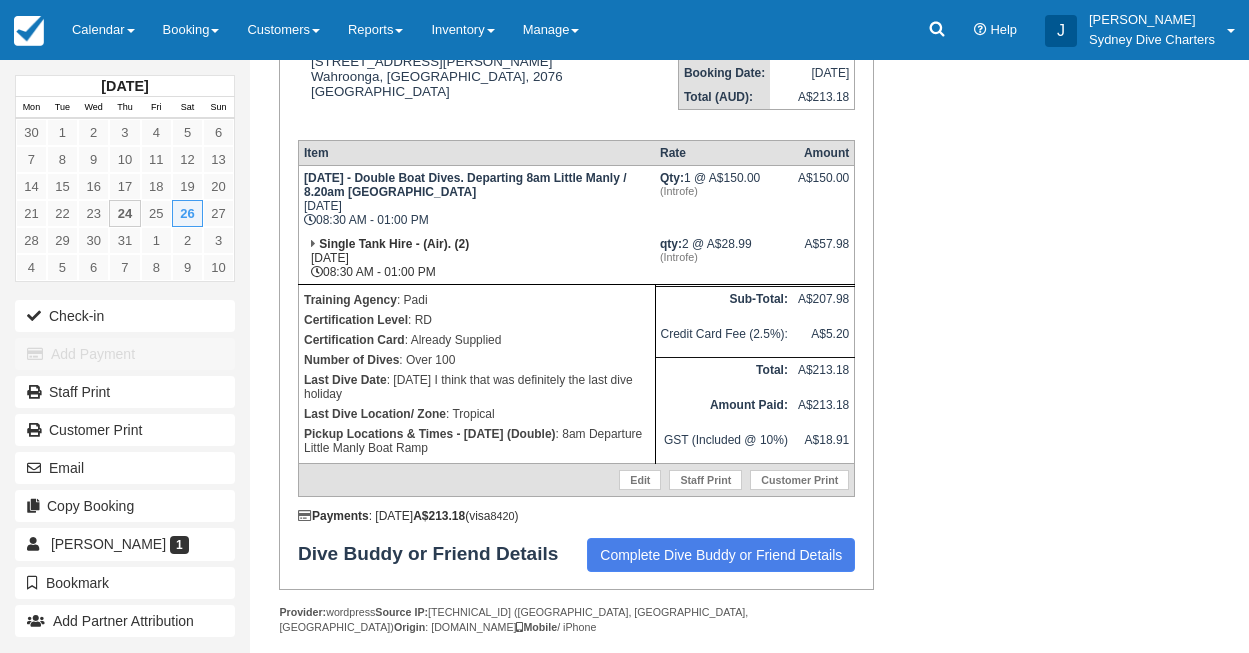 scroll, scrollTop: 0, scrollLeft: 0, axis: both 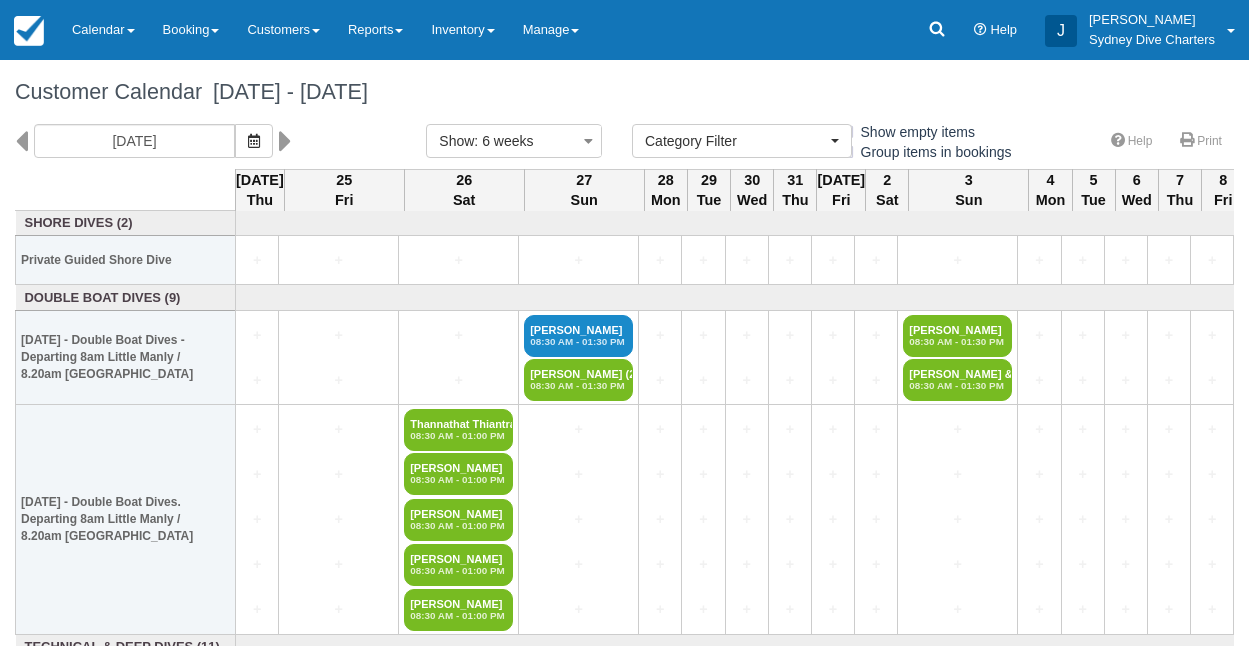 select 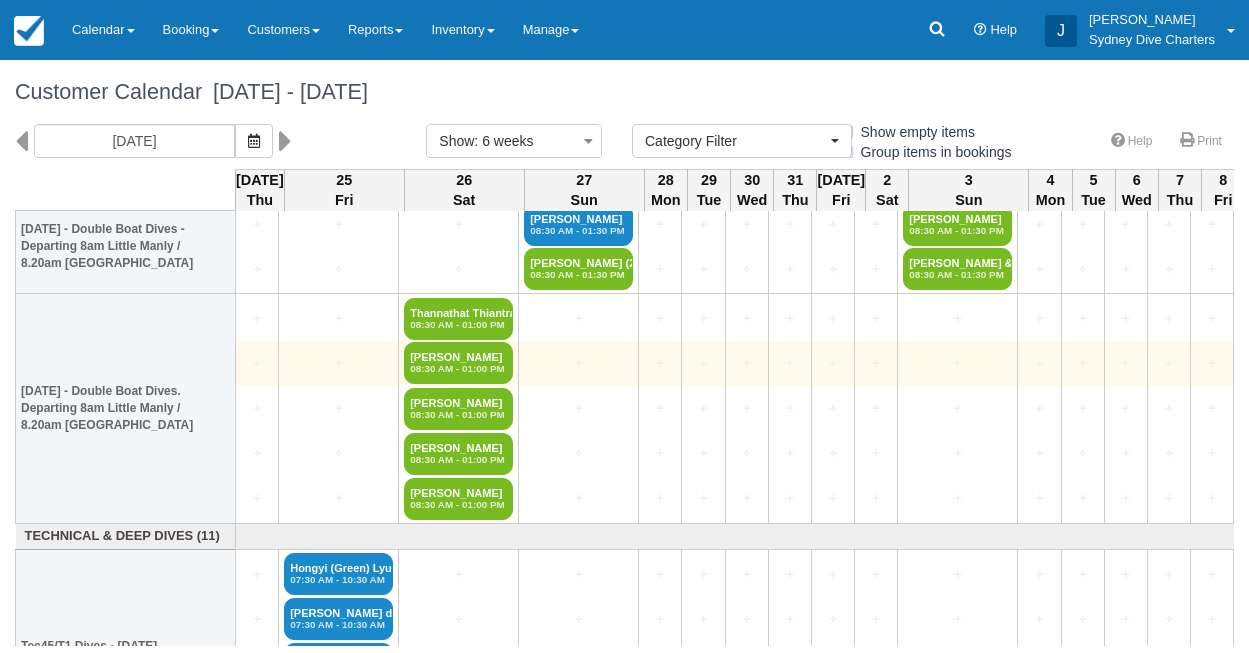 scroll, scrollTop: 113, scrollLeft: 0, axis: vertical 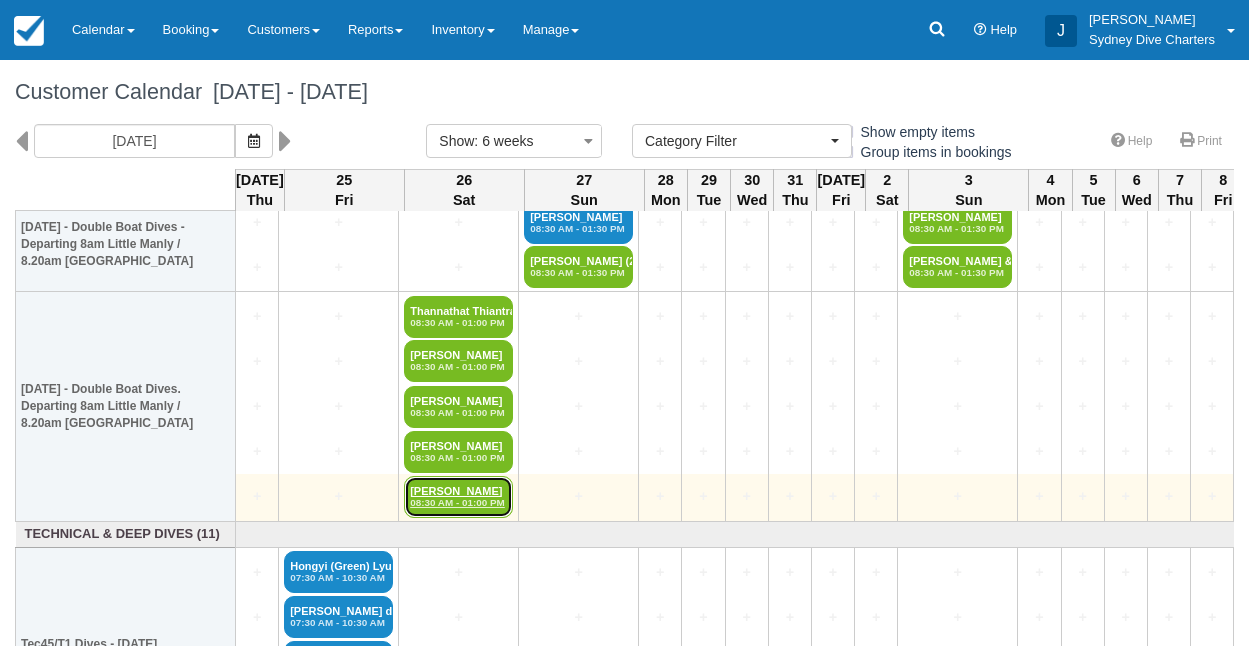 click on "[PERSON_NAME]  08:30 AM - 01:00 PM" at bounding box center (458, 497) 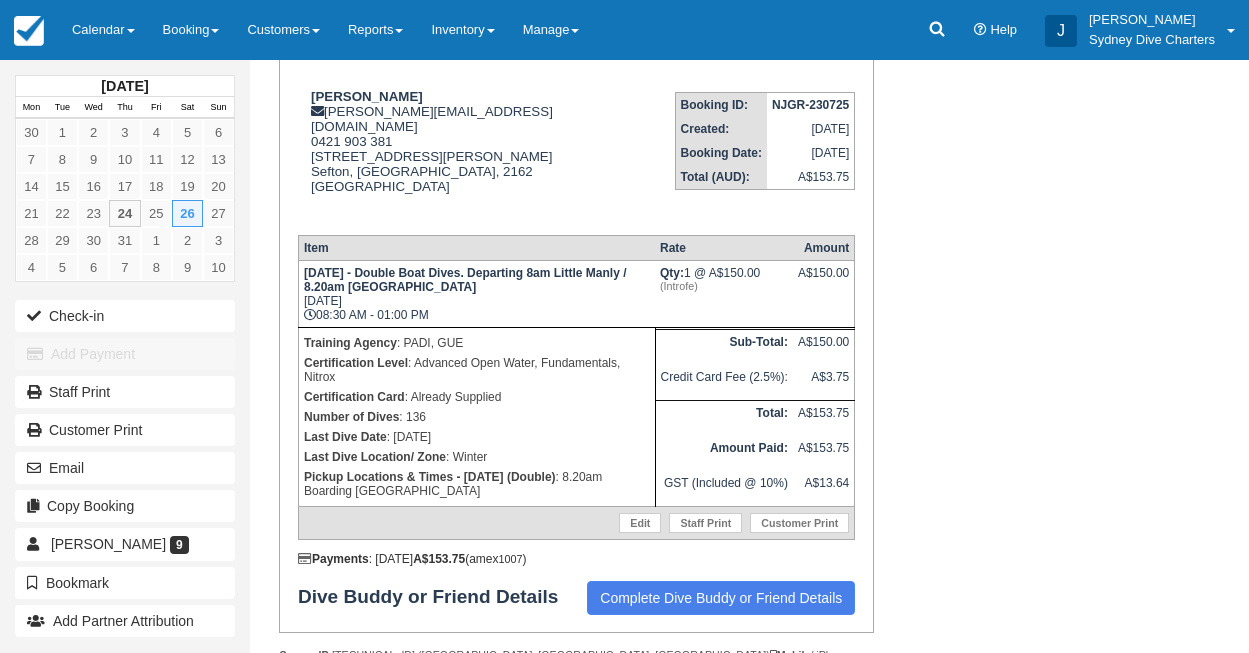 scroll, scrollTop: 244, scrollLeft: 0, axis: vertical 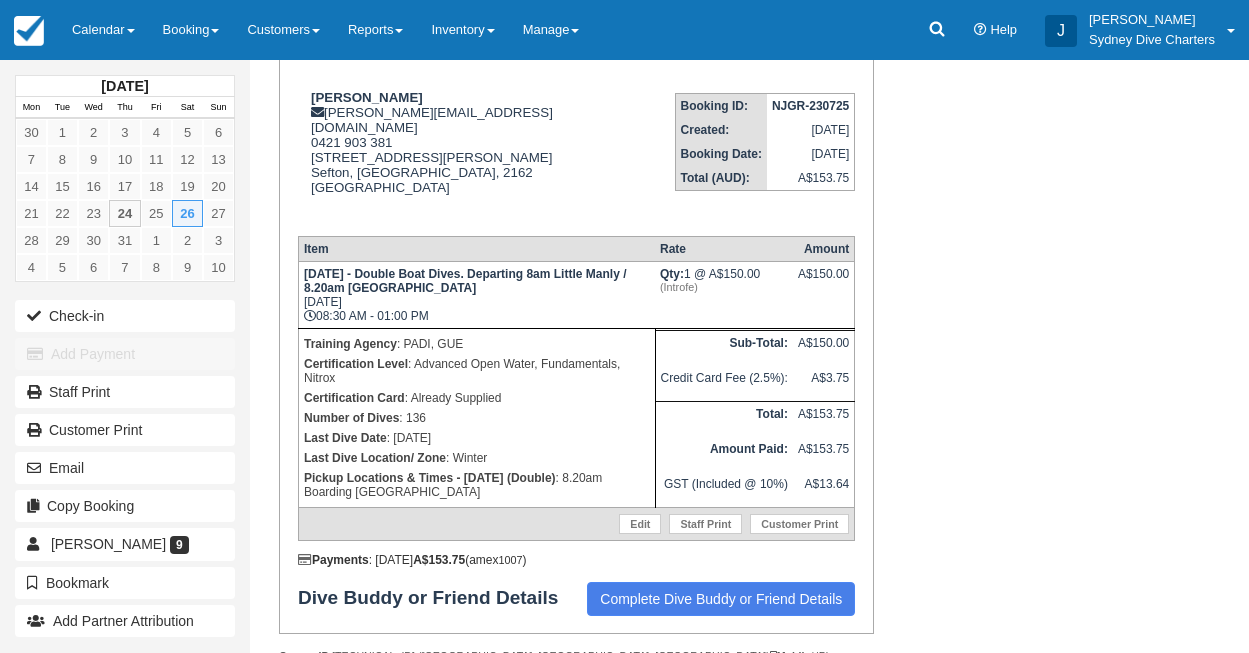 click on "GST (Included @ 10%)" at bounding box center [724, 490] 